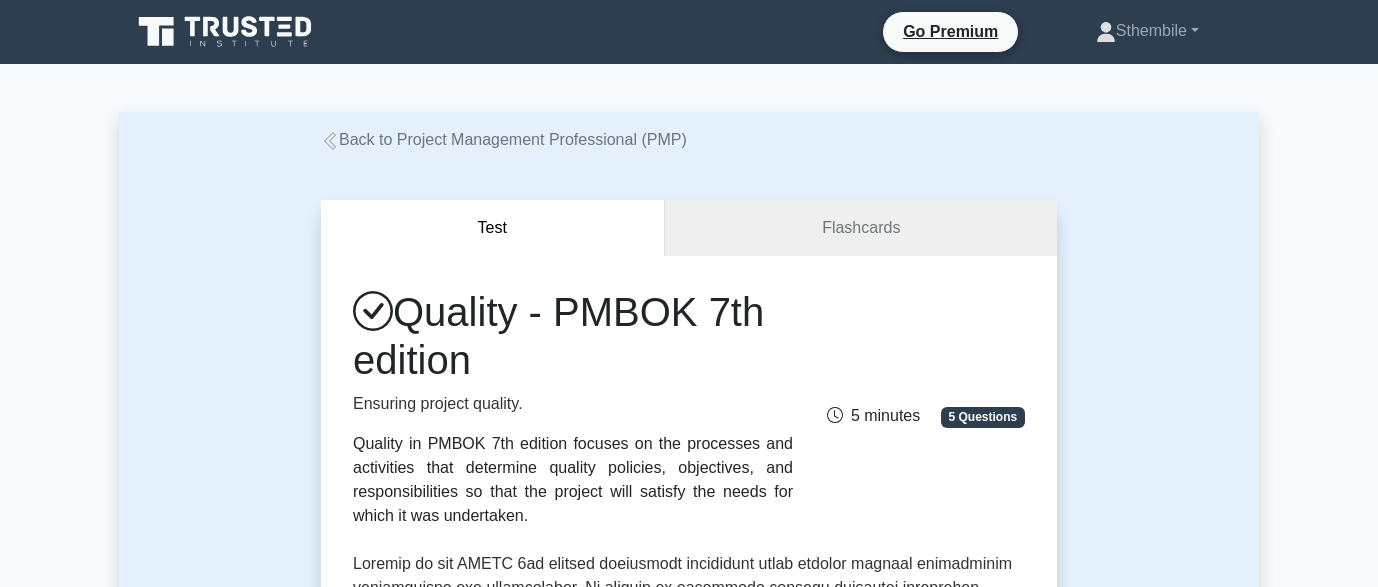 scroll, scrollTop: 0, scrollLeft: 0, axis: both 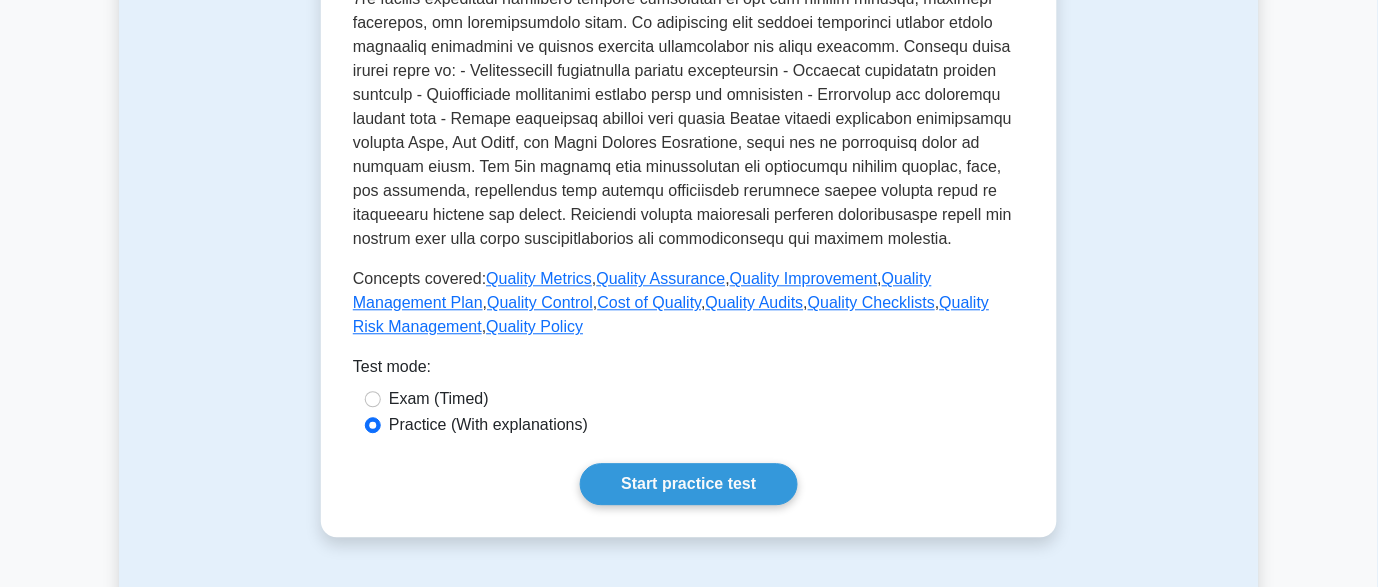 click on "Exam (Timed)" at bounding box center [439, 399] 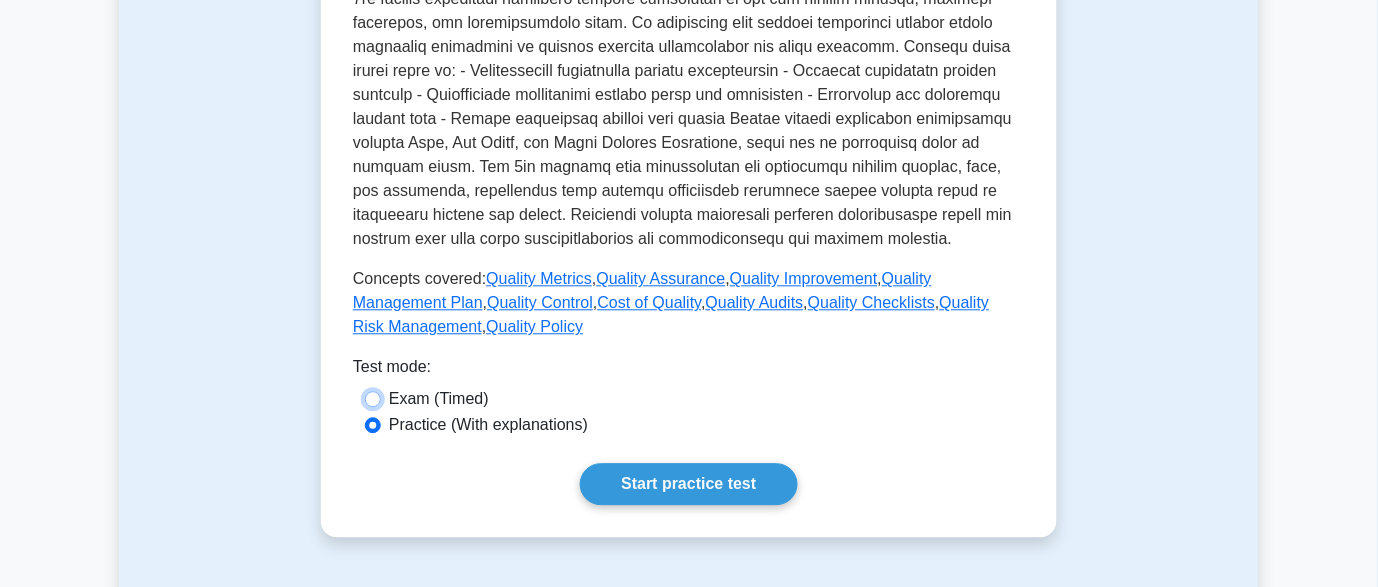 click on "Exam (Timed)" at bounding box center (373, 399) 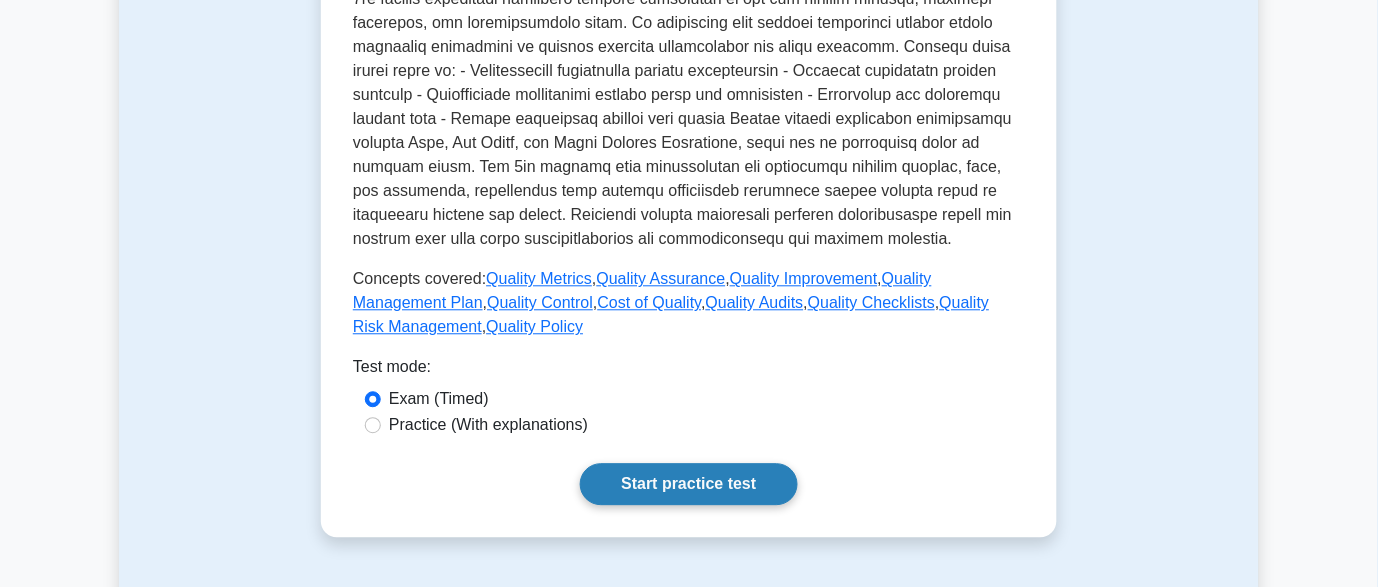 click on "Start practice test" at bounding box center (688, 484) 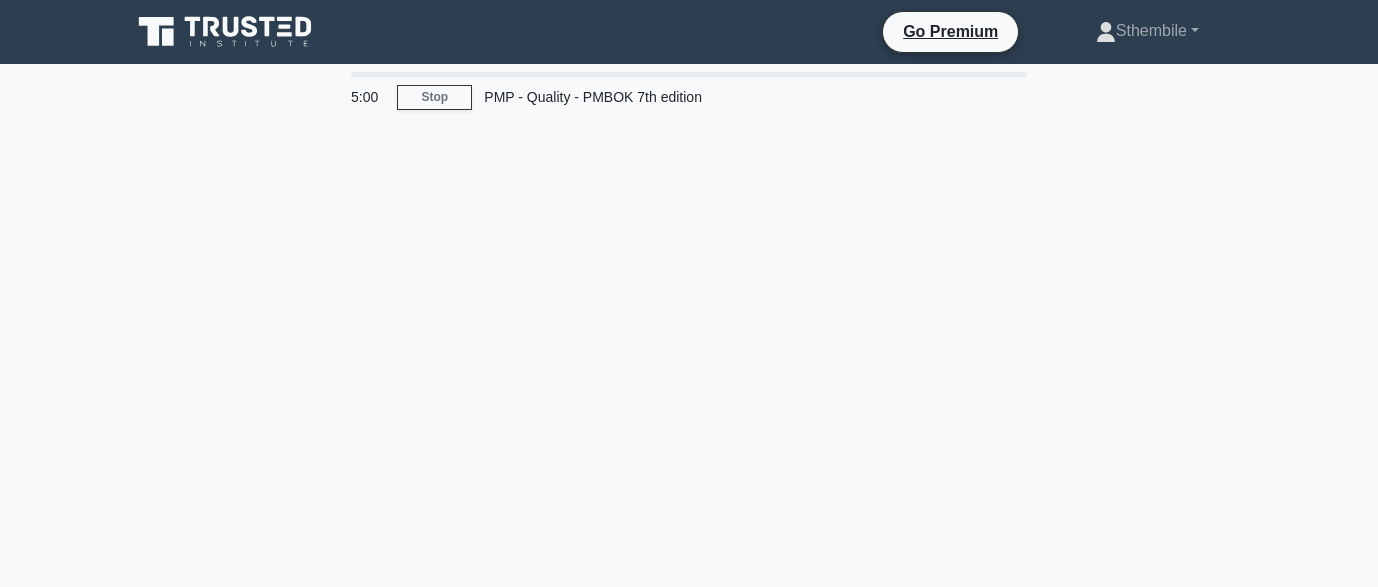 scroll, scrollTop: 0, scrollLeft: 0, axis: both 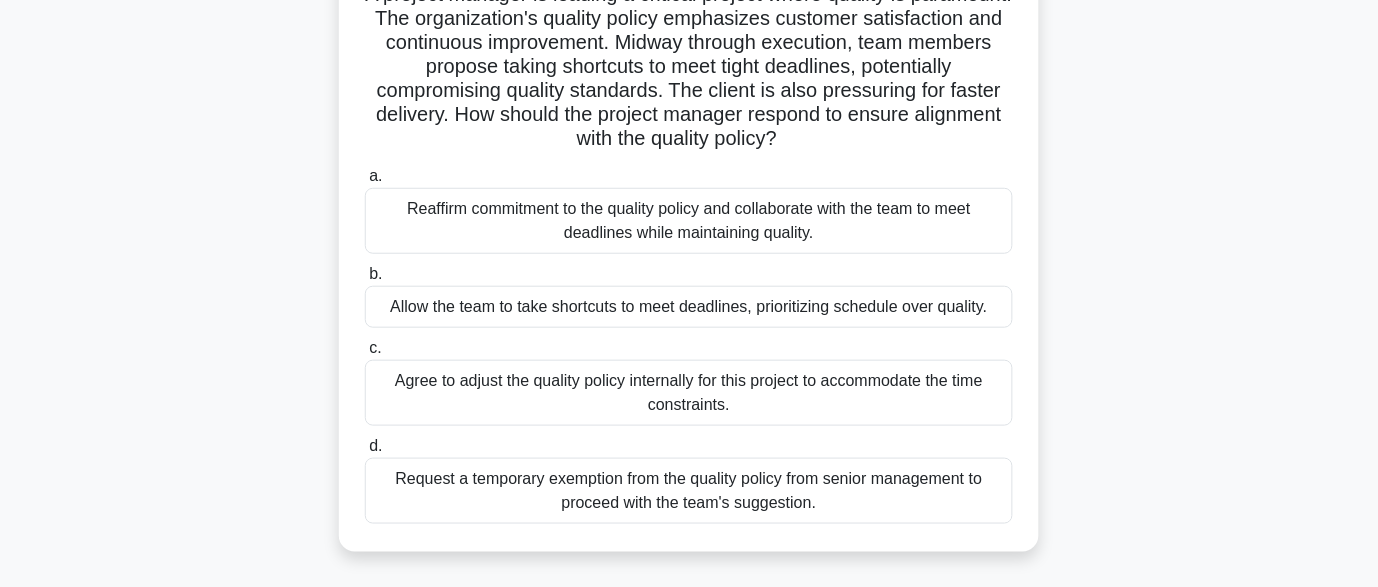 click on "Reaffirm commitment to the quality policy and collaborate with the team to meet deadlines while maintaining quality." at bounding box center (689, 221) 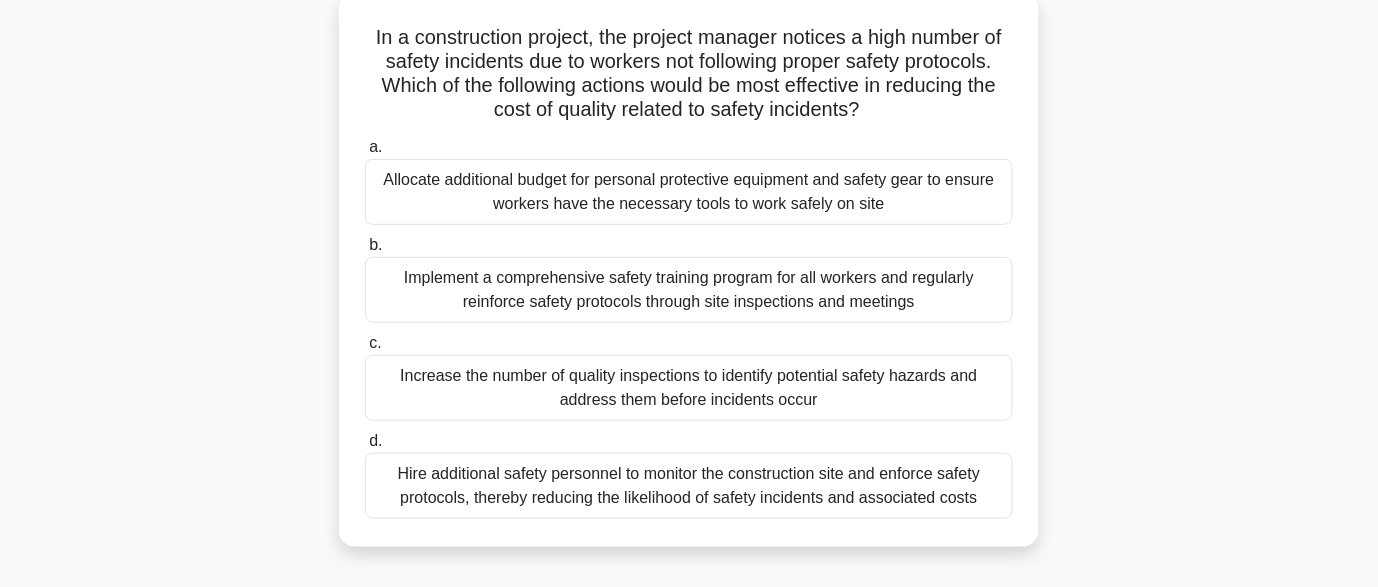 scroll, scrollTop: 125, scrollLeft: 0, axis: vertical 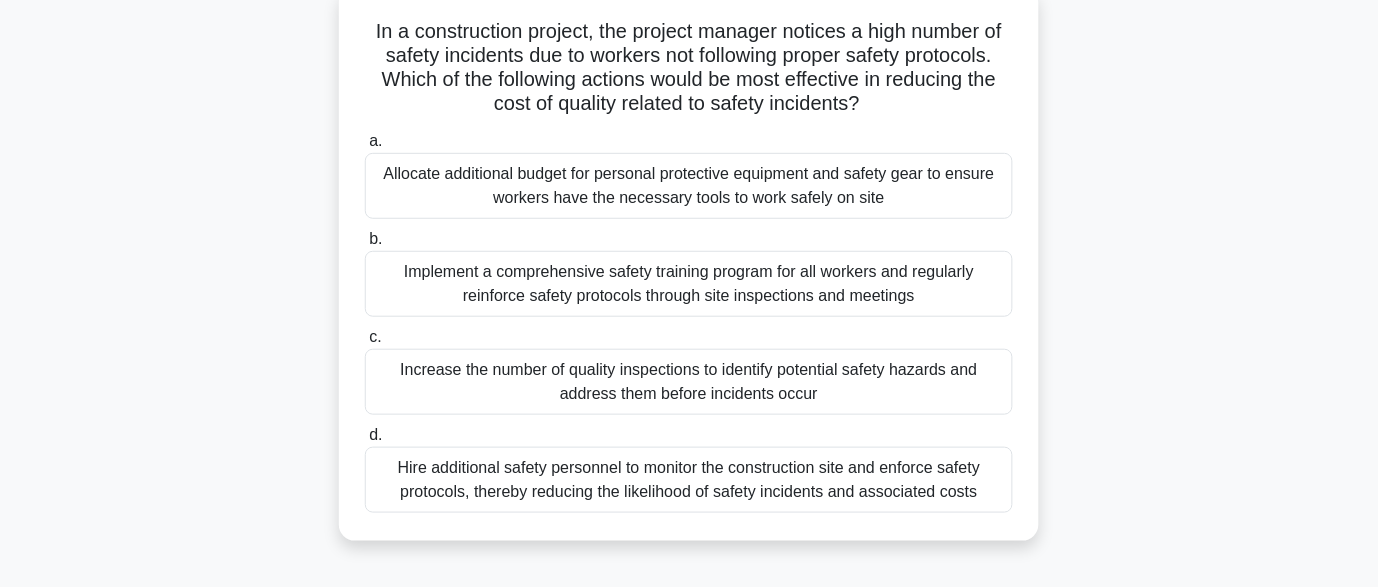 click on "Implement a comprehensive safety training program for all workers and regularly reinforce safety protocols through site inspections and meetings" at bounding box center (689, 284) 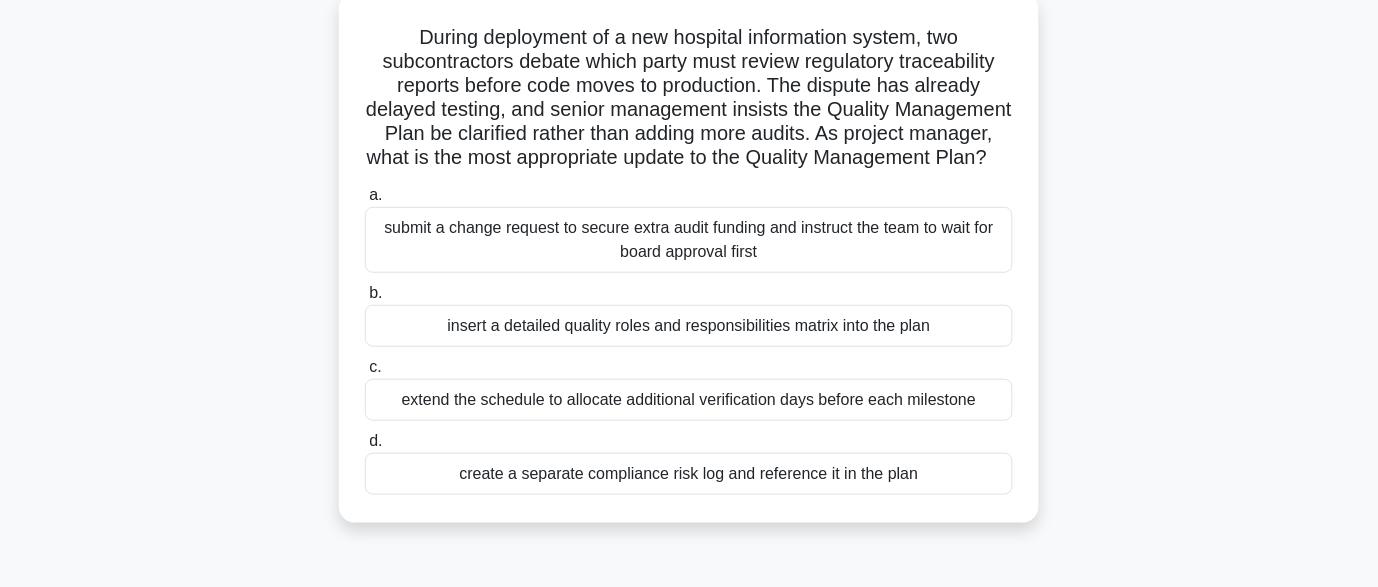 scroll, scrollTop: 117, scrollLeft: 0, axis: vertical 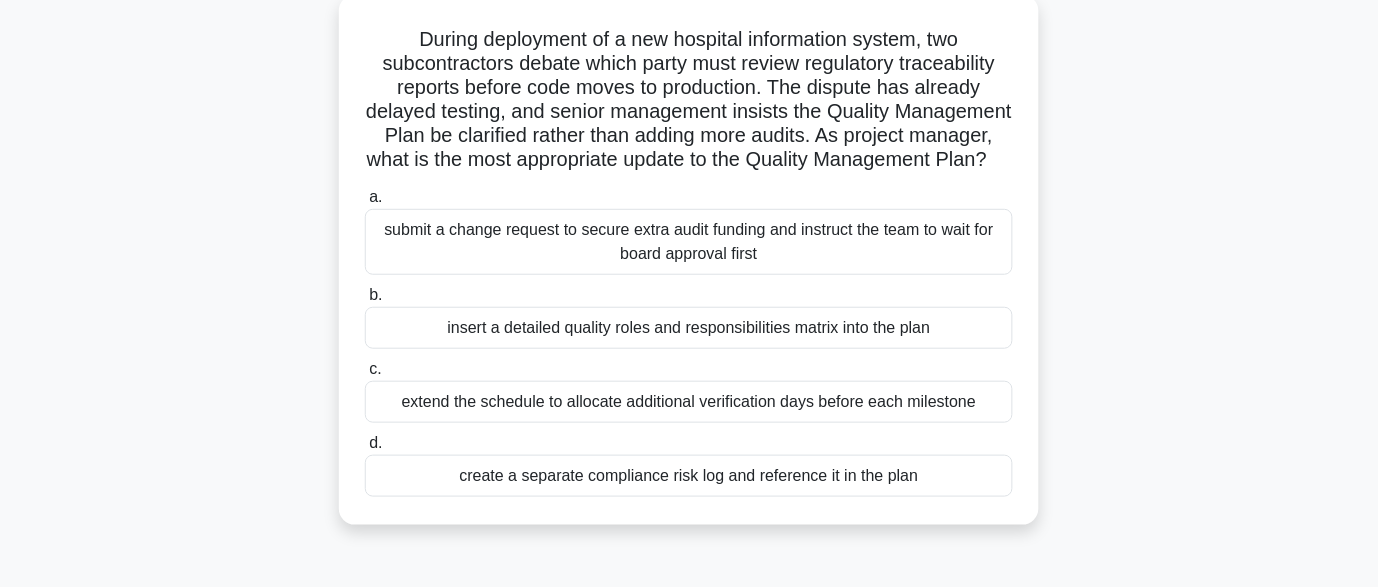 click on "insert a detailed quality roles and responsibilities matrix into the plan" at bounding box center [689, 328] 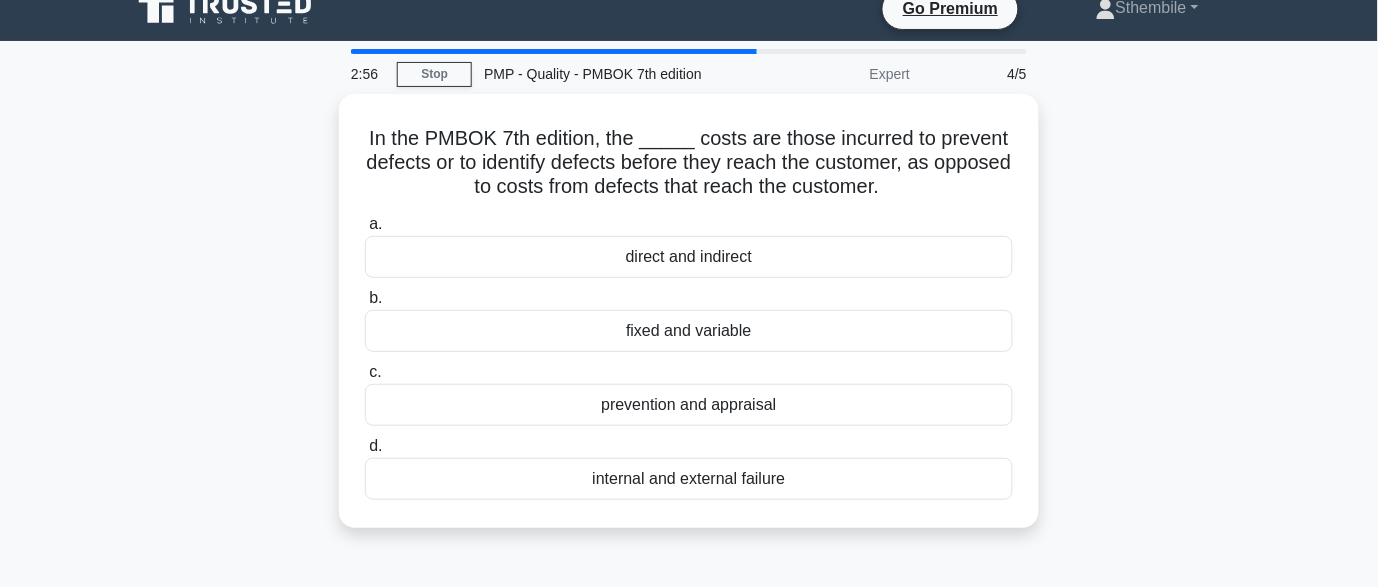 scroll, scrollTop: 24, scrollLeft: 0, axis: vertical 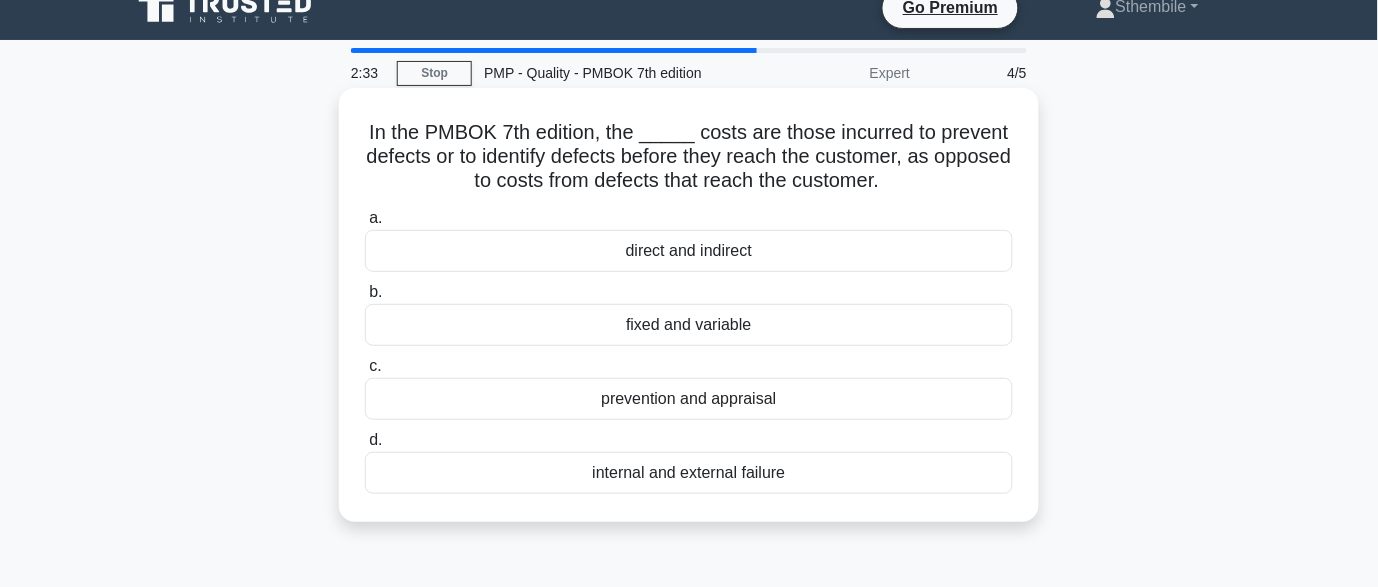 click on "prevention and appraisal" at bounding box center (689, 399) 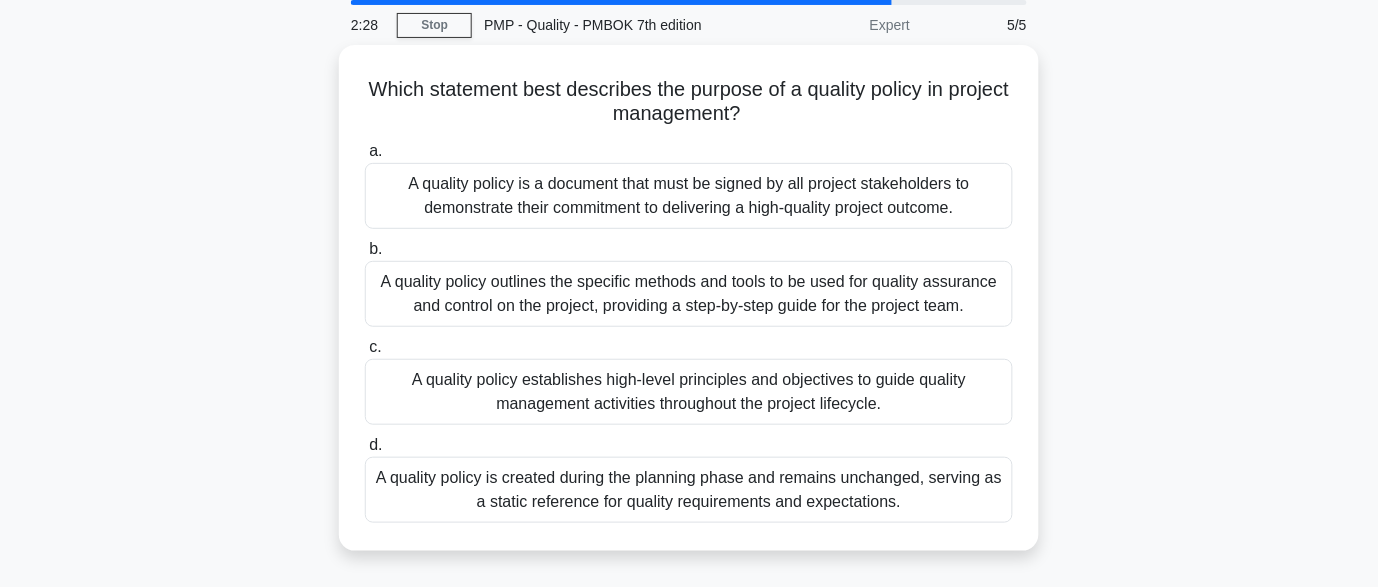 scroll, scrollTop: 73, scrollLeft: 0, axis: vertical 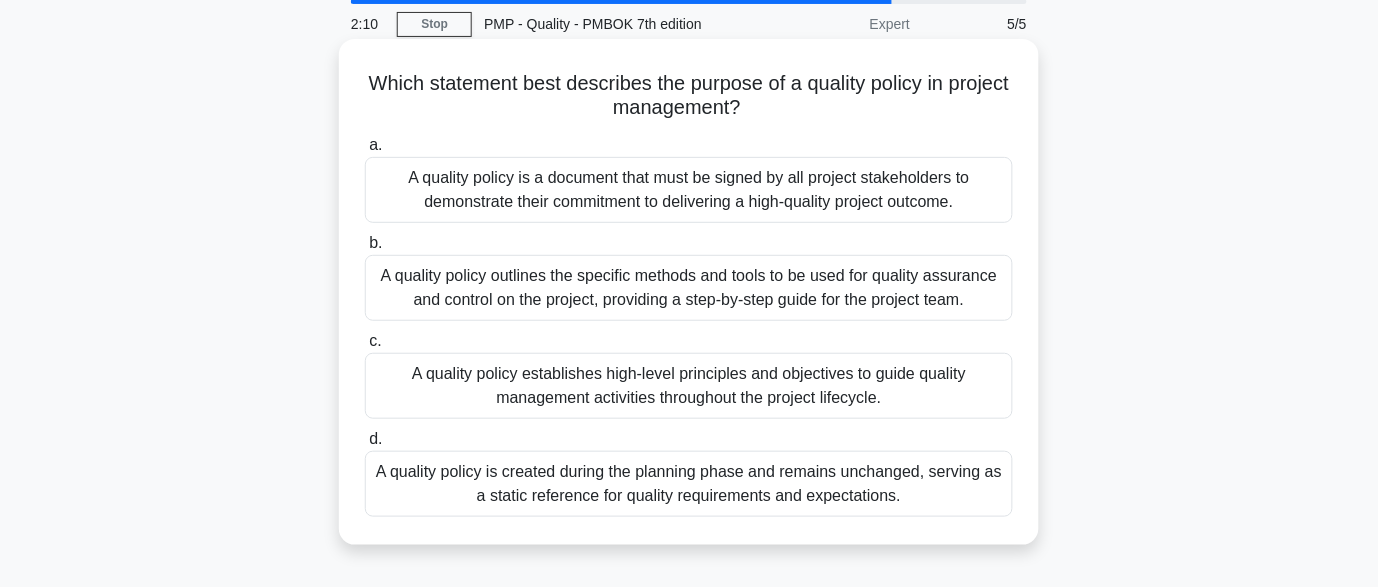 click on "A quality policy establishes high-level principles and objectives to guide quality management activities throughout the project lifecycle." at bounding box center (689, 386) 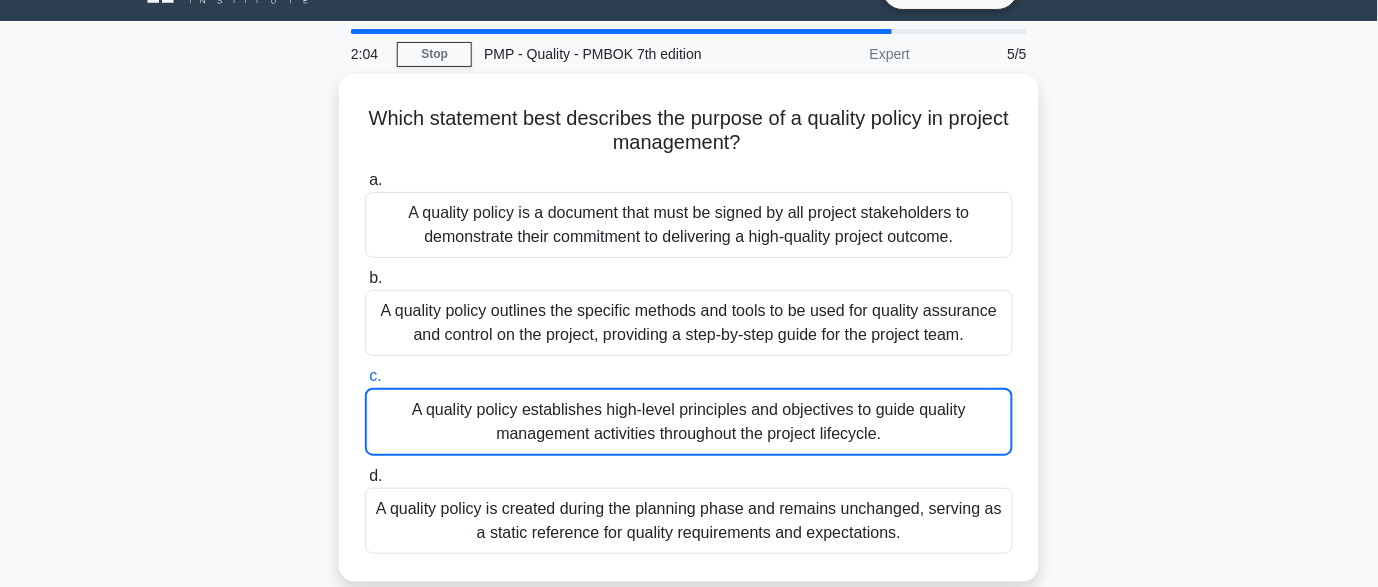 scroll, scrollTop: 51, scrollLeft: 0, axis: vertical 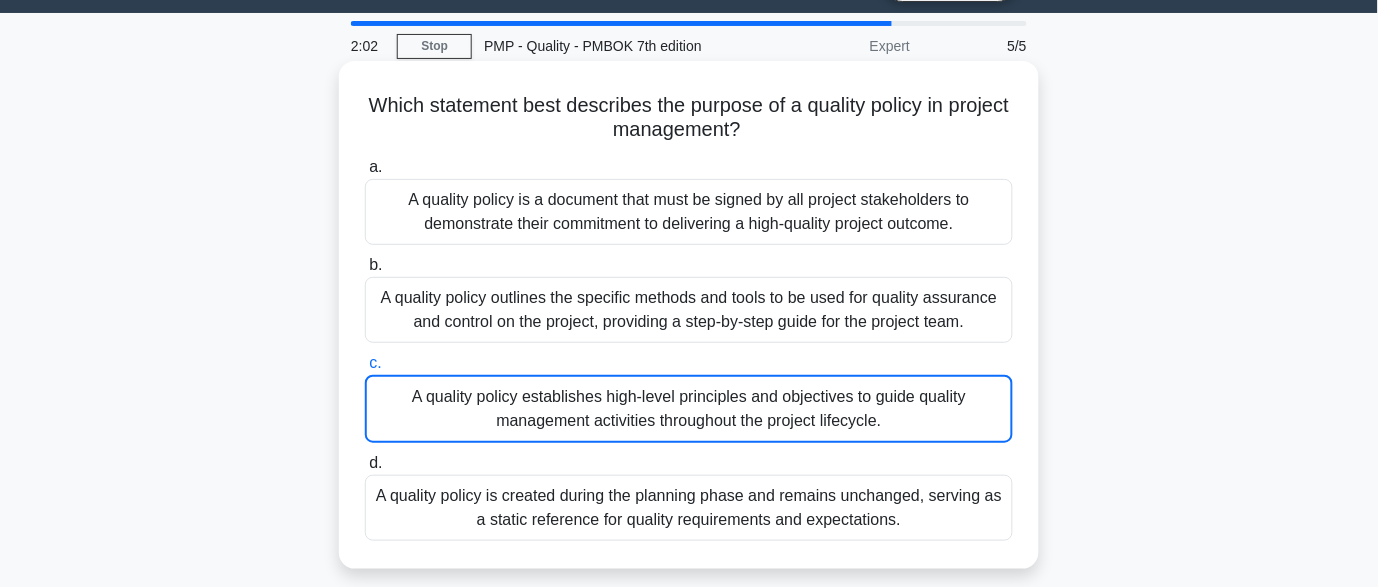 click on "A quality policy establishes high-level principles and objectives to guide quality management activities throughout the project lifecycle." at bounding box center (689, 409) 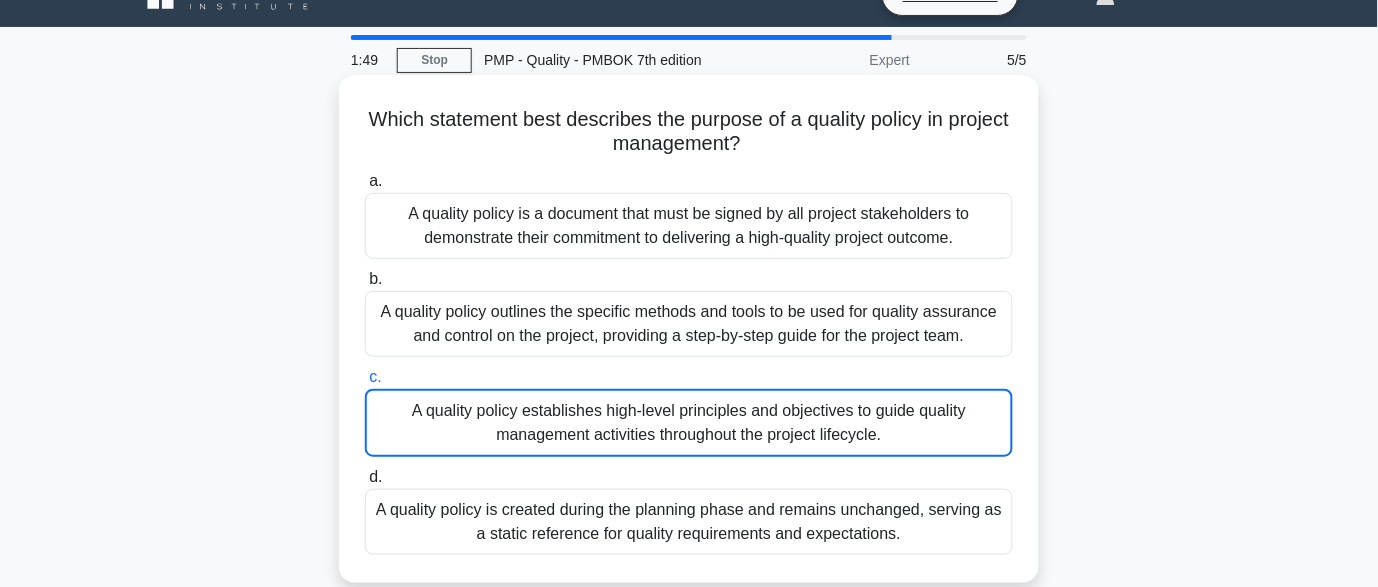 scroll, scrollTop: 0, scrollLeft: 0, axis: both 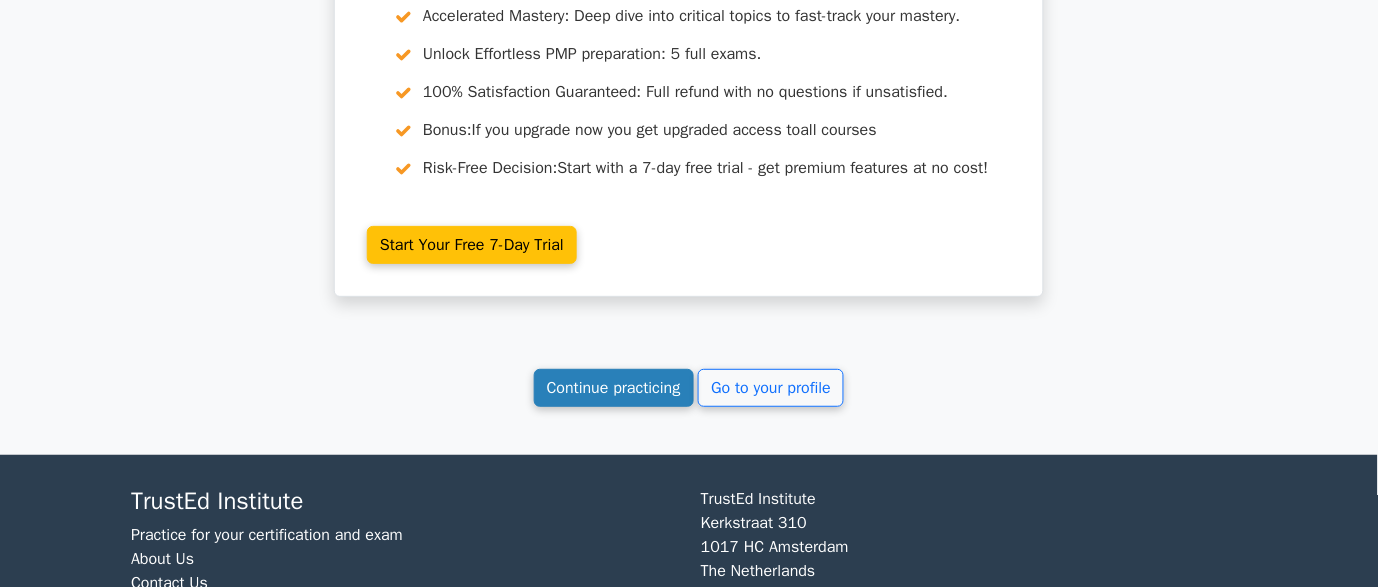 click on "Continue practicing" at bounding box center [614, 388] 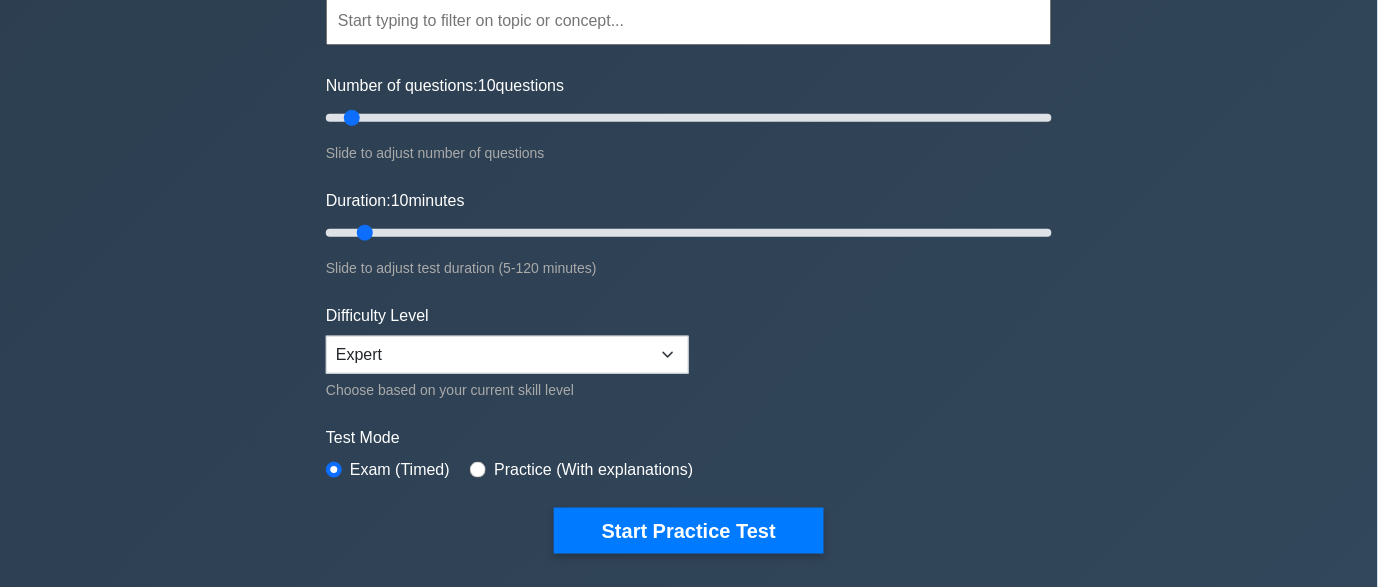 scroll, scrollTop: 580, scrollLeft: 0, axis: vertical 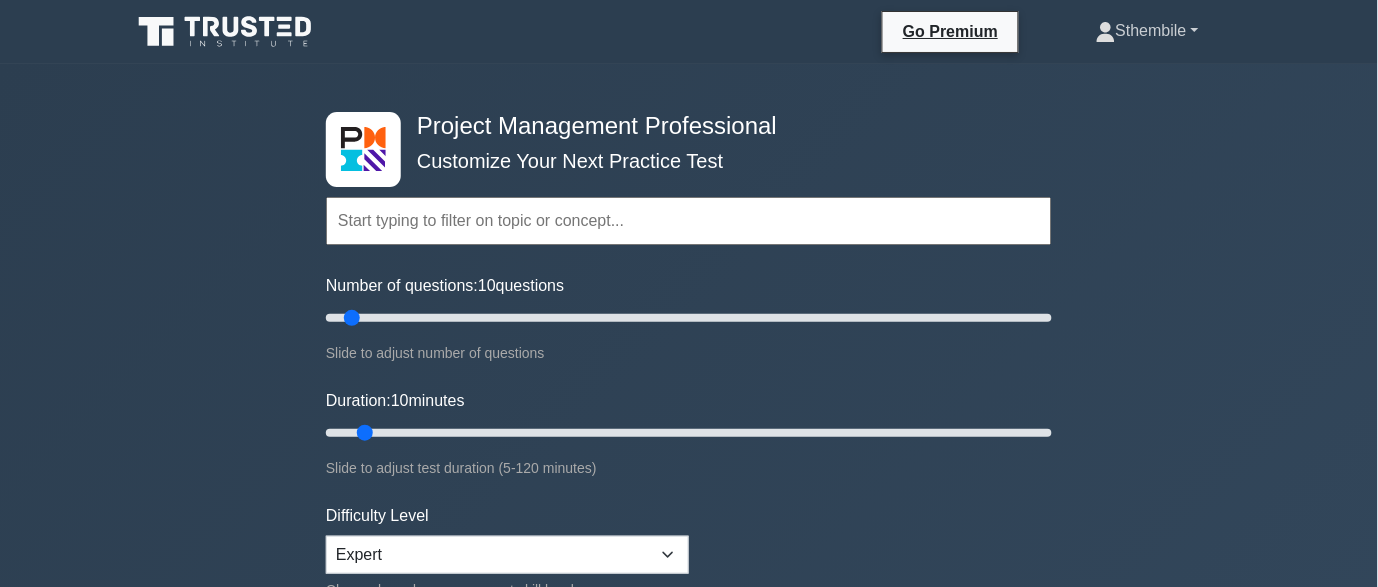 click on "Sthembile" at bounding box center (1147, 31) 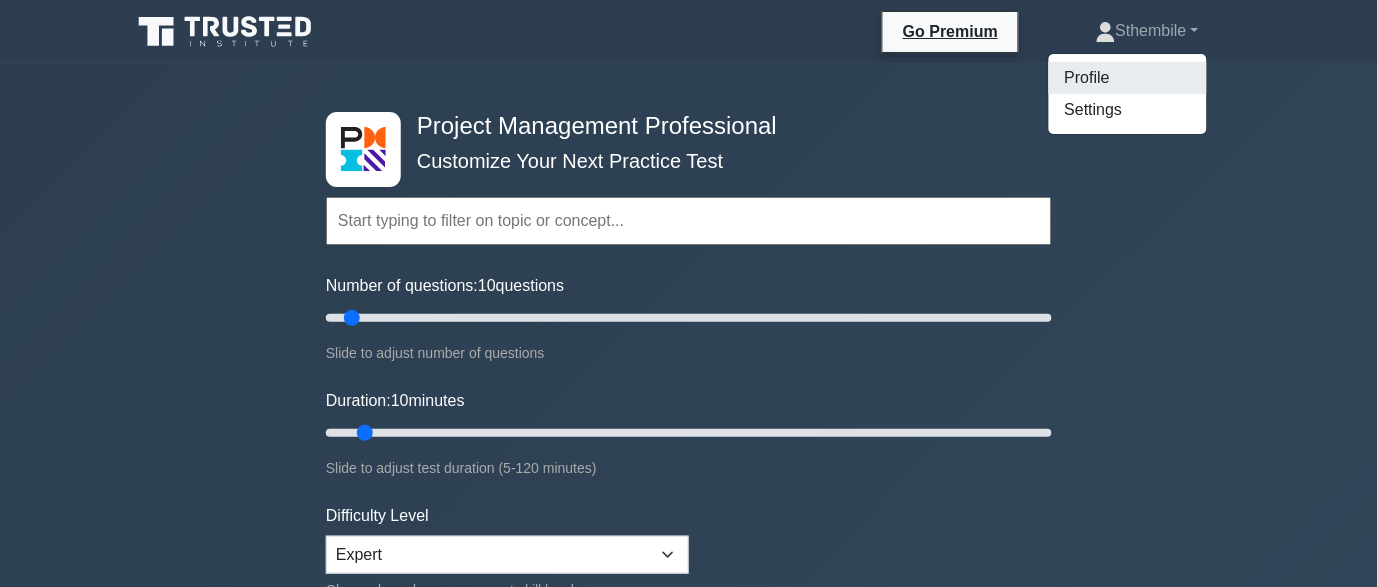 click on "Profile" at bounding box center (1128, 78) 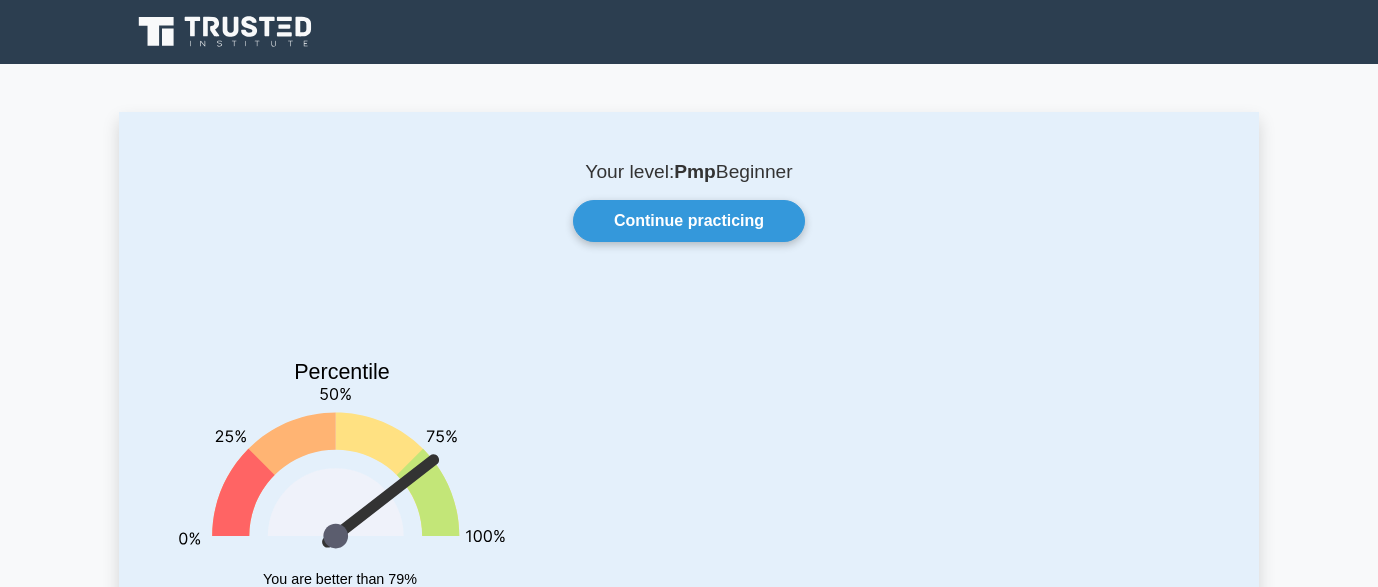 scroll, scrollTop: 0, scrollLeft: 0, axis: both 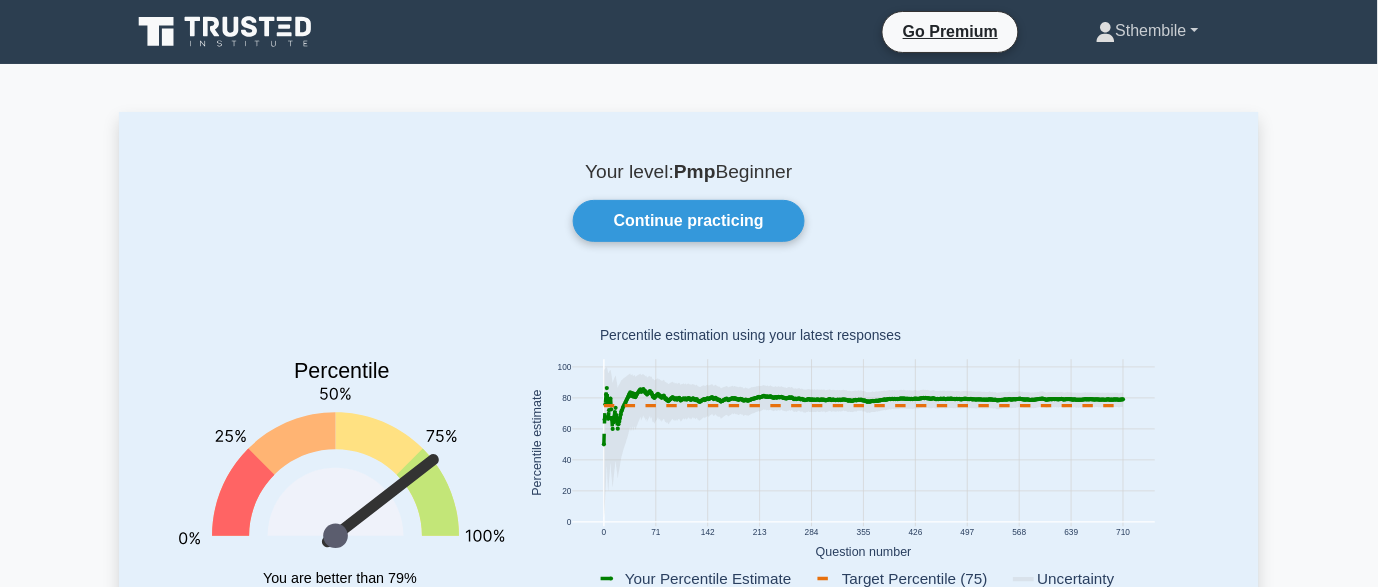 click on "Sthembile" at bounding box center (1147, 31) 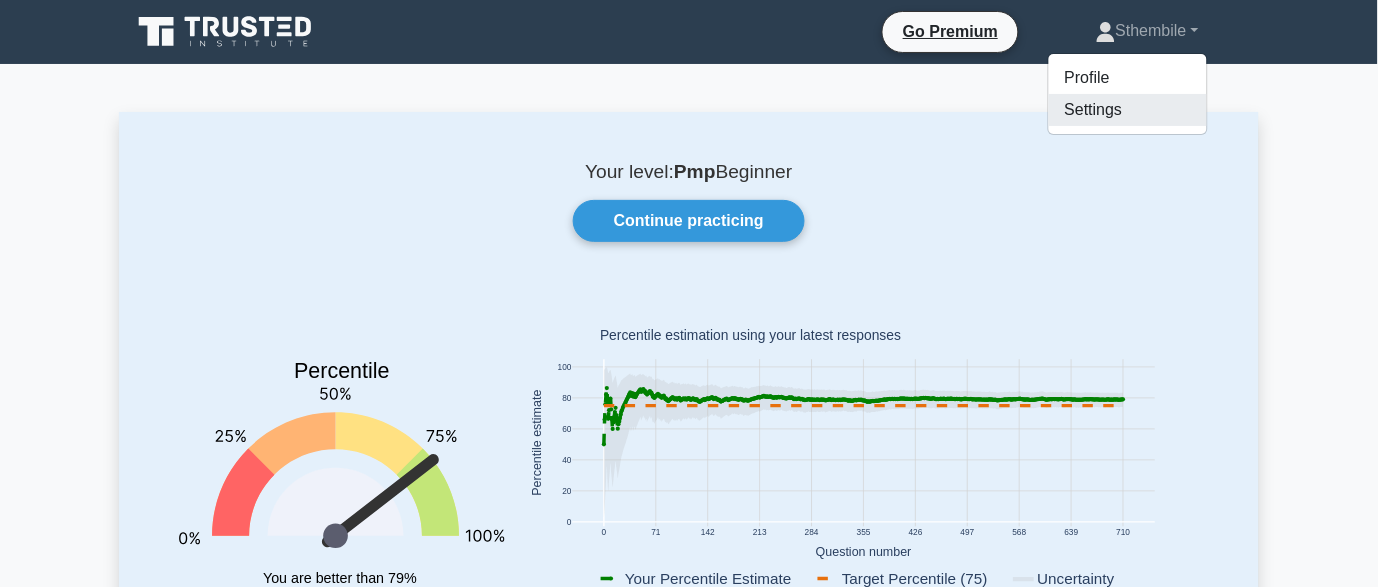 click on "Settings" at bounding box center [1128, 110] 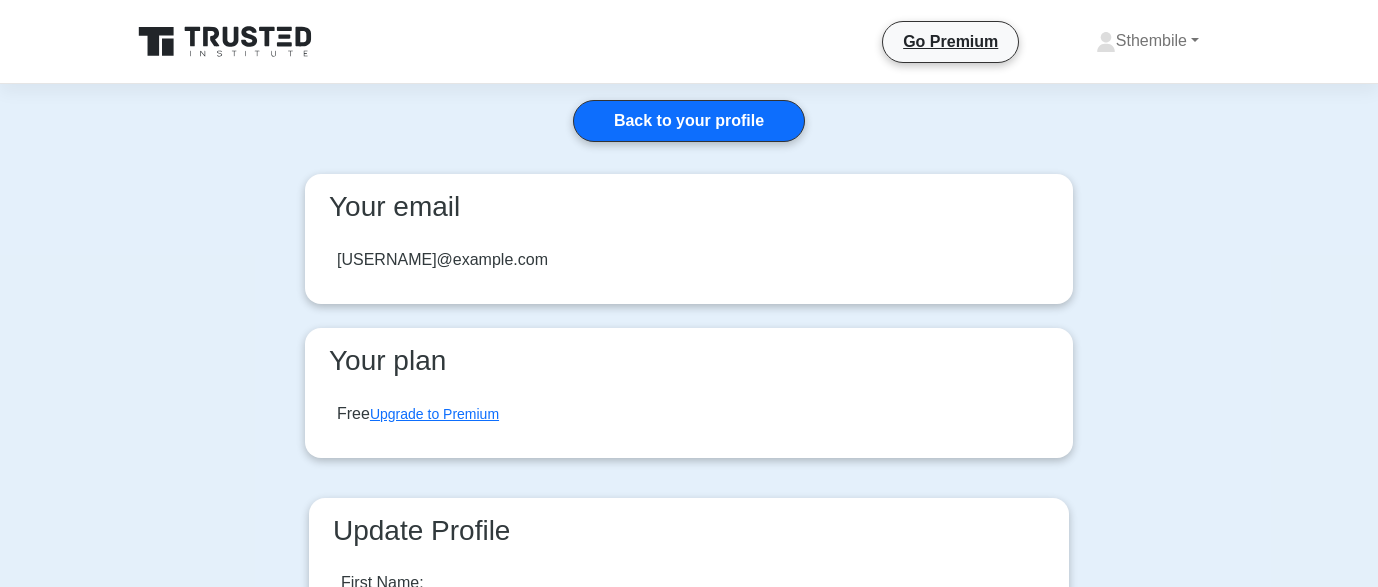 scroll, scrollTop: 0, scrollLeft: 0, axis: both 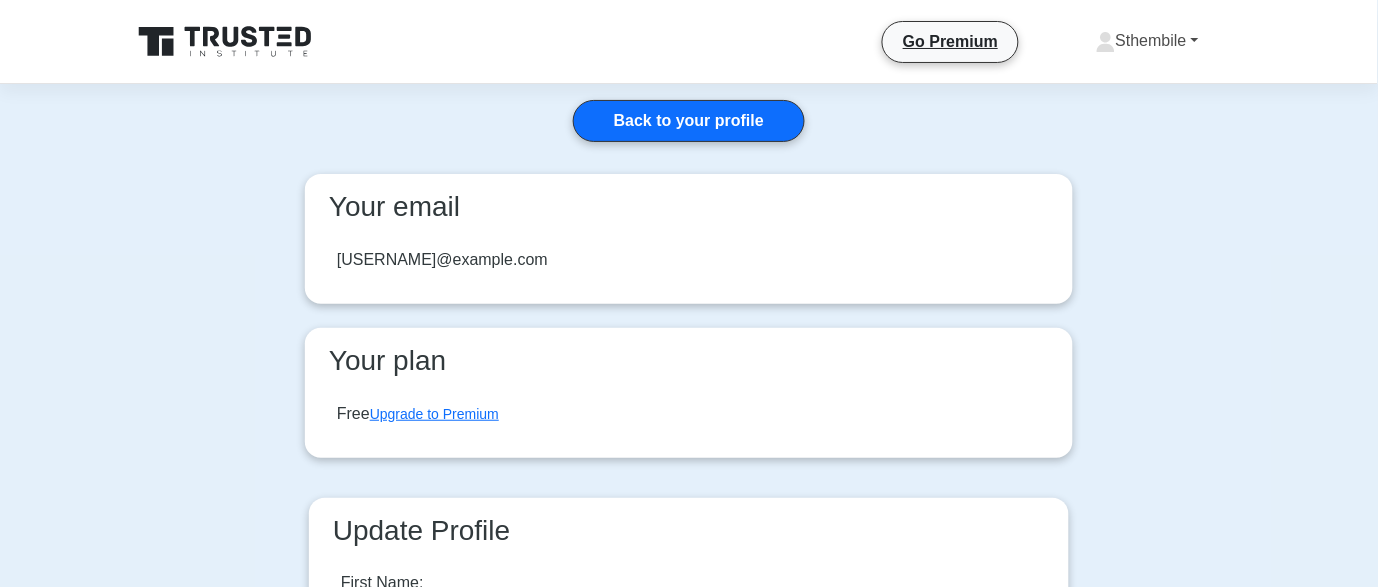 click on "Sthembile" at bounding box center [1147, 41] 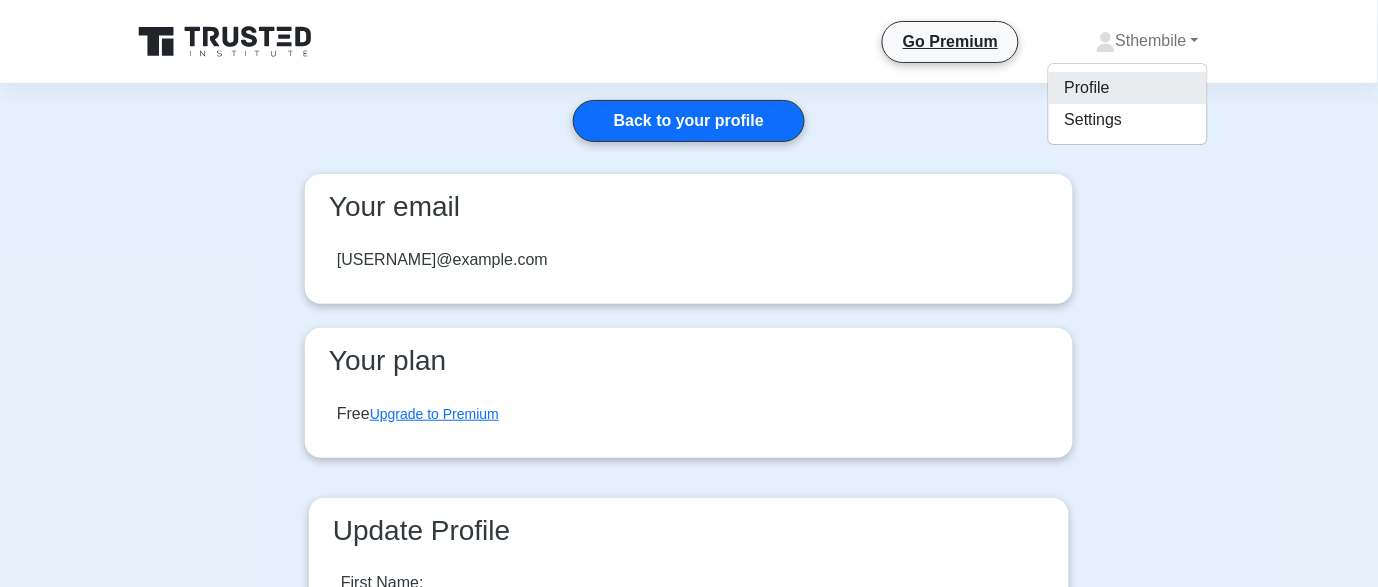 click on "Profile" at bounding box center (1128, 88) 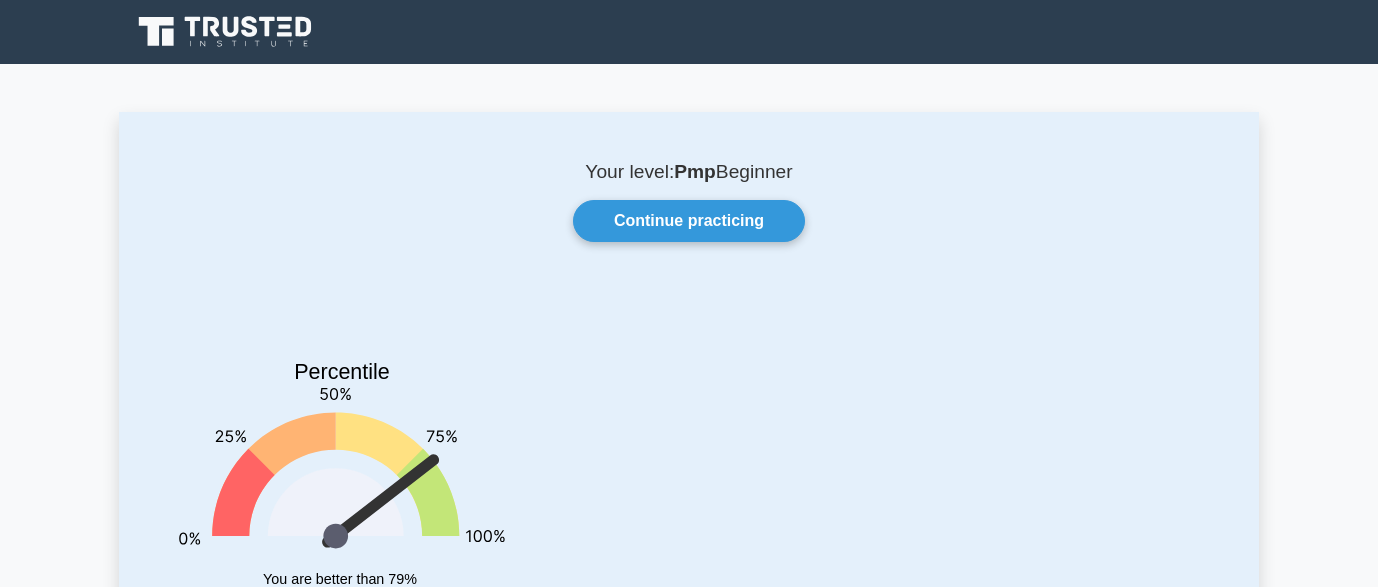 scroll, scrollTop: 0, scrollLeft: 0, axis: both 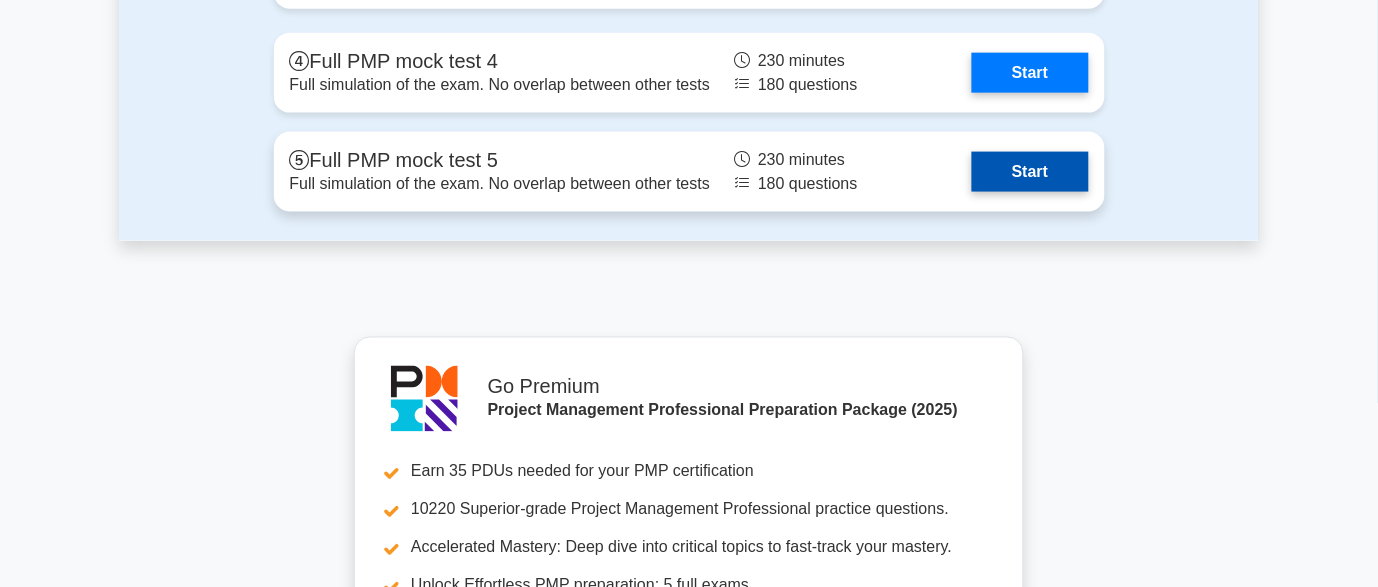 click on "Start" at bounding box center [1030, 172] 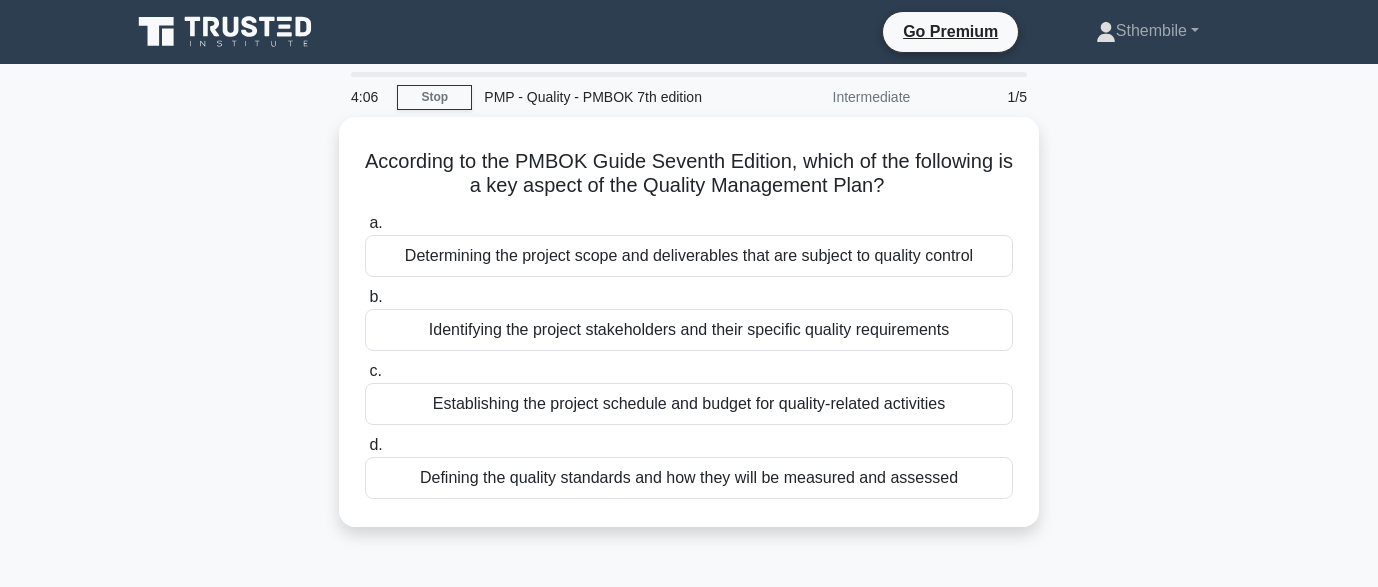 scroll, scrollTop: 0, scrollLeft: 0, axis: both 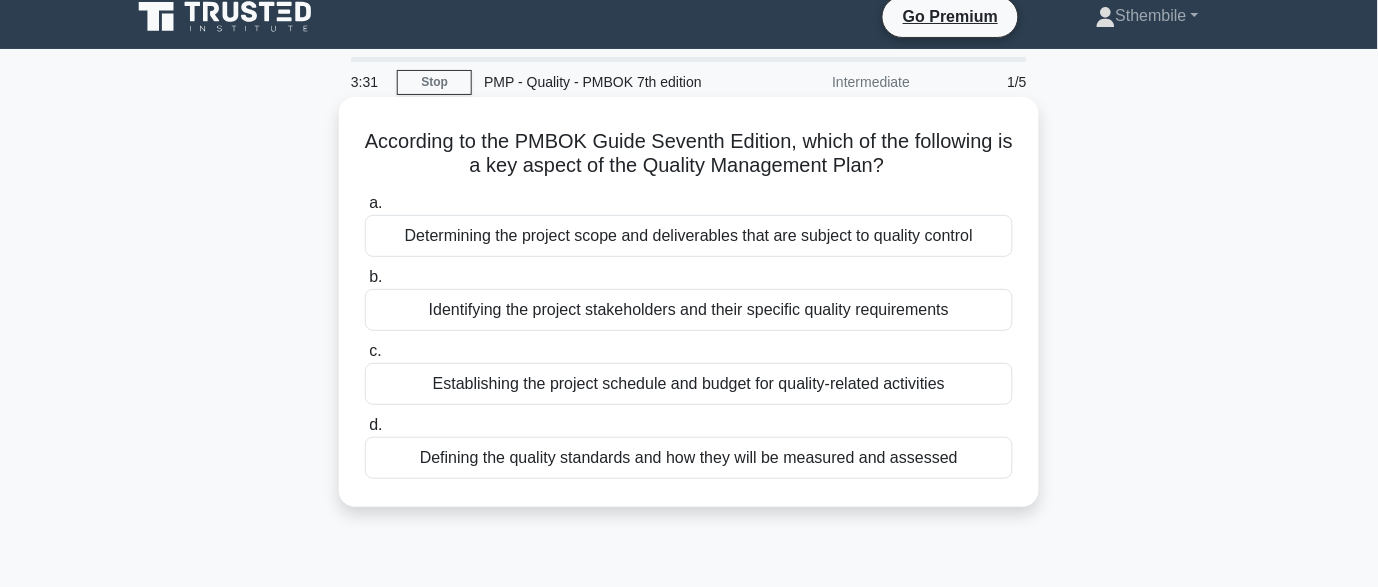 click on "Determining the project scope and deliverables that are subject to quality control" at bounding box center (689, 236) 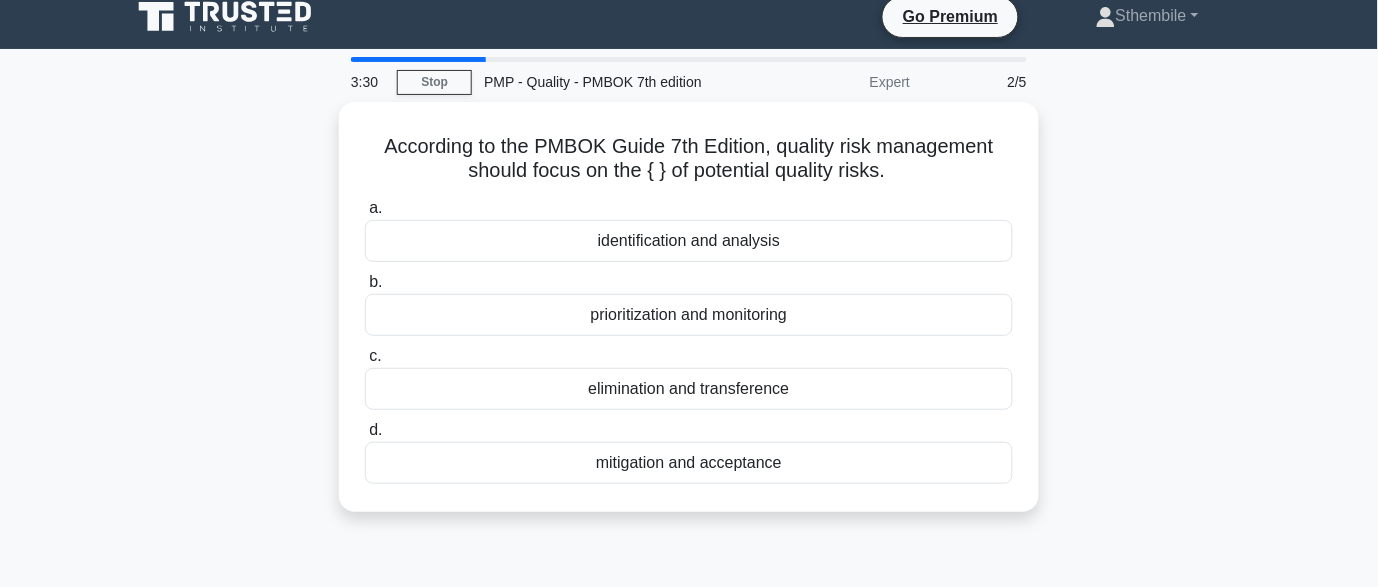 scroll, scrollTop: 0, scrollLeft: 0, axis: both 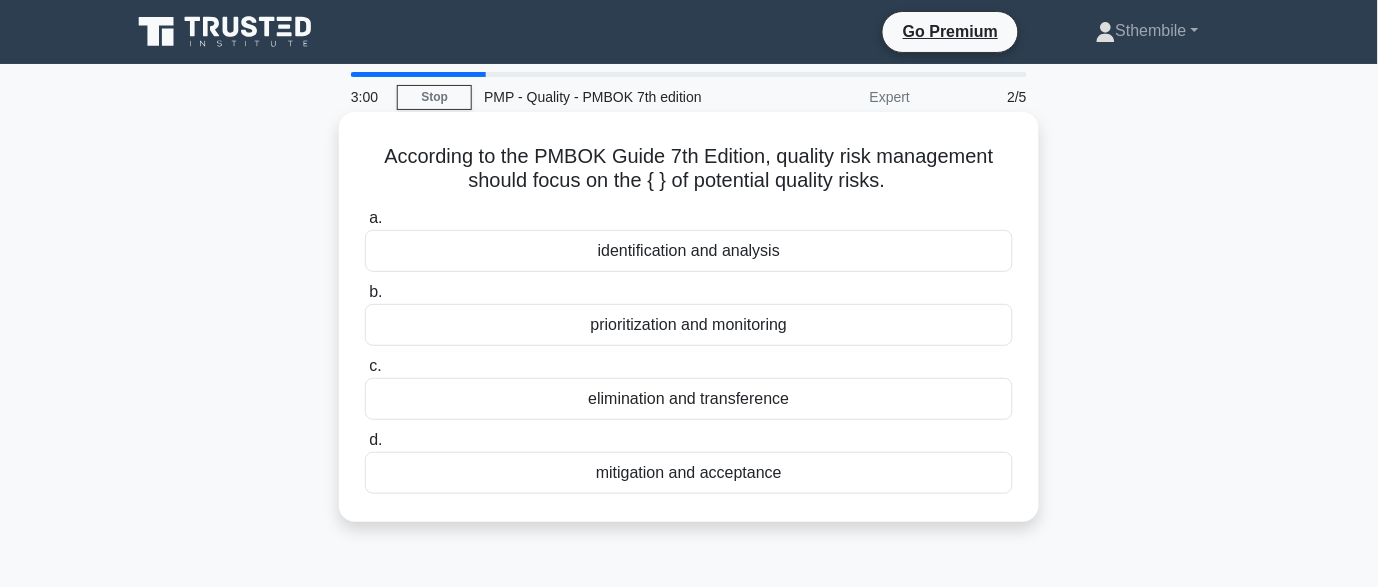 click on "prioritization and monitoring" at bounding box center (689, 325) 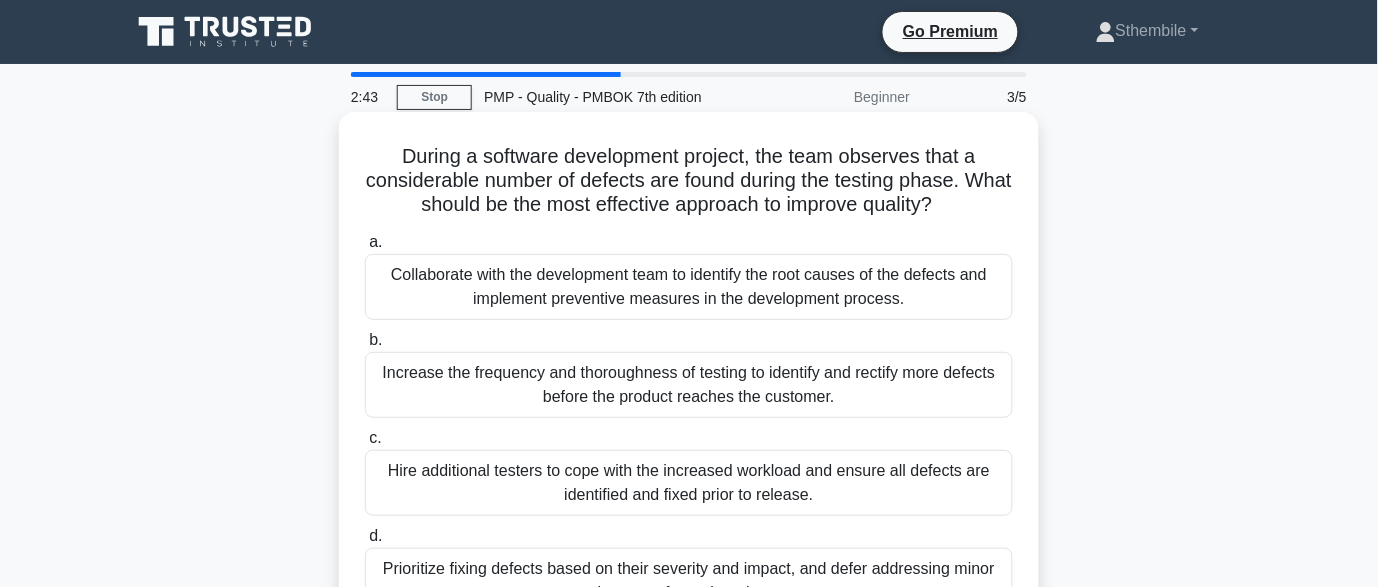 click on "Collaborate with the development team to identify the root causes of the defects and implement preventive measures in the development process." at bounding box center [689, 287] 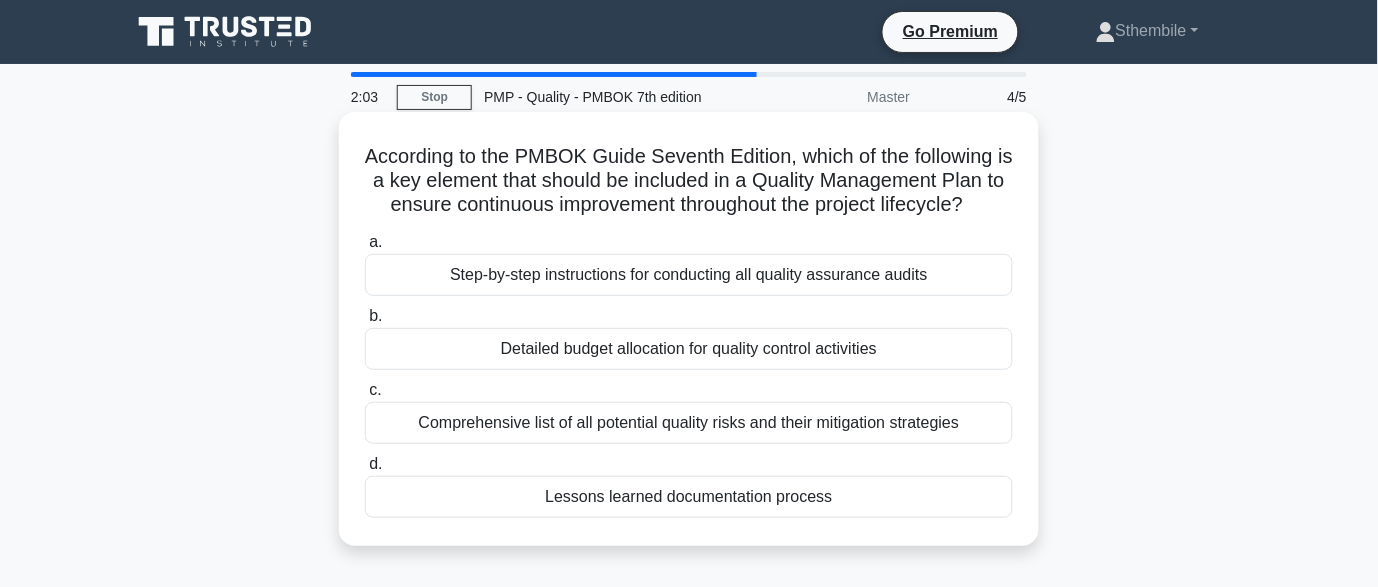 click on "Step-by-step instructions for conducting all quality assurance audits" at bounding box center (689, 275) 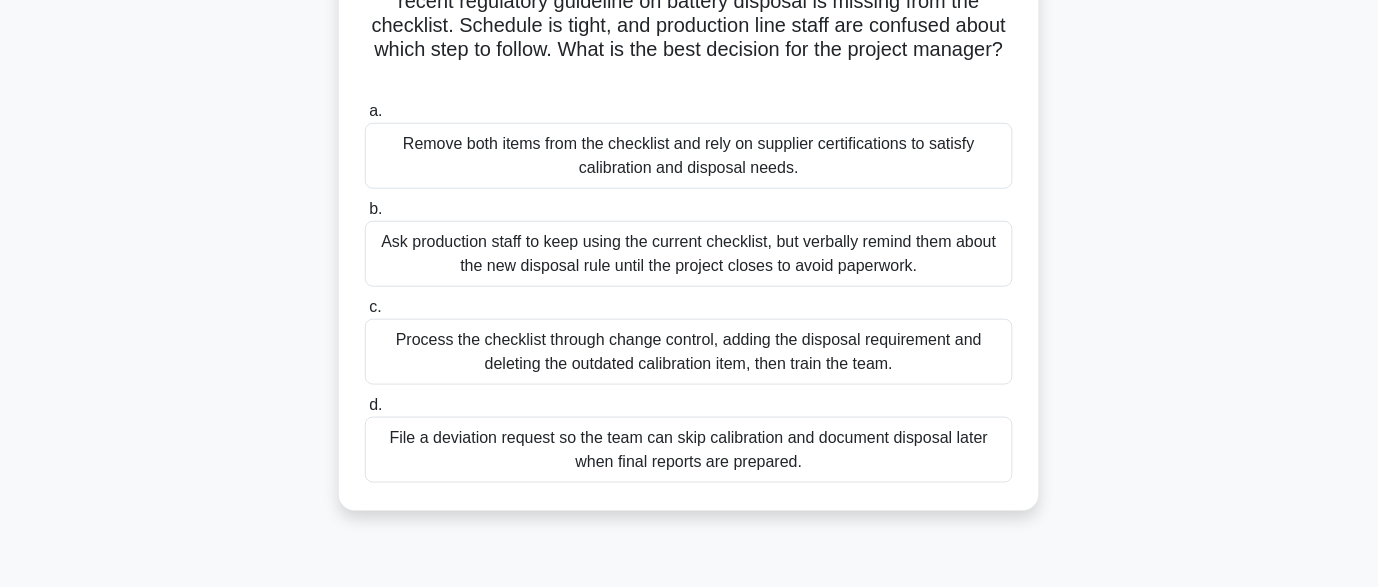 scroll, scrollTop: 232, scrollLeft: 0, axis: vertical 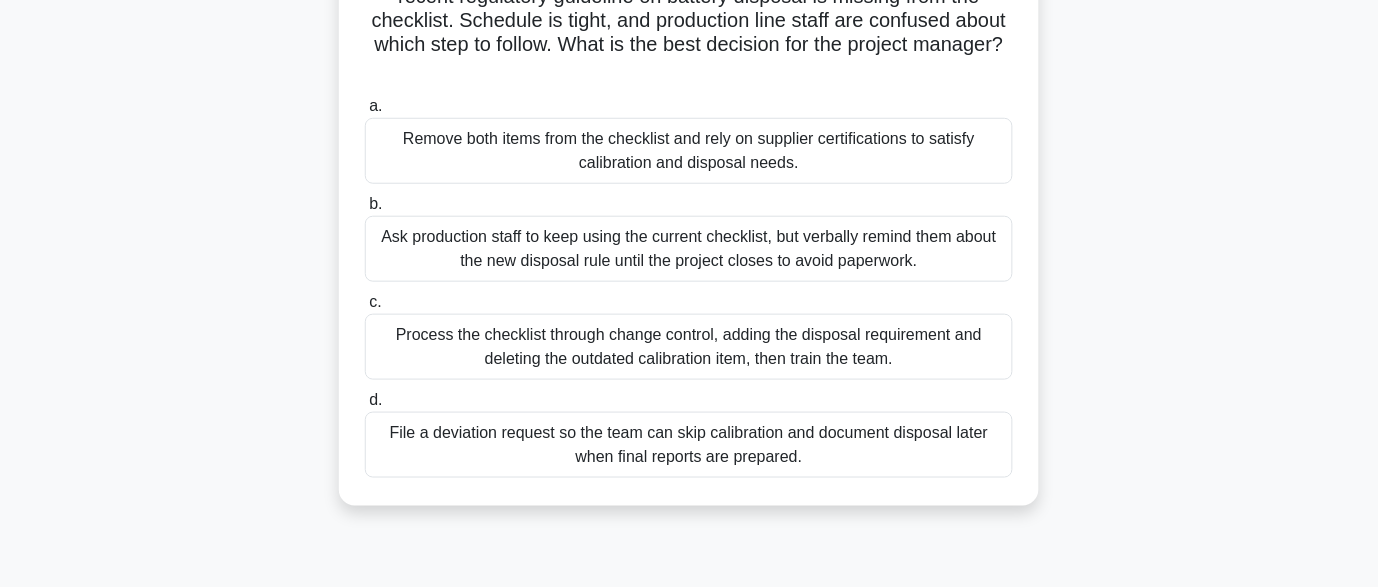 click on "Process the checklist through change control, adding the disposal requirement and deleting the outdated calibration item, then train the team." at bounding box center (689, 347) 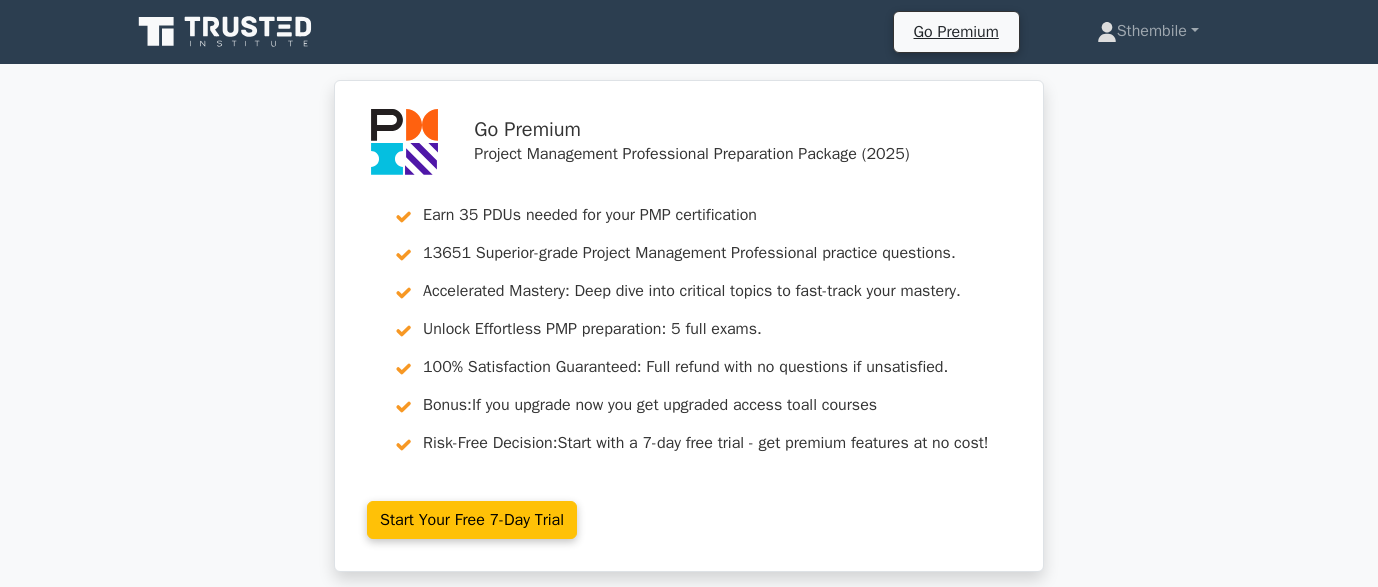 scroll, scrollTop: 0, scrollLeft: 0, axis: both 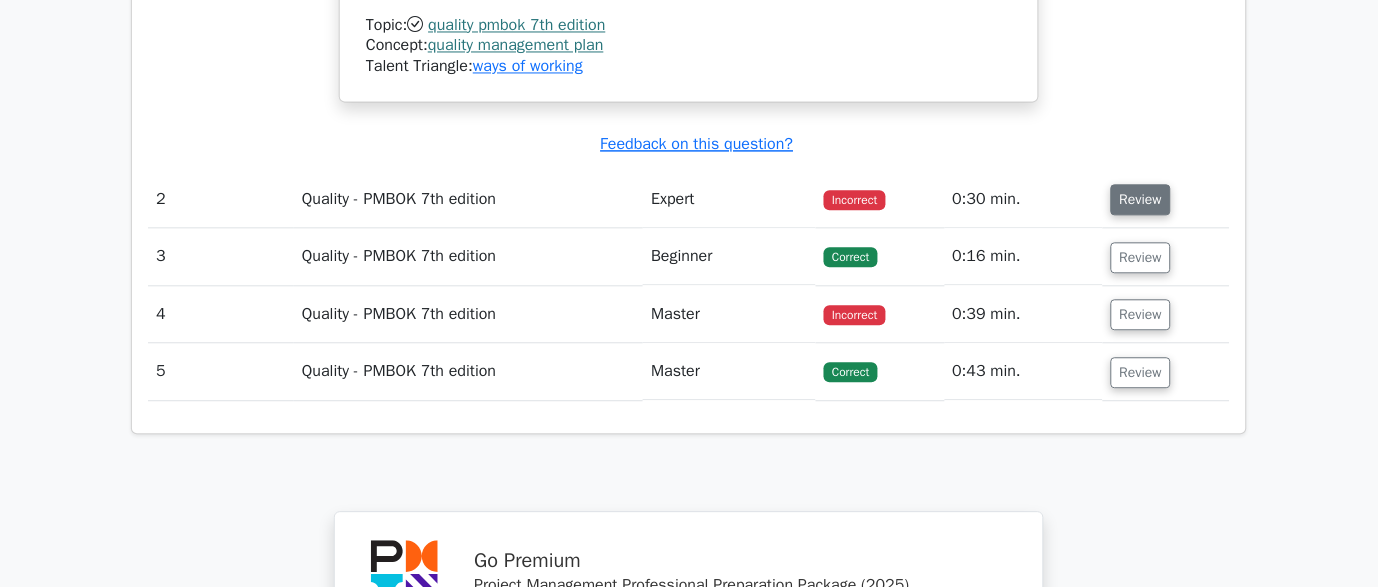 click on "Review" at bounding box center [1141, 199] 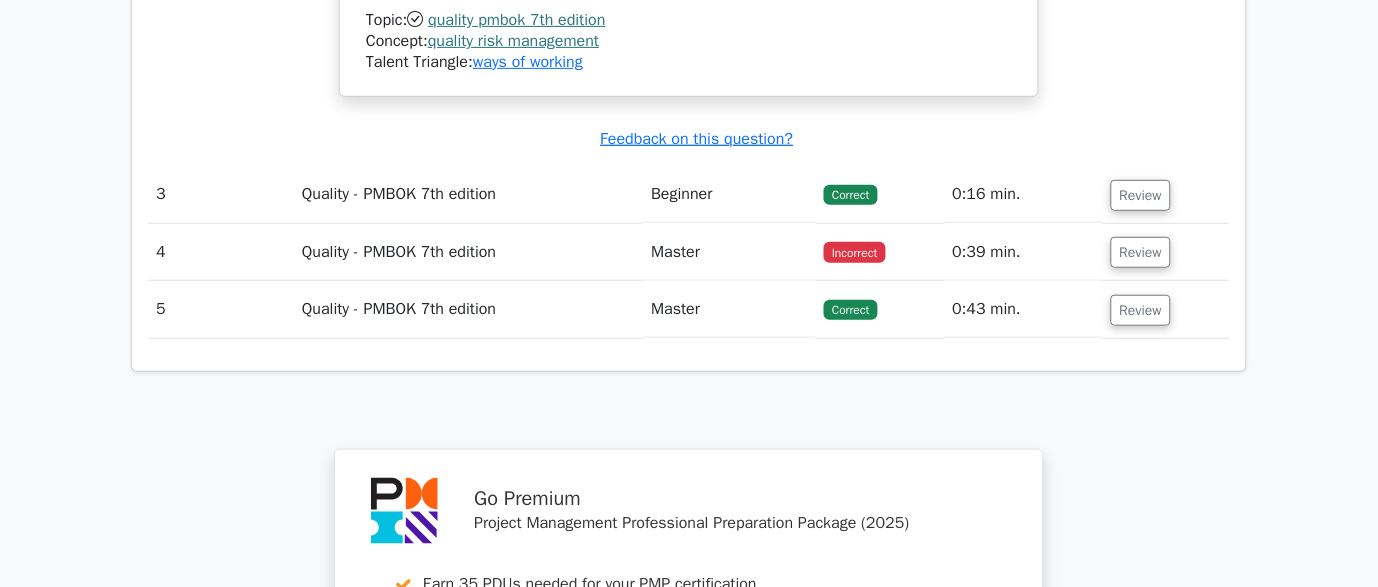 scroll, scrollTop: 3264, scrollLeft: 0, axis: vertical 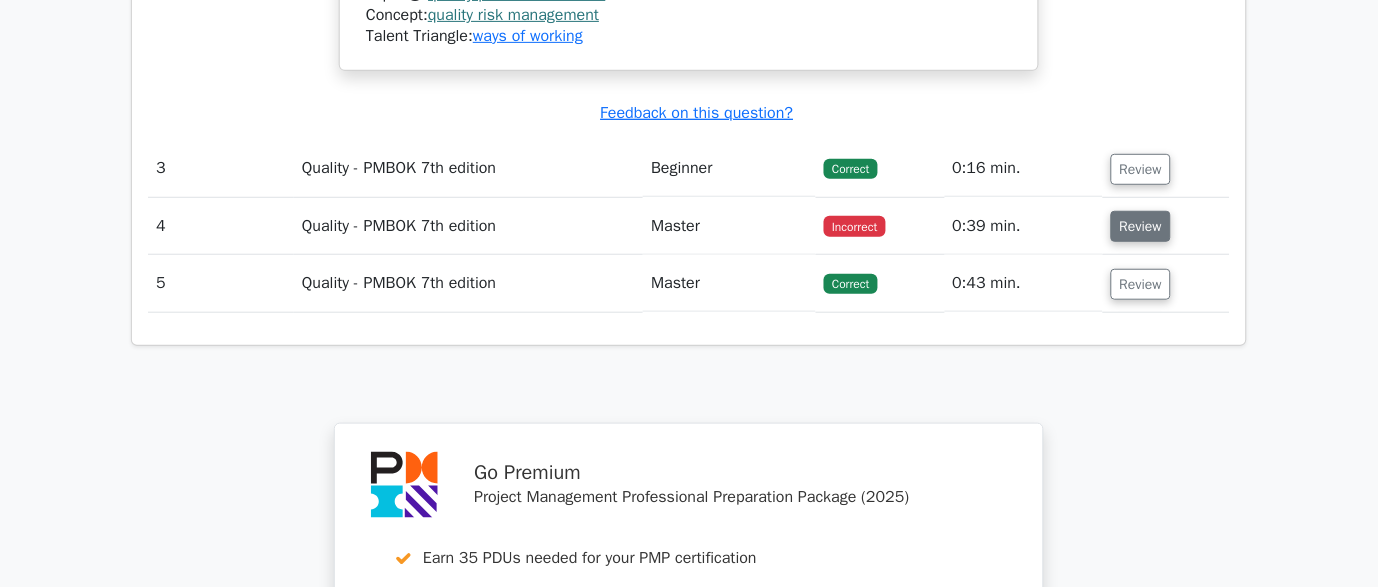 click on "Review" at bounding box center (1141, 226) 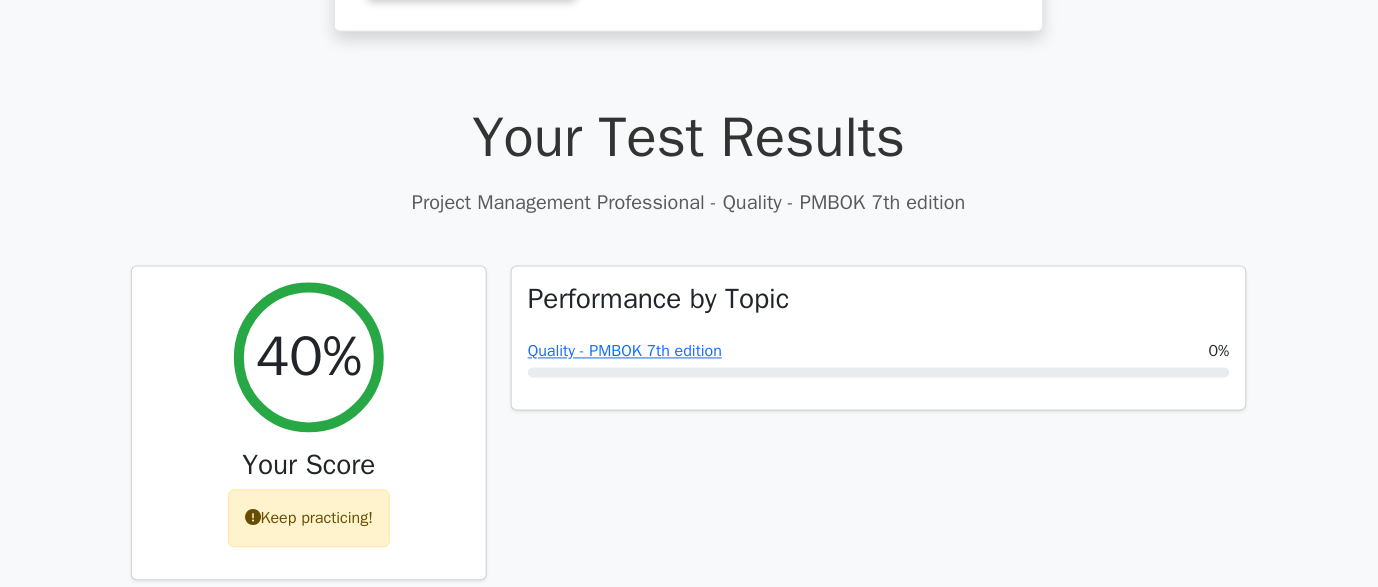 scroll, scrollTop: 543, scrollLeft: 0, axis: vertical 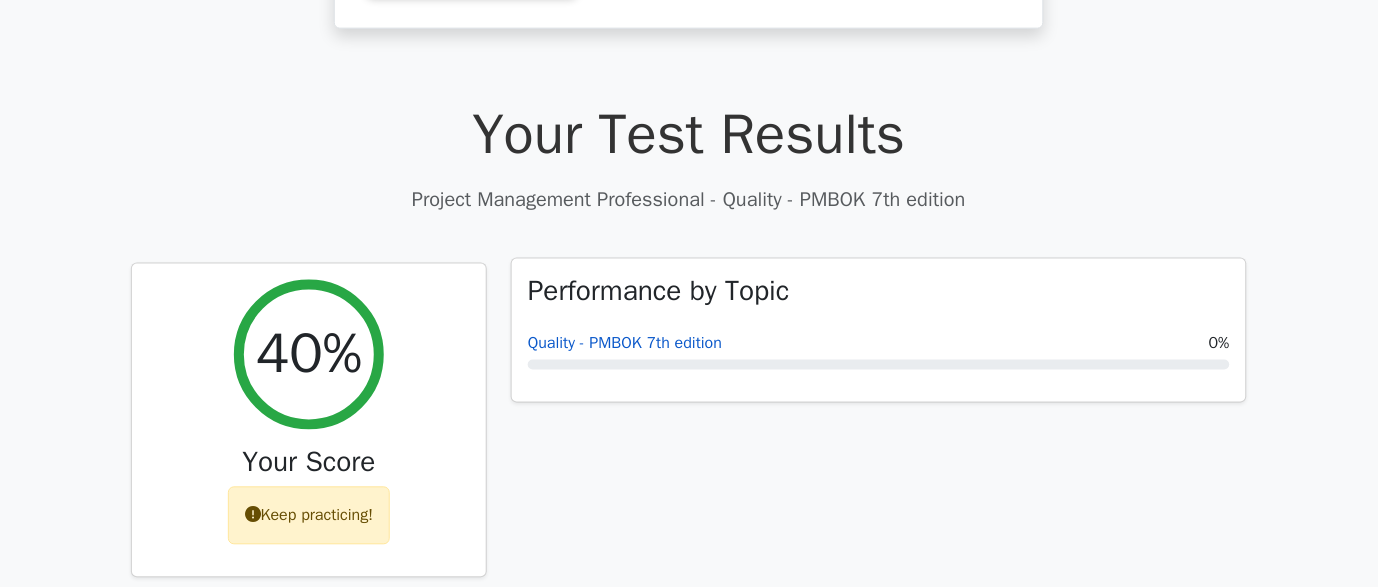 click on "Quality - PMBOK 7th edition" at bounding box center (625, 344) 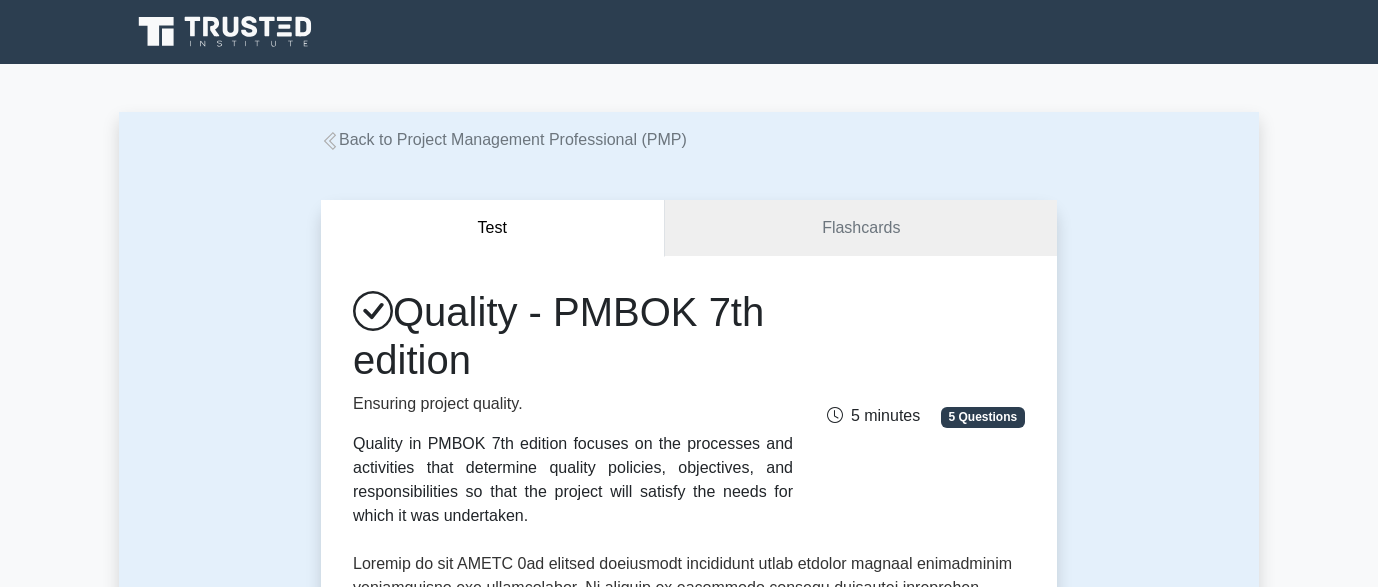 scroll, scrollTop: 0, scrollLeft: 0, axis: both 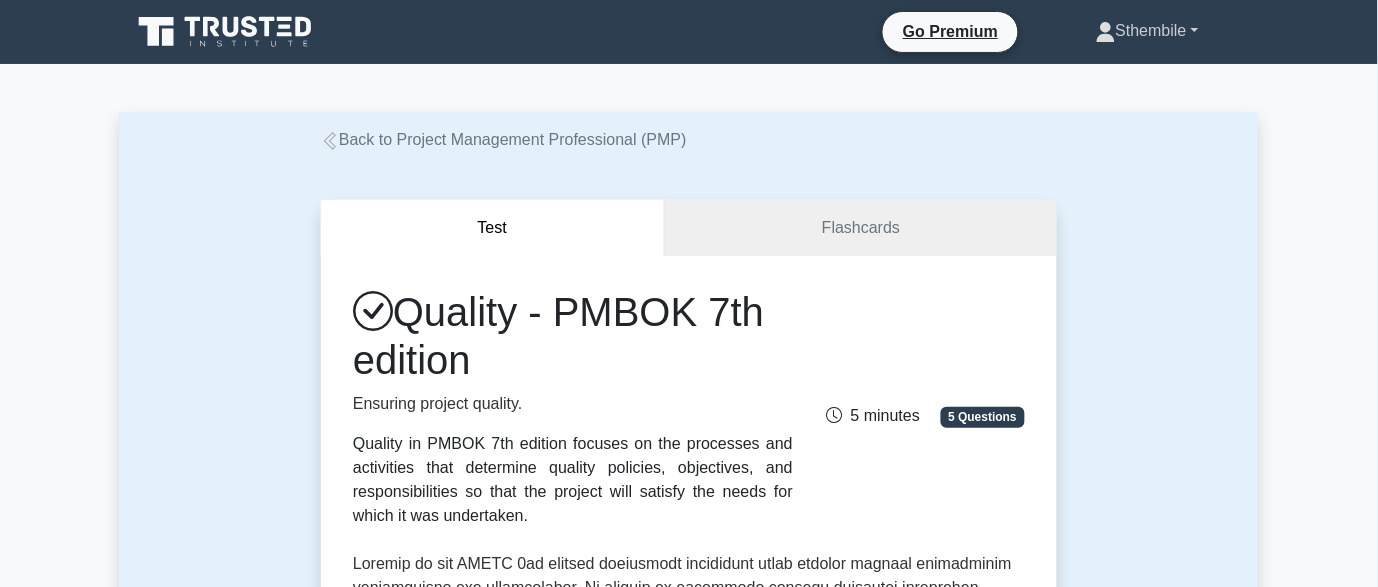 click on "Sthembile" at bounding box center [1147, 31] 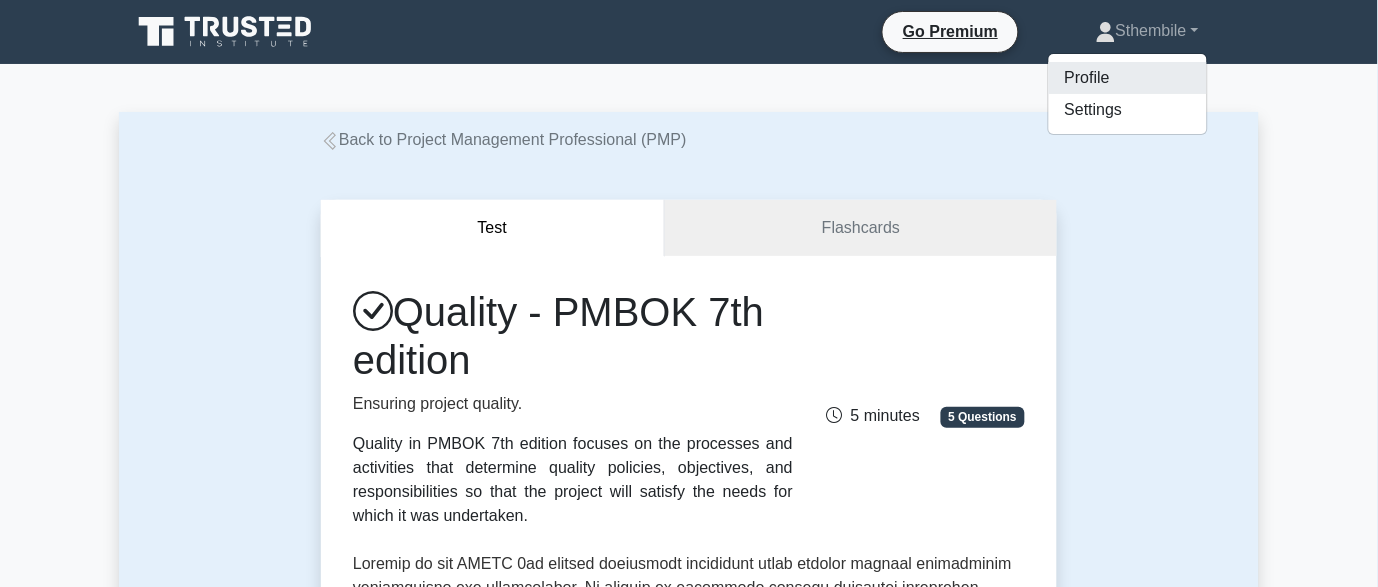 click on "Profile" at bounding box center (1128, 78) 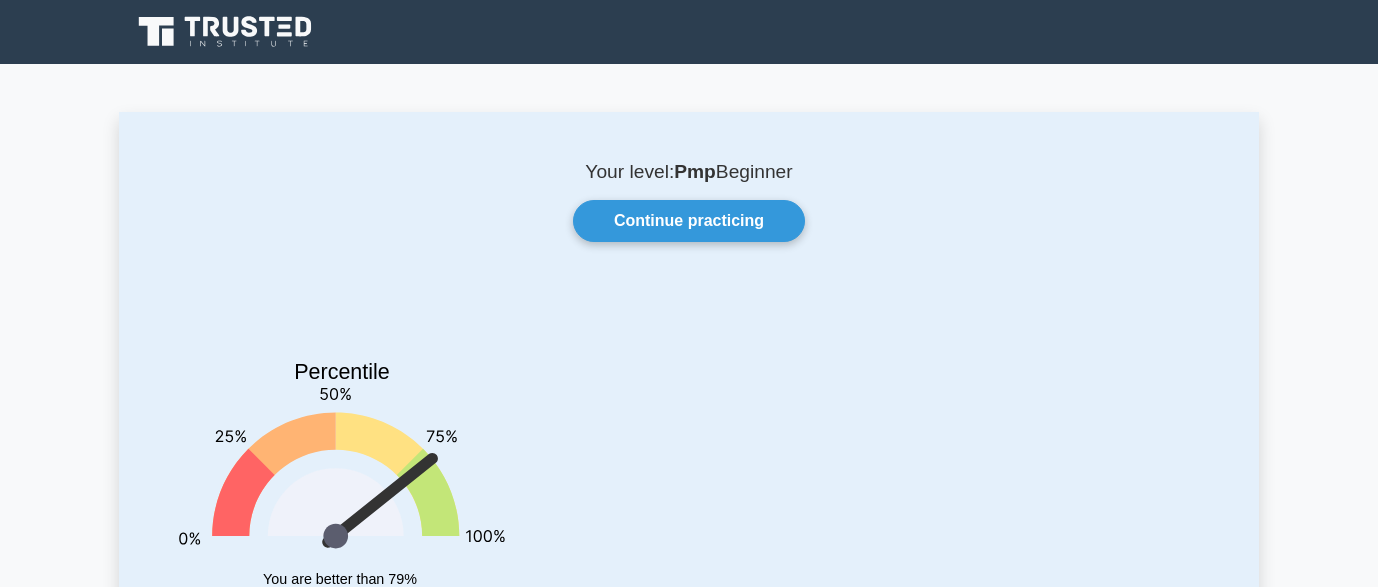 scroll, scrollTop: 0, scrollLeft: 0, axis: both 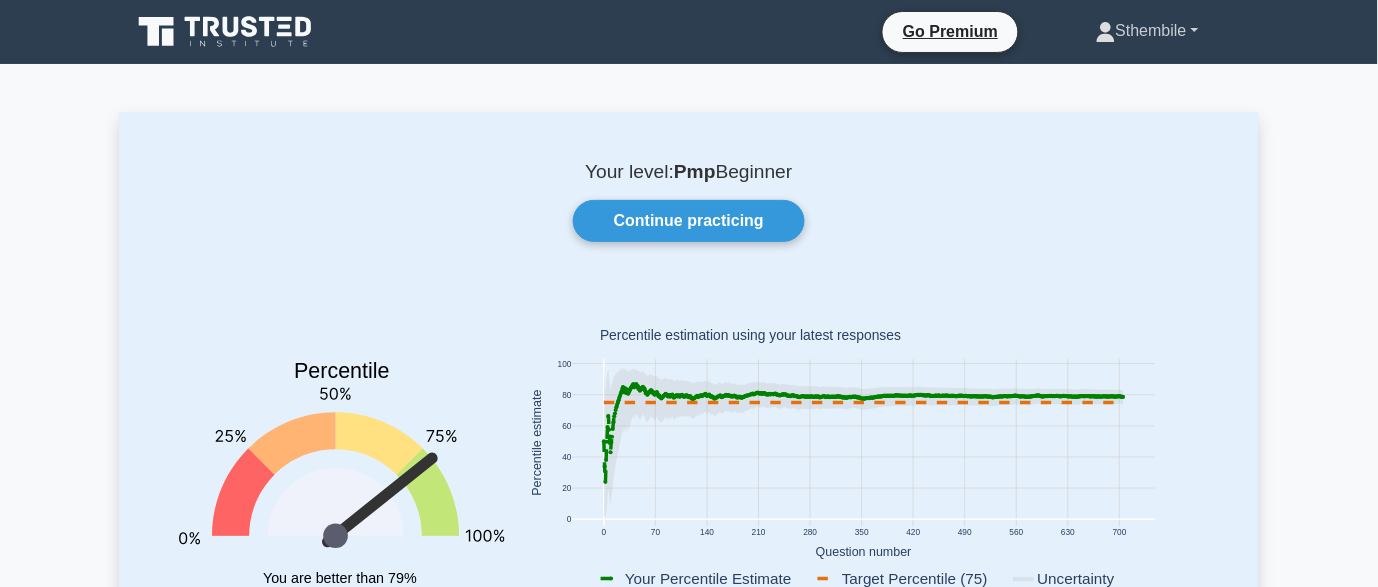 click on "Sthembile" at bounding box center (1147, 31) 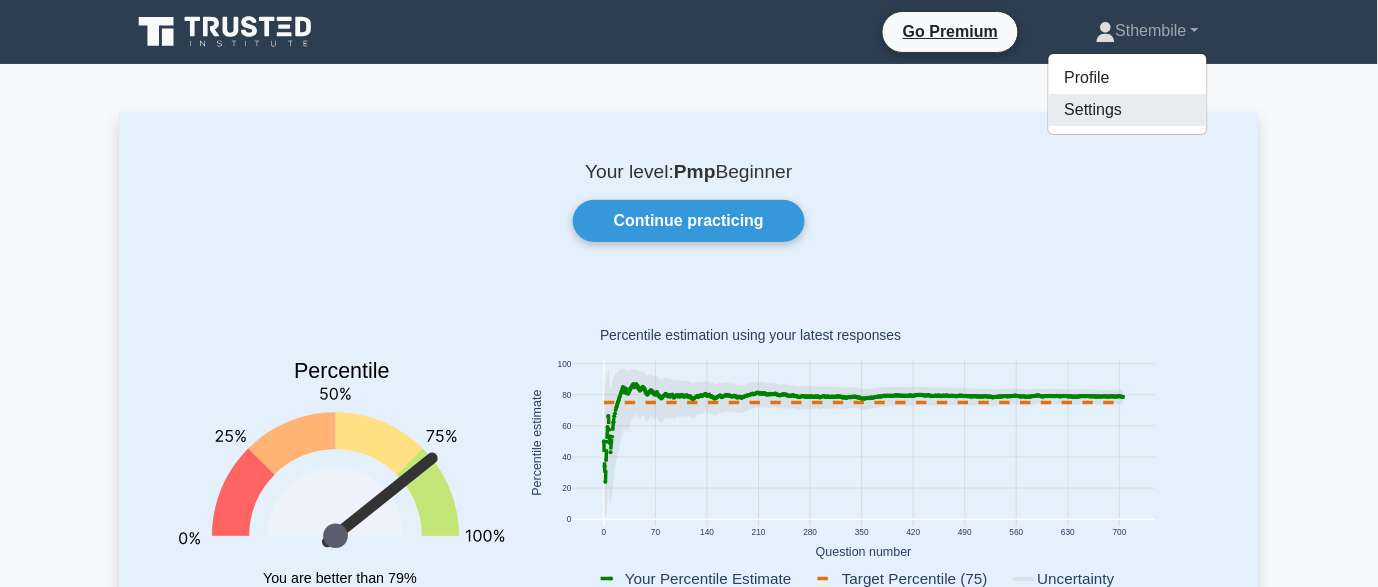click on "Settings" at bounding box center [1128, 110] 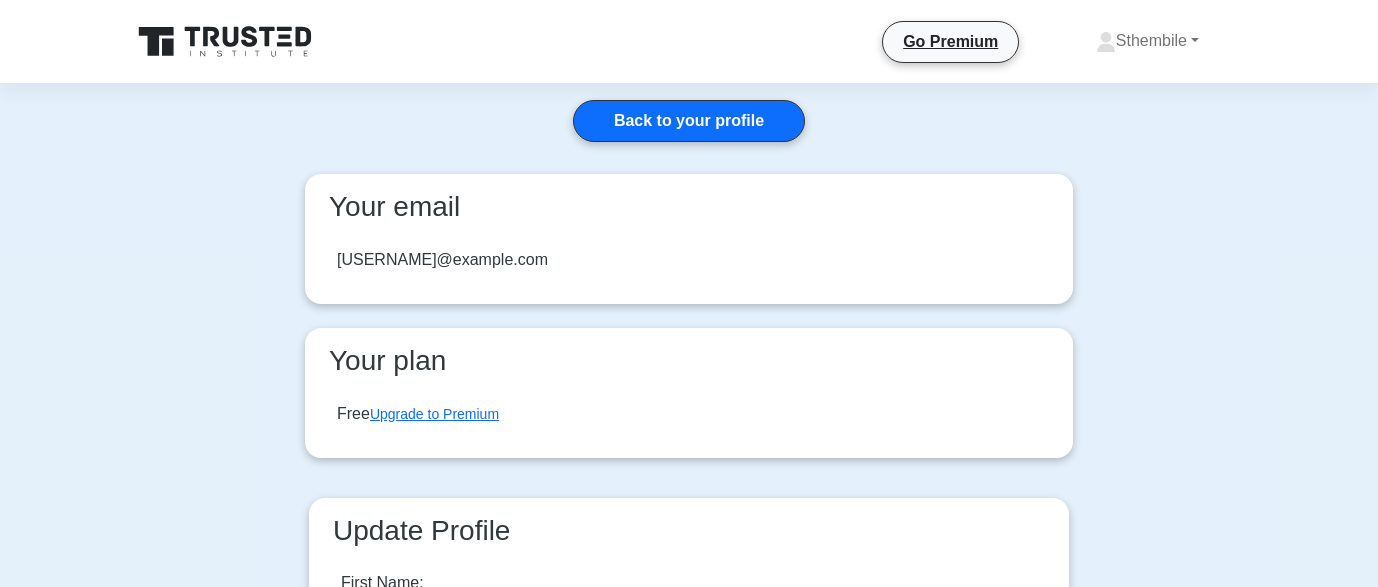scroll, scrollTop: 0, scrollLeft: 0, axis: both 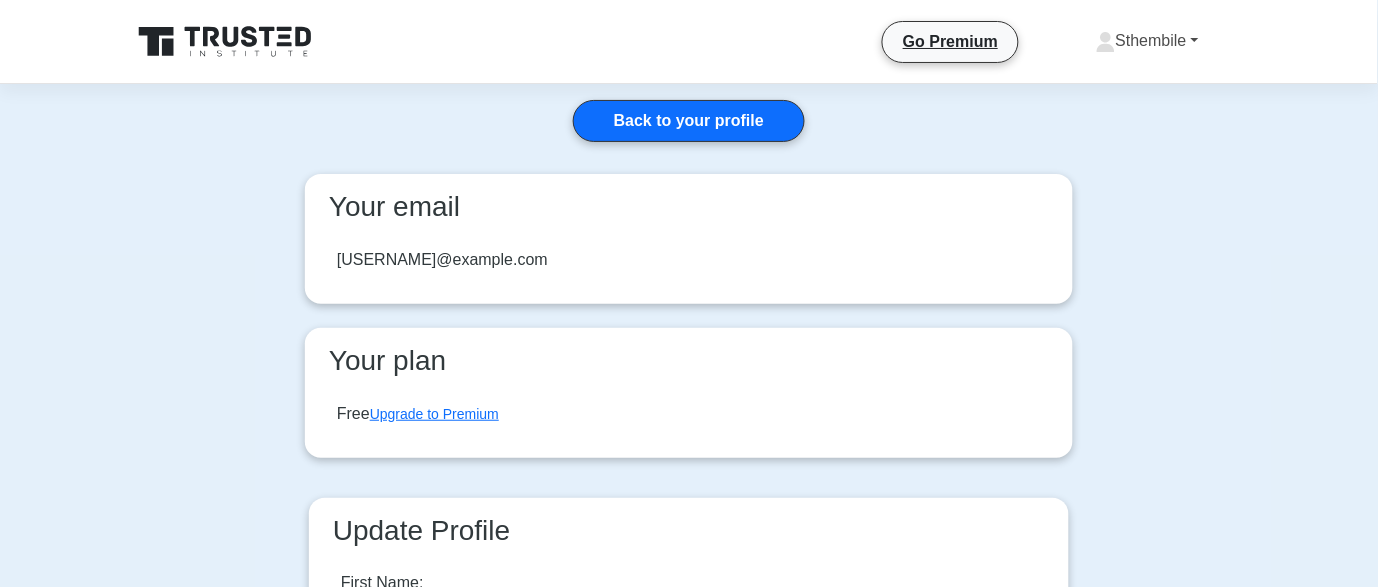click on "Sthembile" at bounding box center (1147, 41) 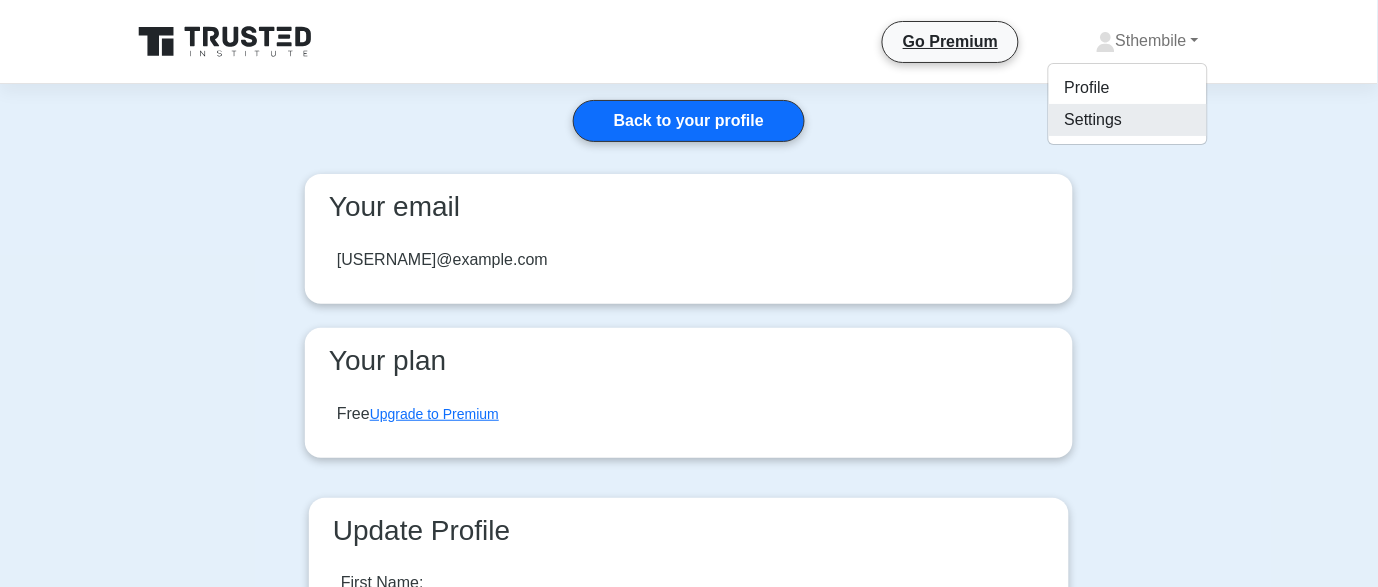 click on "Settings" at bounding box center (1128, 120) 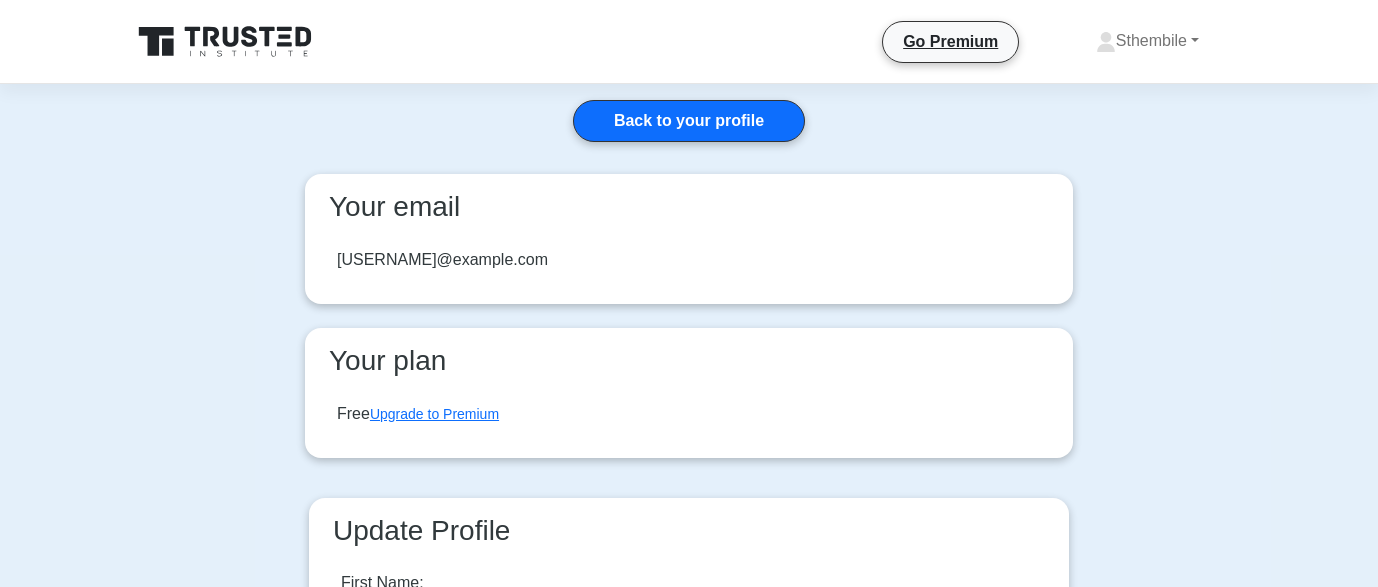 scroll, scrollTop: 0, scrollLeft: 0, axis: both 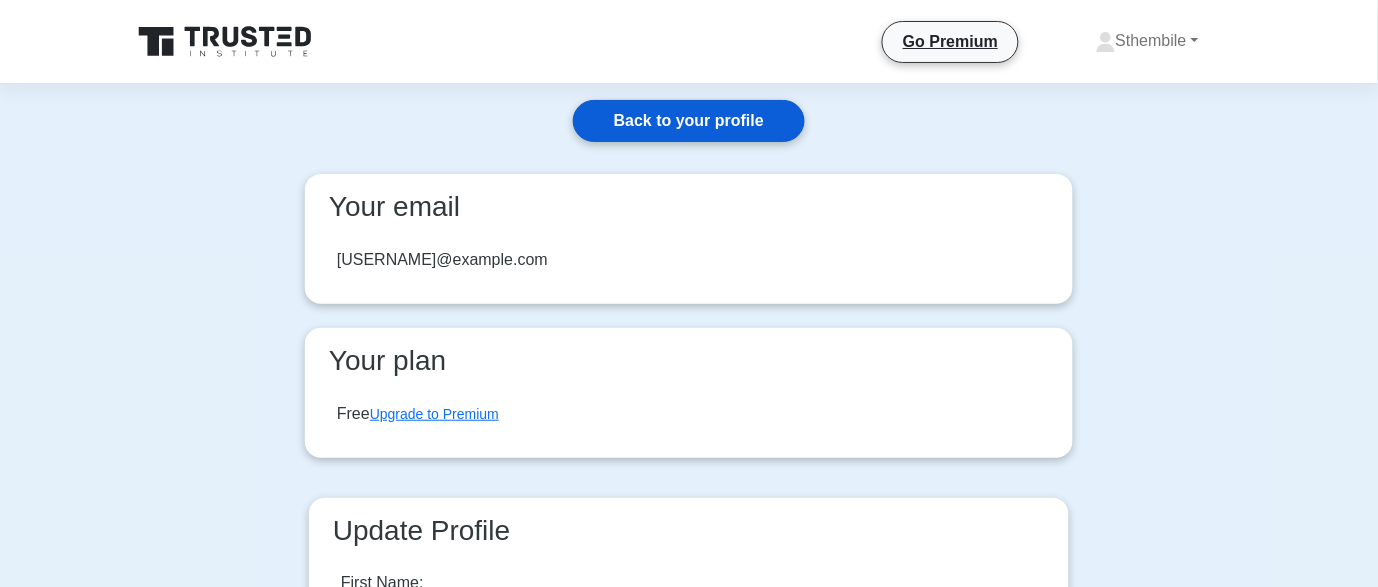 click on "Back to your profile" at bounding box center [689, 121] 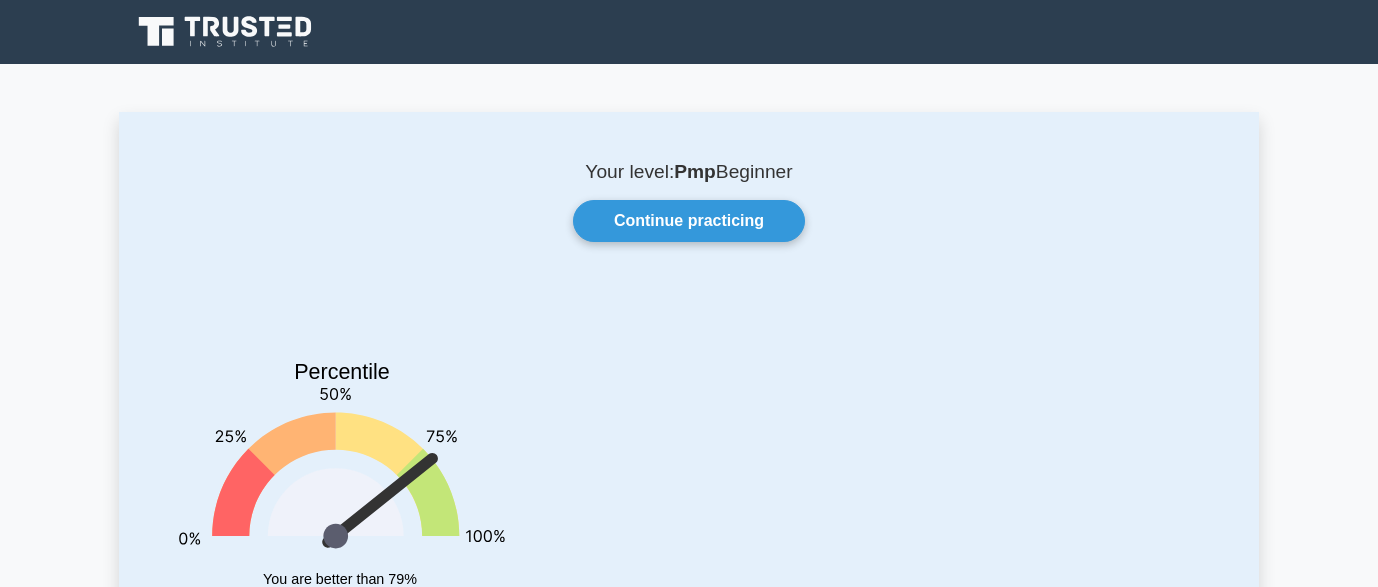 scroll, scrollTop: 0, scrollLeft: 0, axis: both 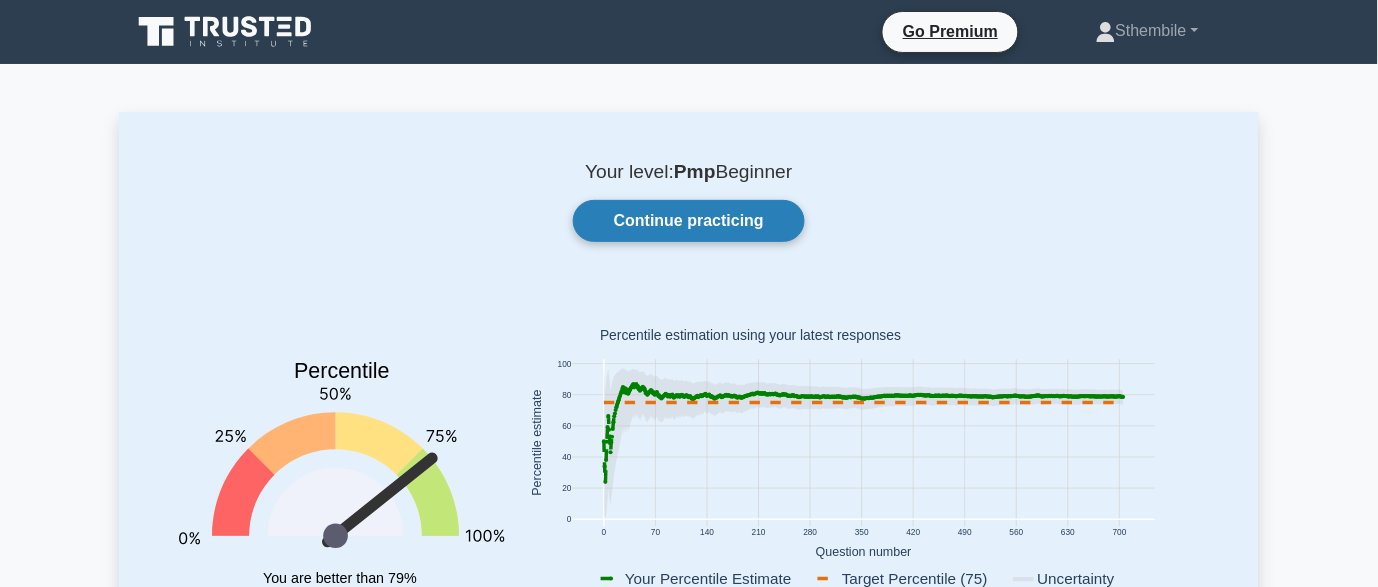 click on "Continue practicing" at bounding box center [689, 221] 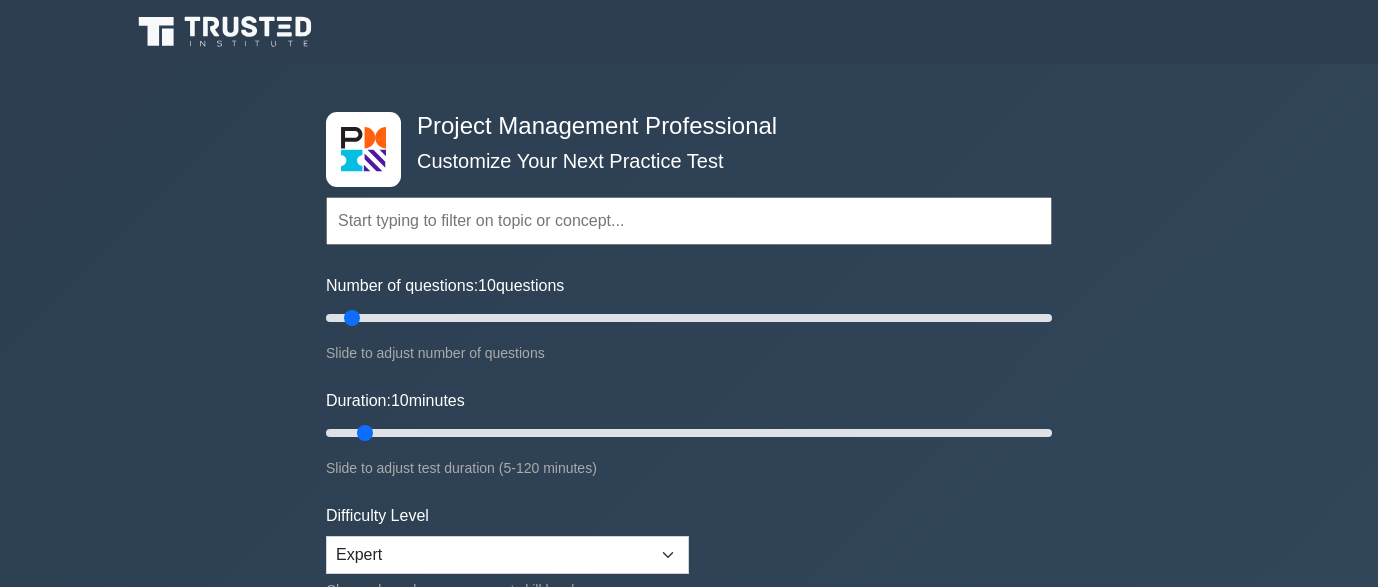 scroll, scrollTop: 0, scrollLeft: 0, axis: both 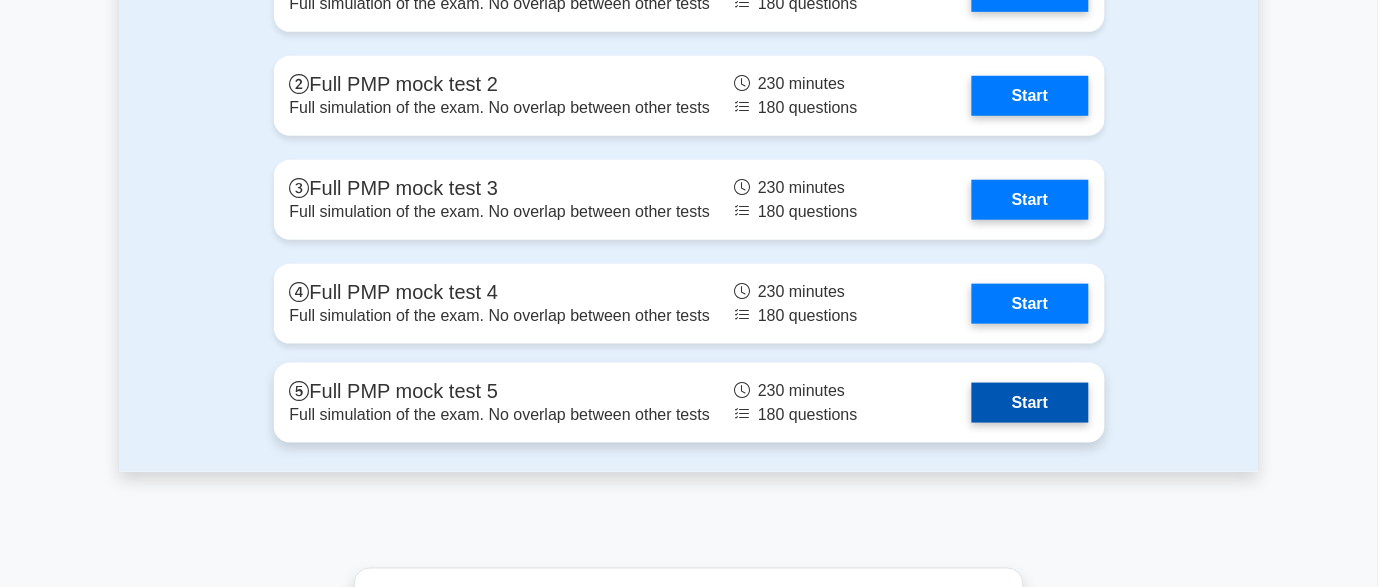 click on "Start" at bounding box center [1030, 403] 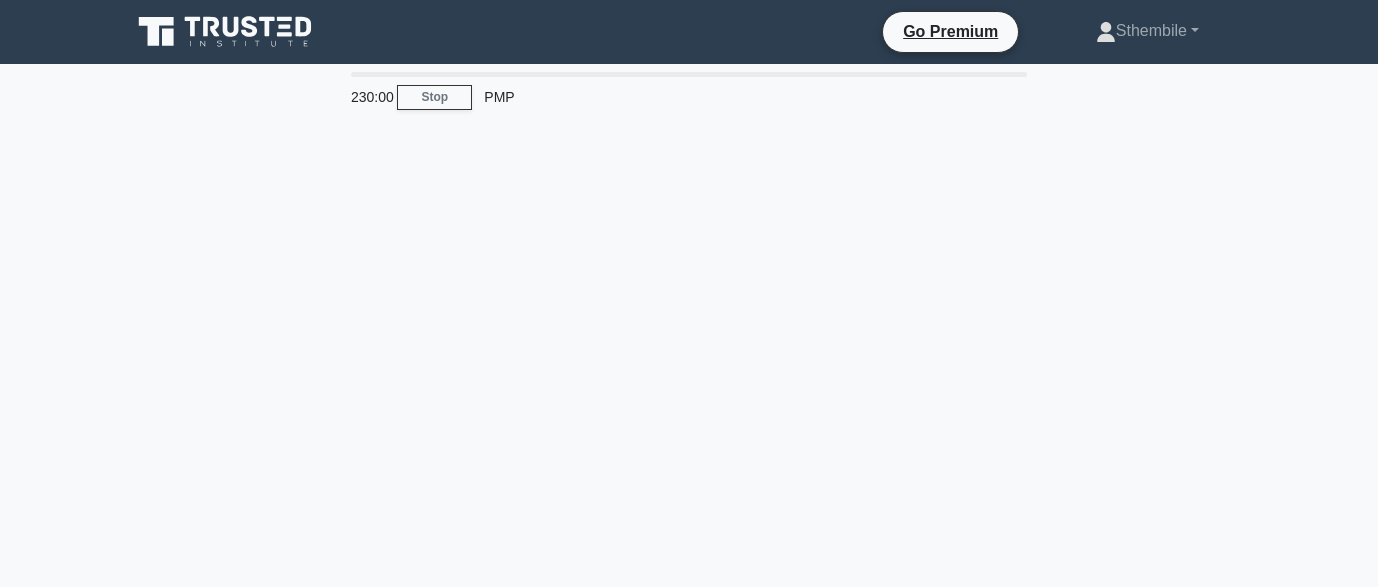 scroll, scrollTop: 0, scrollLeft: 0, axis: both 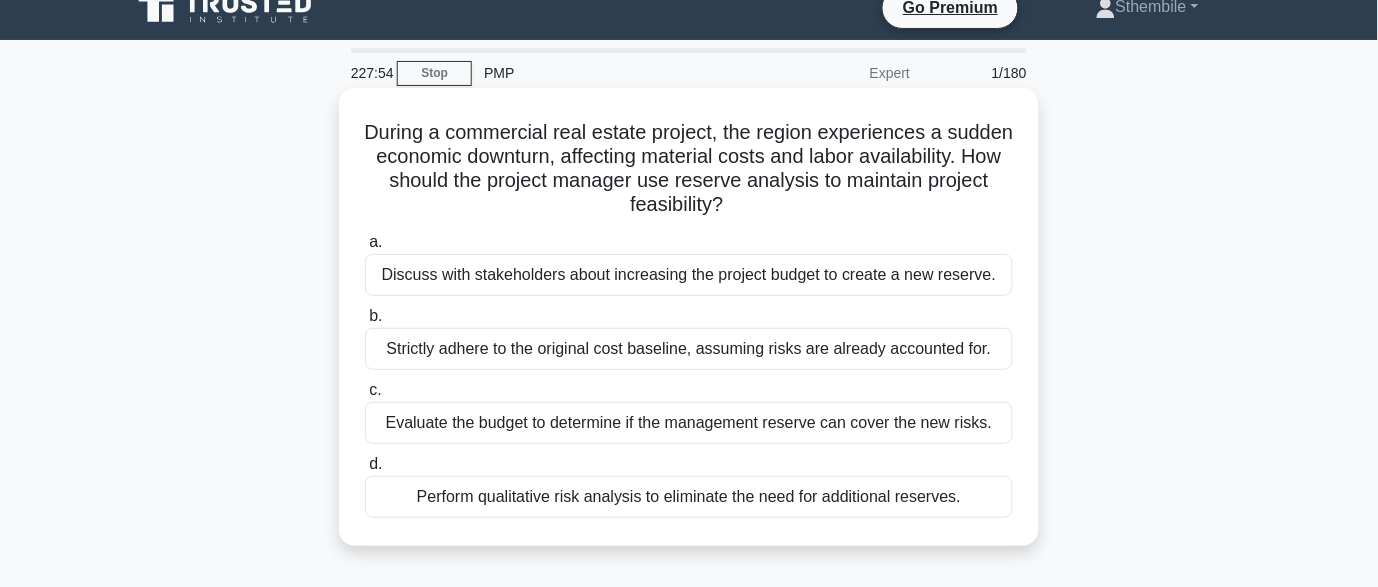 click on "Evaluate the budget to determine if the management reserve can cover the new risks." at bounding box center [689, 423] 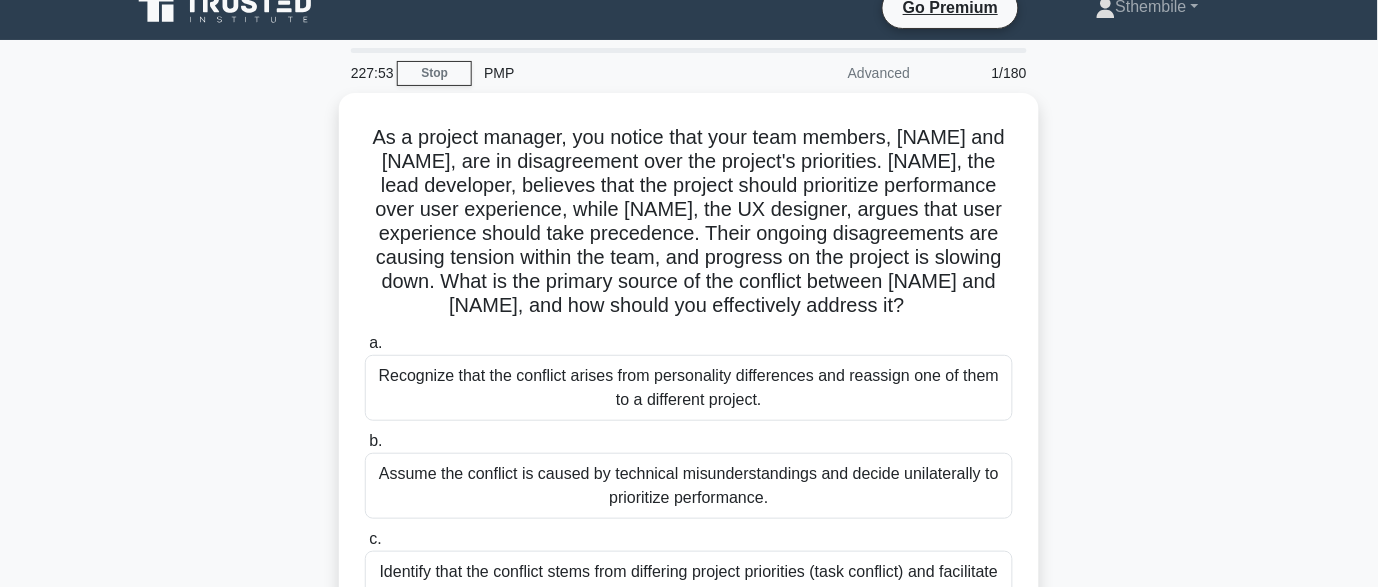 scroll, scrollTop: 0, scrollLeft: 0, axis: both 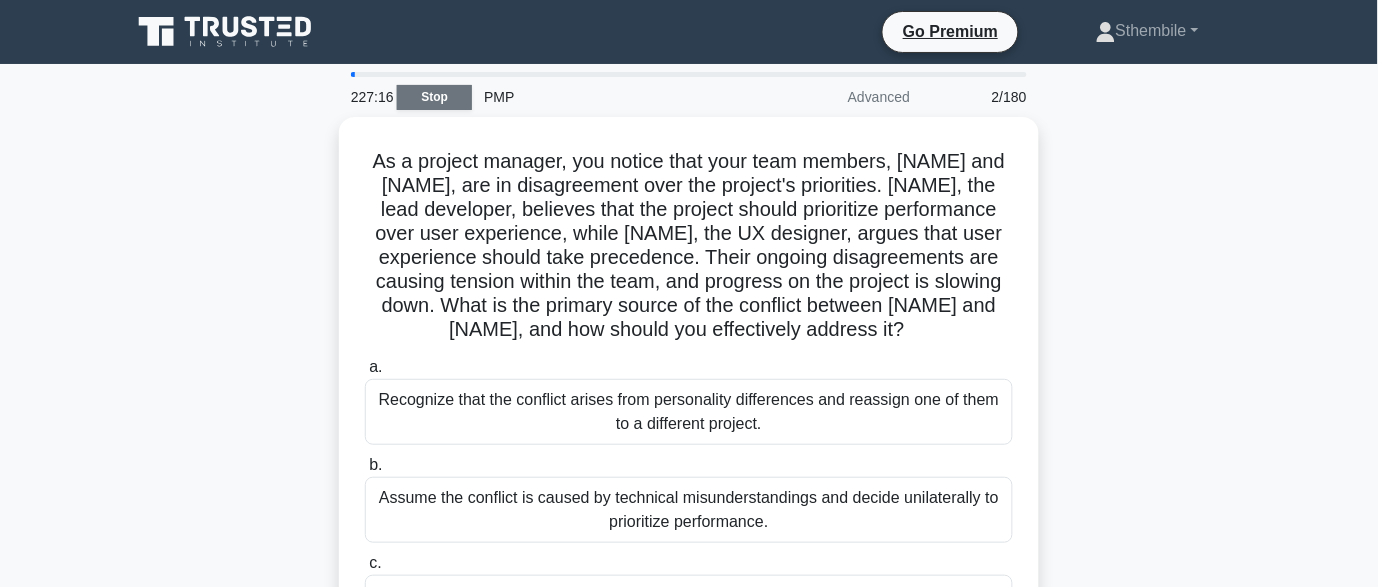 click on "Stop" at bounding box center [434, 97] 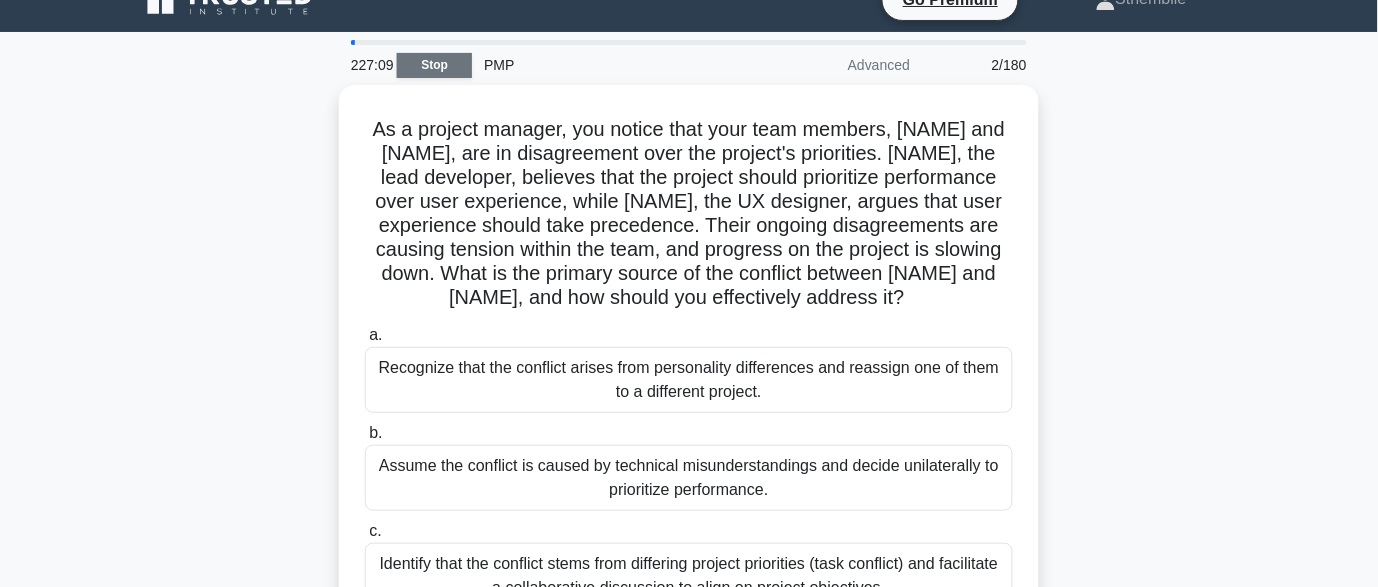 scroll, scrollTop: 27, scrollLeft: 0, axis: vertical 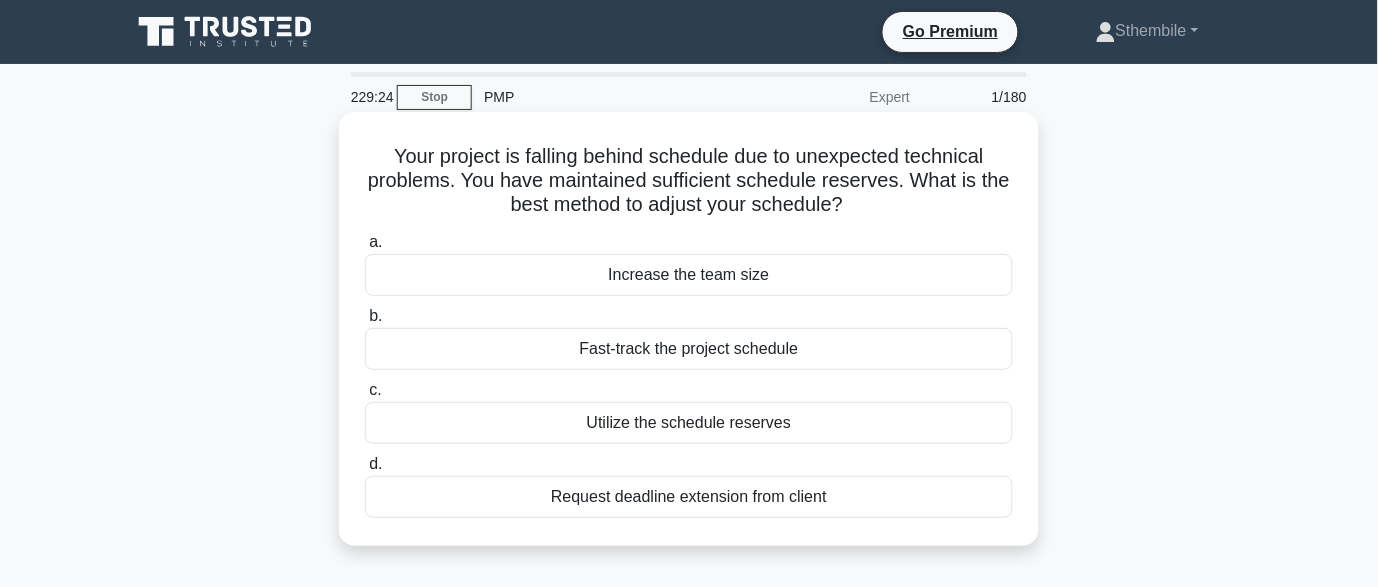 click on "Fast-track the project schedule" at bounding box center (689, 349) 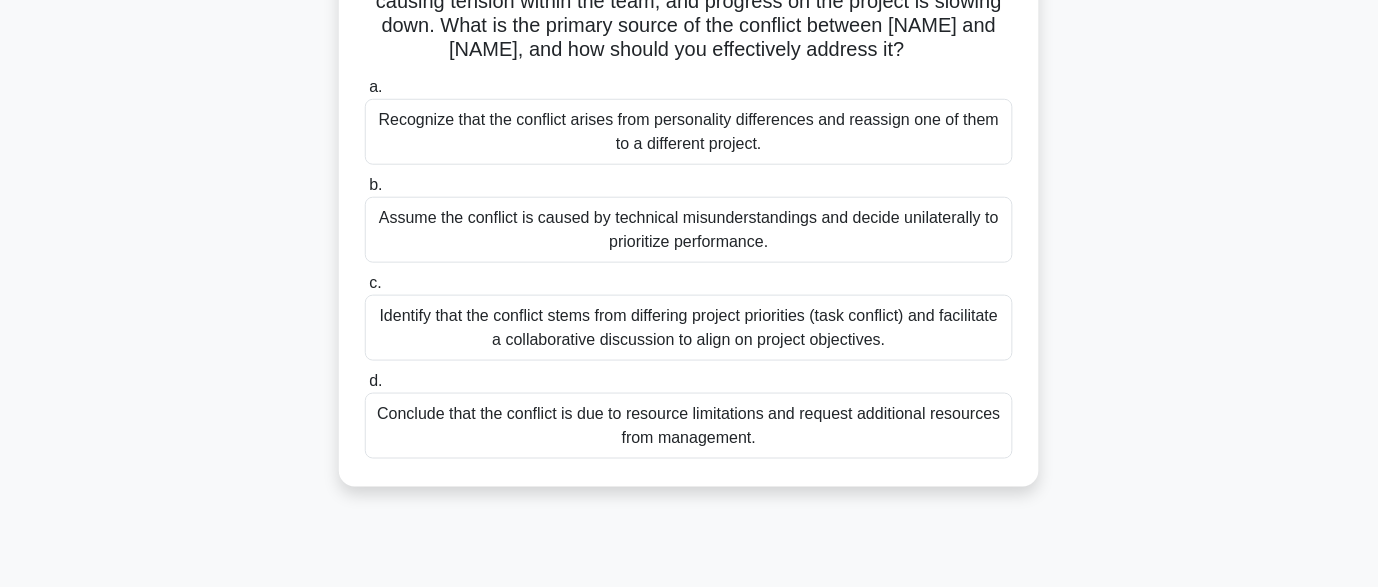 scroll, scrollTop: 280, scrollLeft: 0, axis: vertical 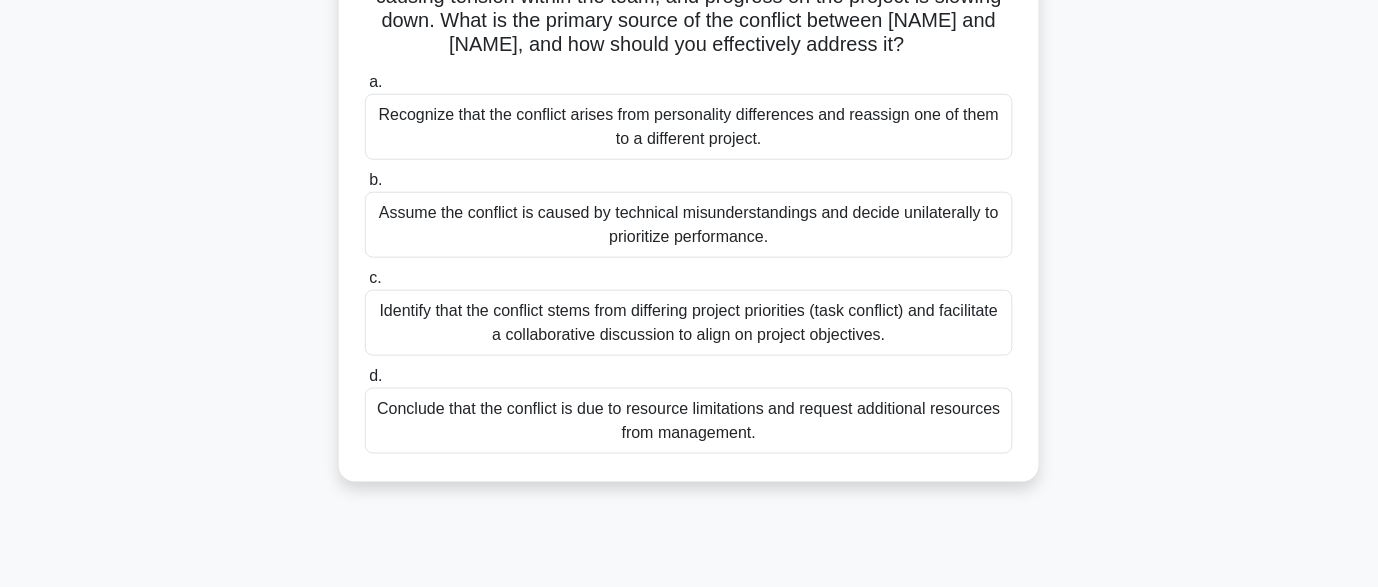 click on "Identify that the conflict stems from differing project priorities (task conflict) and facilitate a collaborative discussion to align on project objectives." at bounding box center (689, 323) 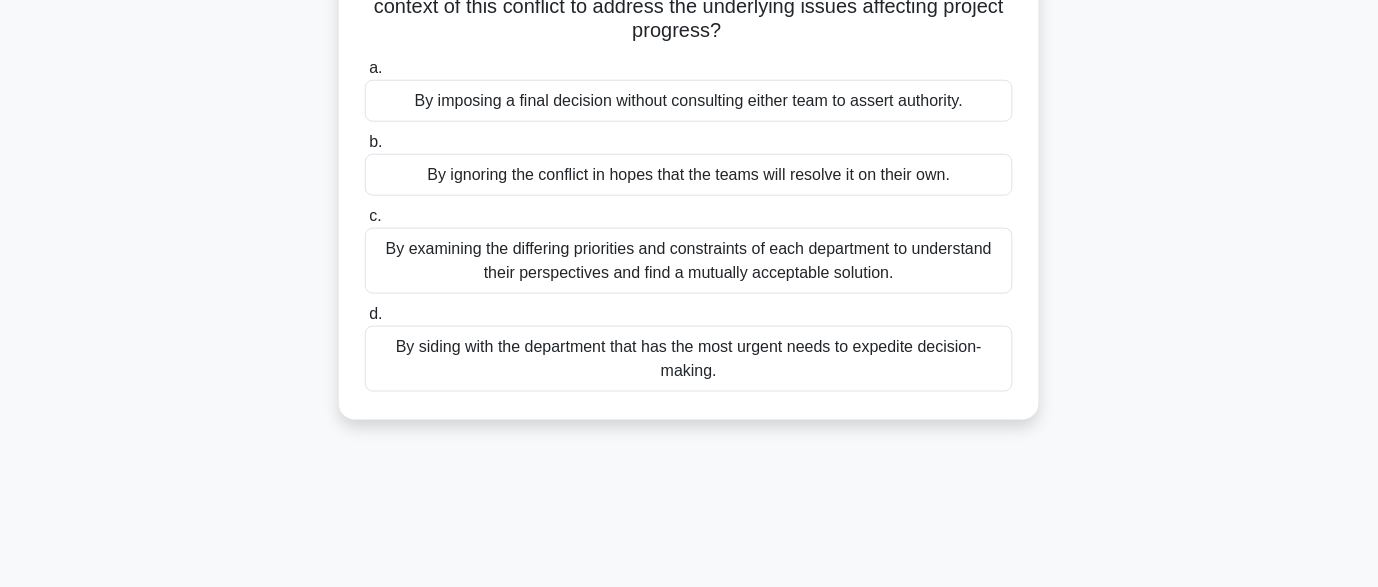 scroll, scrollTop: 333, scrollLeft: 0, axis: vertical 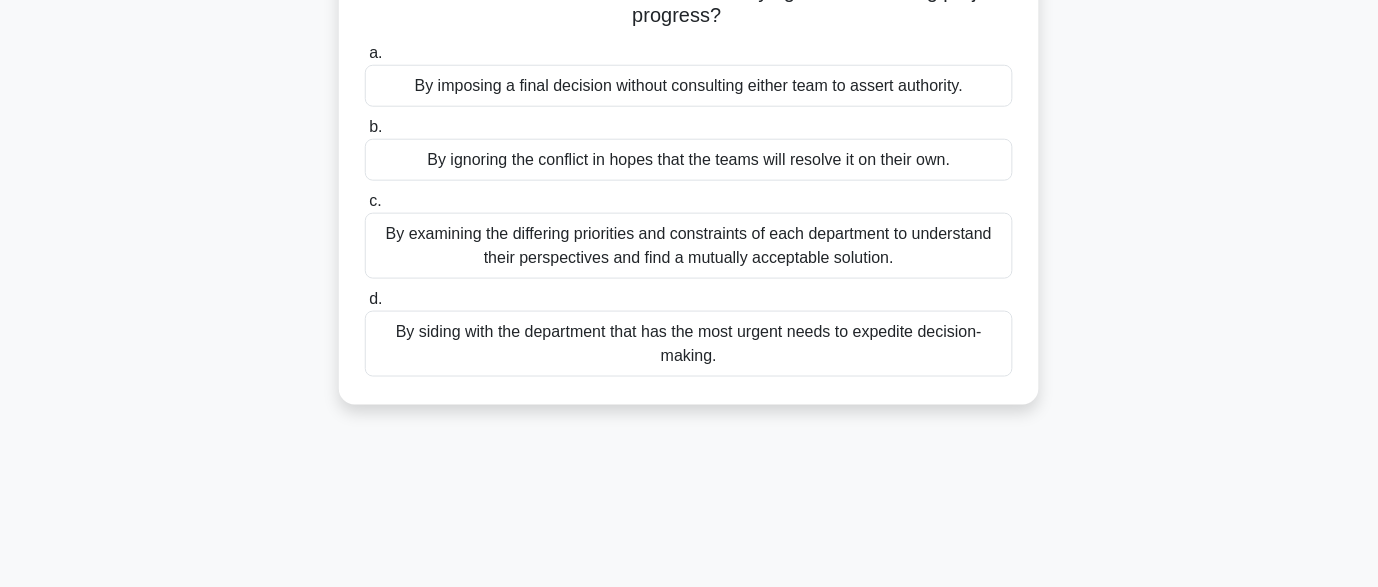 click on "By examining the differing priorities and constraints of each department to understand their perspectives and find a mutually acceptable solution." at bounding box center [689, 246] 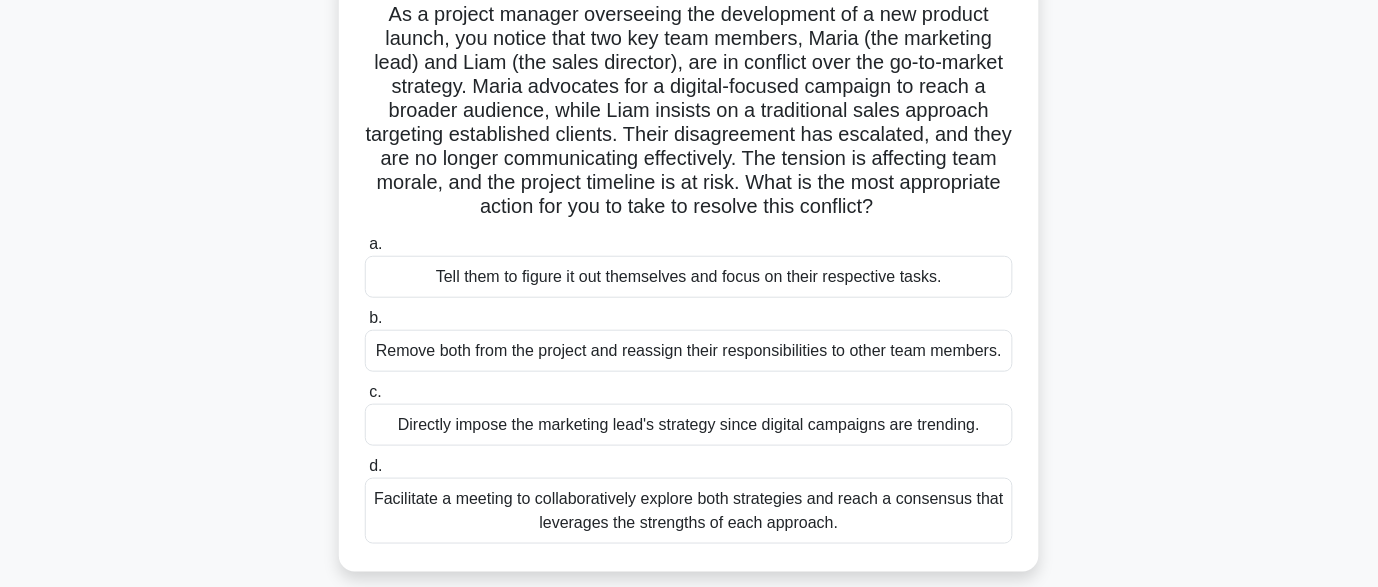 scroll, scrollTop: 149, scrollLeft: 0, axis: vertical 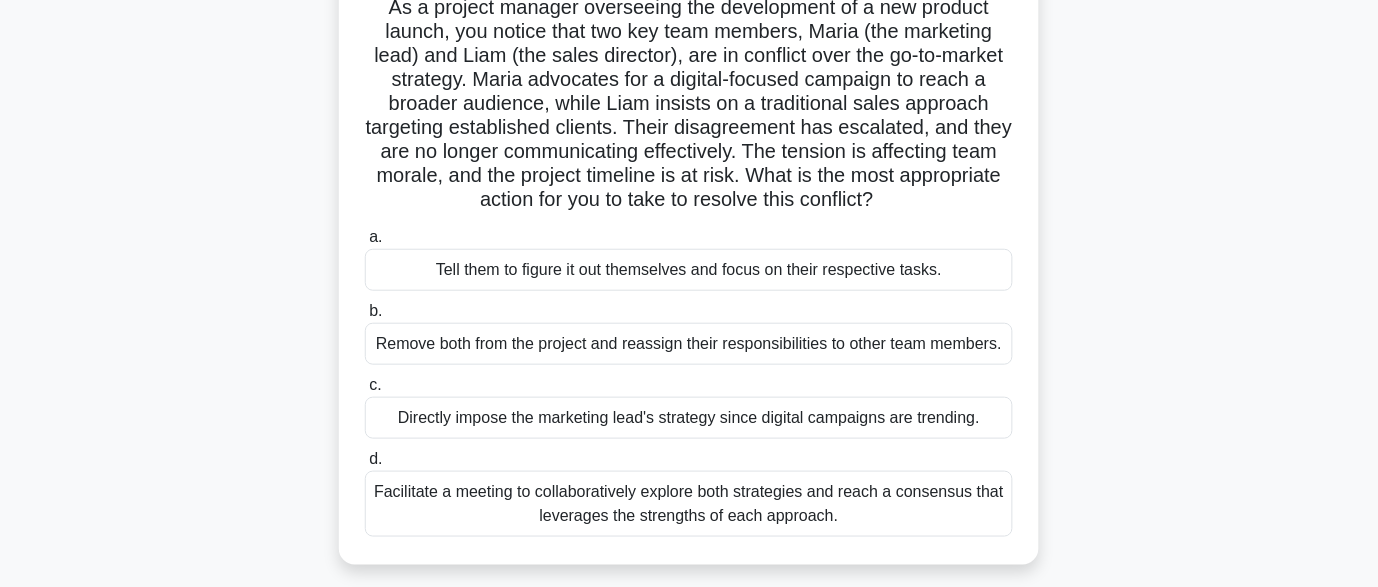 click on "Facilitate a meeting to collaboratively explore both strategies and reach a consensus that leverages the strengths of each approach." at bounding box center [689, 504] 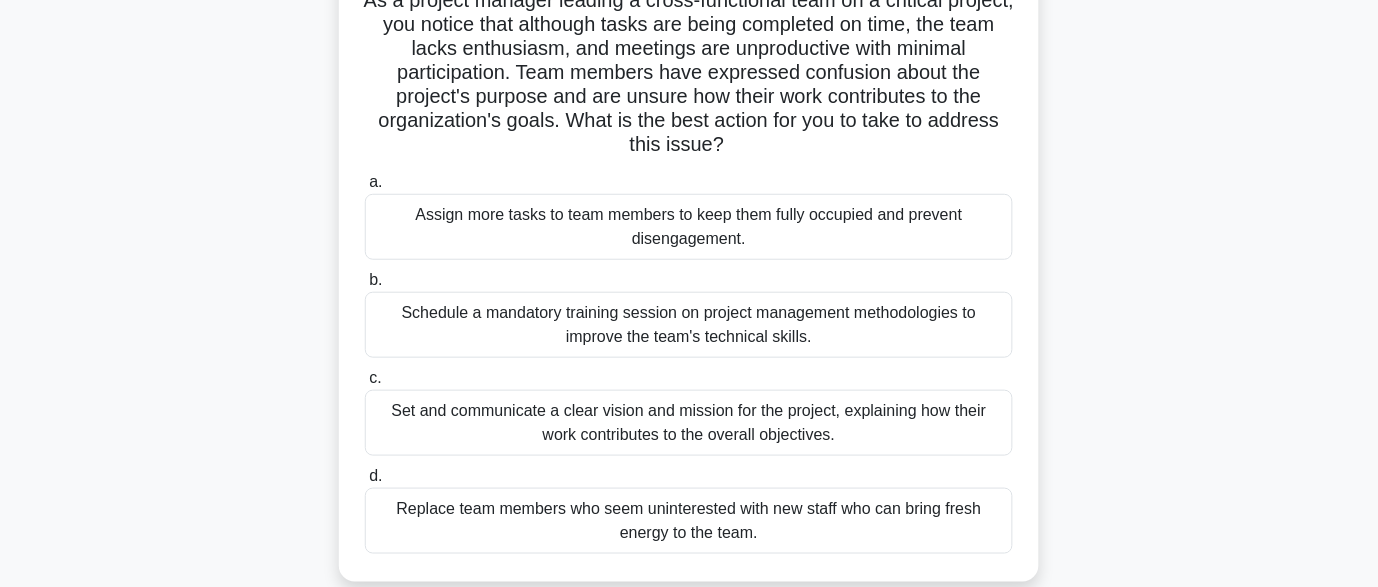 scroll, scrollTop: 165, scrollLeft: 0, axis: vertical 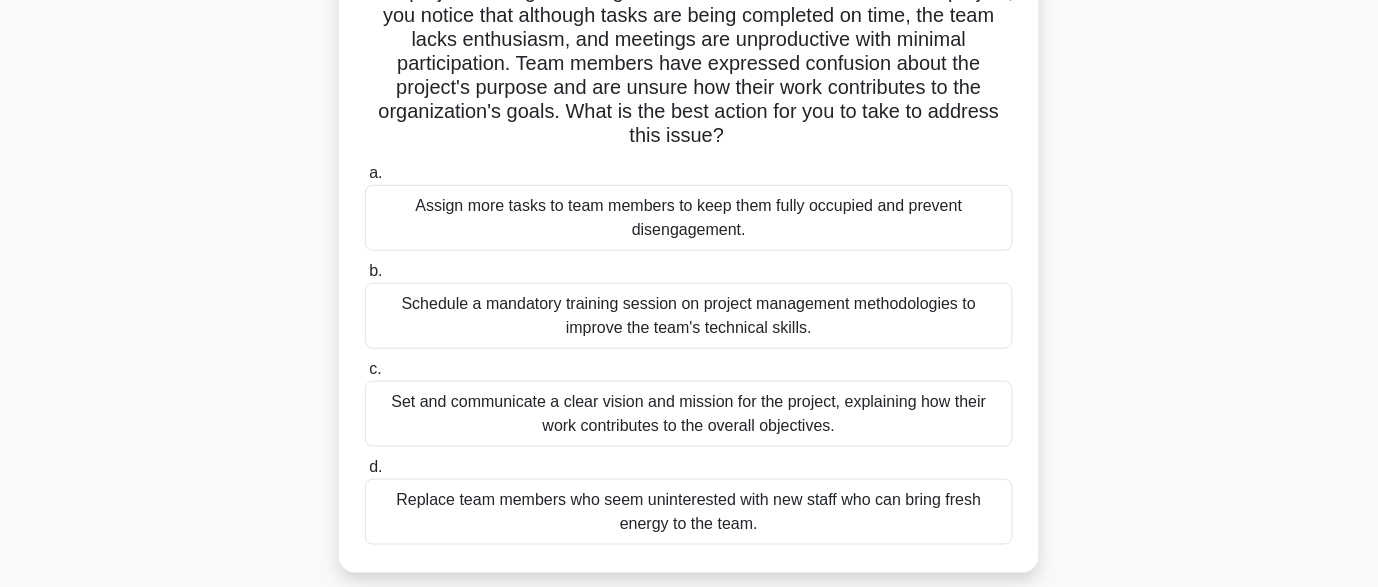click on "Set and communicate a clear vision and mission for the project, explaining how their work contributes to the overall objectives." at bounding box center (689, 414) 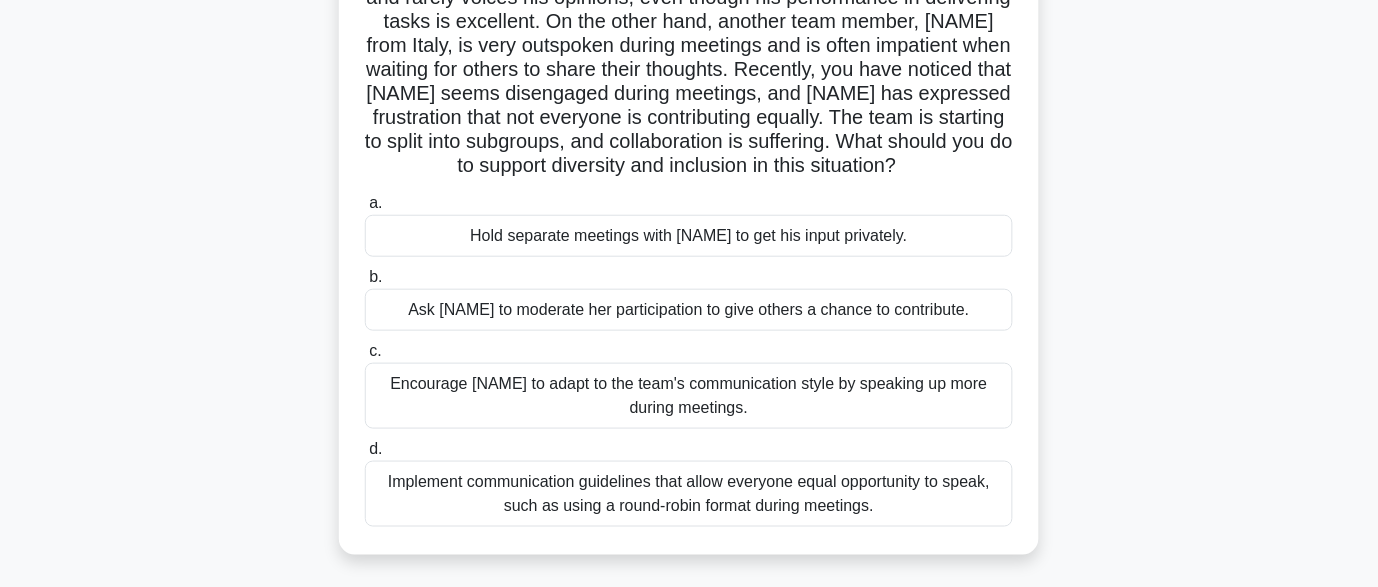 scroll, scrollTop: 217, scrollLeft: 0, axis: vertical 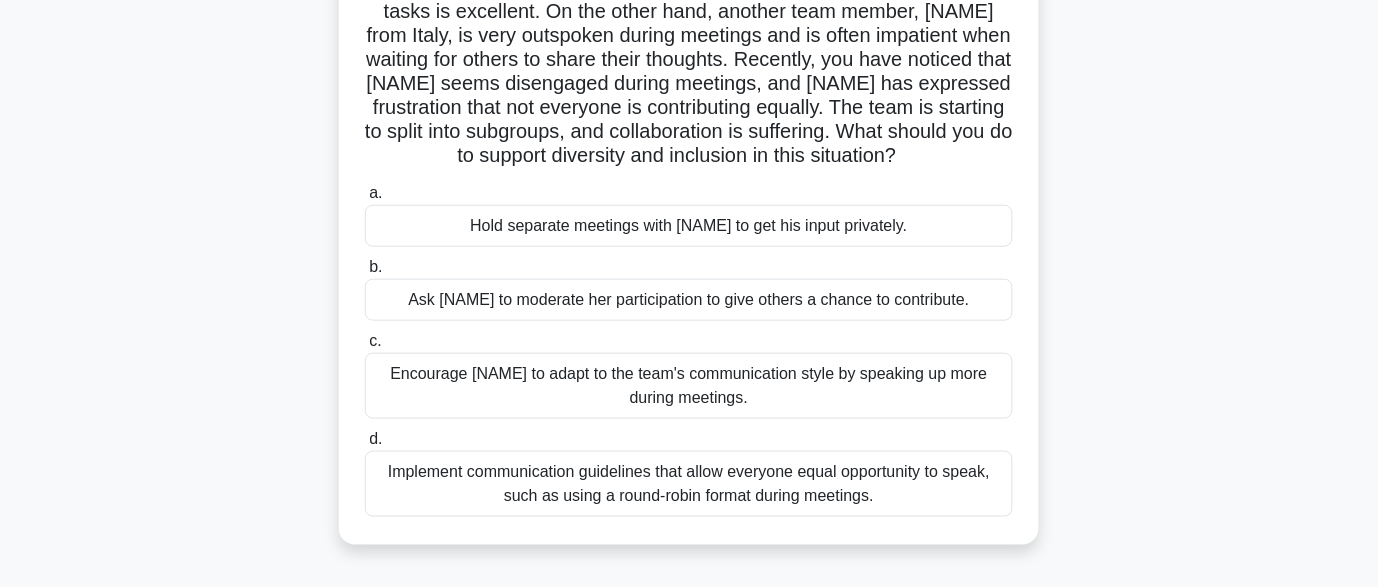 click on "Implement communication guidelines that allow everyone equal opportunity to speak, such as using a round-robin format during meetings." at bounding box center (689, 484) 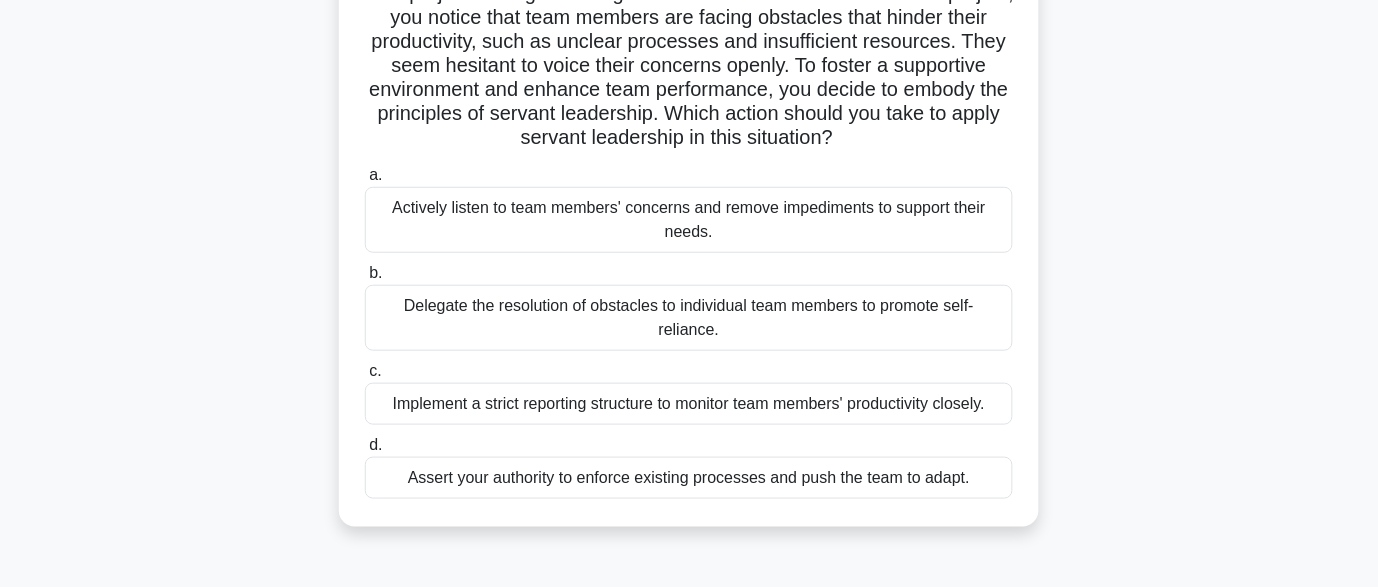 scroll, scrollTop: 171, scrollLeft: 0, axis: vertical 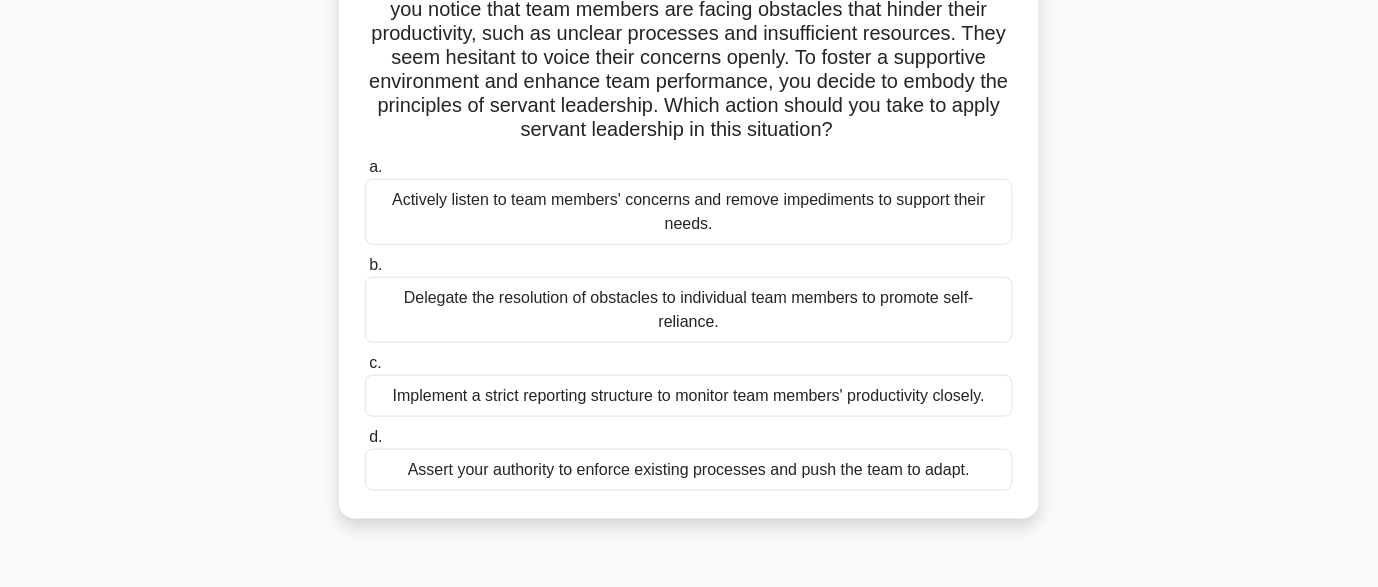 click on "Actively listen to team members' concerns and remove impediments to support their needs." at bounding box center (689, 212) 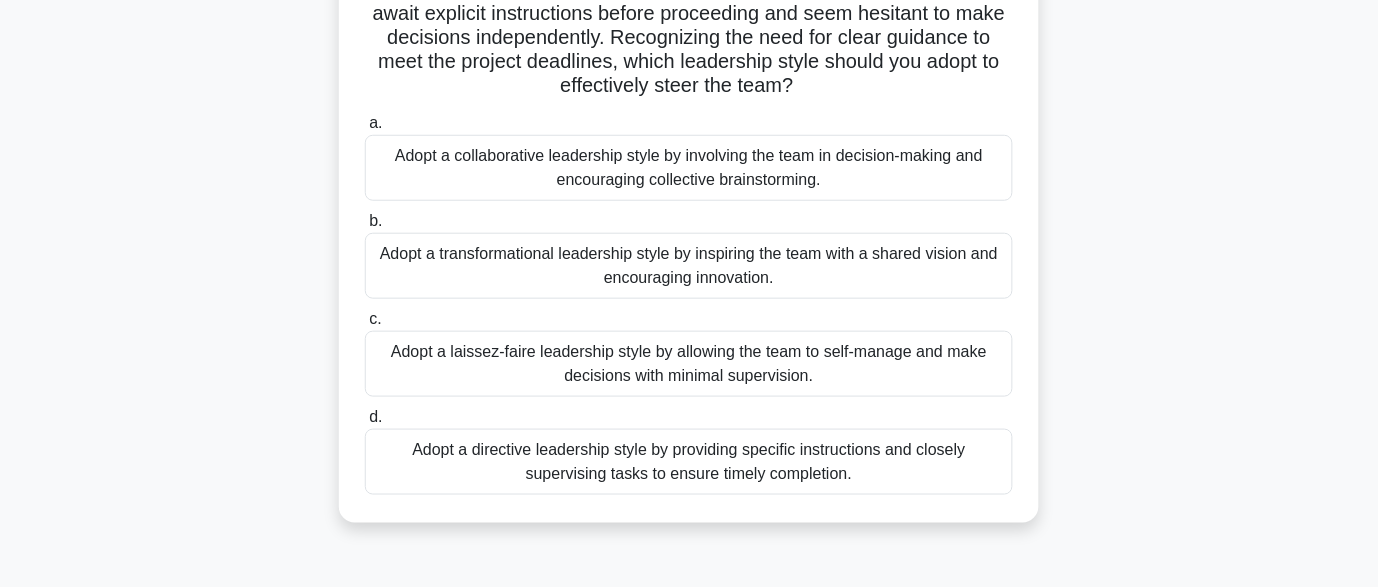 scroll, scrollTop: 227, scrollLeft: 0, axis: vertical 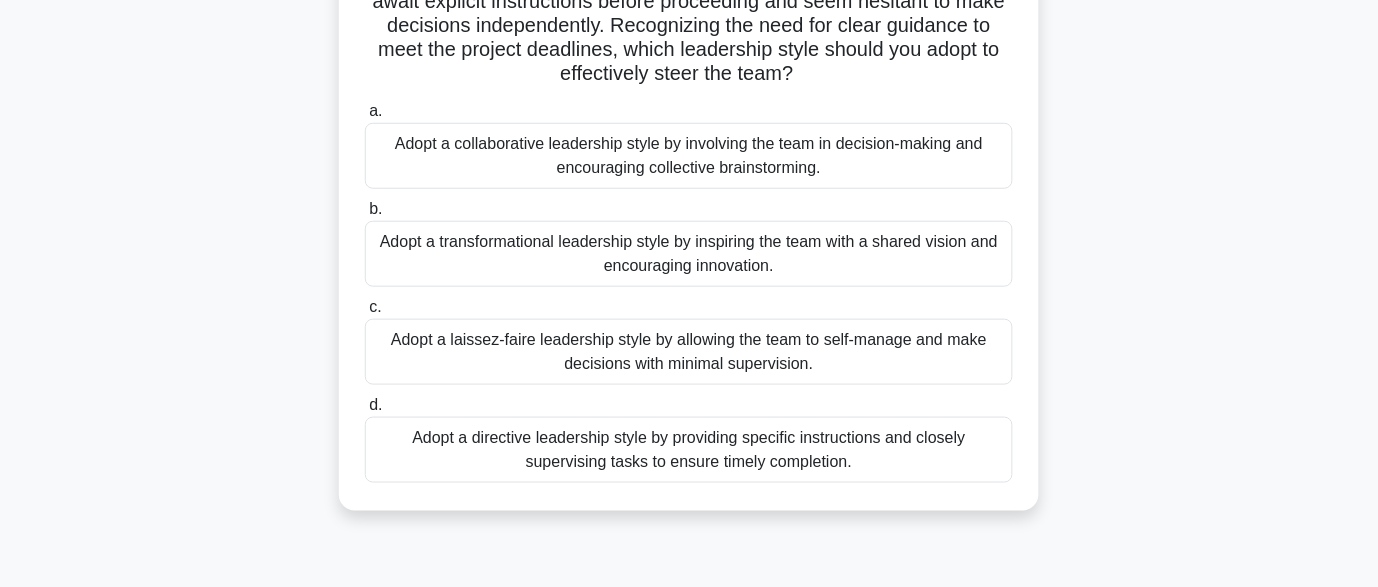 click on "Adopt a collaborative leadership style by involving the team in decision-making and encouraging collective brainstorming." at bounding box center [689, 156] 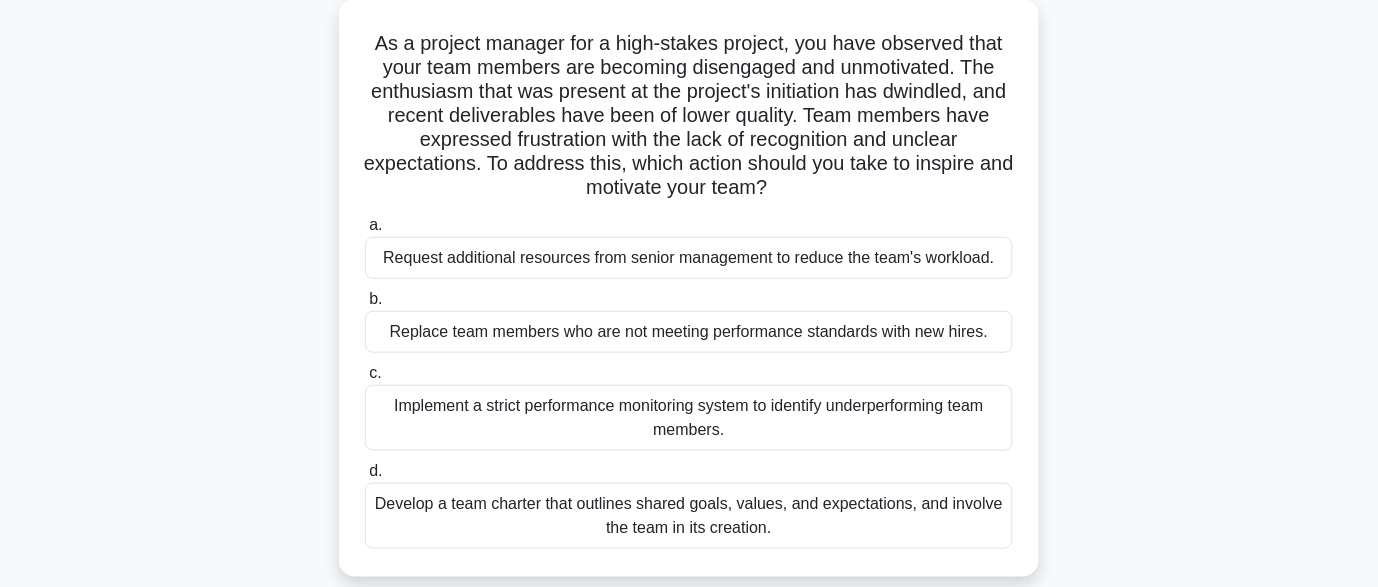 scroll, scrollTop: 125, scrollLeft: 0, axis: vertical 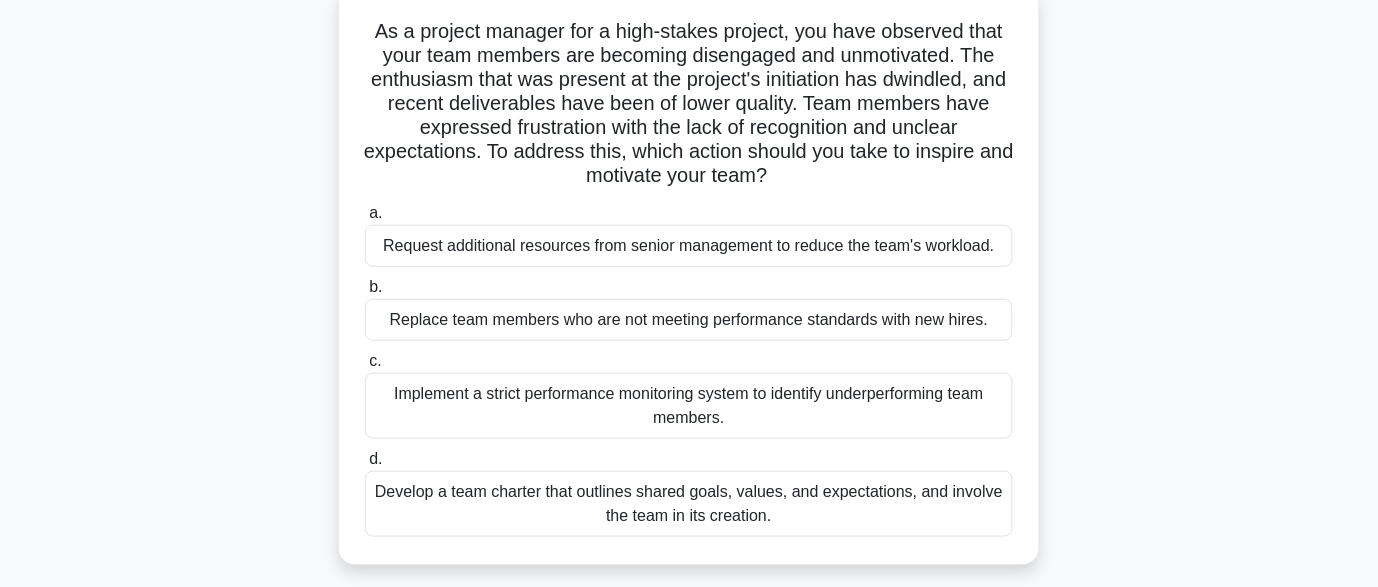 click on "Develop a team charter that outlines shared goals, values, and expectations, and involve the team in its creation." at bounding box center [689, 504] 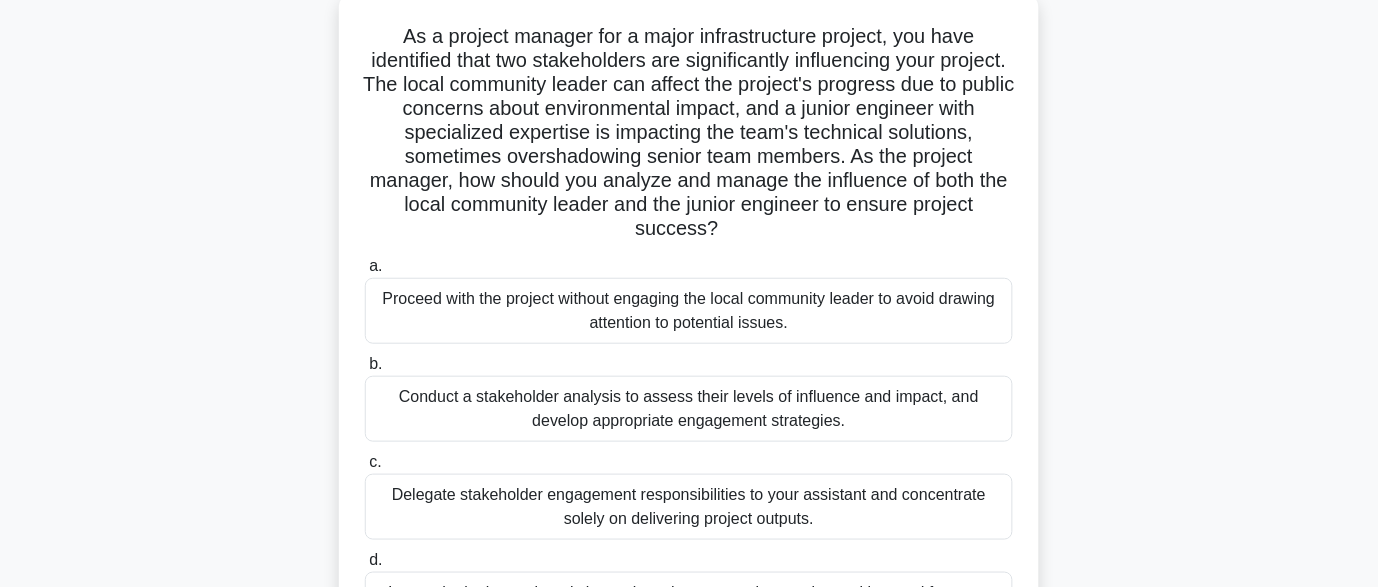 scroll, scrollTop: 0, scrollLeft: 0, axis: both 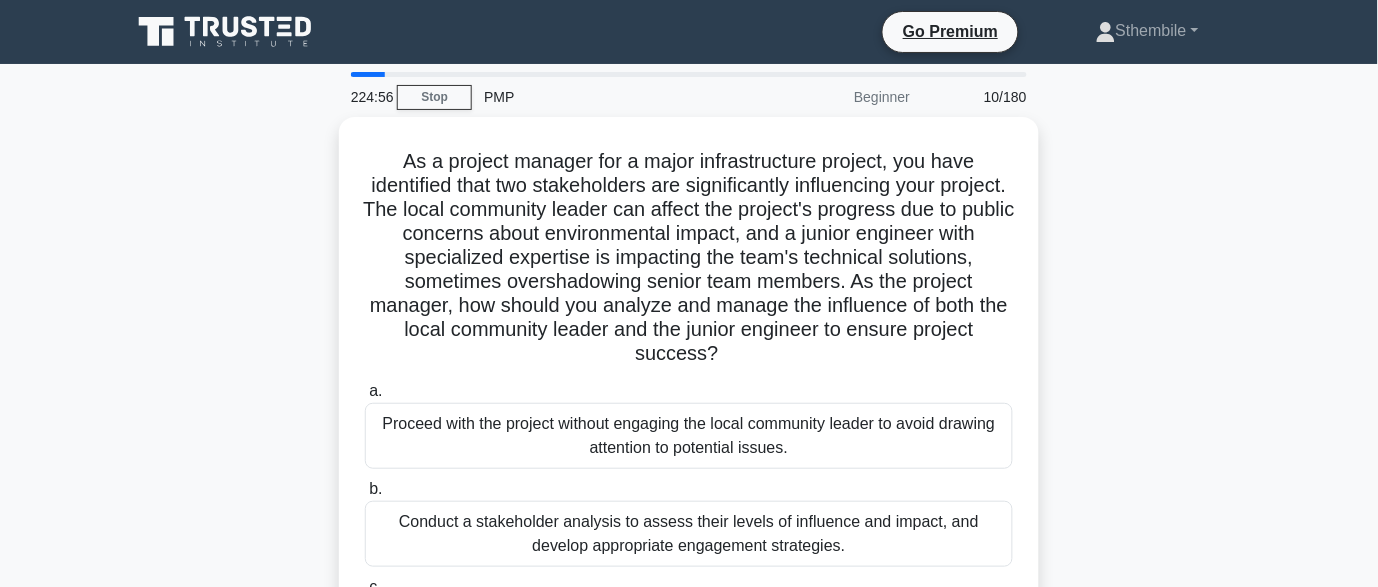 click on "As a project manager for a major infrastructure project, you have identified that two stakeholders are significantly influencing your project. The local community leader can affect the project's progress due to public concerns about environmental impact, and a junior engineer with specialized expertise is impacting the team's technical solutions, sometimes overshadowing senior team members.
As the project manager, how should you analyze and manage the influence of both the local community leader and the junior engineer to ensure project success?
.spinner_0XTQ{transform-origin:center;animation:spinner_y6GP .75s linear infinite}@keyframes spinner_y6GP{100%{transform:rotate(360deg)}}
a. b. c. d." at bounding box center [689, 466] 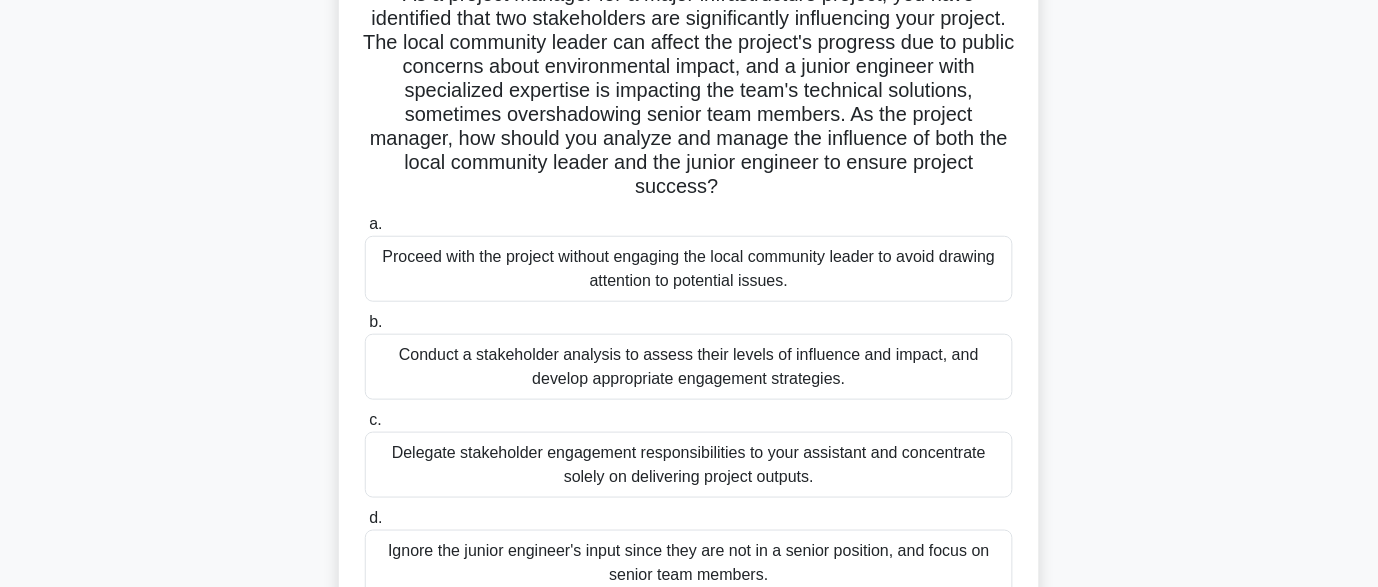 scroll, scrollTop: 165, scrollLeft: 0, axis: vertical 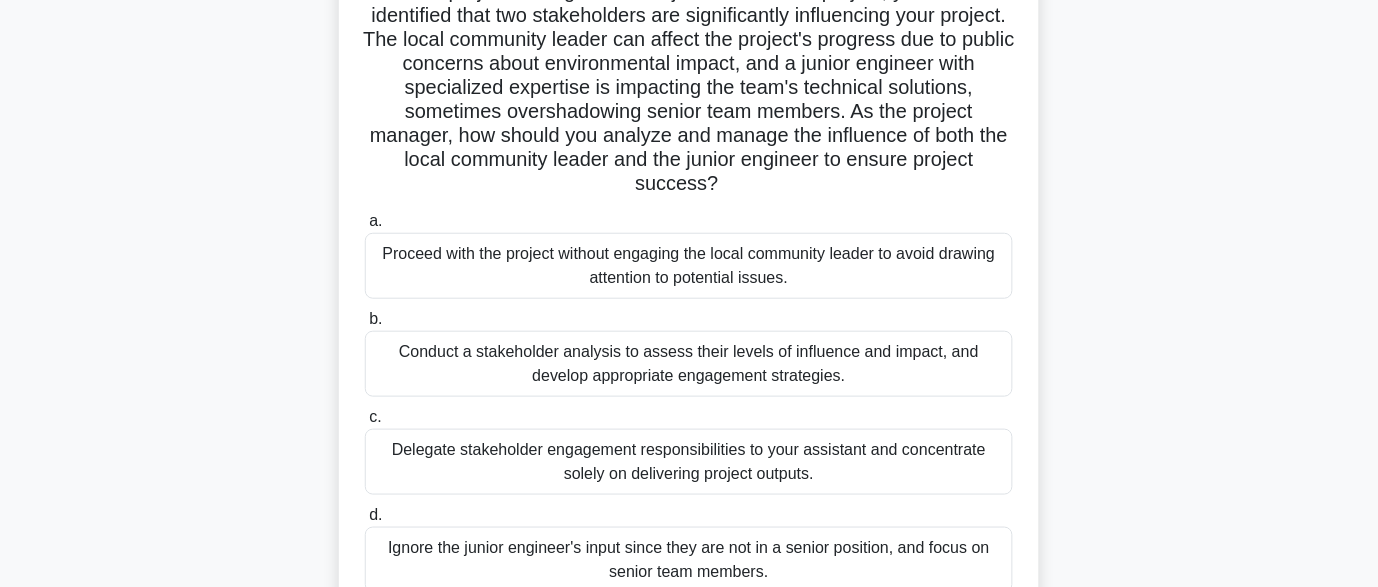 click on "Conduct a stakeholder analysis to assess their levels of influence and impact, and develop appropriate engagement strategies." at bounding box center [689, 364] 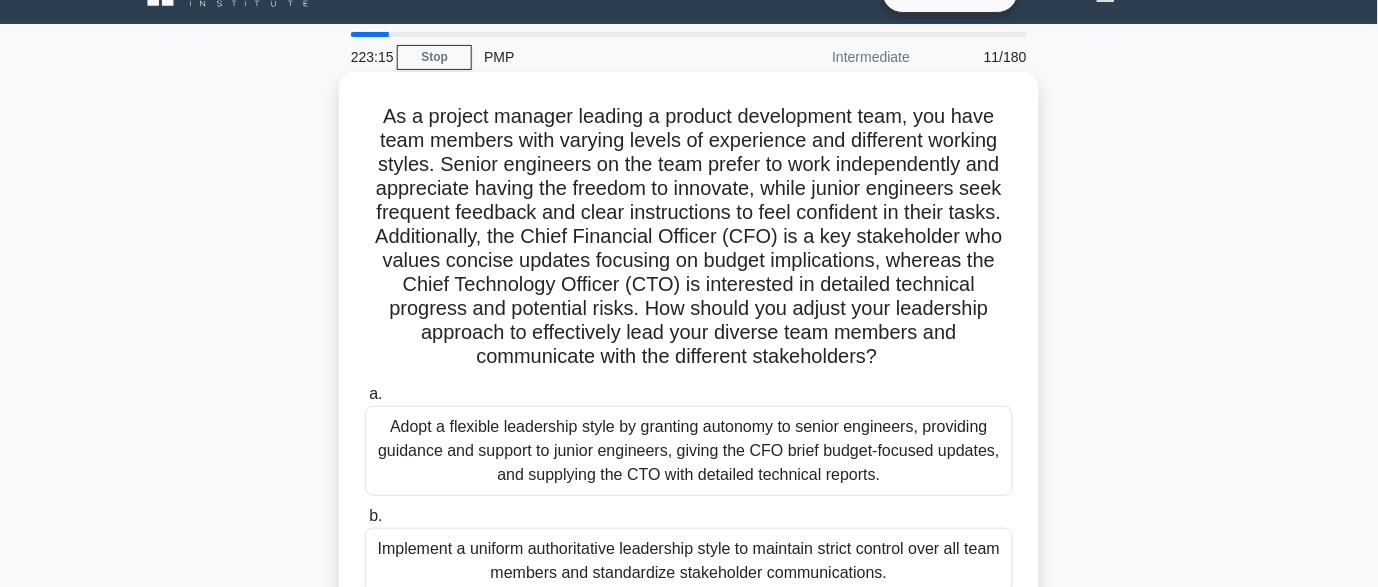 scroll, scrollTop: 39, scrollLeft: 0, axis: vertical 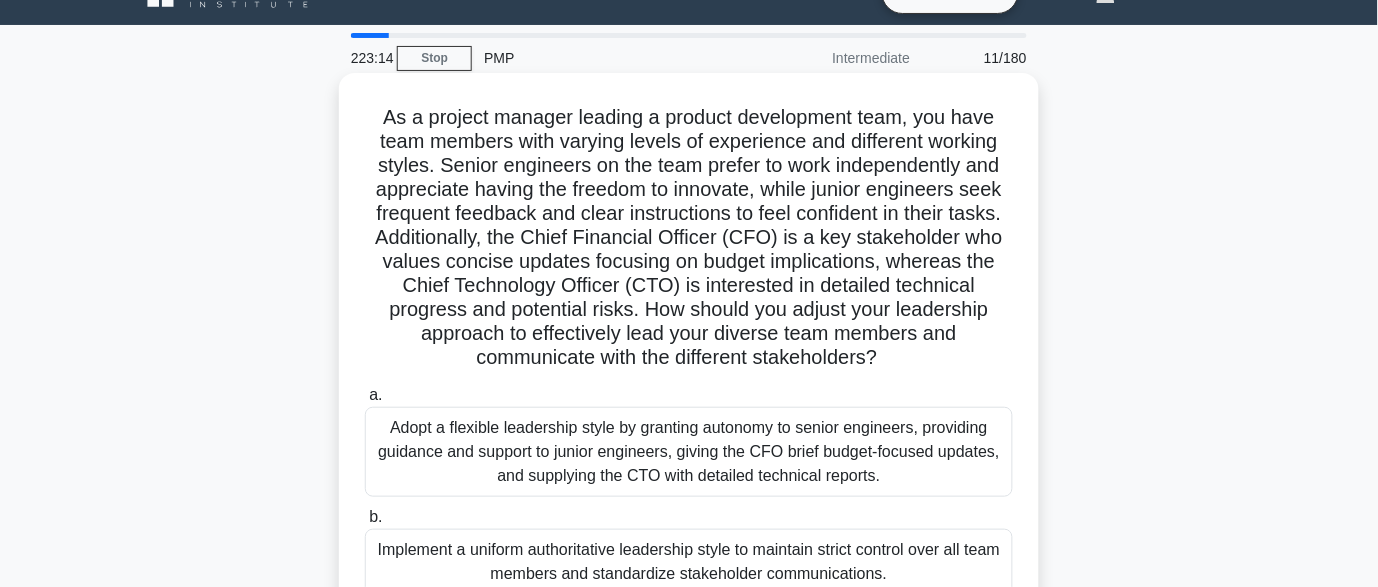 click on "Adopt a flexible leadership style by granting autonomy to senior engineers, providing guidance and support to junior engineers, giving the CFO brief budget-focused updates, and supplying the CTO with detailed technical reports." at bounding box center (689, 452) 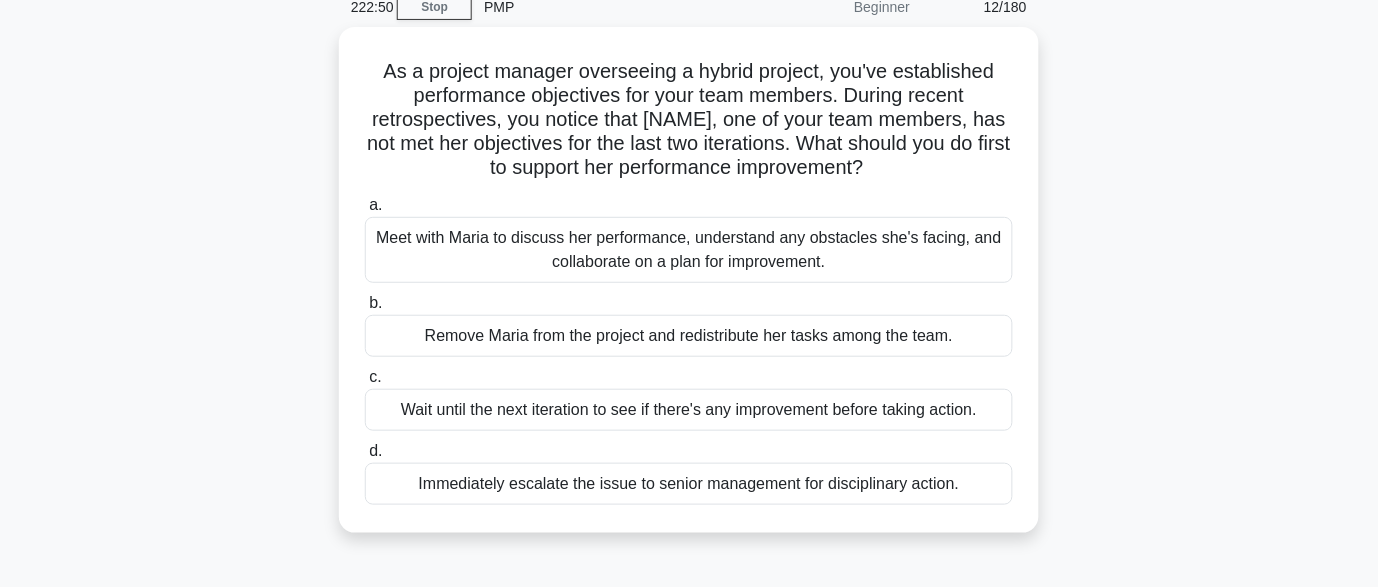 scroll, scrollTop: 89, scrollLeft: 0, axis: vertical 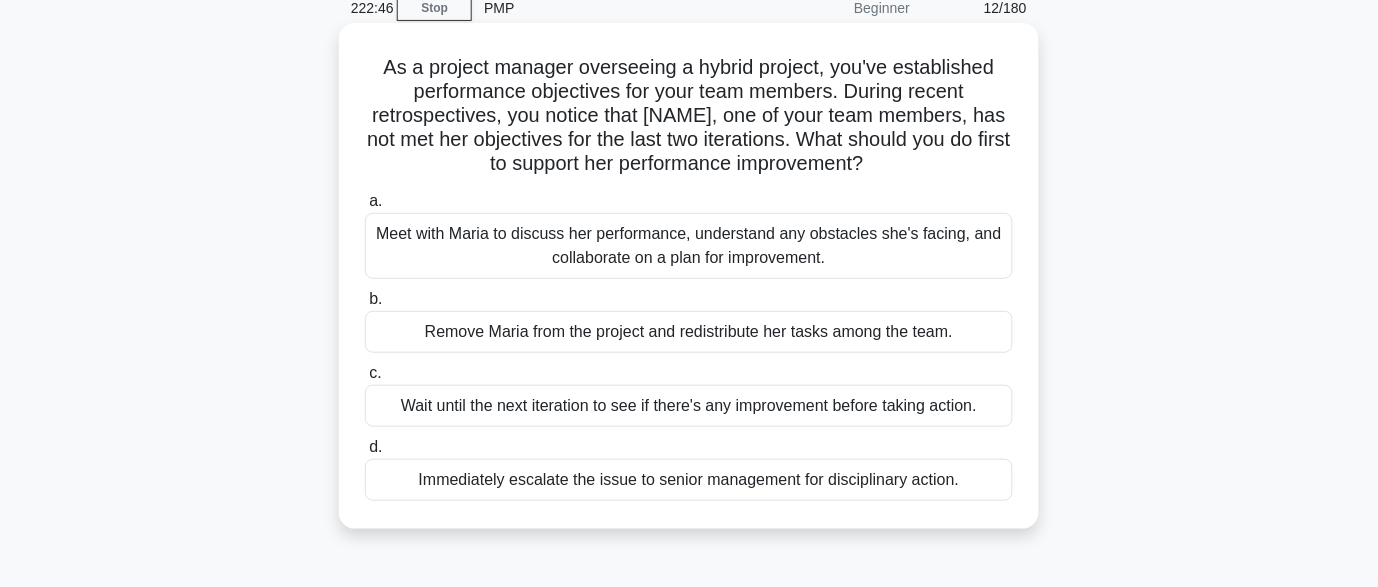 click on "Meet with Maria to discuss her performance, understand any obstacles she's facing, and collaborate on a plan for improvement." at bounding box center [689, 246] 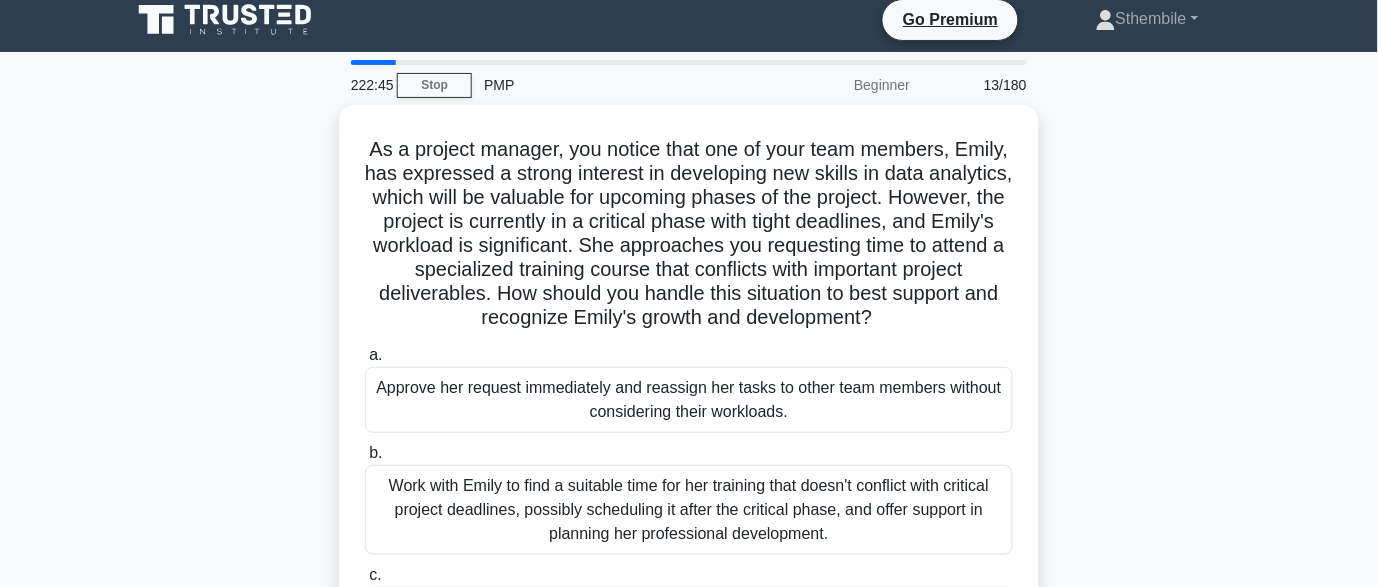 scroll, scrollTop: 0, scrollLeft: 0, axis: both 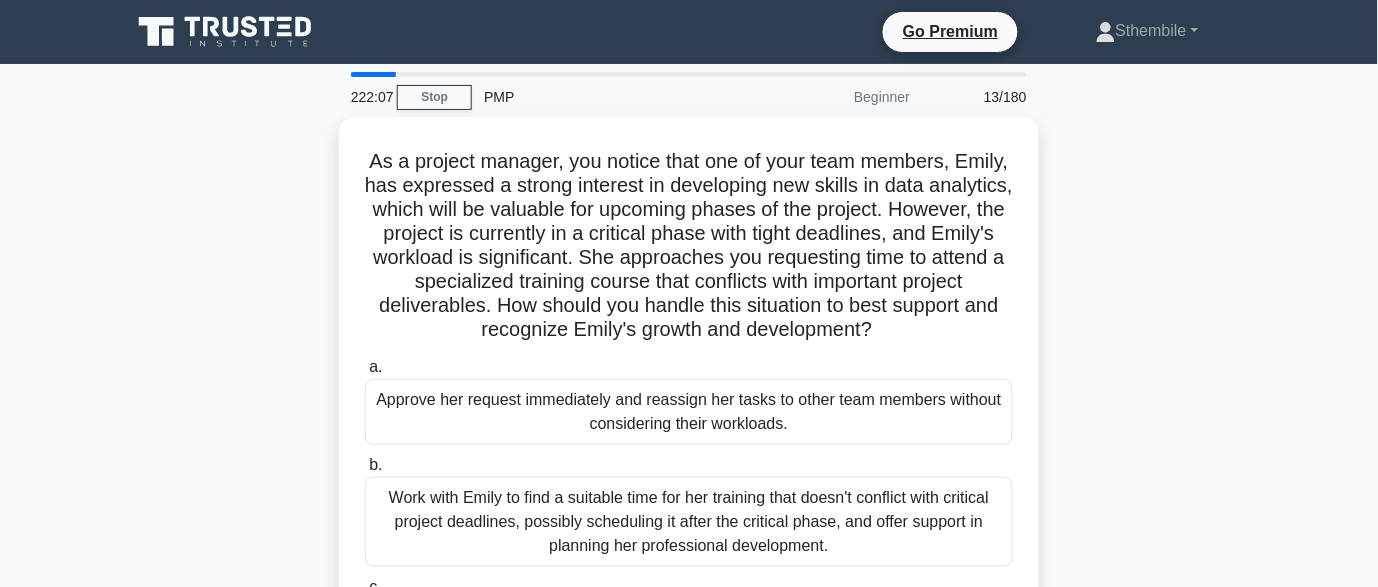 click on "As a project manager, you notice that one of your team members, Emily, has expressed a strong interest in developing new skills in data analytics, which will be valuable for upcoming phases of the project. However, the project is currently in a critical phase with tight deadlines, and Emily's workload is significant. She approaches you requesting time to attend a specialized training course that conflicts with important project deliverables. How should you handle this situation to best support and recognize Emily's growth and development?
.spinner_0XTQ{transform-origin:center;animation:spinner_y6GP .75s linear infinite}@keyframes spinner_y6GP{100%{transform:rotate(360deg)}}" at bounding box center (689, 246) 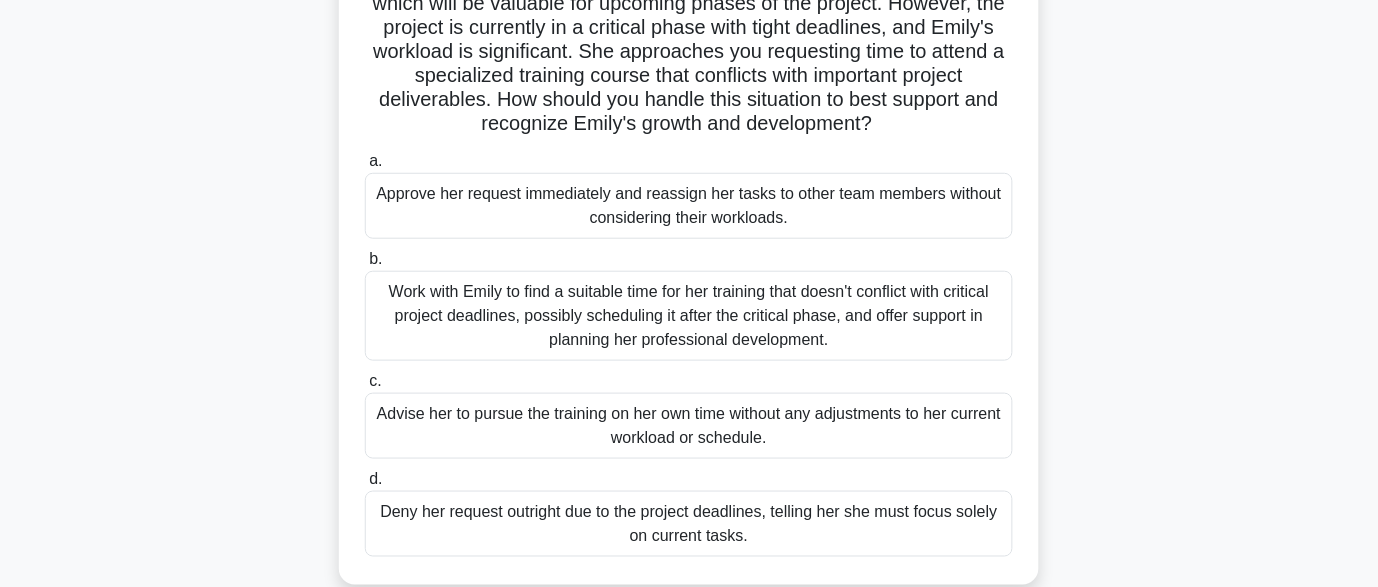 scroll, scrollTop: 225, scrollLeft: 0, axis: vertical 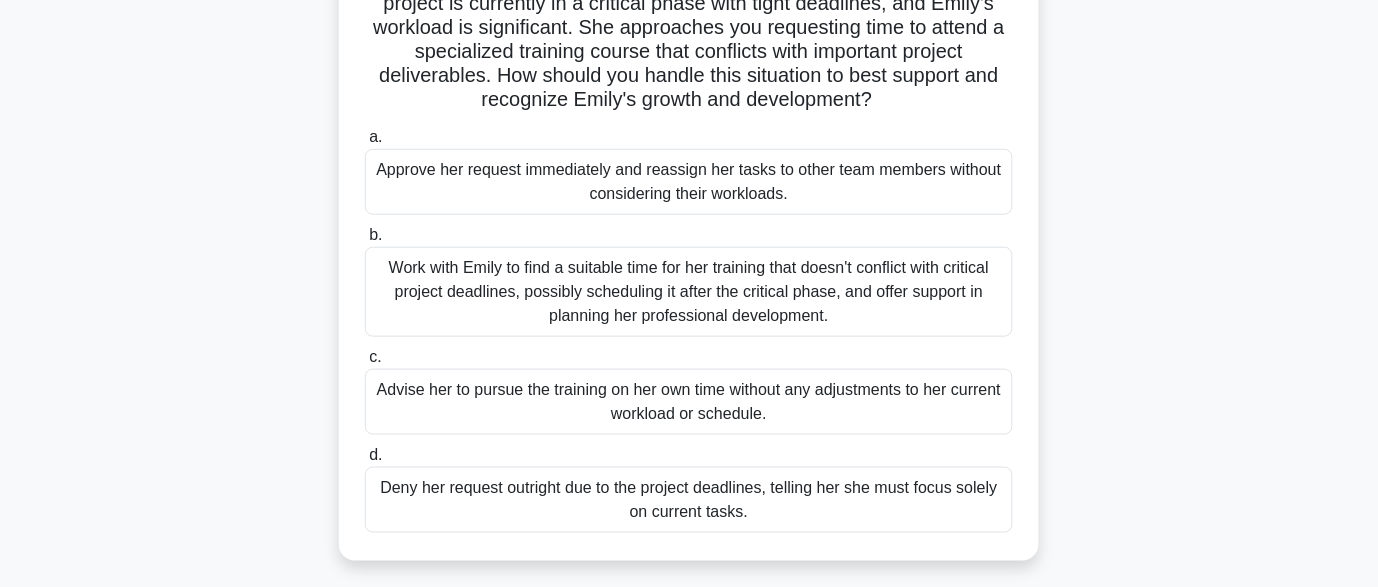 click on "Work with Emily to find a suitable time for her training that doesn't conflict with critical project deadlines, possibly scheduling it after the critical phase, and offer support in planning her professional development." at bounding box center [689, 292] 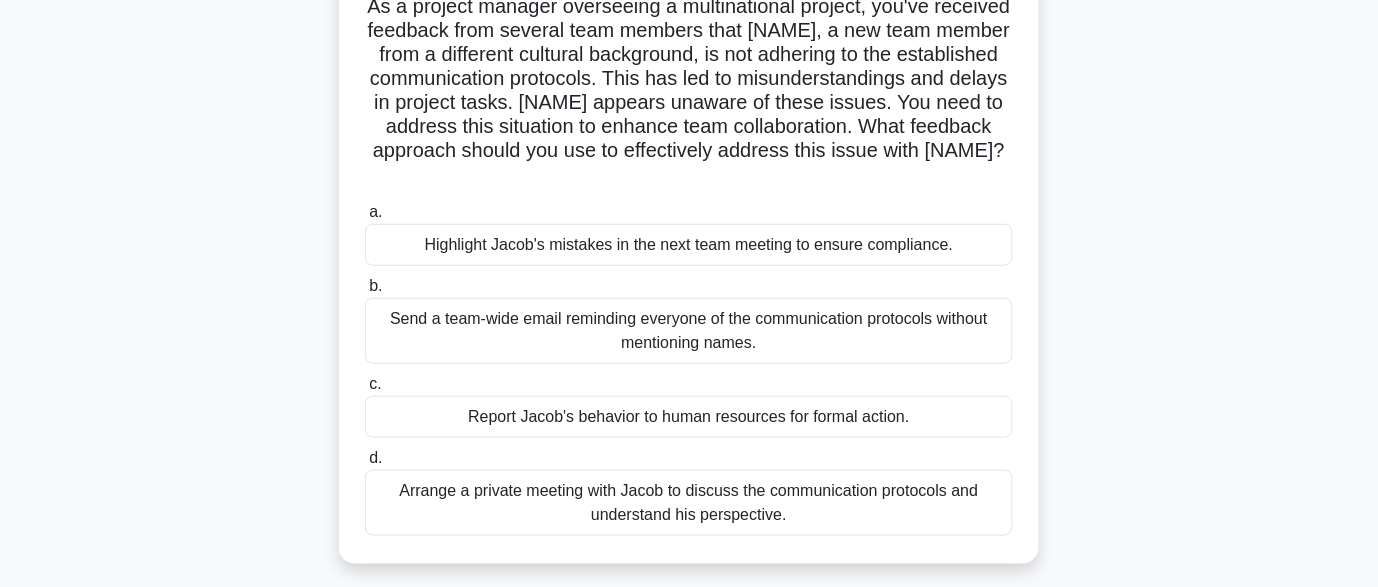scroll, scrollTop: 173, scrollLeft: 0, axis: vertical 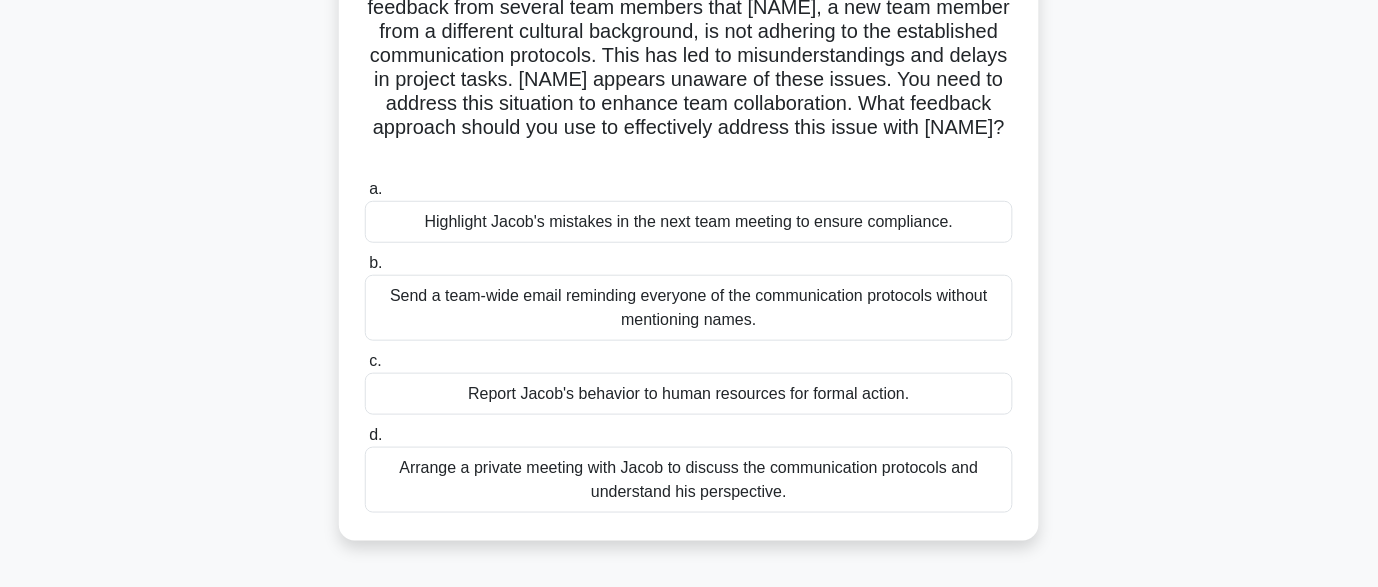 click on "Arrange a private meeting with Jacob to discuss the communication protocols and understand his perspective." at bounding box center (689, 480) 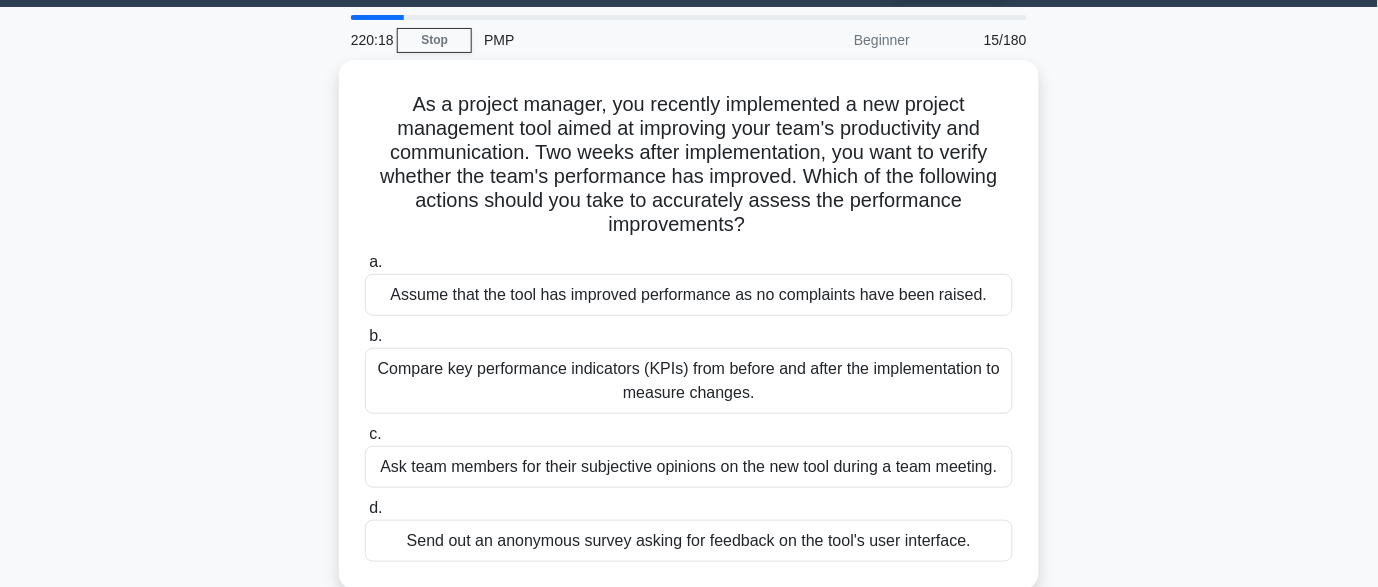 scroll, scrollTop: 67, scrollLeft: 0, axis: vertical 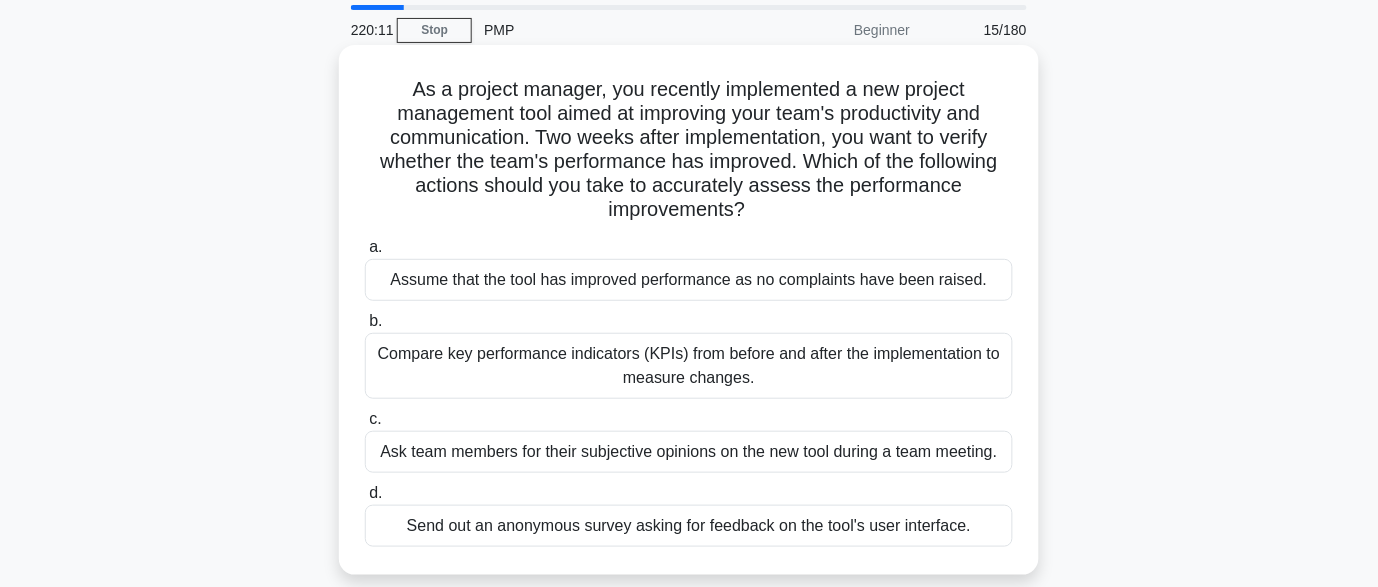 click on "Compare key performance indicators (KPIs) from before and after the implementation to measure changes." at bounding box center (689, 366) 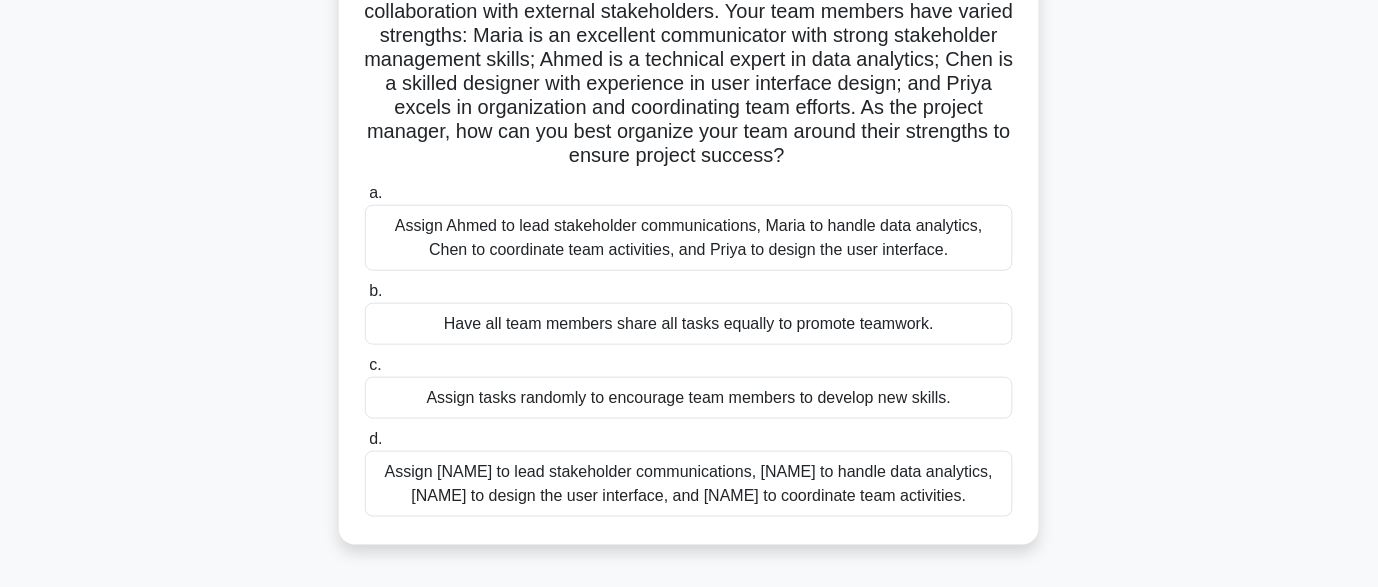 scroll, scrollTop: 200, scrollLeft: 0, axis: vertical 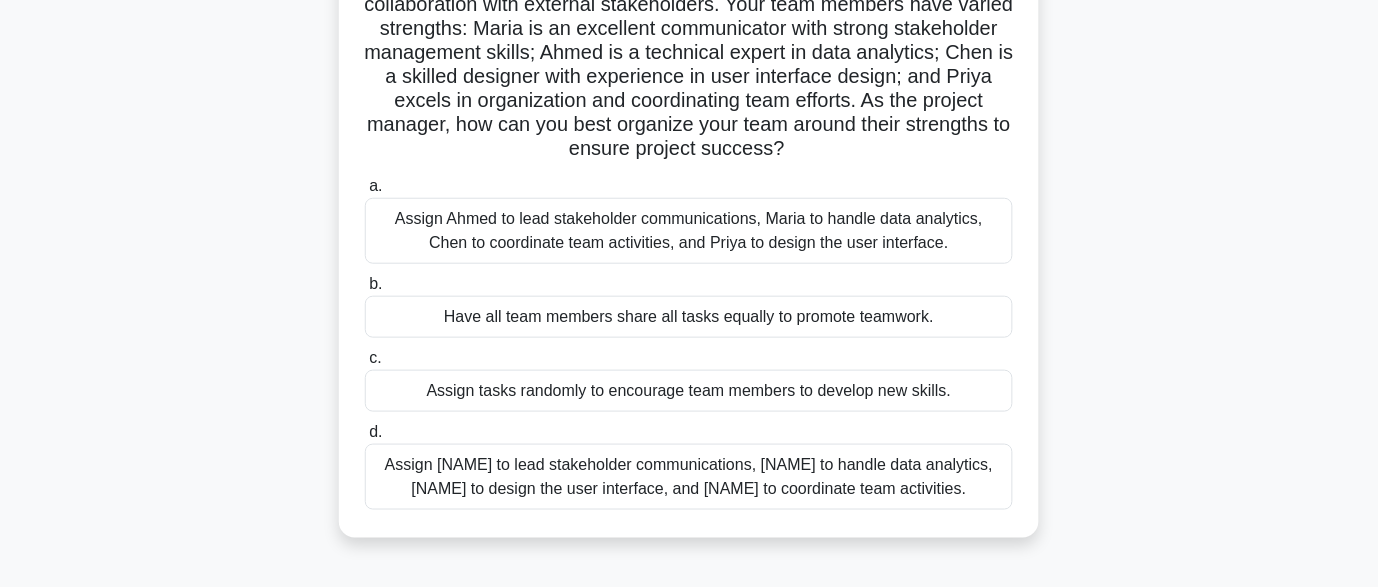 click on "Assign Maria to lead stakeholder communications, Ahmed to handle data analytics, Chen to design the user interface, and Priya to coordinate team activities." at bounding box center [689, 477] 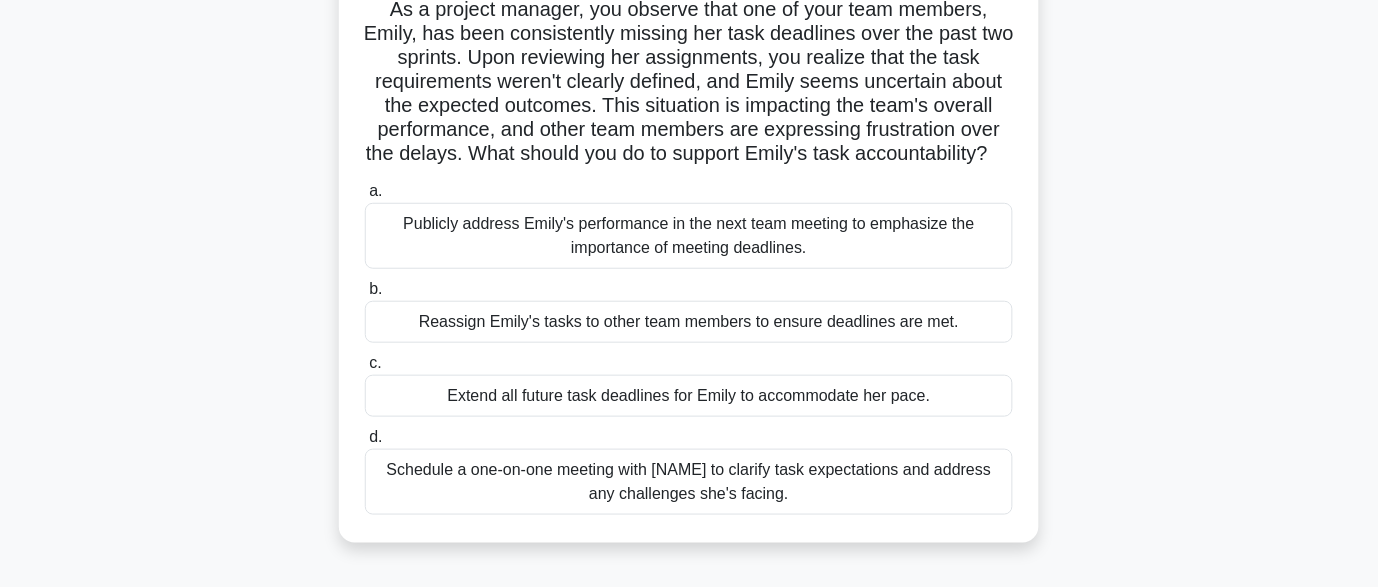scroll, scrollTop: 161, scrollLeft: 0, axis: vertical 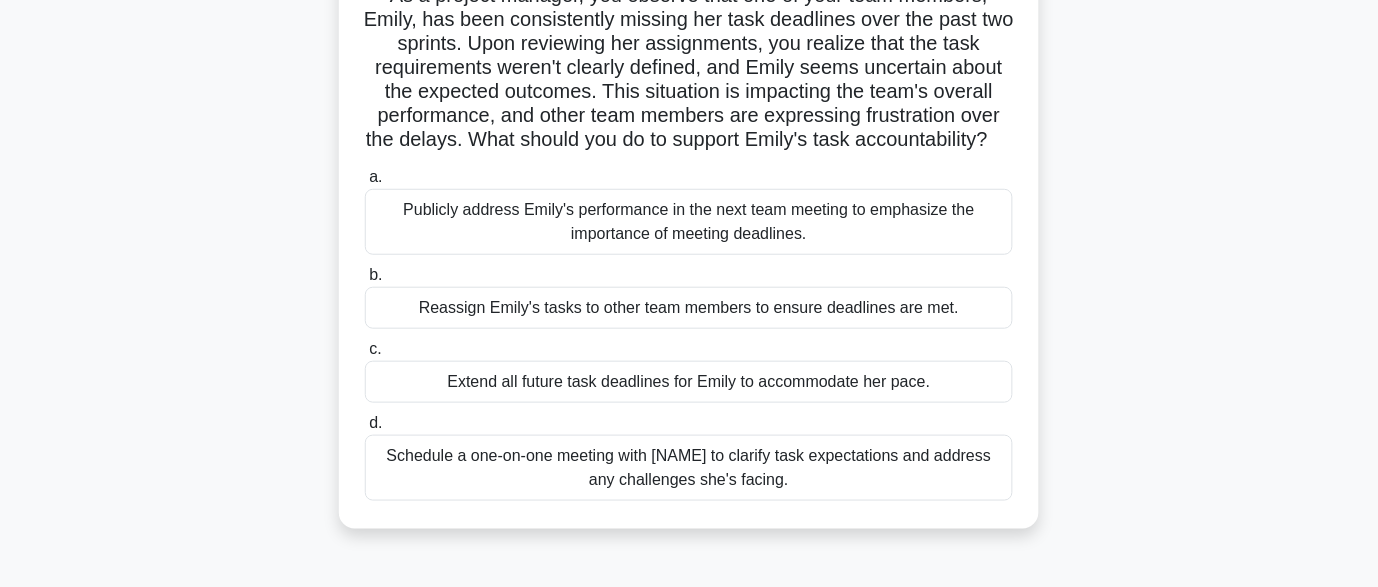 click on "Schedule a one-on-one meeting with Emily to clarify task expectations and address any challenges she's facing." at bounding box center (689, 468) 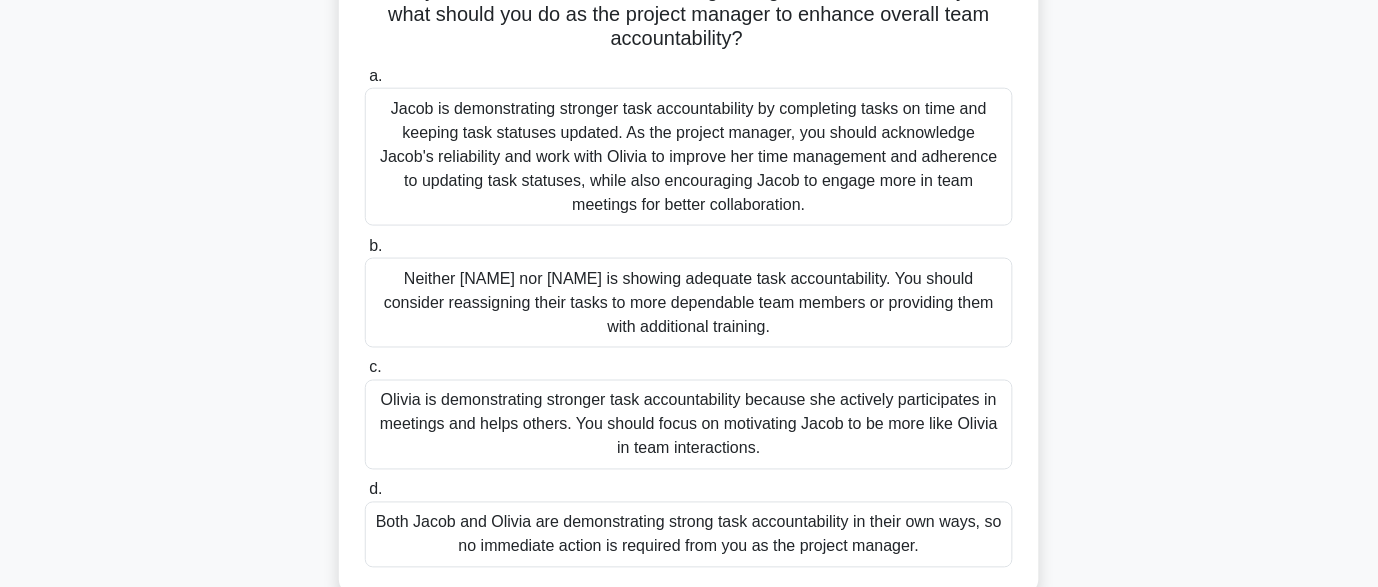 scroll, scrollTop: 412, scrollLeft: 0, axis: vertical 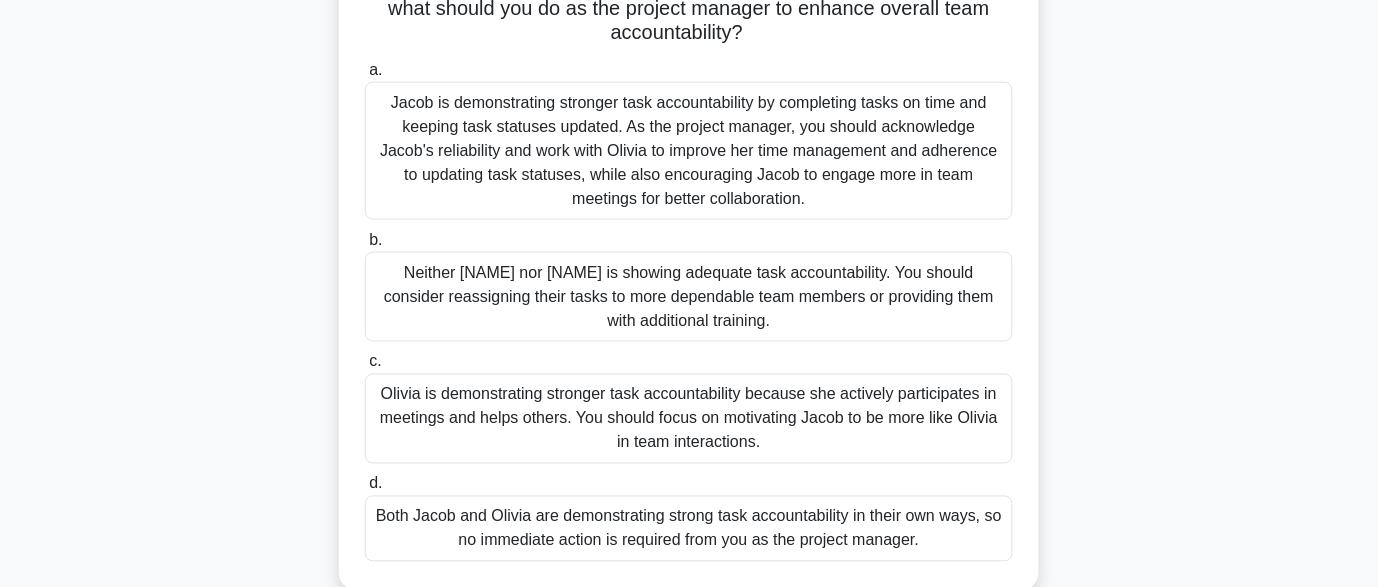 click on "Jacob is demonstrating stronger task accountability by completing tasks on time and keeping task statuses updated. As the project manager, you should acknowledge Jacob's reliability and work with Olivia to improve her time management and adherence to updating task statuses, while also encouraging Jacob to engage more in team meetings for better collaboration." at bounding box center (689, 151) 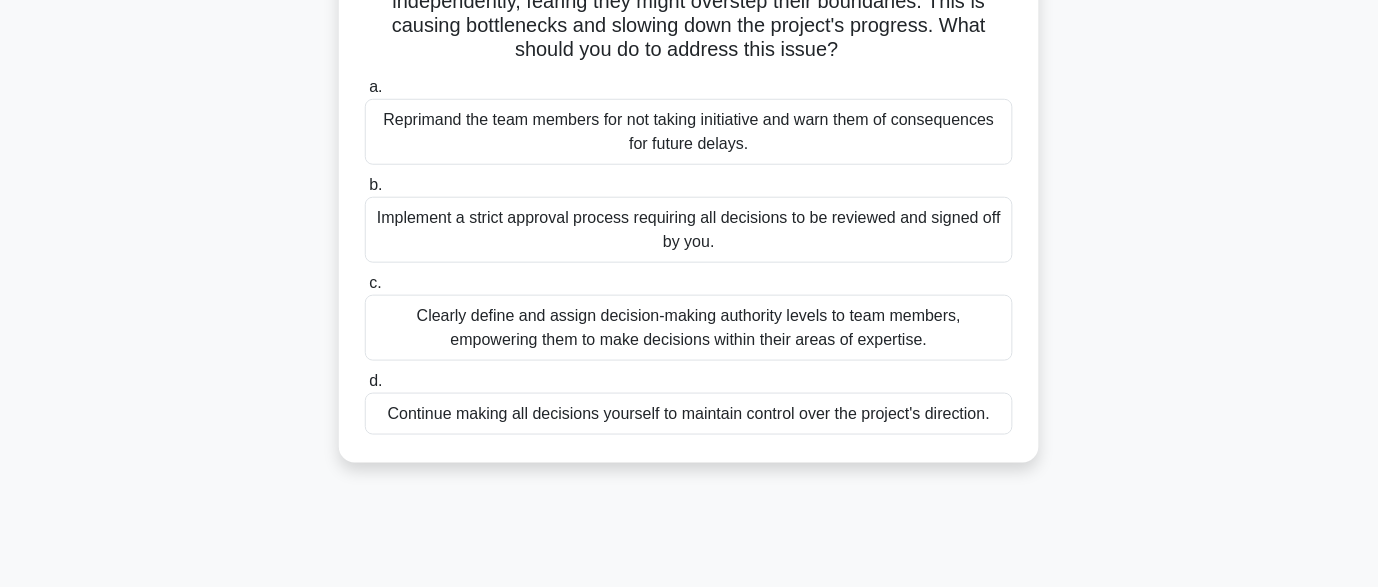 scroll, scrollTop: 258, scrollLeft: 0, axis: vertical 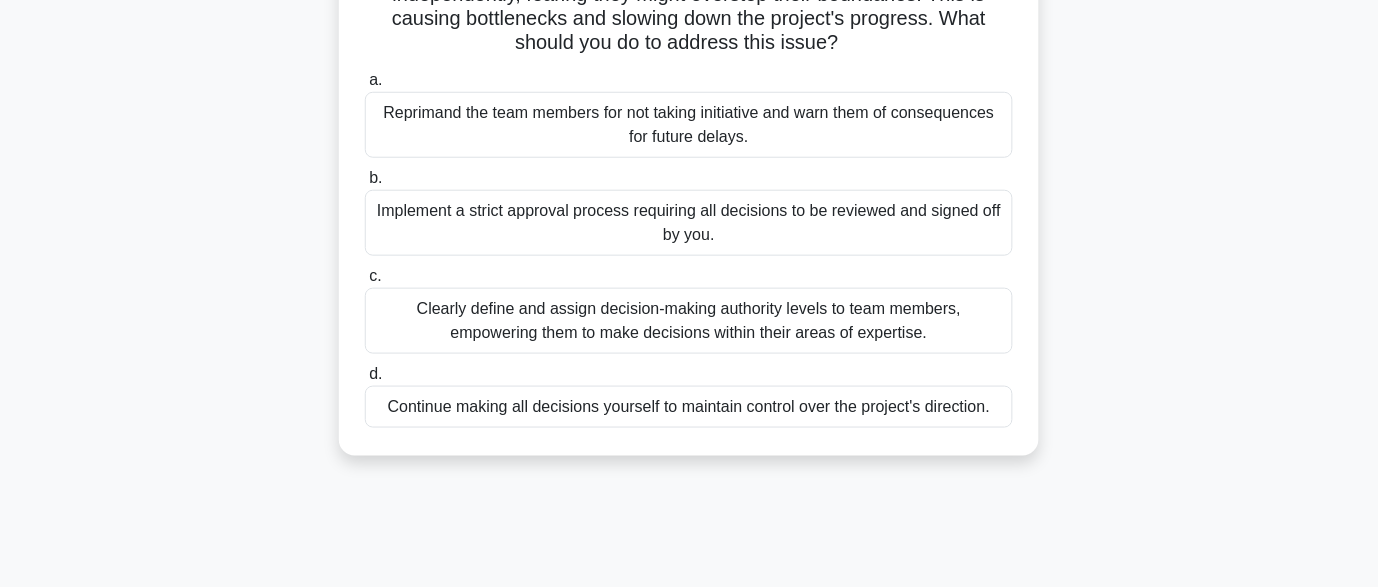 click on "Clearly define and assign decision-making authority levels to team members, empowering them to make decisions within their areas of expertise." at bounding box center [689, 321] 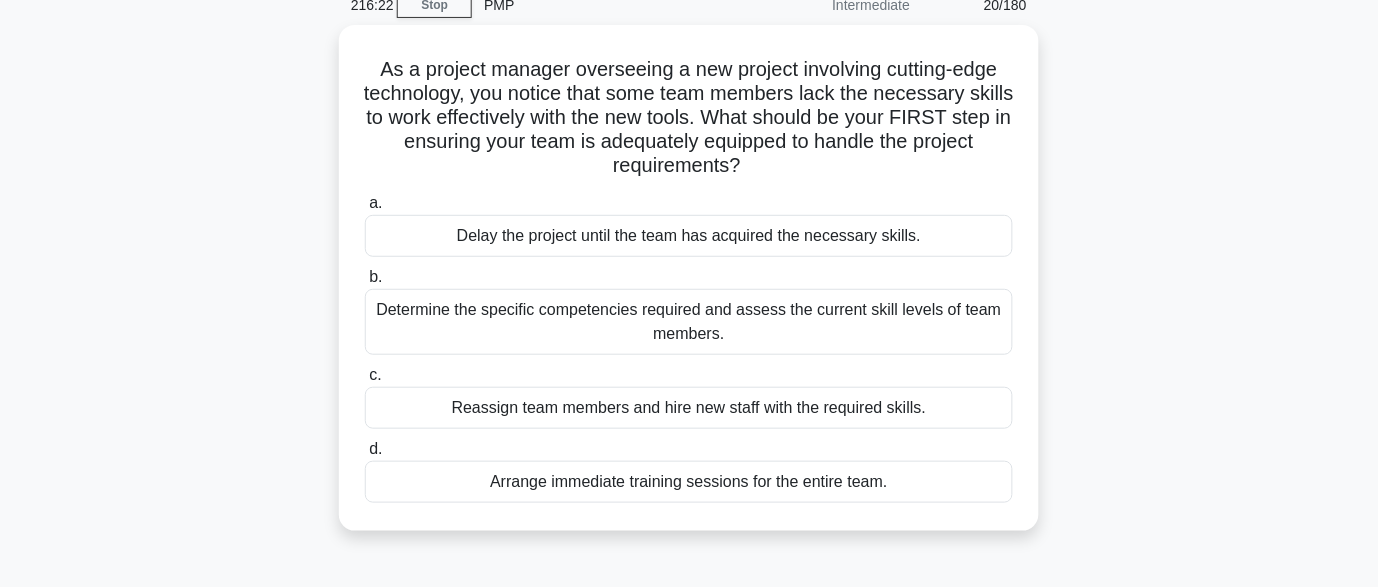 scroll, scrollTop: 94, scrollLeft: 0, axis: vertical 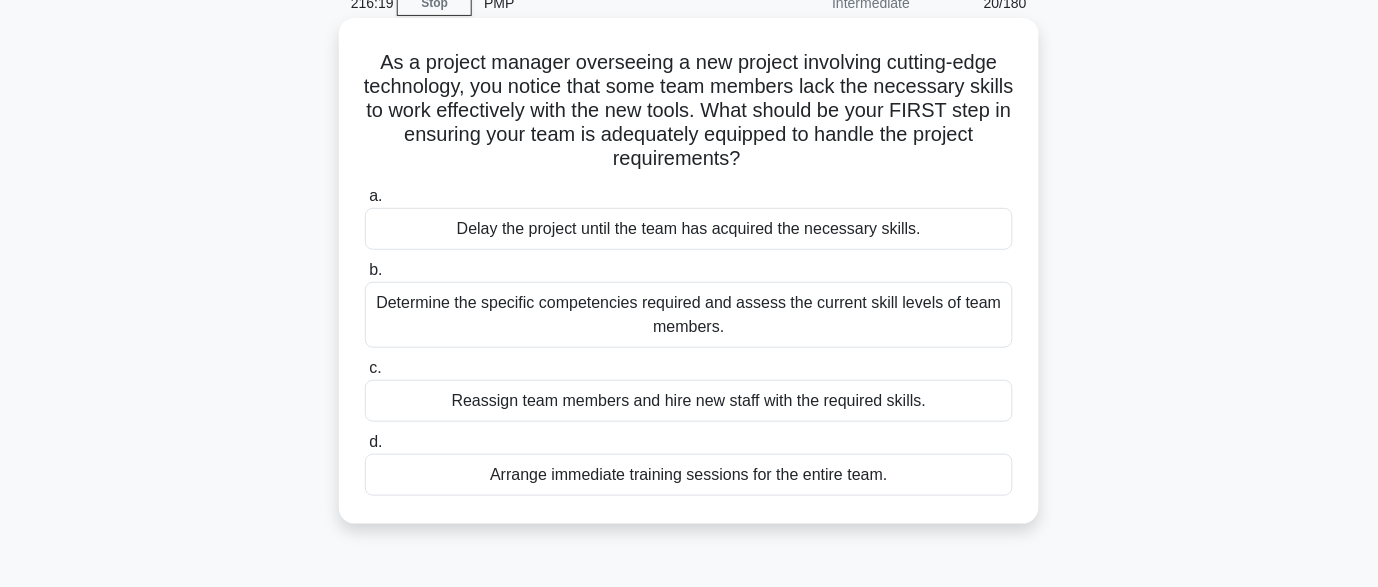 click on "Determine the specific competencies required and assess the current skill levels of team members." at bounding box center [689, 315] 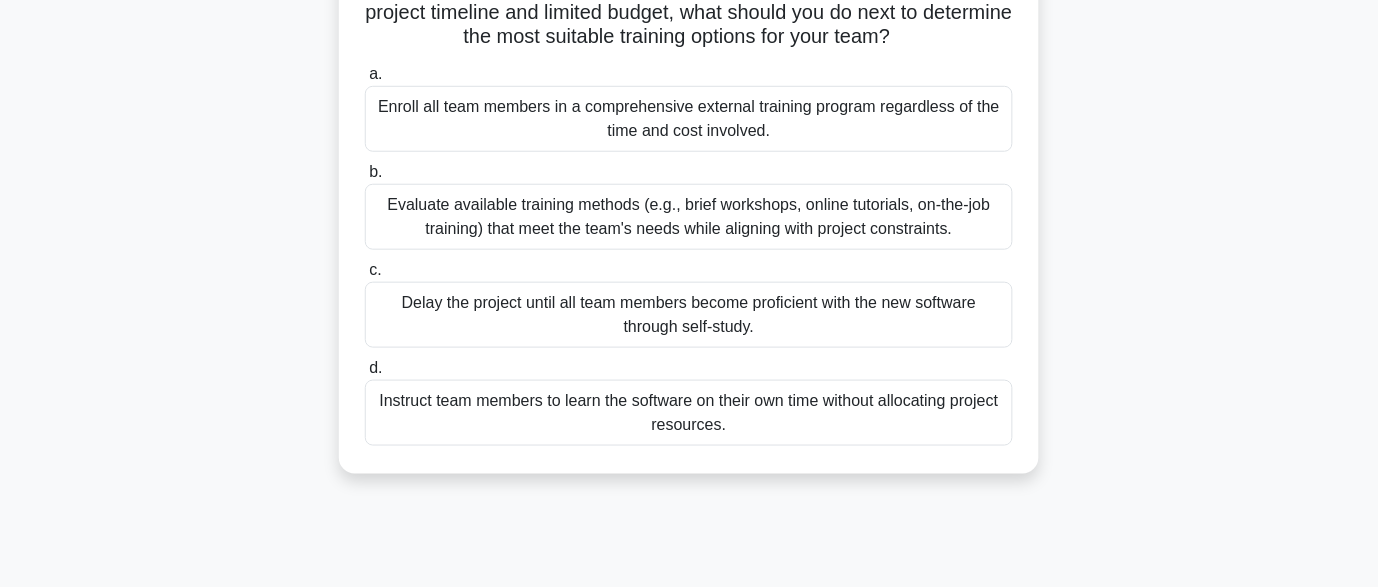 scroll, scrollTop: 249, scrollLeft: 0, axis: vertical 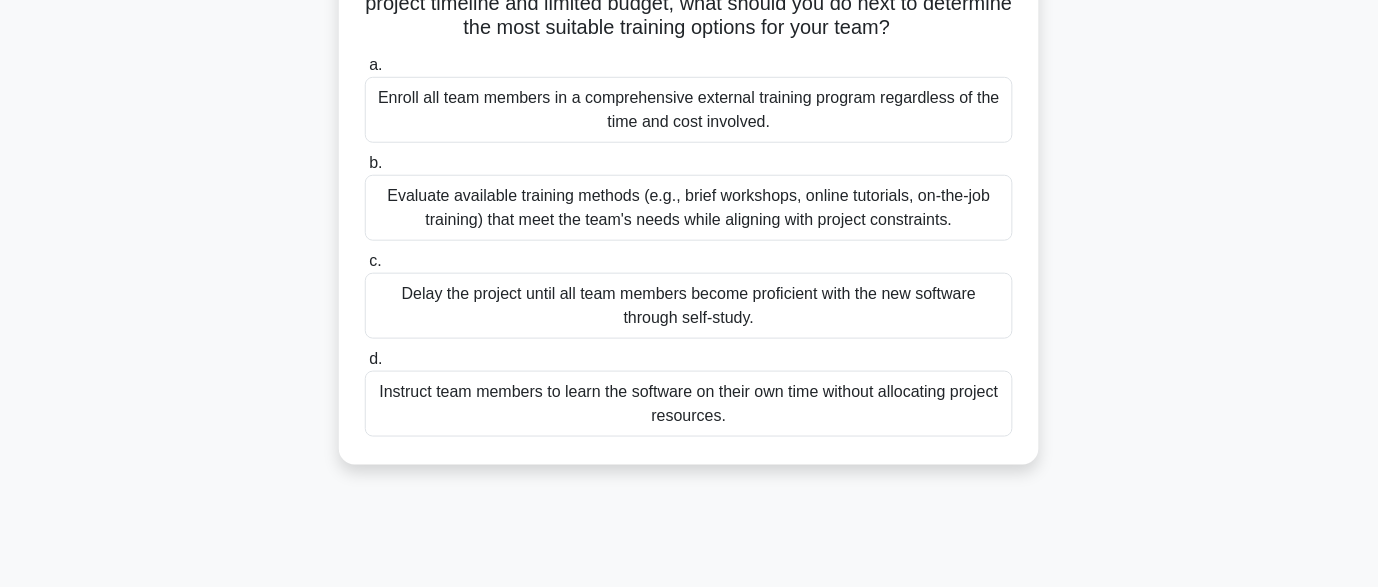 click on "Evaluate available training methods (e.g., brief workshops, online tutorials, on-the-job training) that meet the team's needs while aligning with project constraints." at bounding box center (689, 208) 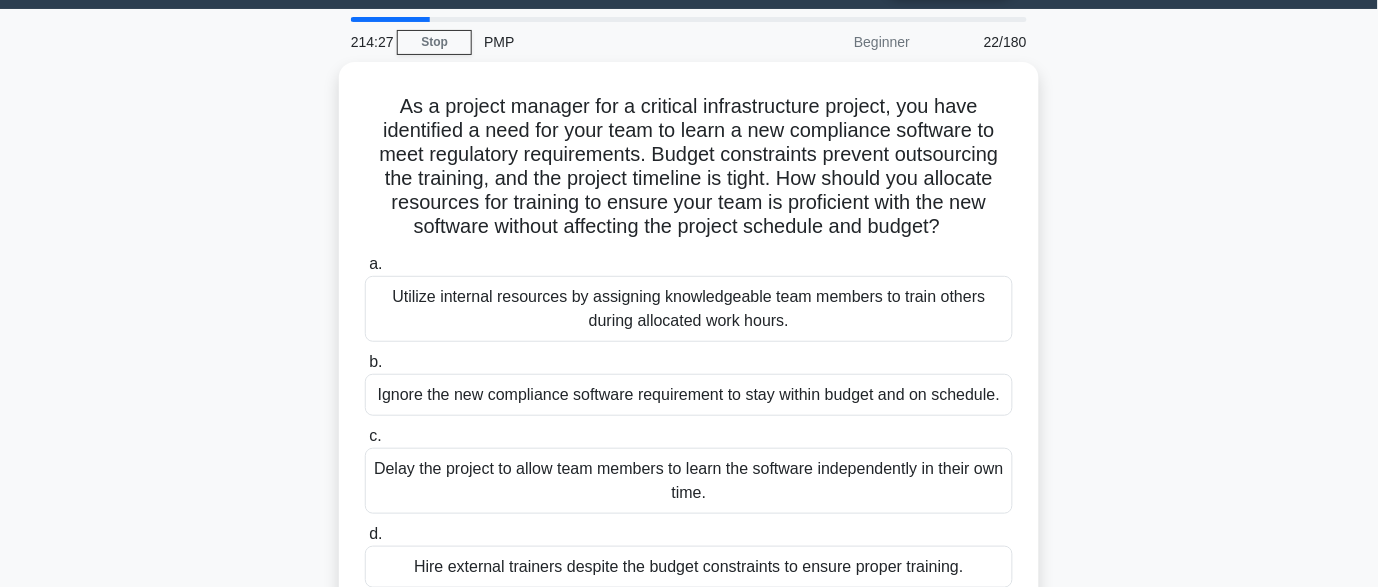 scroll, scrollTop: 53, scrollLeft: 0, axis: vertical 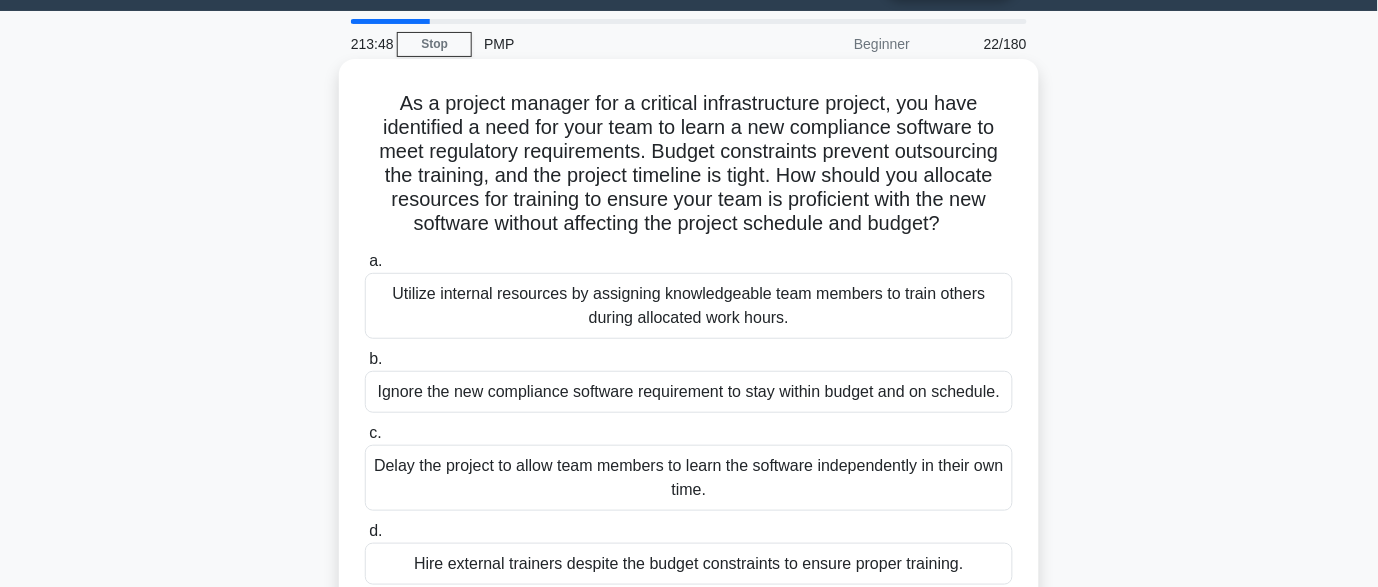 click on "Utilize internal resources by assigning knowledgeable team members to train others during allocated work hours." at bounding box center [689, 306] 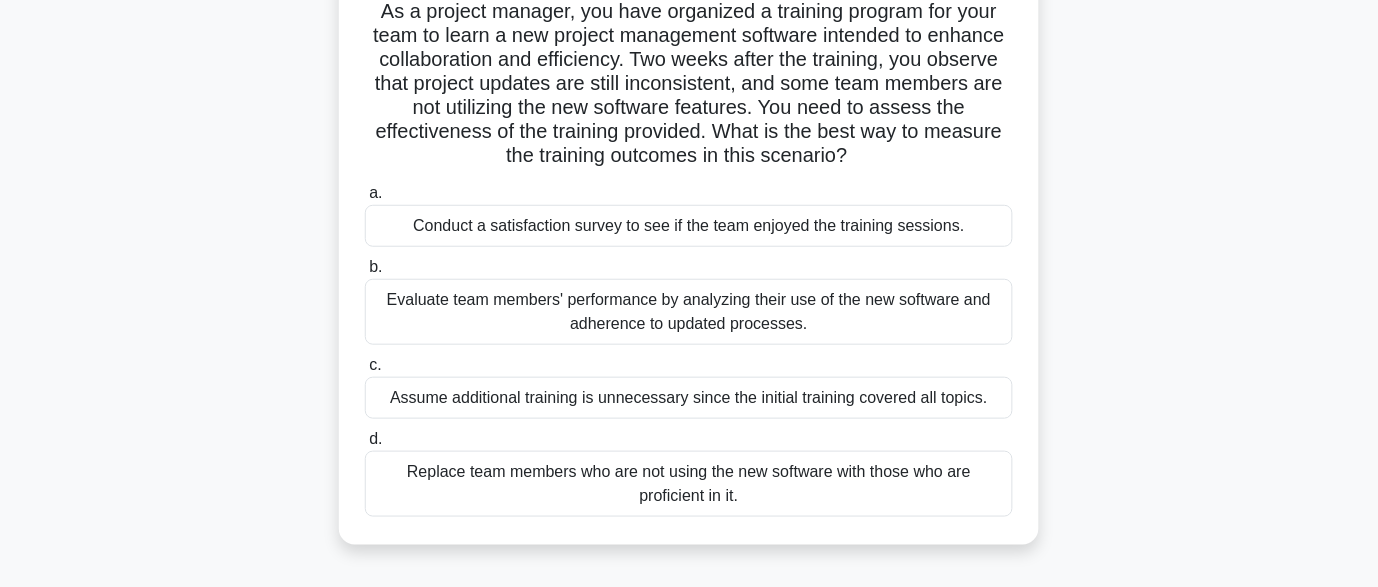 scroll, scrollTop: 164, scrollLeft: 0, axis: vertical 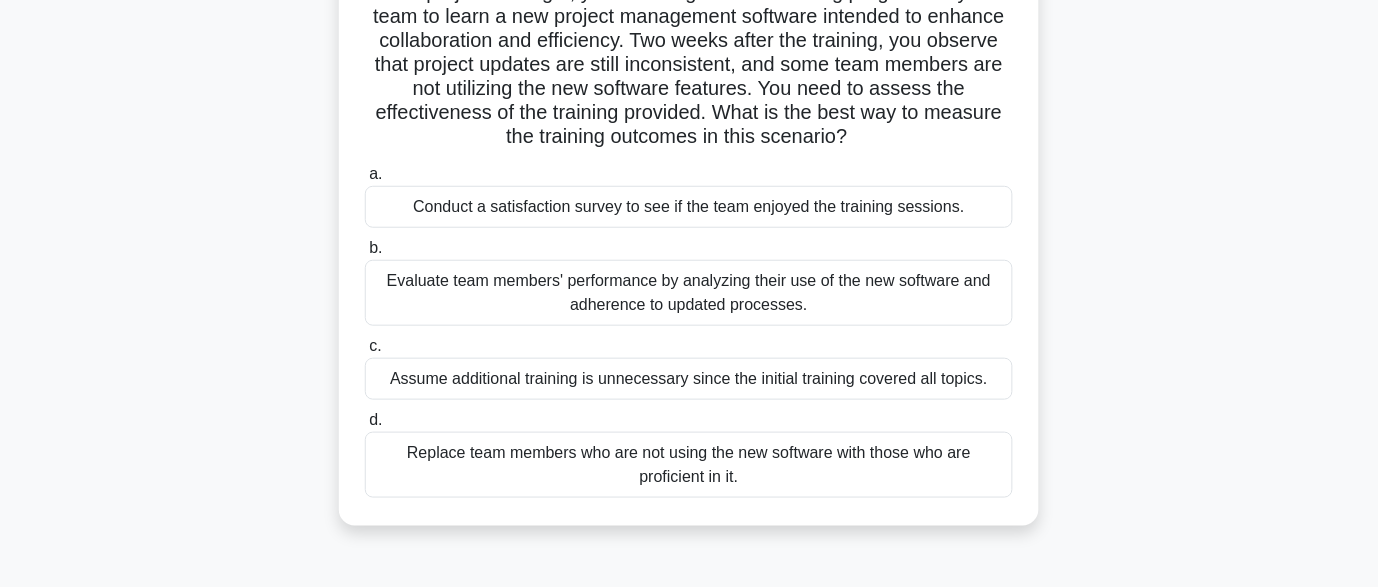 click on "Evaluate team members' performance by analyzing their use of the new software and adherence to updated processes." at bounding box center (689, 293) 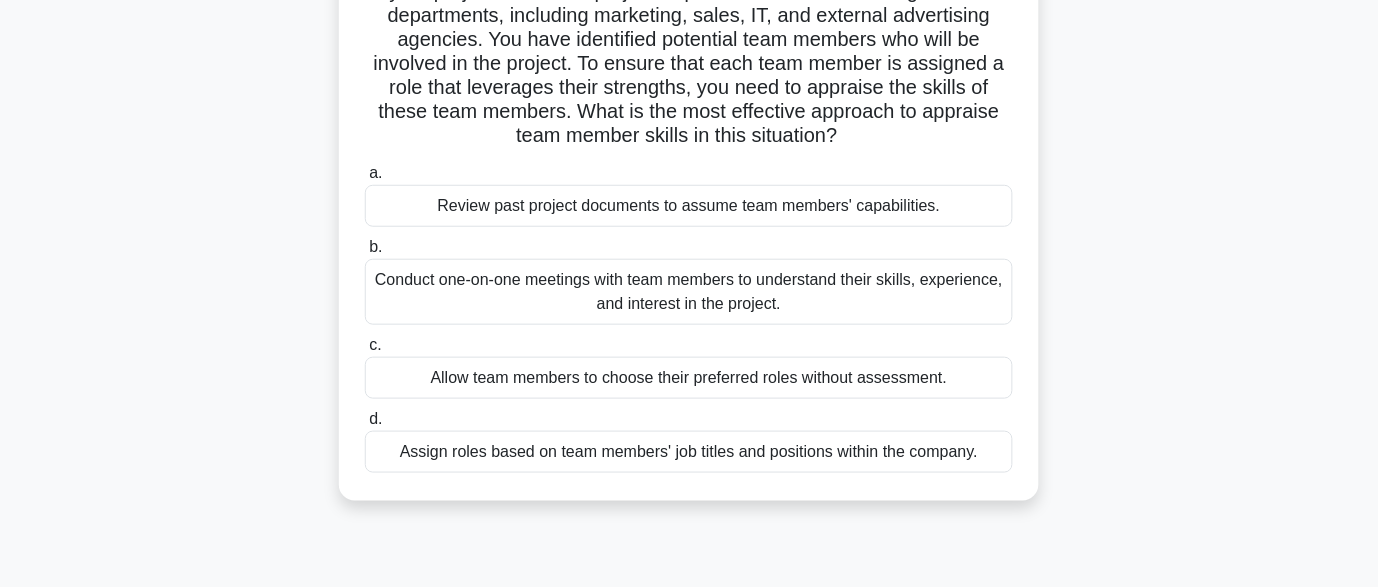 scroll, scrollTop: 196, scrollLeft: 0, axis: vertical 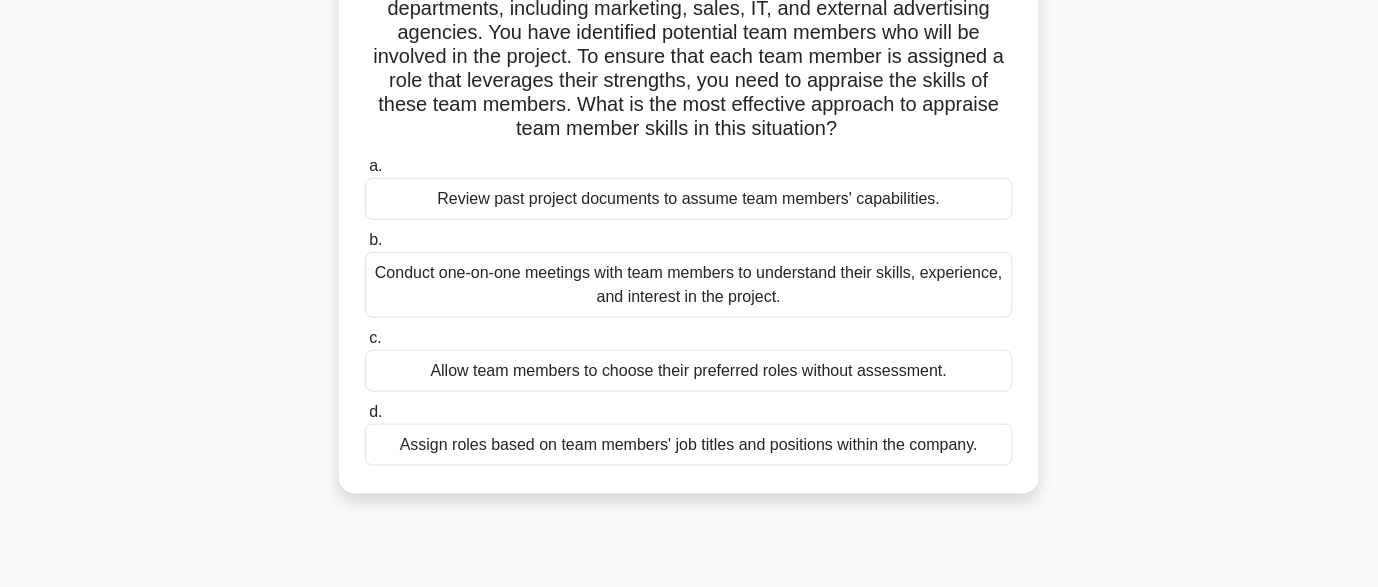 click on "Conduct one-on-one meetings with team members to understand their skills, experience, and interest in the project." at bounding box center (689, 285) 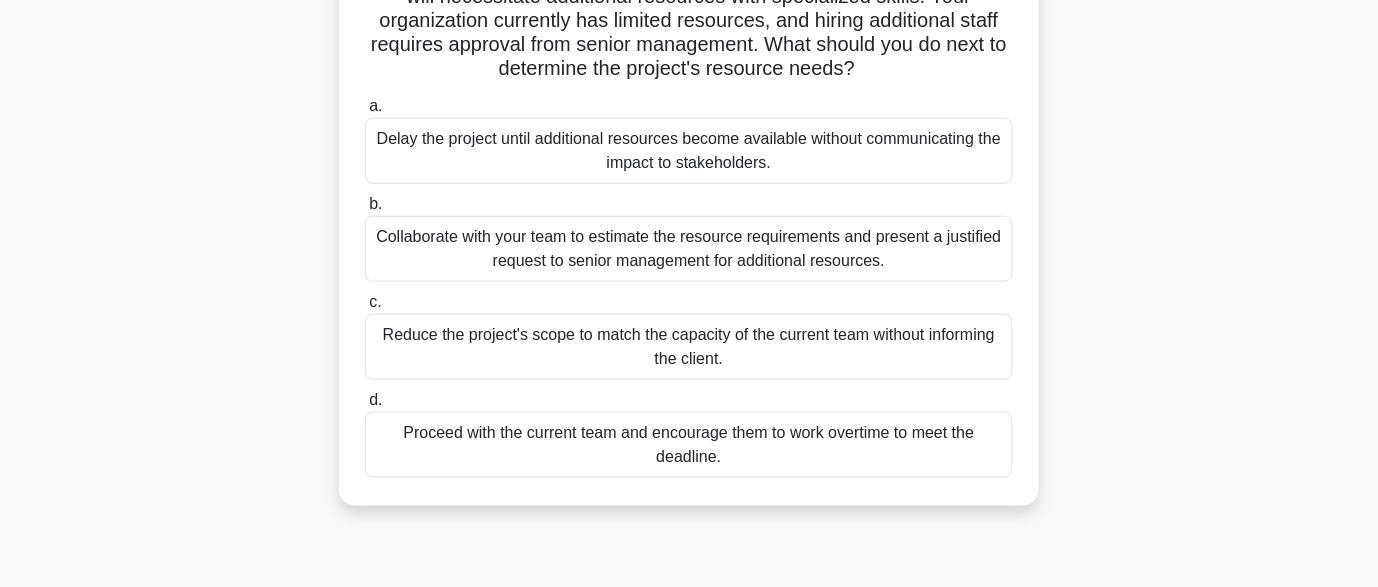 scroll, scrollTop: 258, scrollLeft: 0, axis: vertical 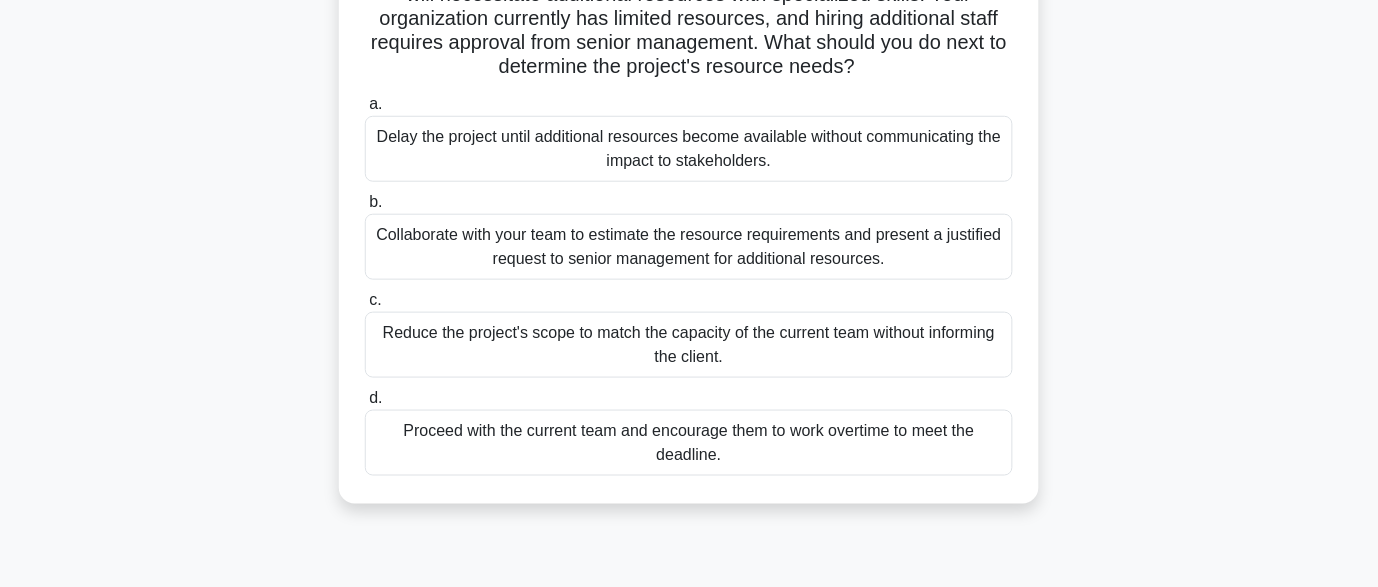click on "Collaborate with your team to estimate the resource requirements and present a justified request to senior management for additional resources." at bounding box center [689, 247] 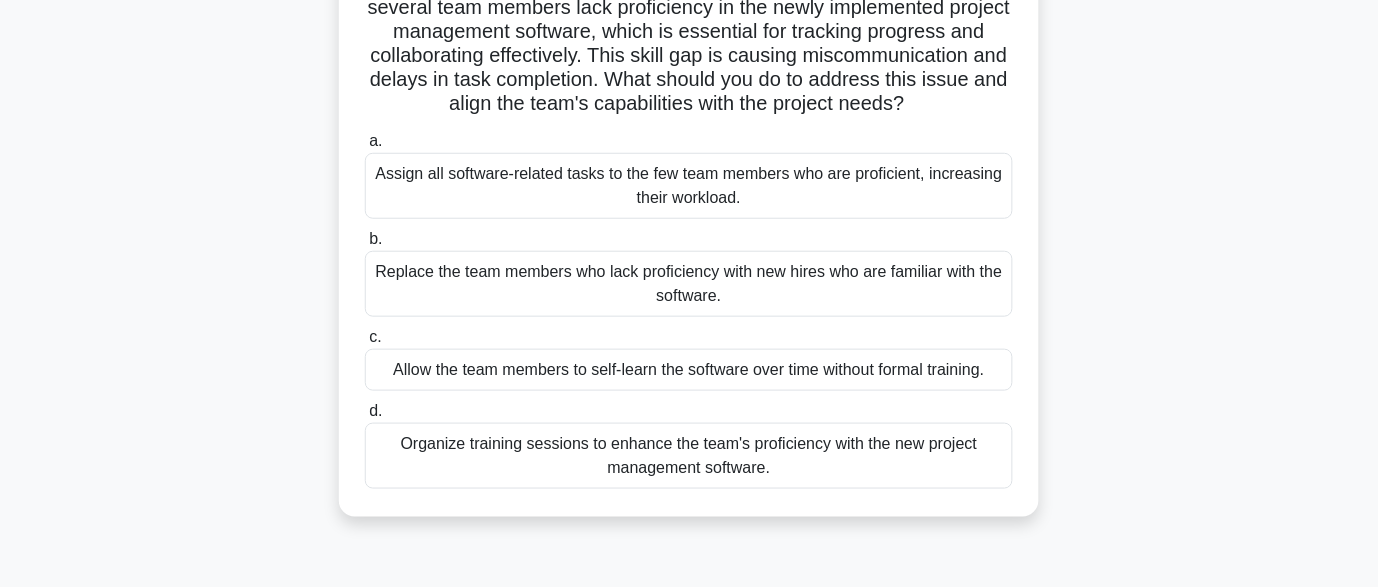 scroll, scrollTop: 205, scrollLeft: 0, axis: vertical 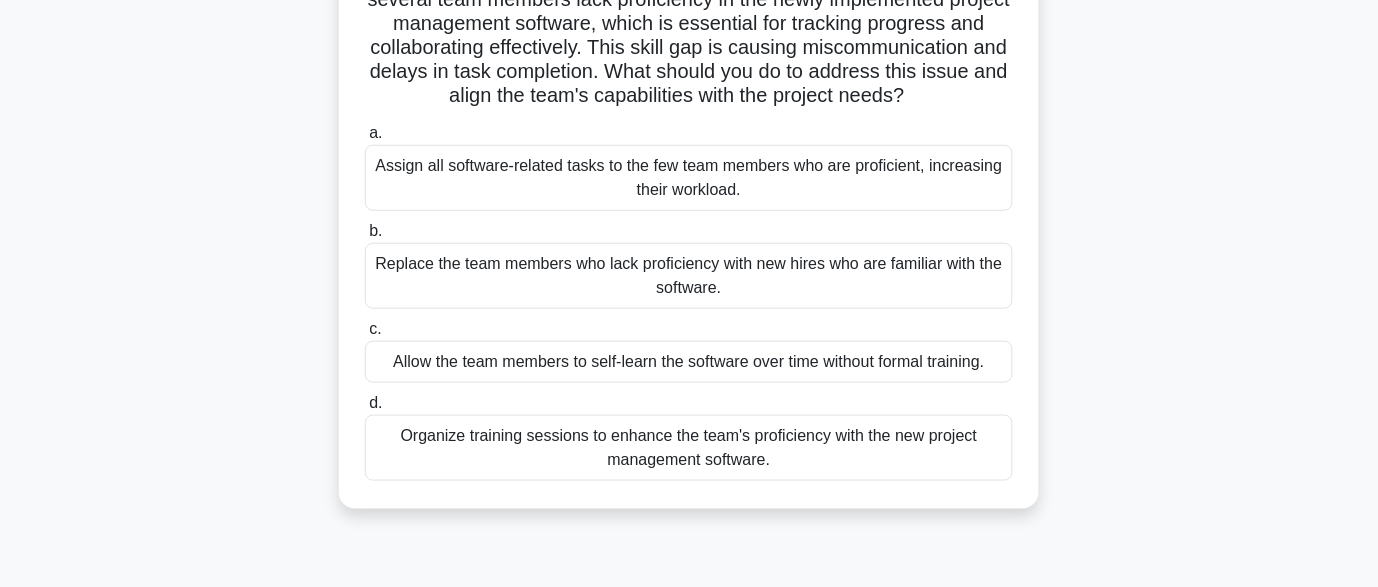 click on "Organize training sessions to enhance the team's proficiency with the new project management software." at bounding box center (689, 448) 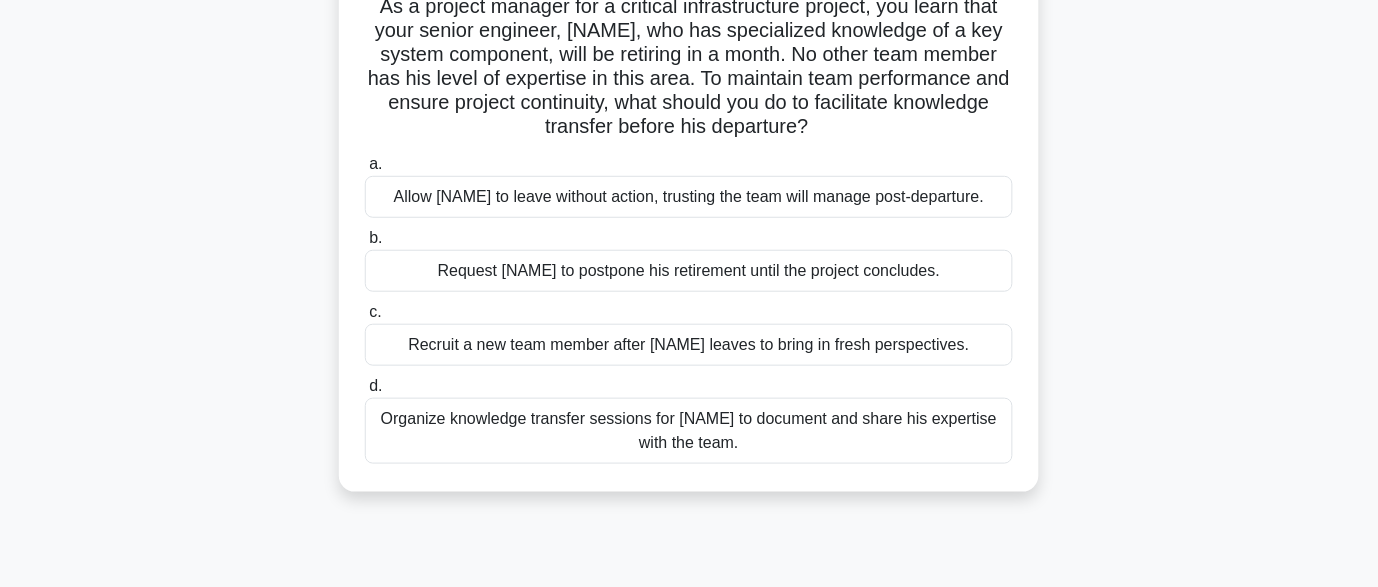 scroll, scrollTop: 157, scrollLeft: 0, axis: vertical 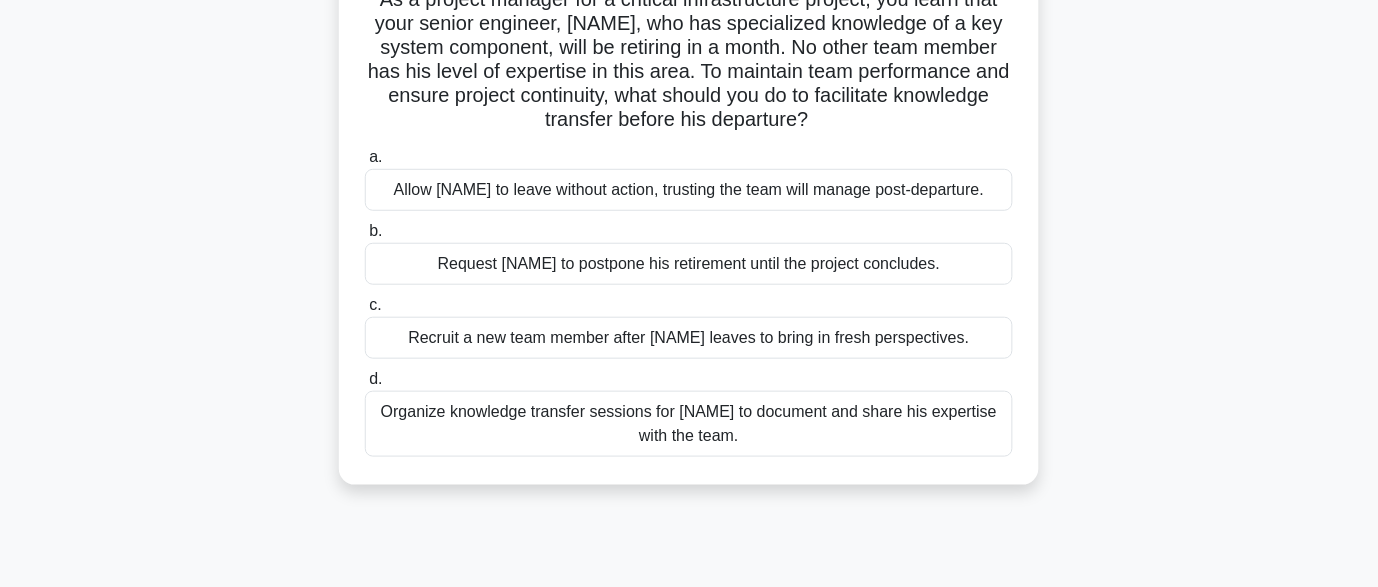 click on "Organize knowledge transfer sessions for Daniel to document and share his expertise with the team." at bounding box center [689, 424] 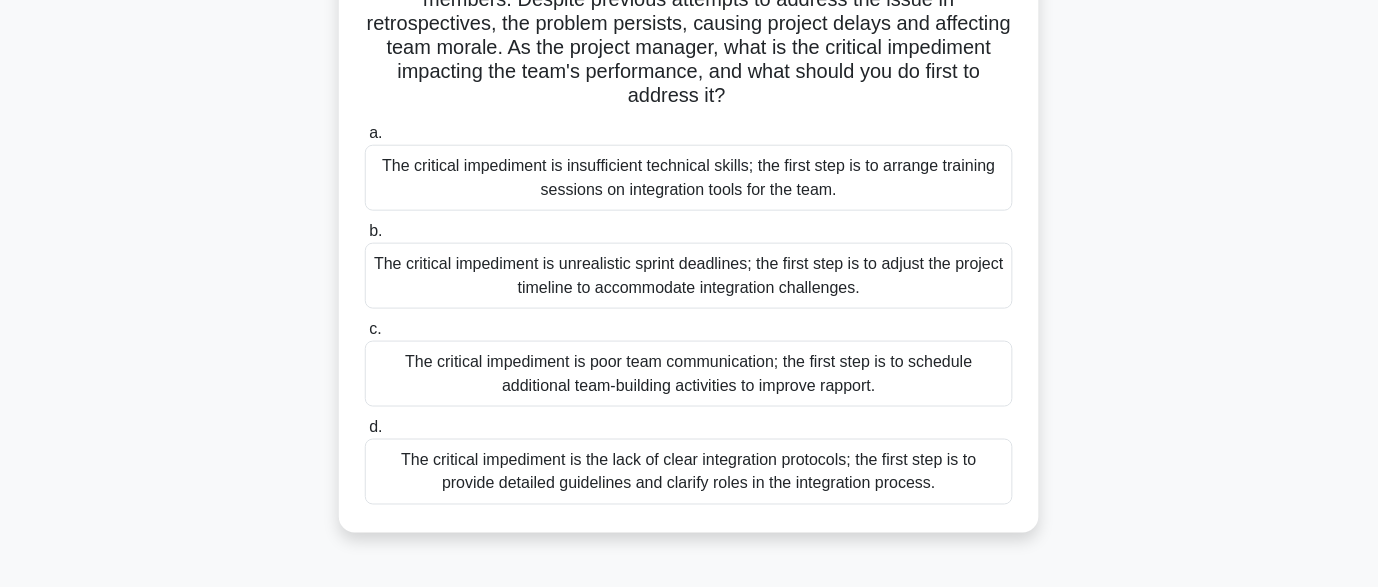 scroll, scrollTop: 305, scrollLeft: 0, axis: vertical 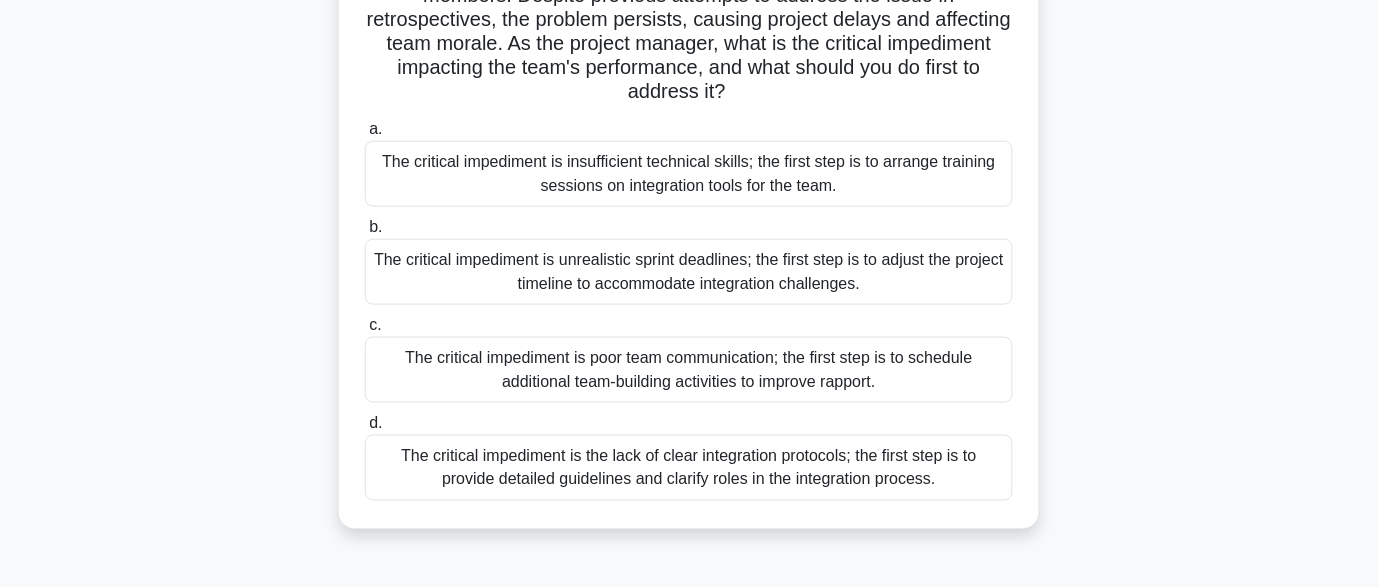 click on "d.
The critical impediment is the lack of clear integration protocols; the first step is to provide detailed guidelines and clarify roles in the integration process." at bounding box center [689, 456] 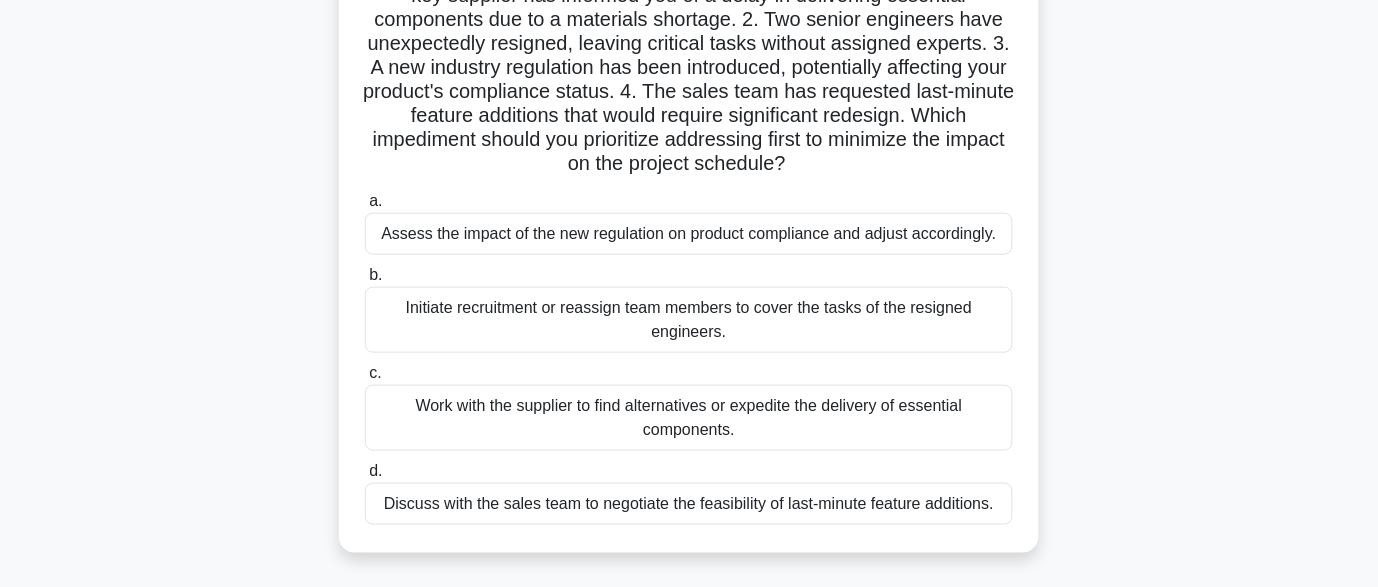 scroll, scrollTop: 220, scrollLeft: 0, axis: vertical 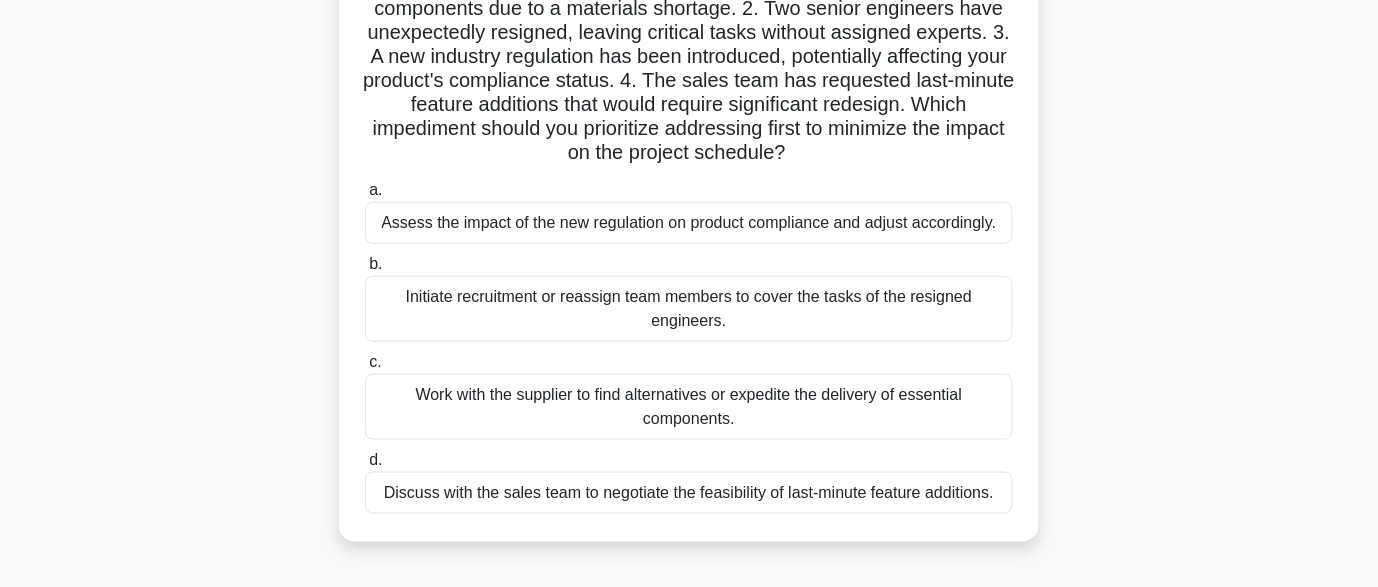click on "Assess the impact of the new regulation on product compliance and adjust accordingly." at bounding box center (689, 223) 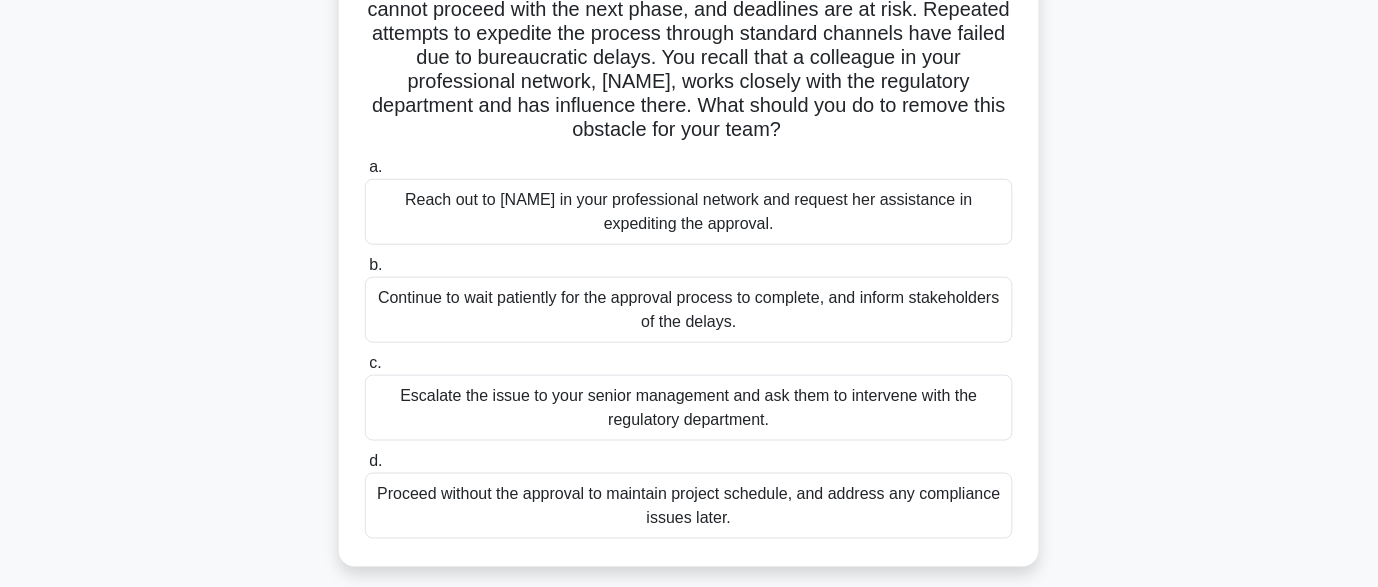 scroll, scrollTop: 226, scrollLeft: 0, axis: vertical 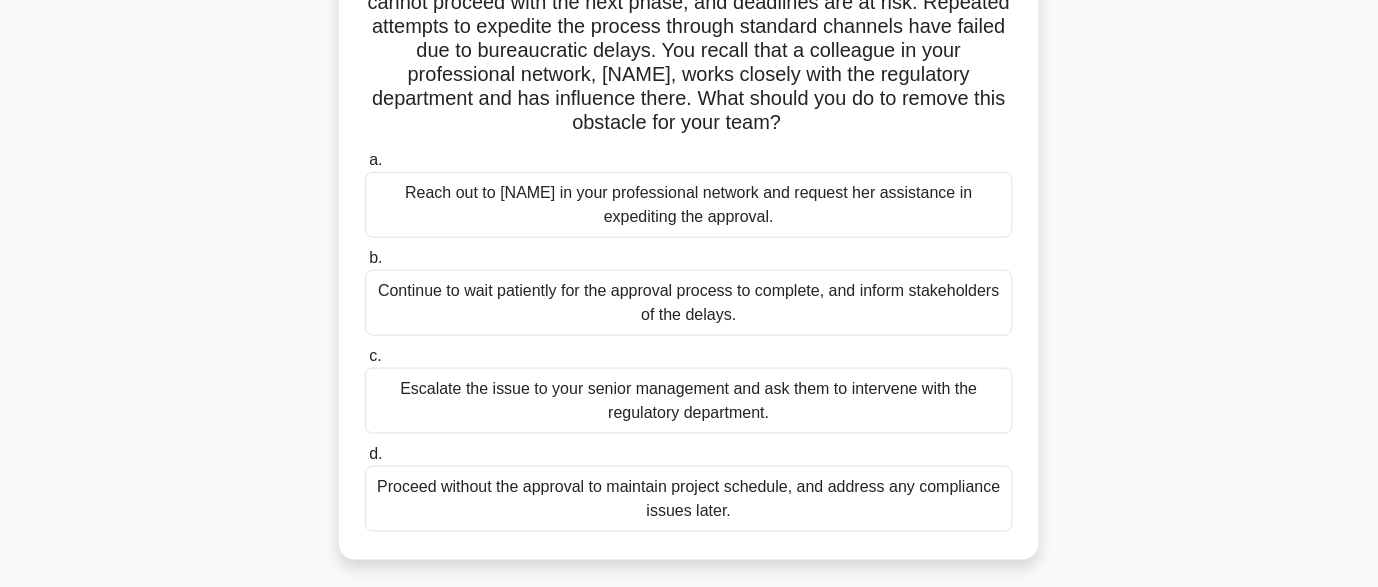 click on "Reach out to Susan in your professional network and request her assistance in expediting the approval." at bounding box center [689, 205] 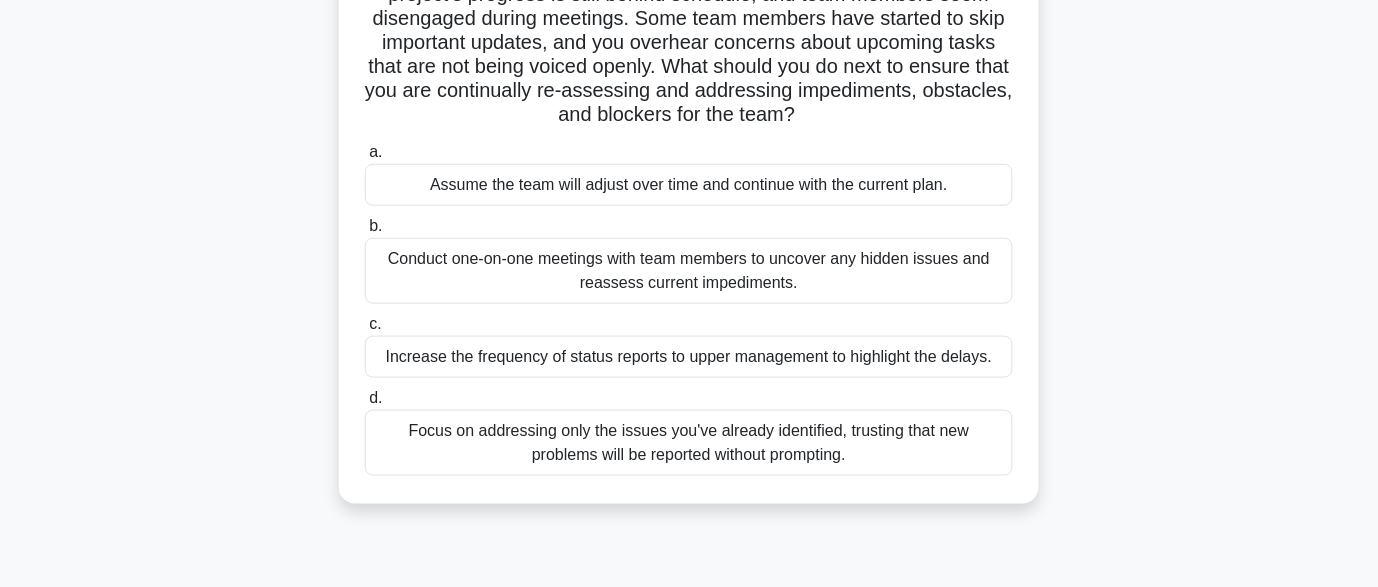 scroll, scrollTop: 242, scrollLeft: 0, axis: vertical 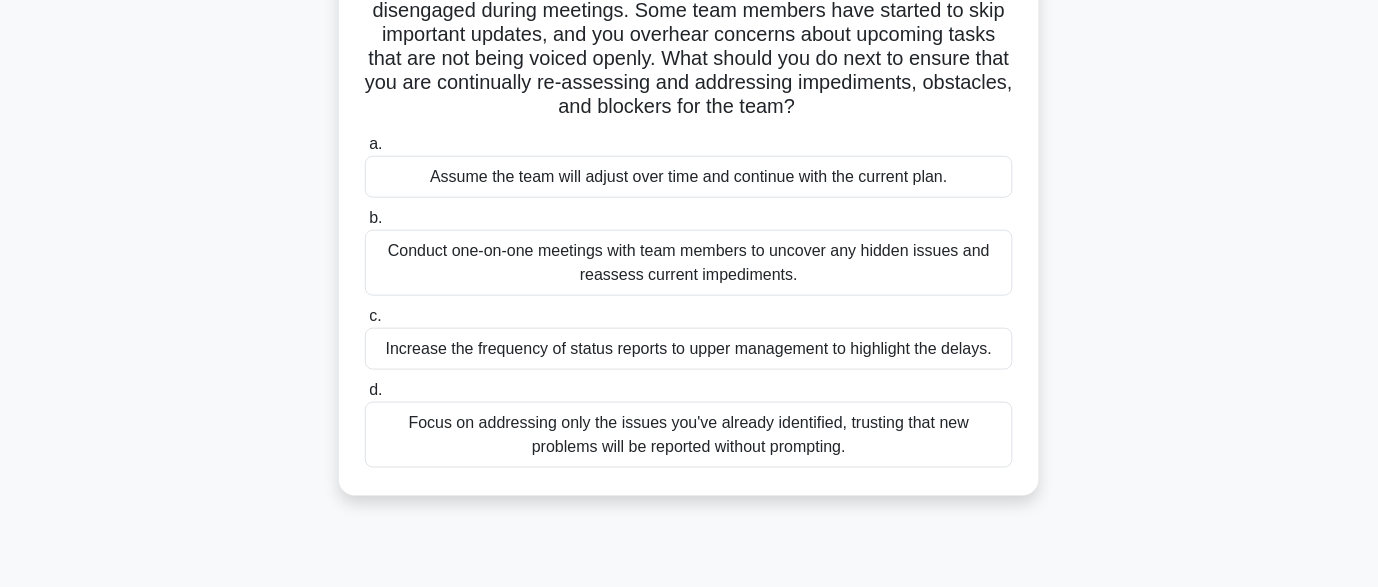 click on "Conduct one-on-one meetings with team members to uncover any hidden issues and reassess current impediments." at bounding box center (689, 263) 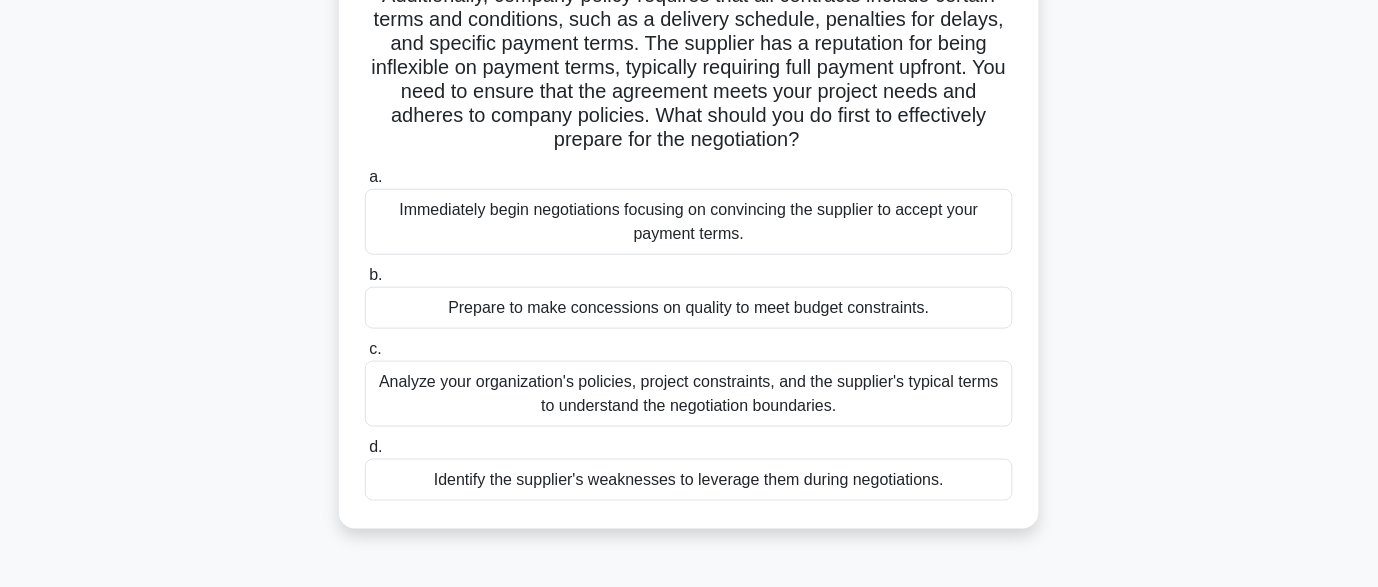 scroll, scrollTop: 277, scrollLeft: 0, axis: vertical 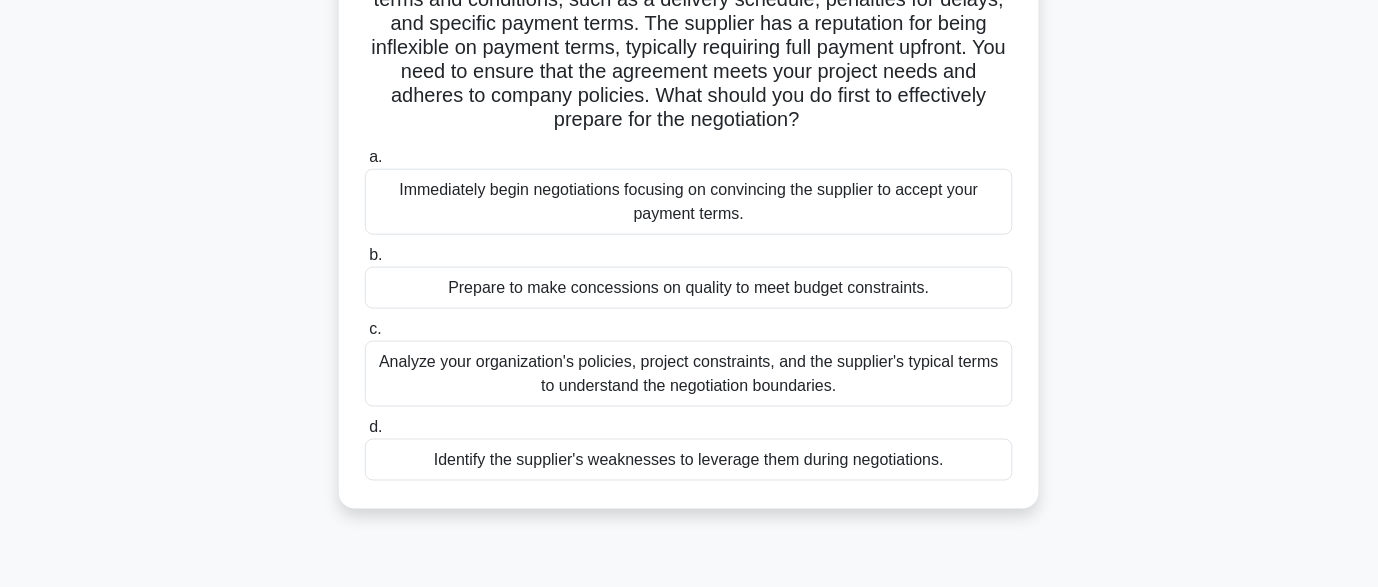 click on "Identify the supplier's weaknesses to leverage them during negotiations." at bounding box center [689, 460] 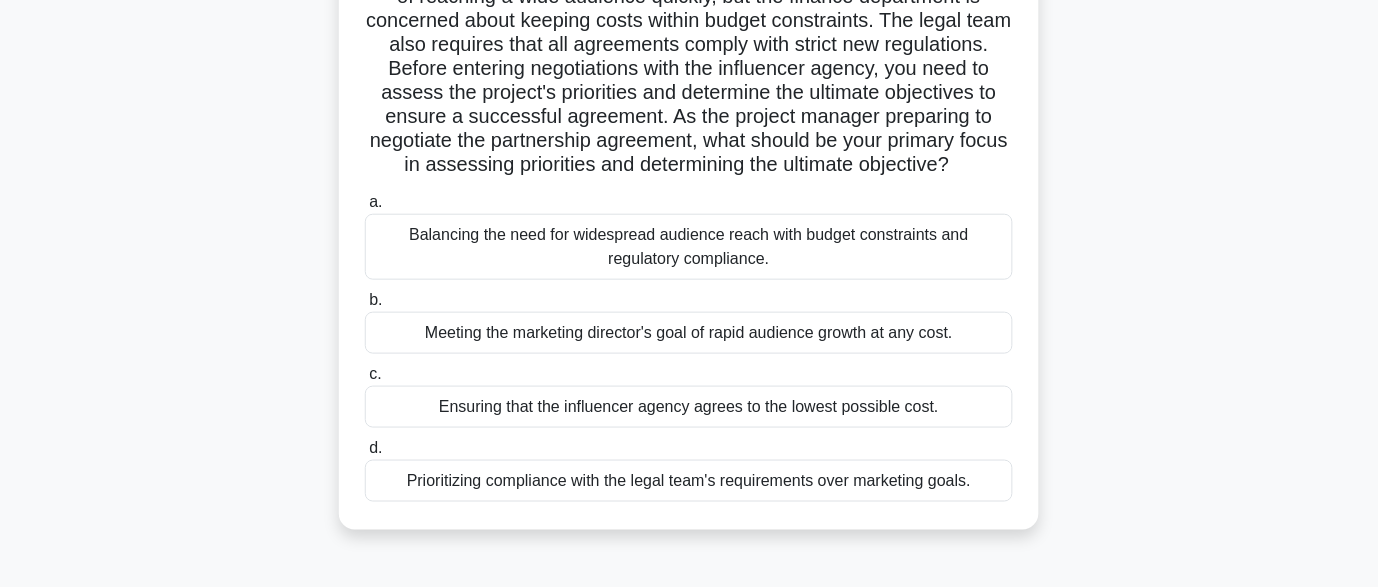 scroll, scrollTop: 233, scrollLeft: 0, axis: vertical 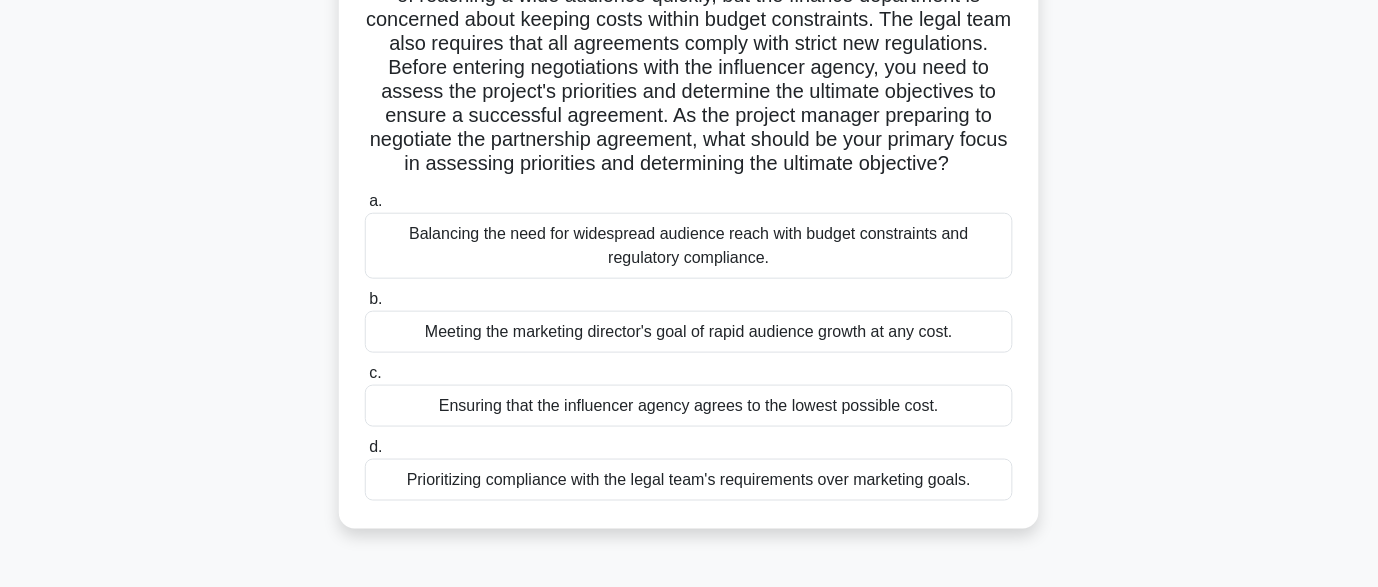 click on "Balancing the need for widespread audience reach with budget constraints and regulatory compliance." at bounding box center (689, 246) 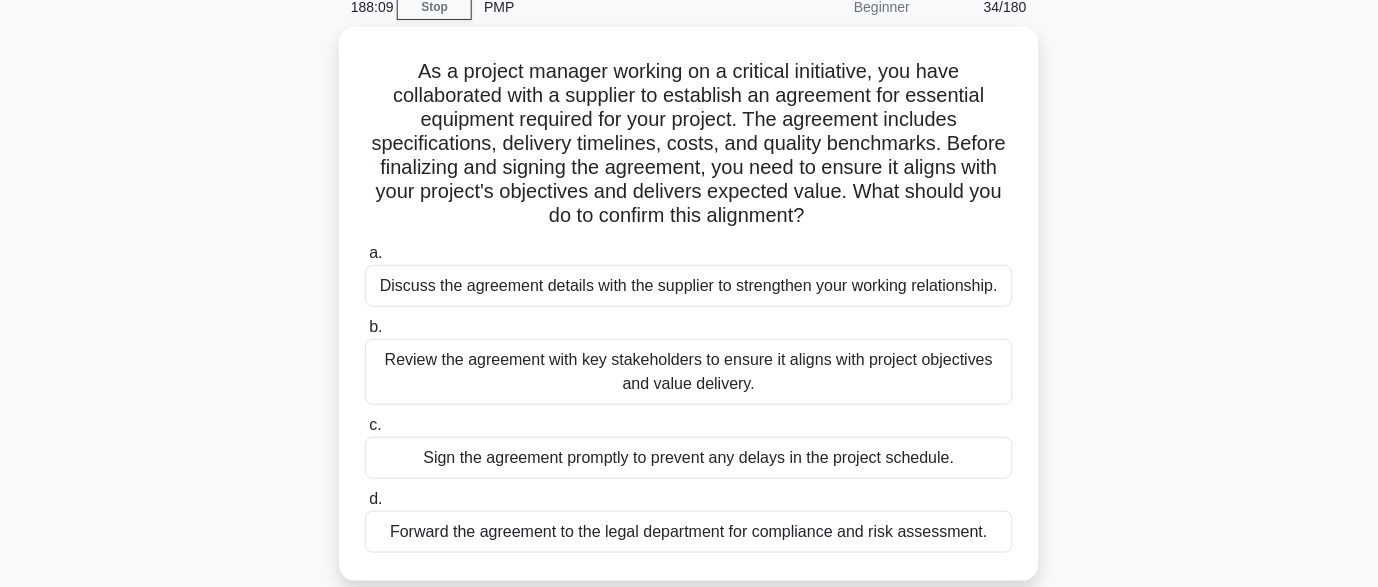 scroll, scrollTop: 91, scrollLeft: 0, axis: vertical 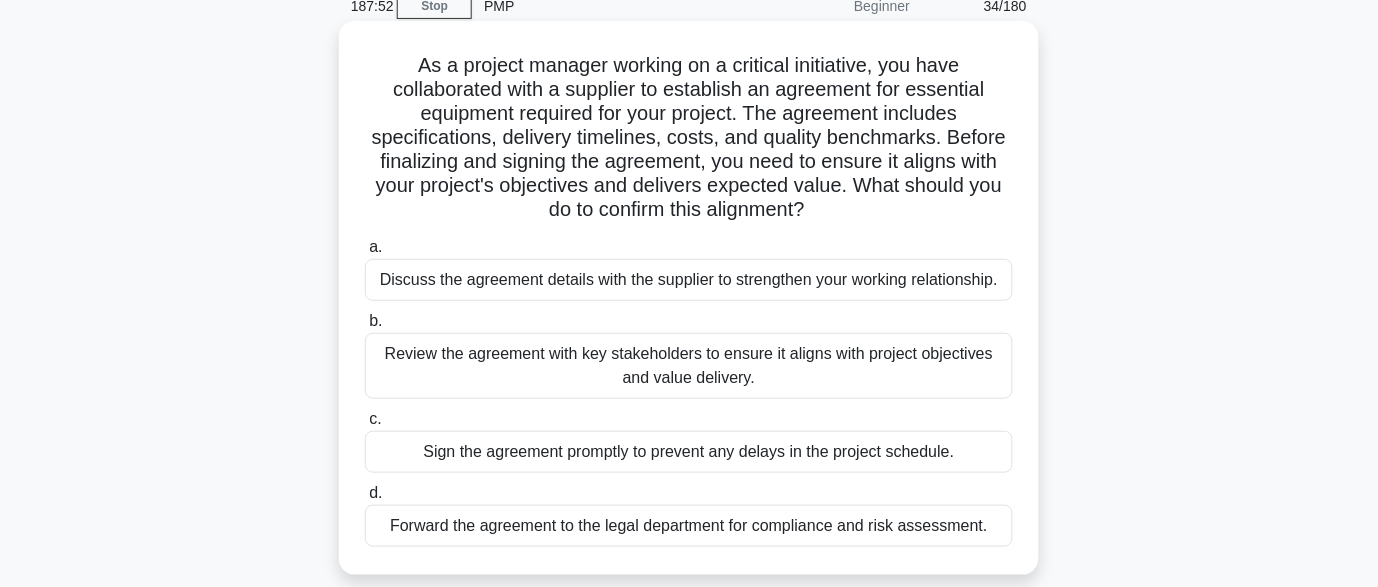 click on "Review the agreement with key stakeholders to ensure it aligns with project objectives and value delivery." at bounding box center [689, 366] 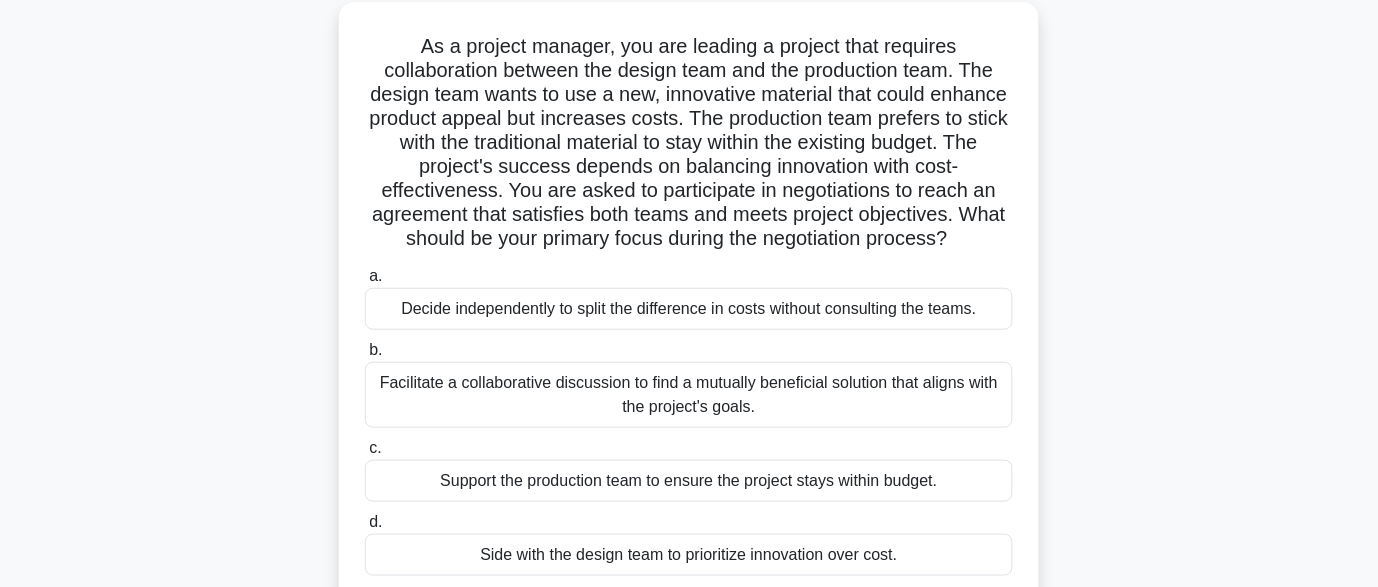 scroll, scrollTop: 173, scrollLeft: 0, axis: vertical 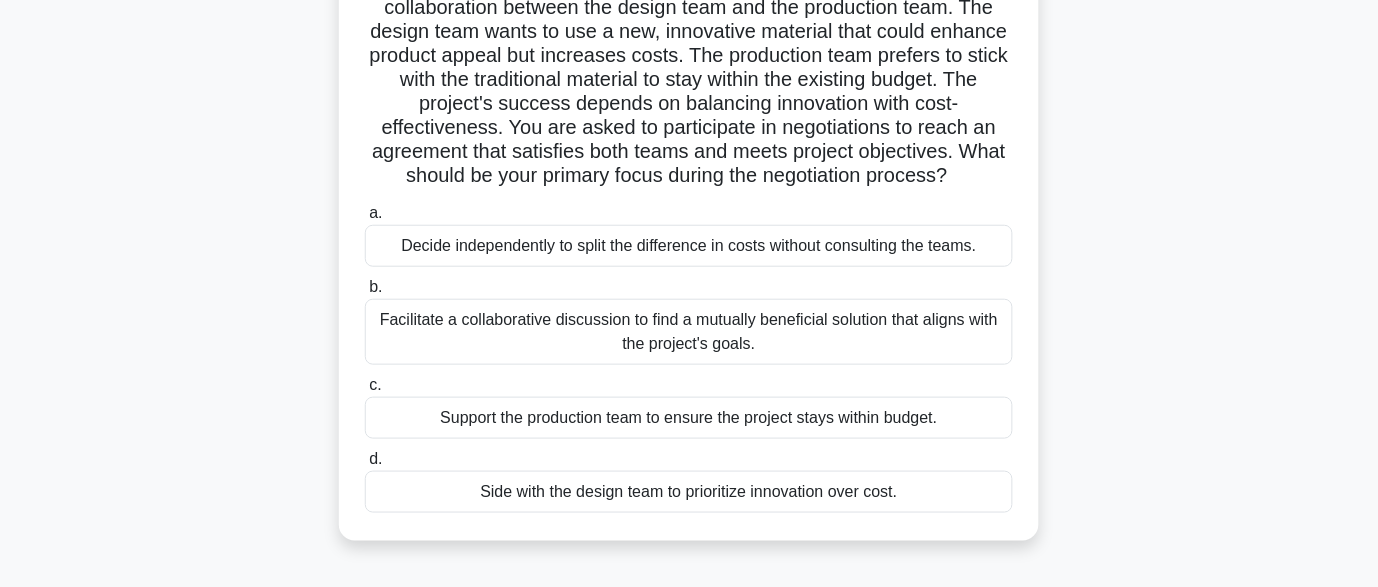 click on "Facilitate a collaborative discussion to find a mutually beneficial solution that aligns with the project's goals." at bounding box center (689, 332) 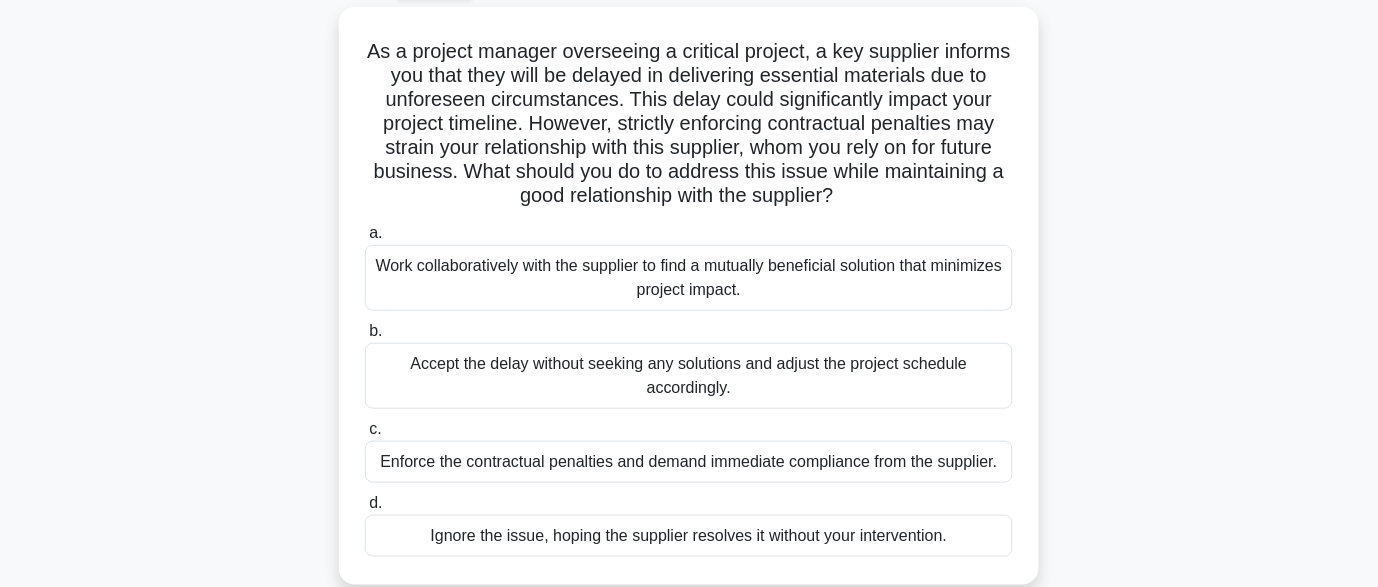 scroll, scrollTop: 119, scrollLeft: 0, axis: vertical 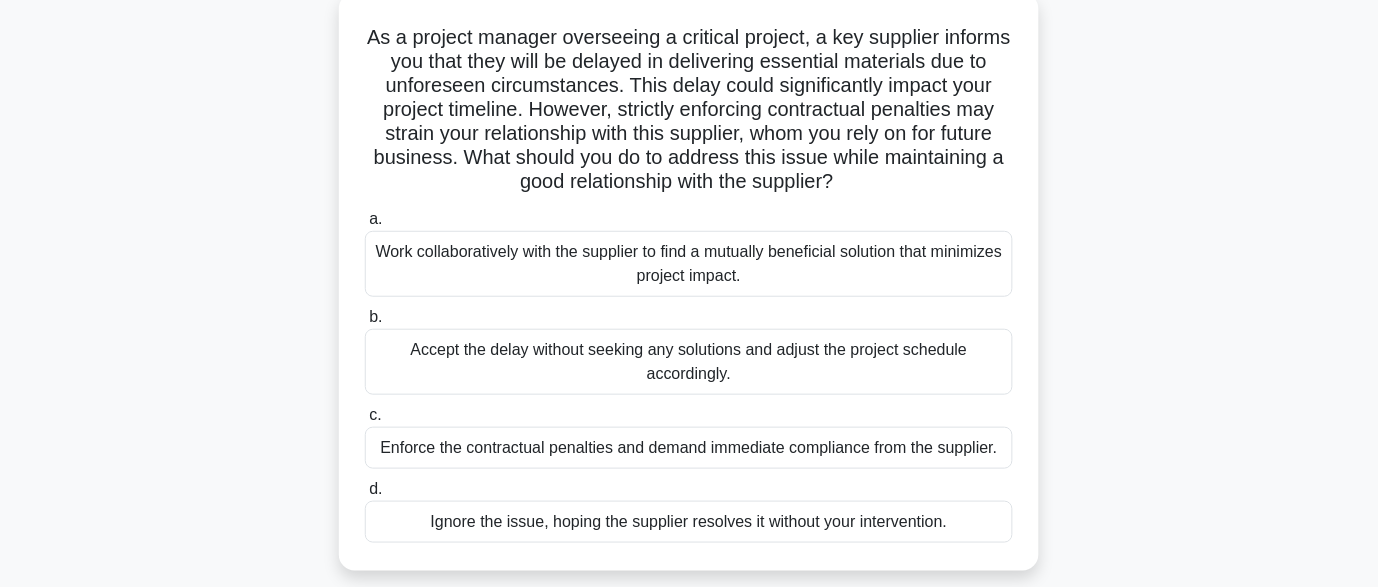 click on "Work collaboratively with the supplier to find a mutually beneficial solution that minimizes project impact." at bounding box center [689, 264] 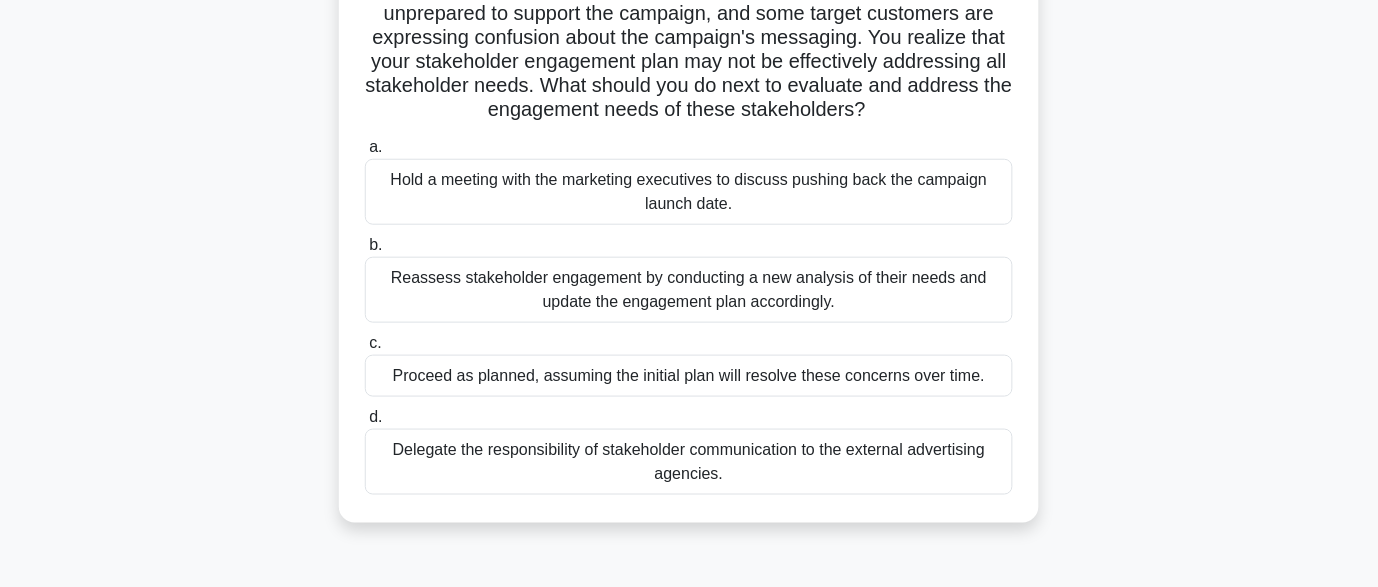 scroll, scrollTop: 240, scrollLeft: 0, axis: vertical 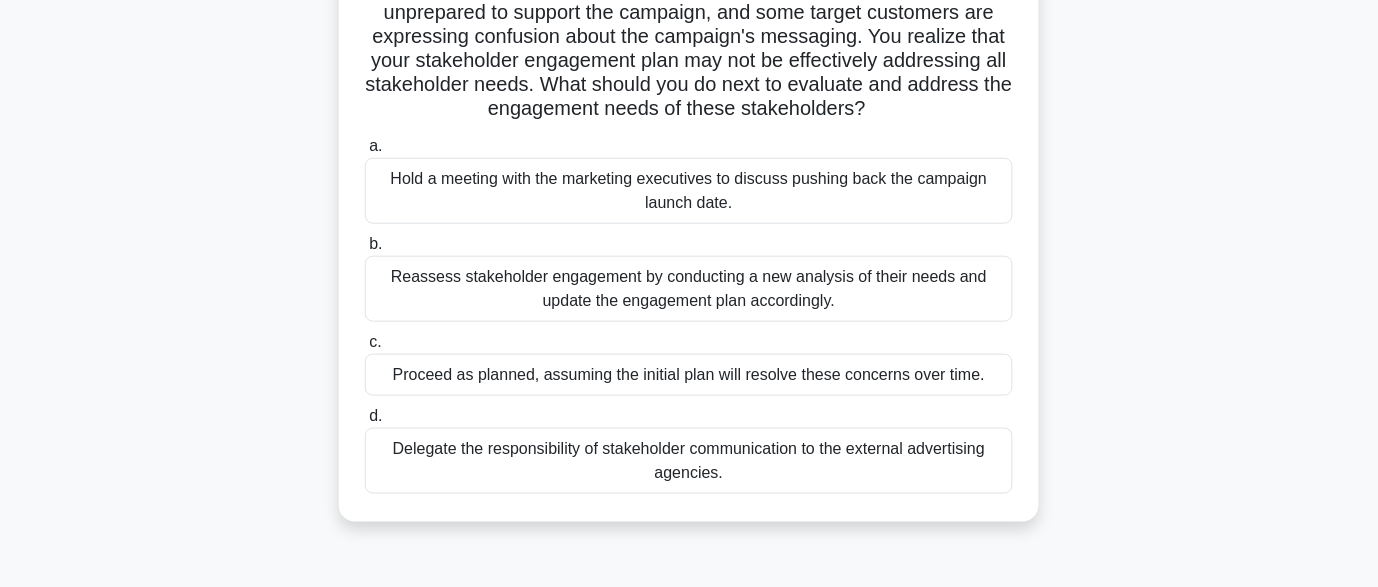 click on "Reassess stakeholder engagement by conducting a new analysis of their needs and update the engagement plan accordingly." at bounding box center (689, 289) 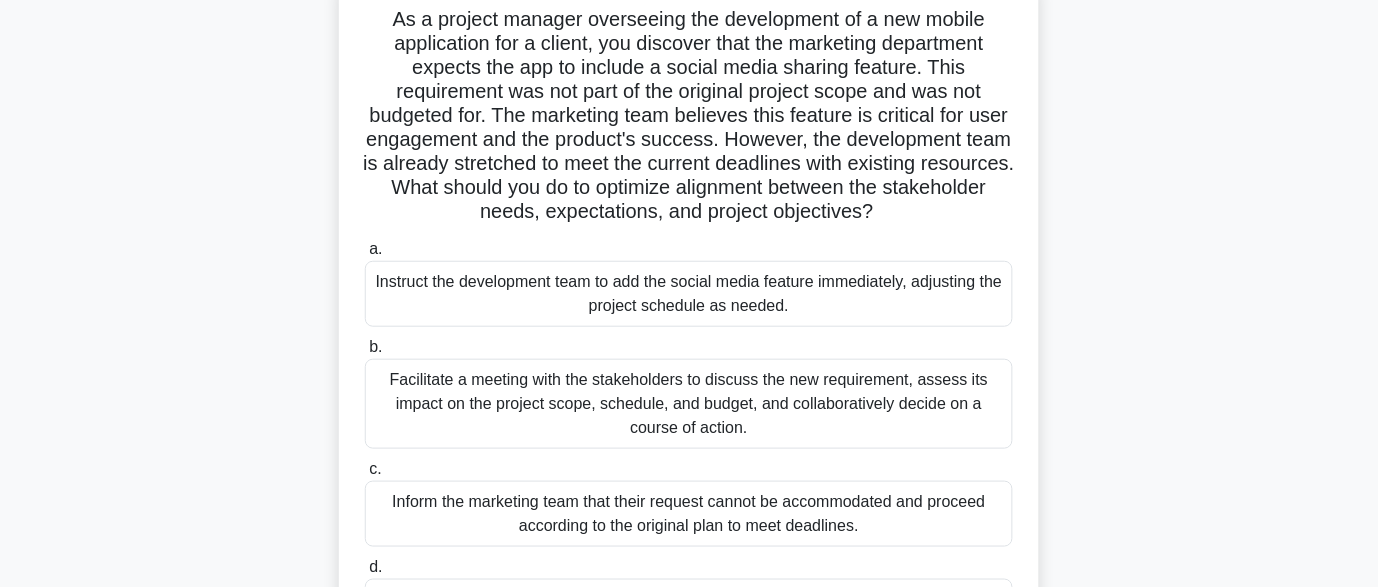scroll, scrollTop: 142, scrollLeft: 0, axis: vertical 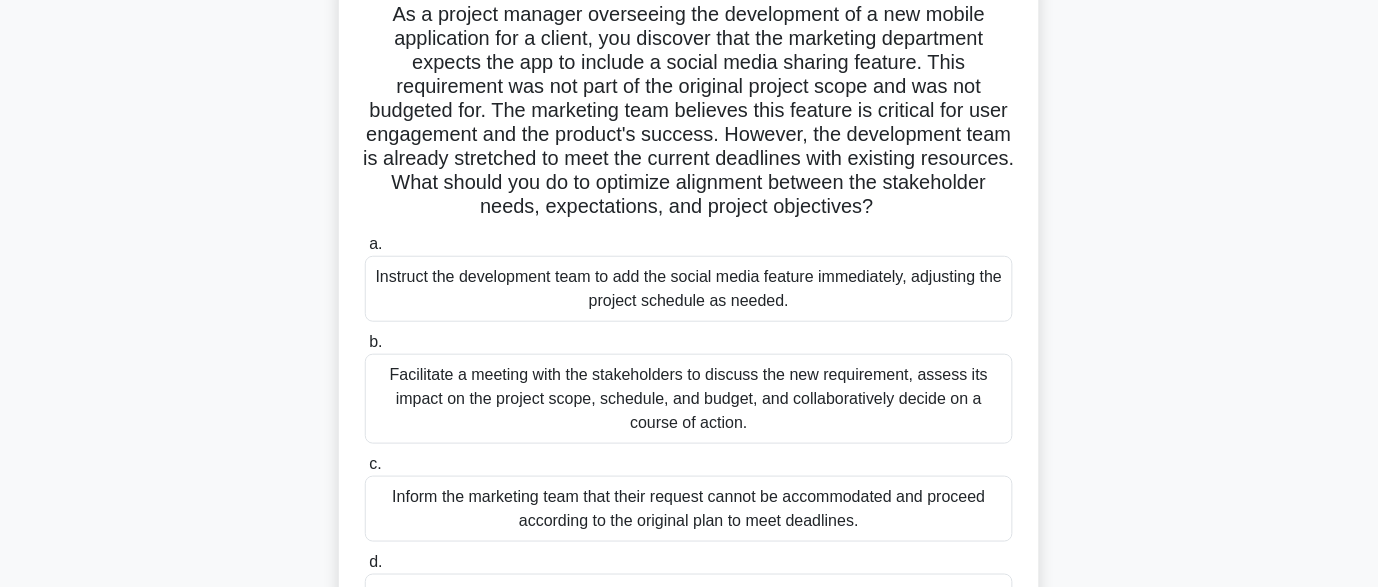 click on "Facilitate a meeting with the stakeholders to discuss the new requirement, assess its impact on the project scope, schedule, and budget, and collaboratively decide on a course of action." at bounding box center [689, 399] 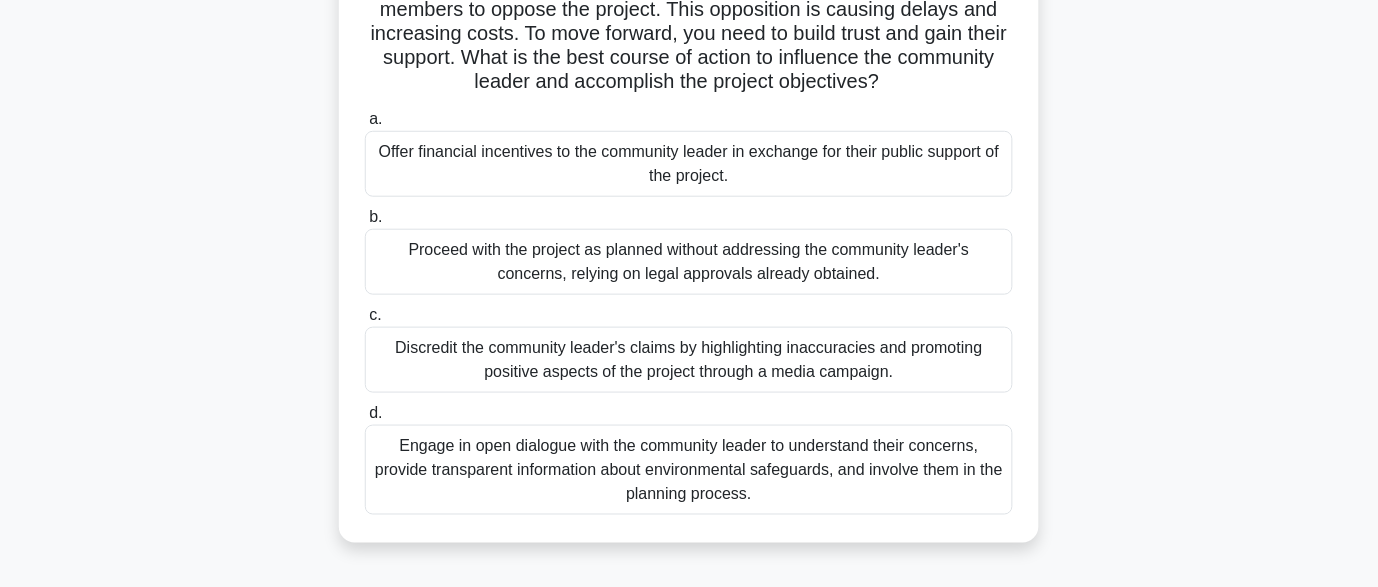 scroll, scrollTop: 250, scrollLeft: 0, axis: vertical 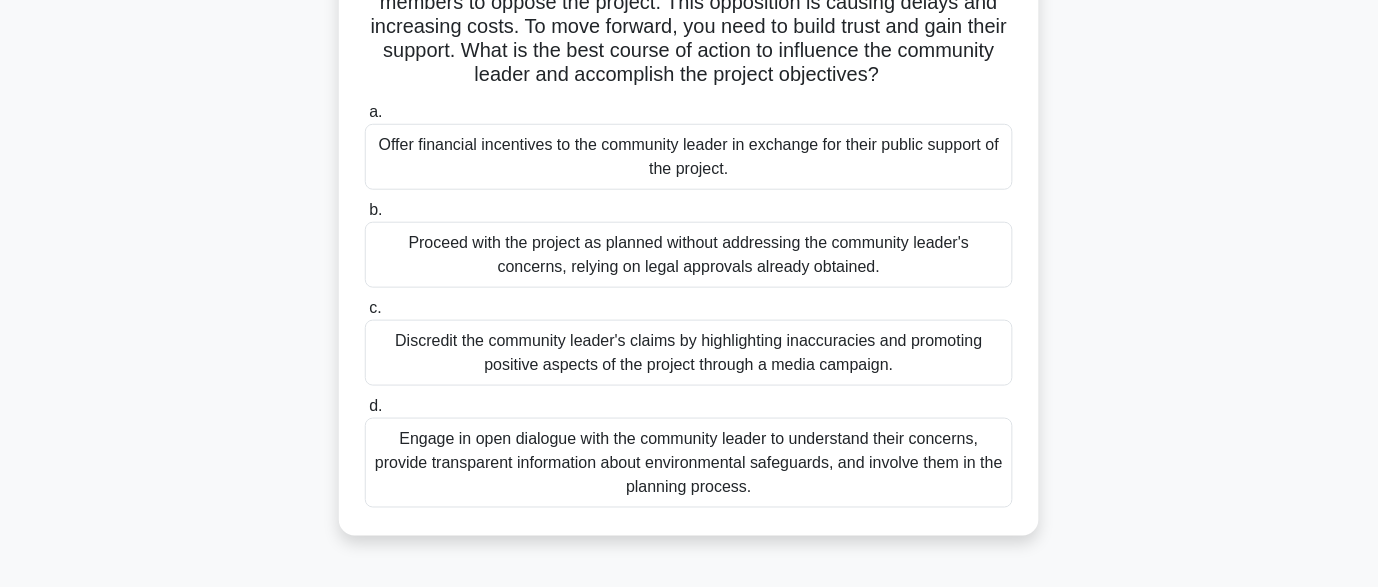 click on "Engage in open dialogue with the community leader to understand their concerns, provide transparent information about environmental safeguards, and involve them in the planning process." at bounding box center (689, 463) 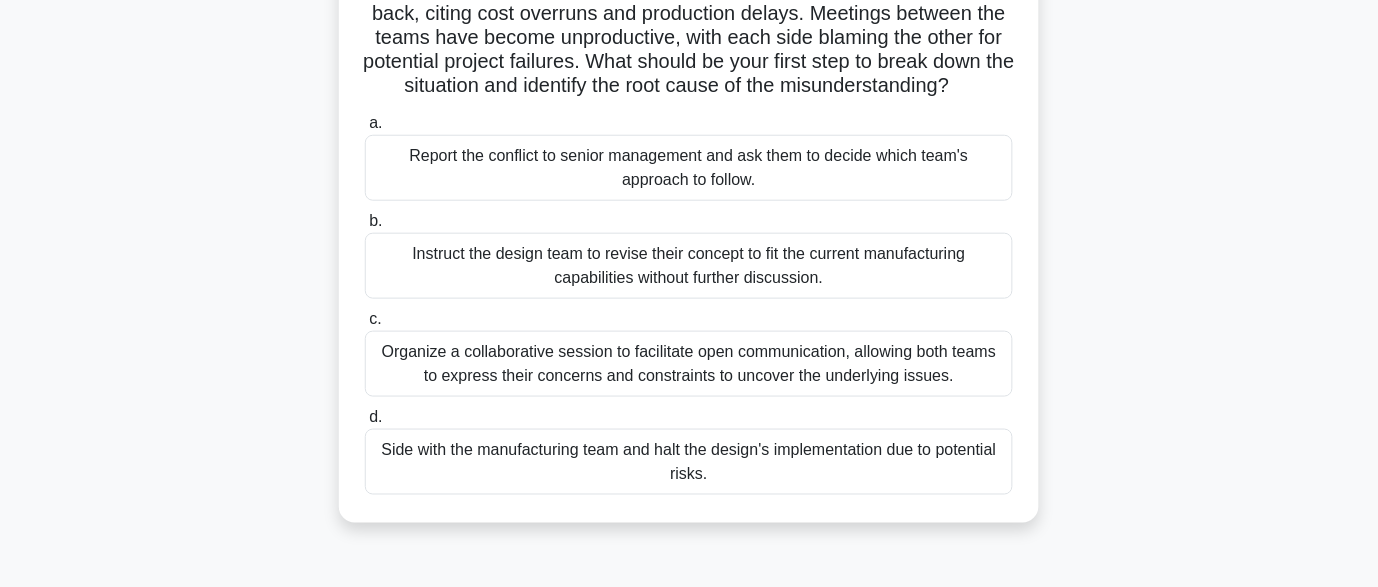 scroll, scrollTop: 271, scrollLeft: 0, axis: vertical 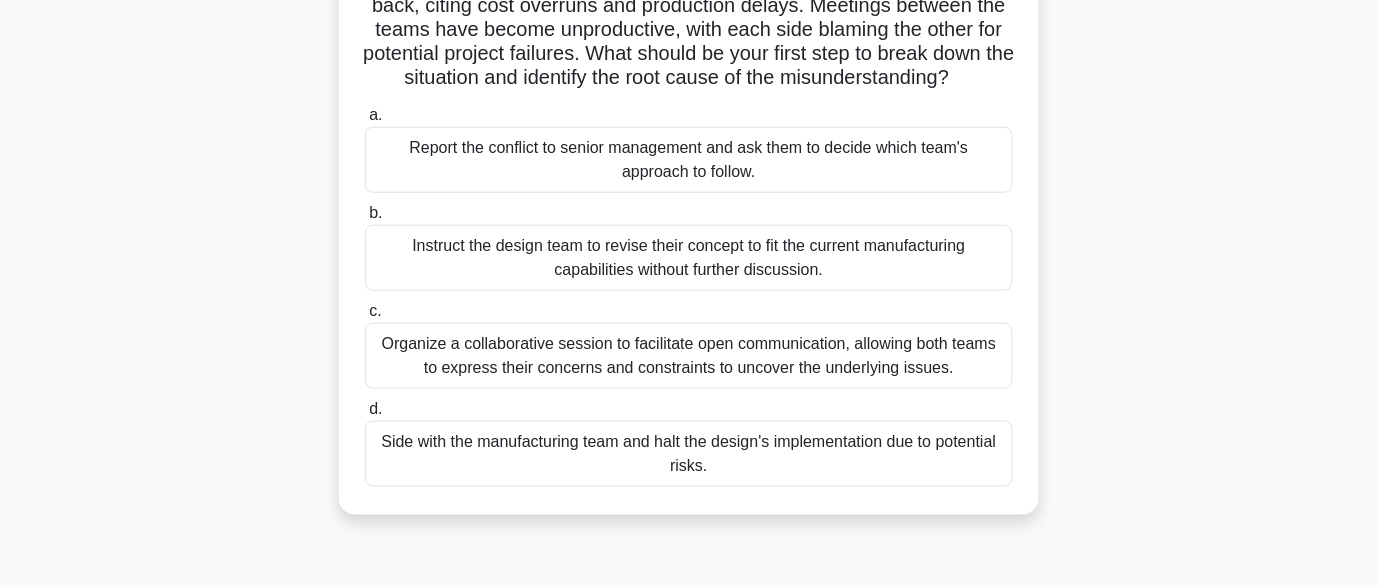 click on "Organize a collaborative session to facilitate open communication, allowing both teams to express their concerns and constraints to uncover the underlying issues." at bounding box center [689, 356] 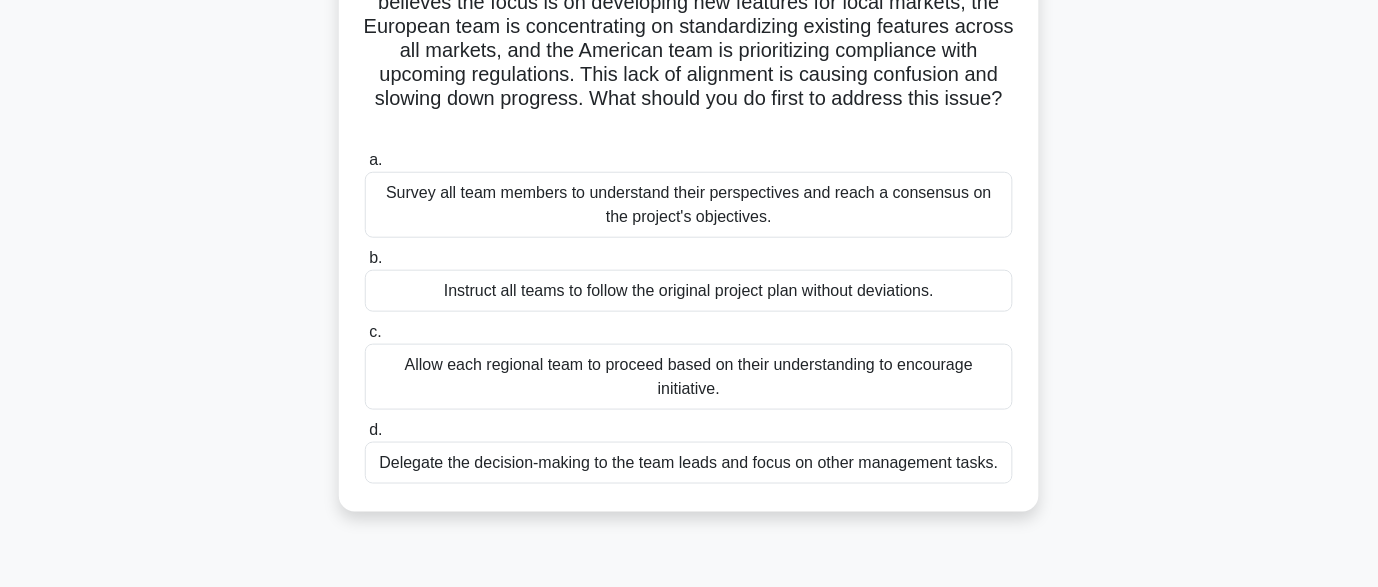 scroll, scrollTop: 227, scrollLeft: 0, axis: vertical 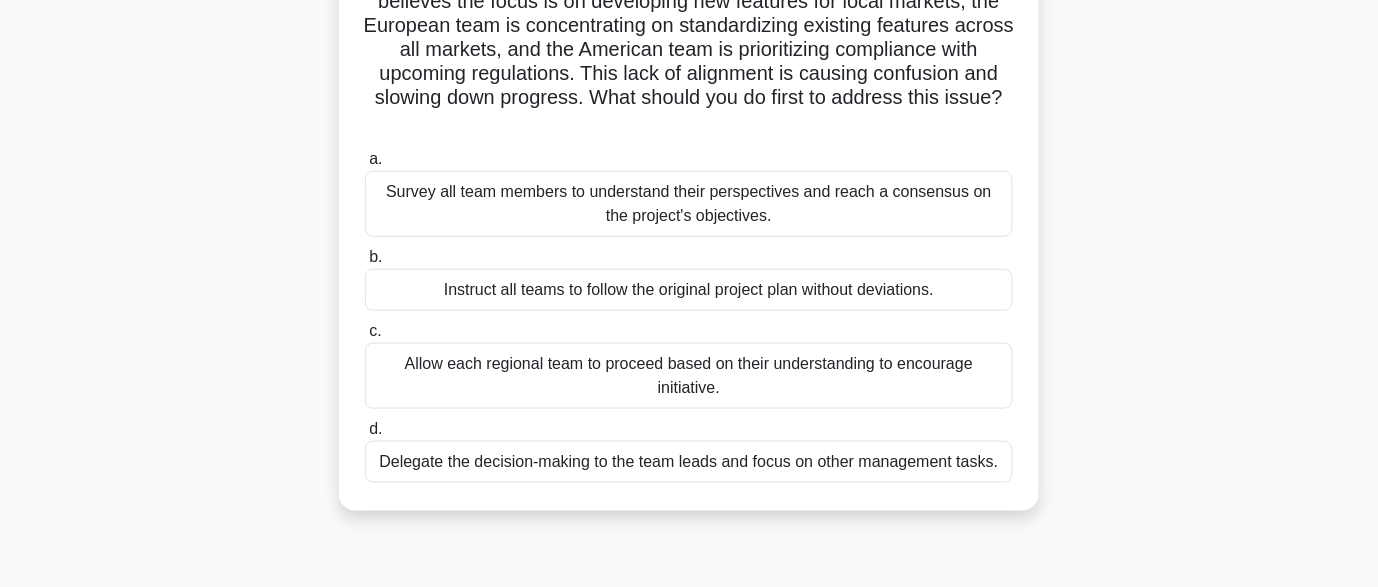 click on "Survey all team members to understand their perspectives and reach a consensus on the project's objectives." at bounding box center (689, 204) 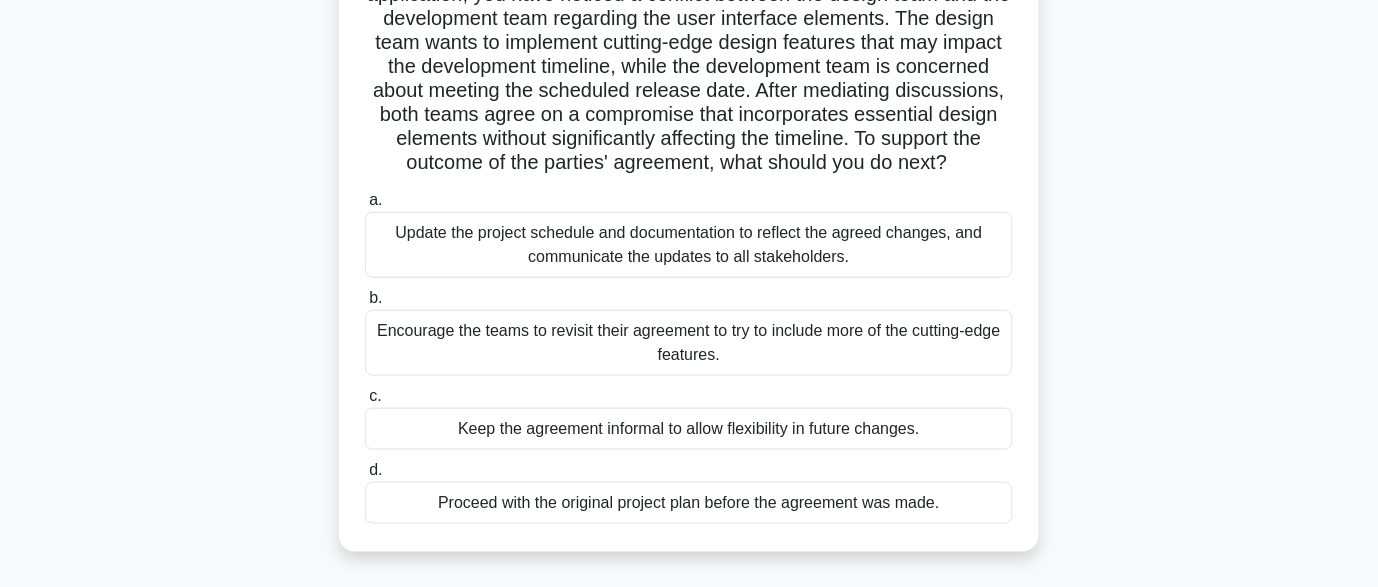scroll, scrollTop: 187, scrollLeft: 0, axis: vertical 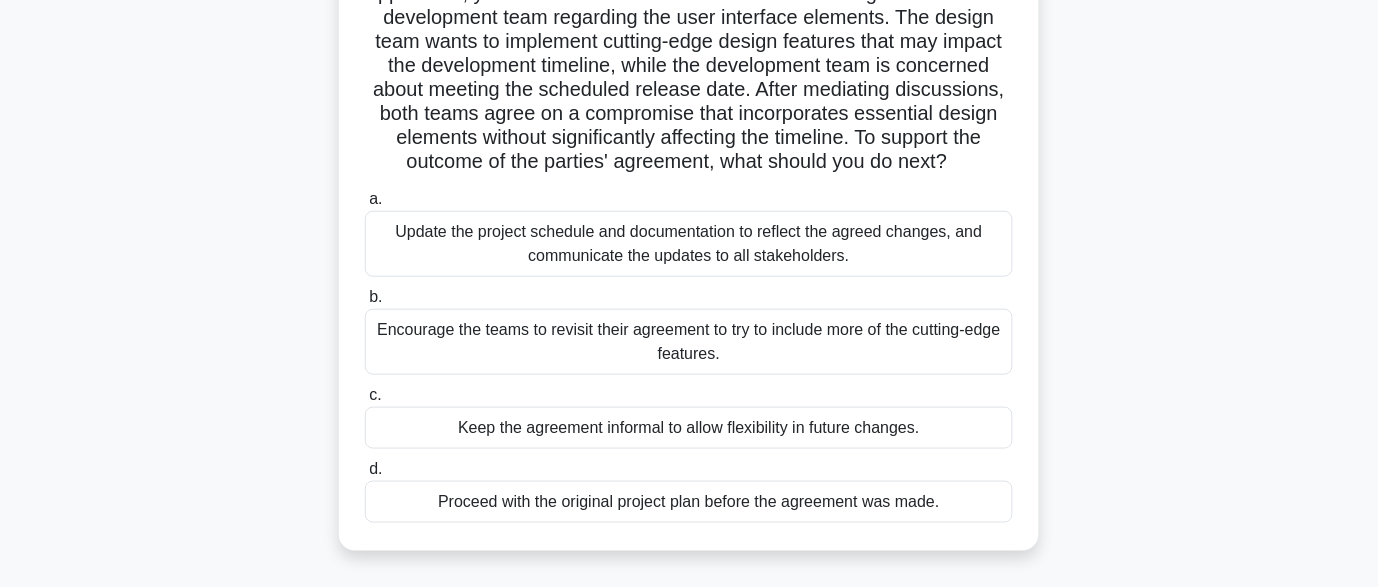 click on "Update the project schedule and documentation to reflect the agreed changes, and communicate the updates to all stakeholders." at bounding box center (689, 244) 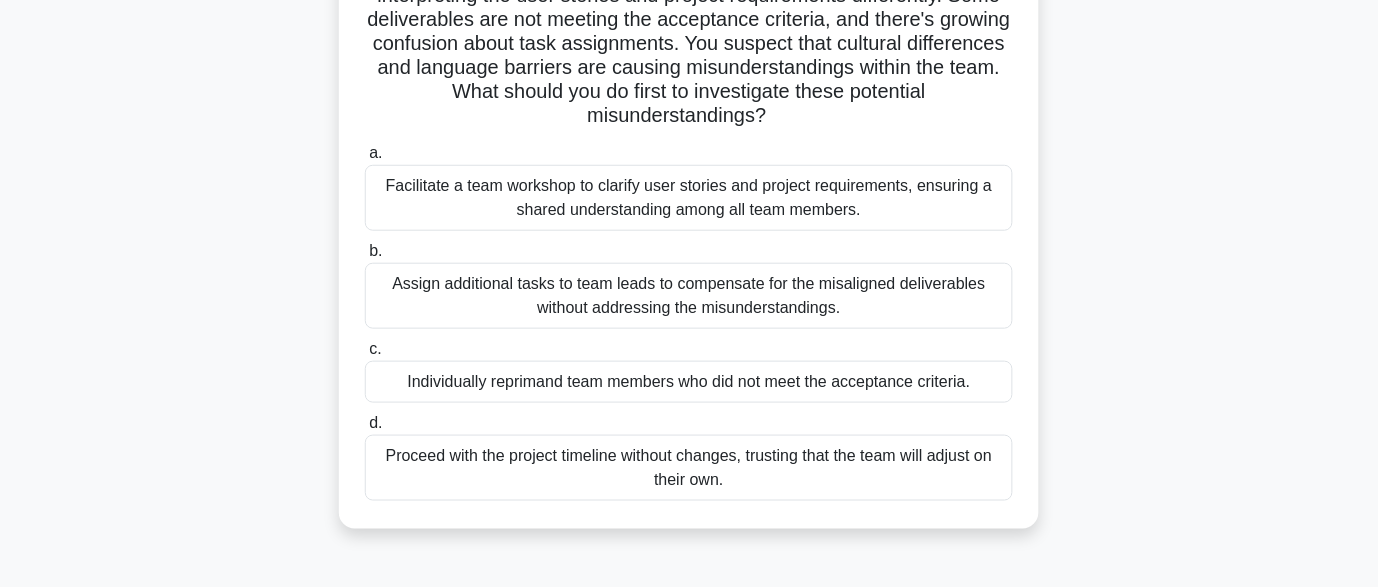 scroll, scrollTop: 212, scrollLeft: 0, axis: vertical 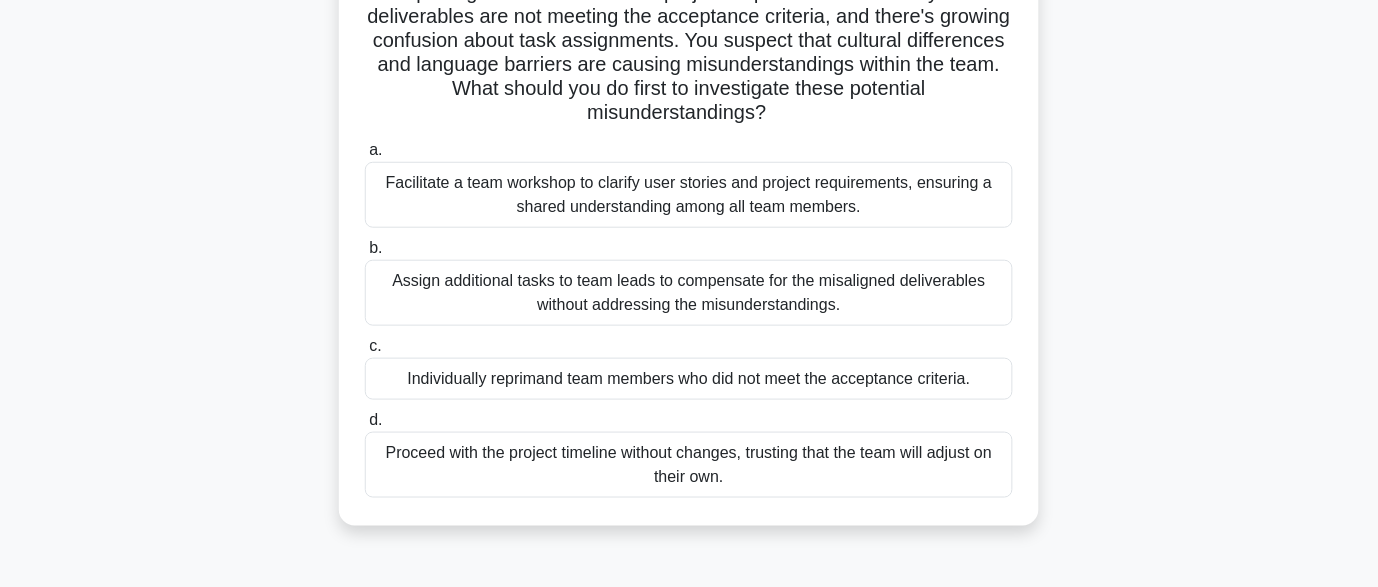 click on "Facilitate a team workshop to clarify user stories and project requirements, ensuring a shared understanding among all team members." at bounding box center (689, 195) 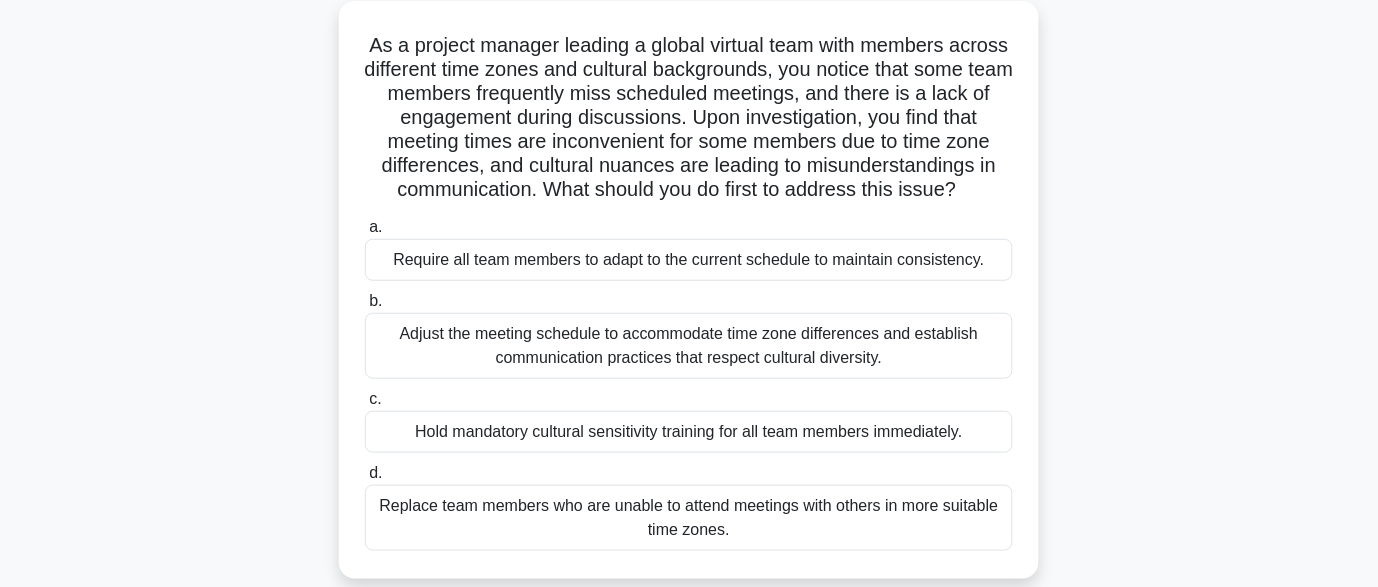 scroll, scrollTop: 108, scrollLeft: 0, axis: vertical 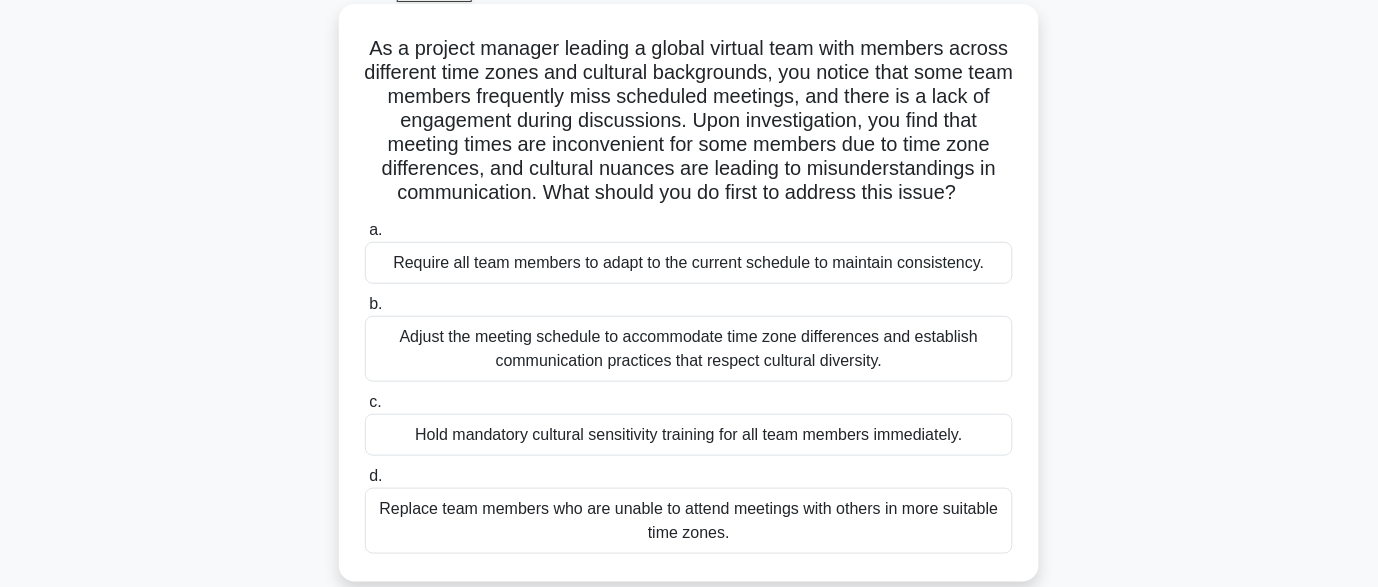 click on "Adjust the meeting schedule to accommodate time zone differences and establish communication practices that respect cultural diversity." at bounding box center [689, 349] 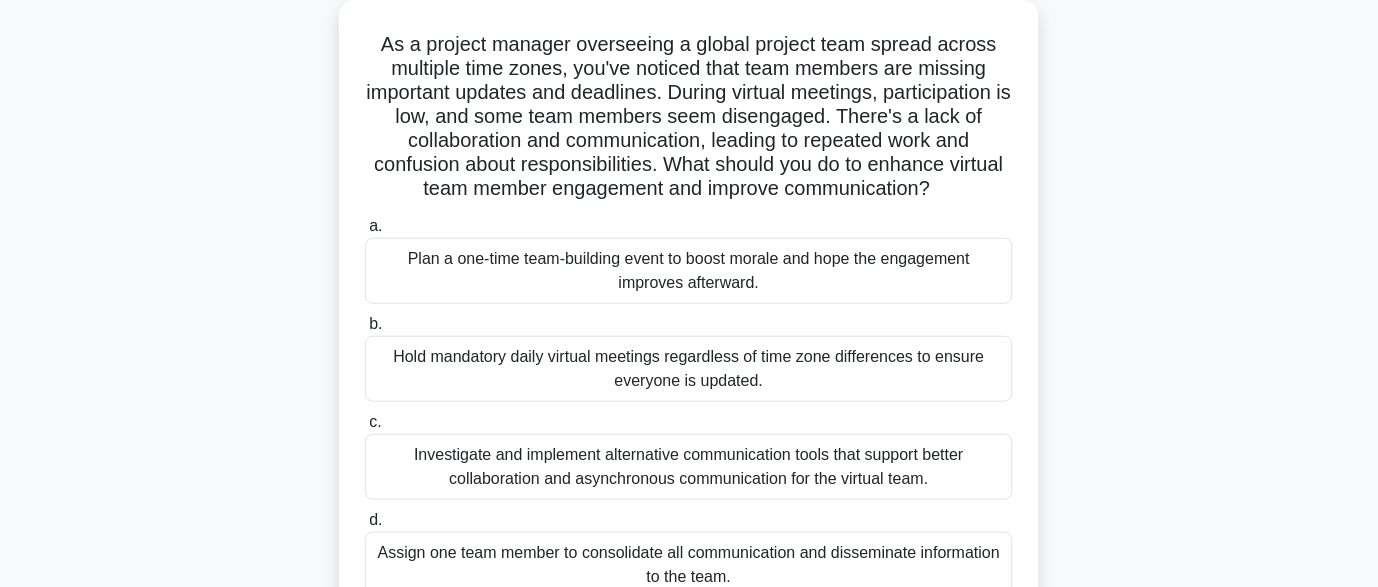 scroll, scrollTop: 124, scrollLeft: 0, axis: vertical 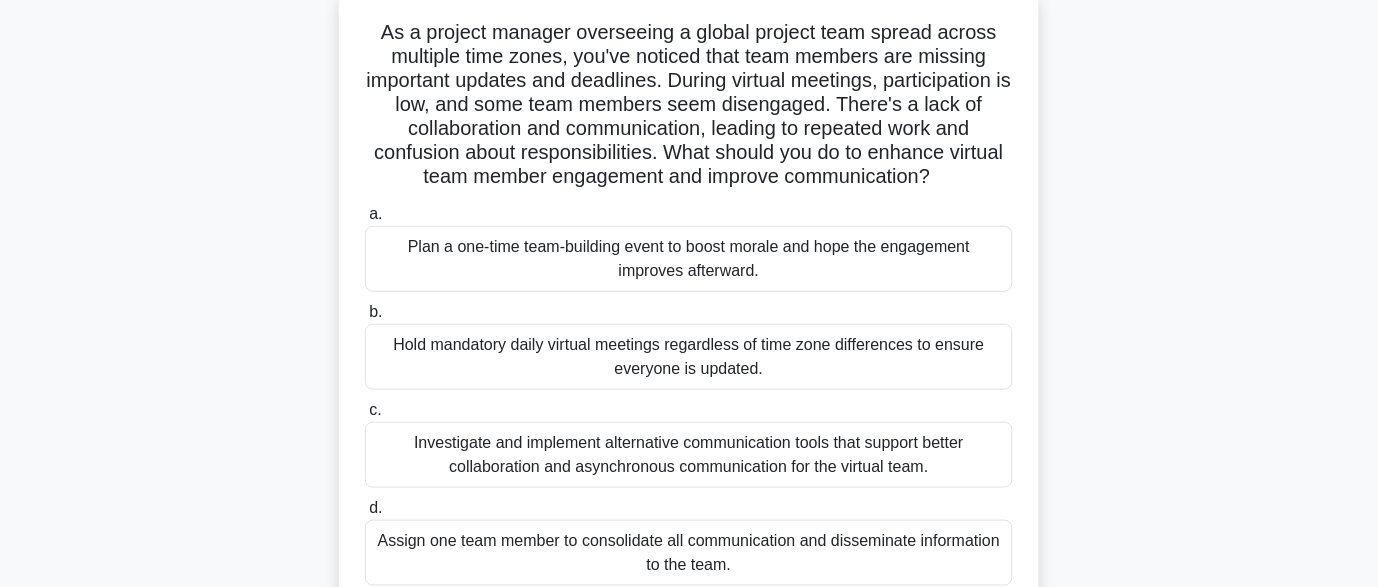 click on "Investigate and implement alternative communication tools that support better collaboration and asynchronous communication for the virtual team." at bounding box center (689, 455) 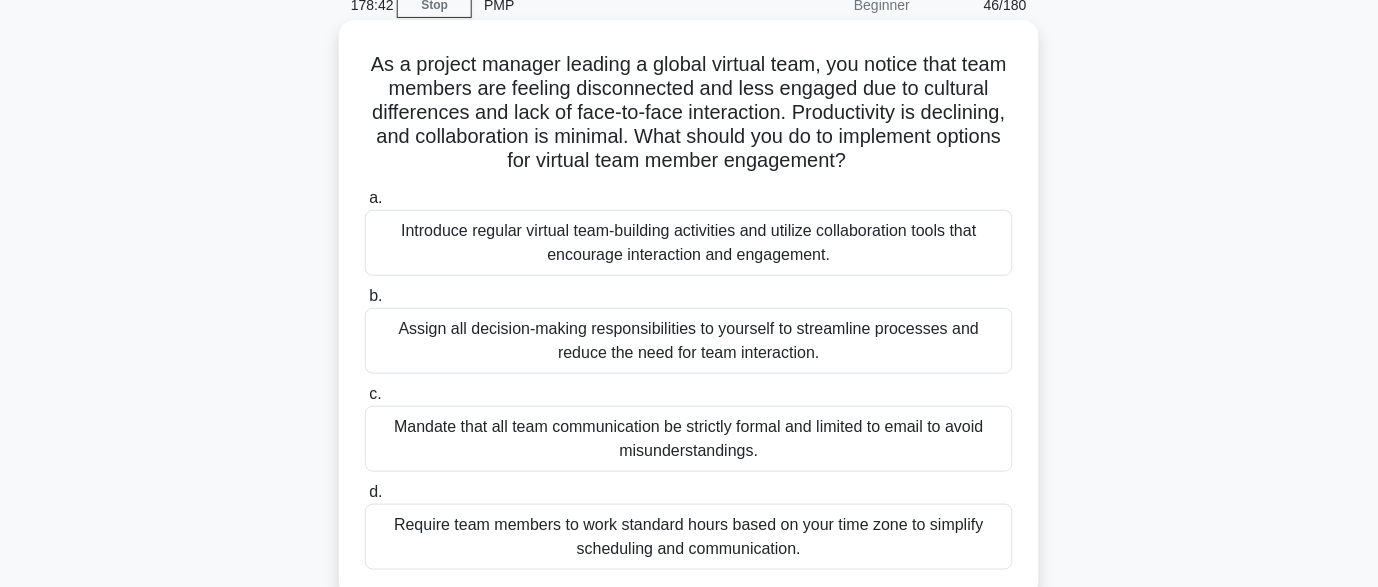 scroll, scrollTop: 93, scrollLeft: 0, axis: vertical 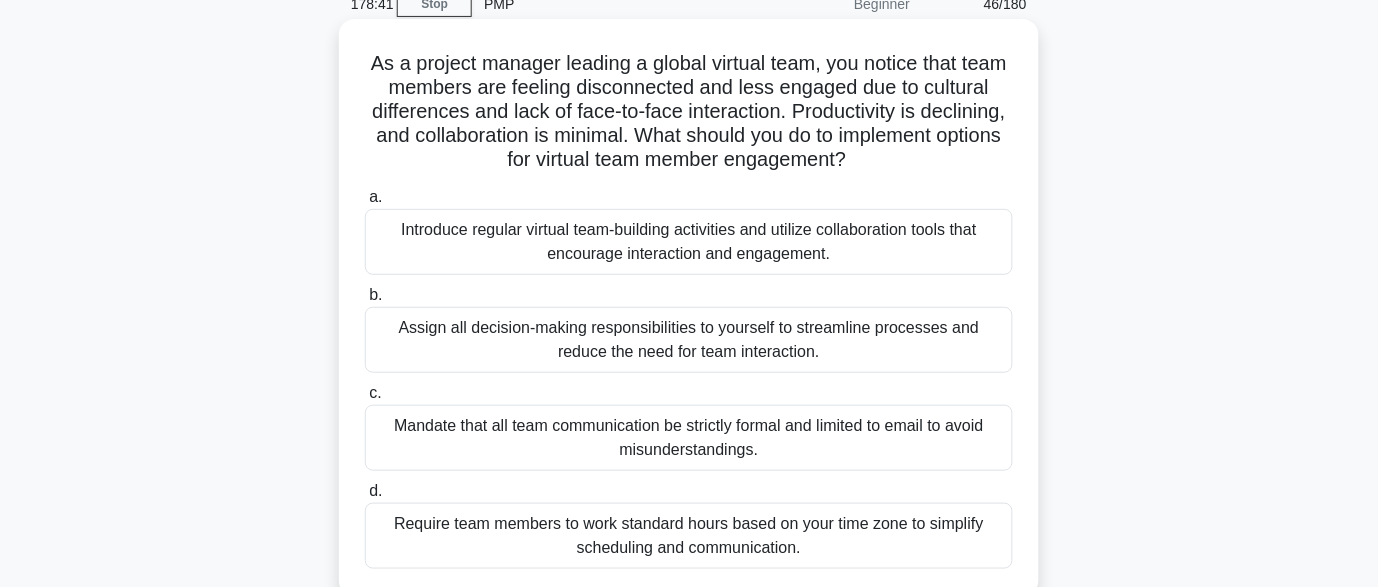 click on "Introduce regular virtual team-building activities and utilize collaboration tools that encourage interaction and engagement." at bounding box center [689, 242] 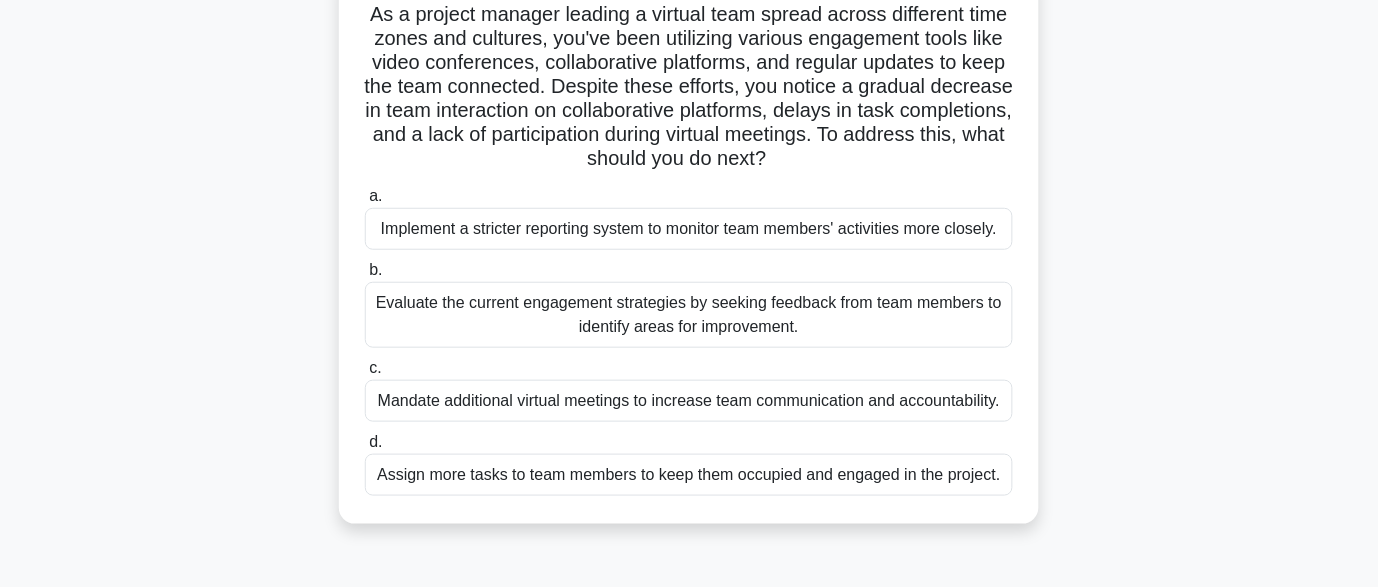 scroll, scrollTop: 148, scrollLeft: 0, axis: vertical 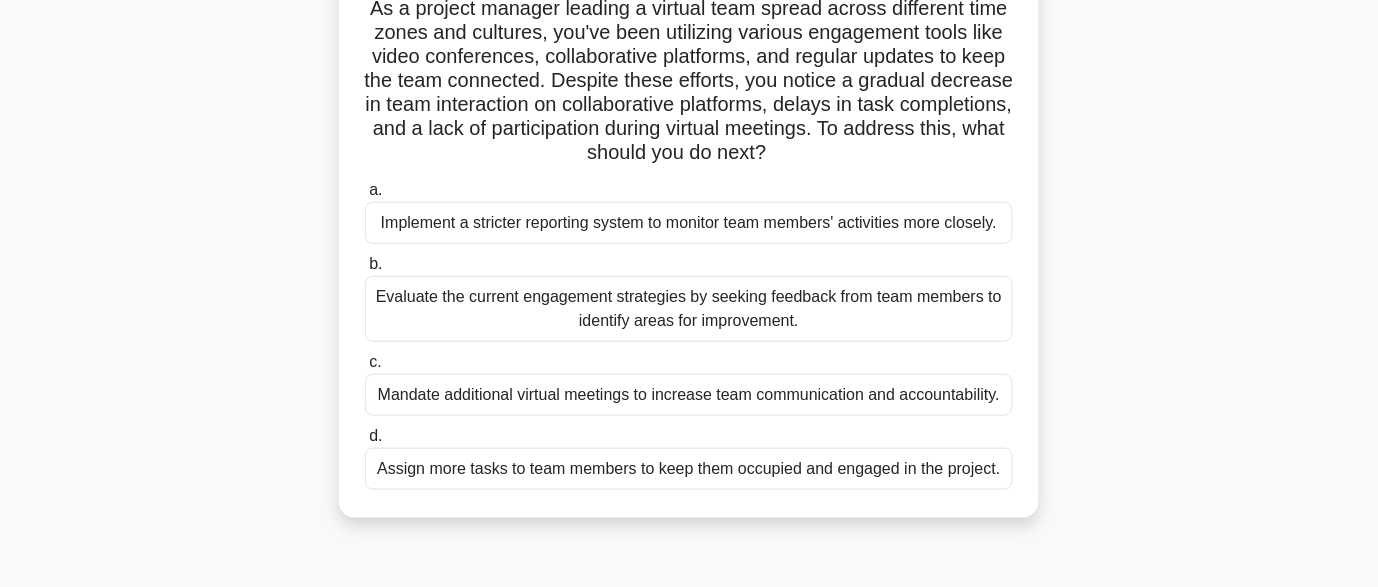 click on "Evaluate the current engagement strategies by seeking feedback from team members to identify areas for improvement." at bounding box center [689, 309] 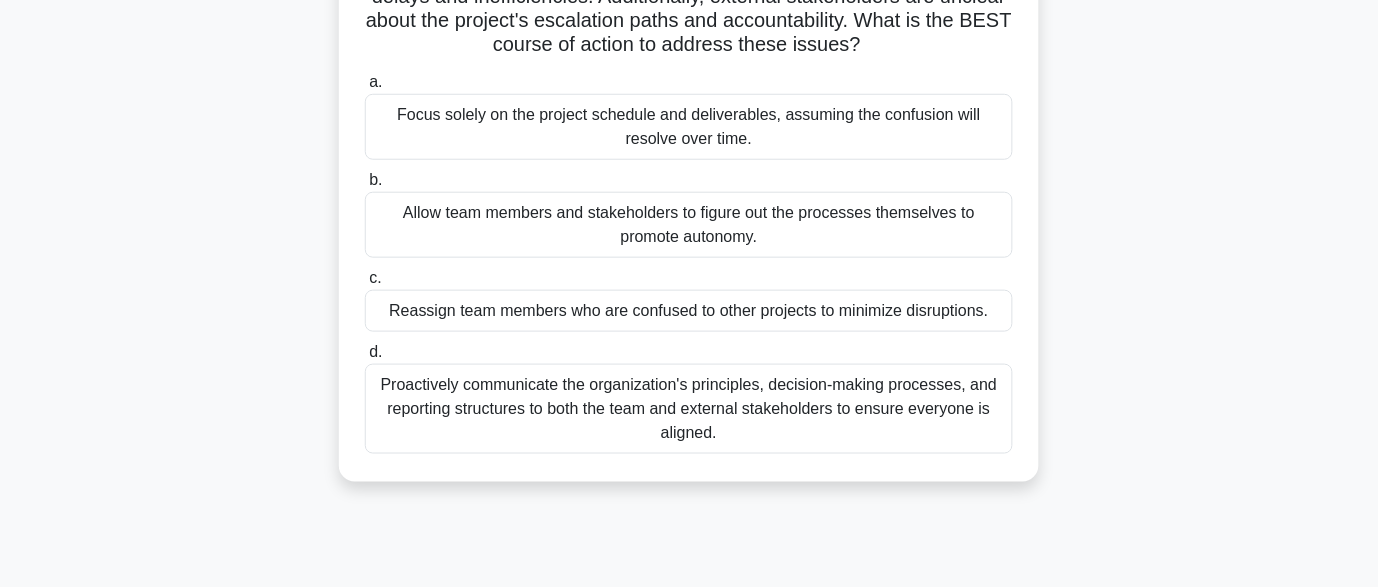 scroll, scrollTop: 265, scrollLeft: 0, axis: vertical 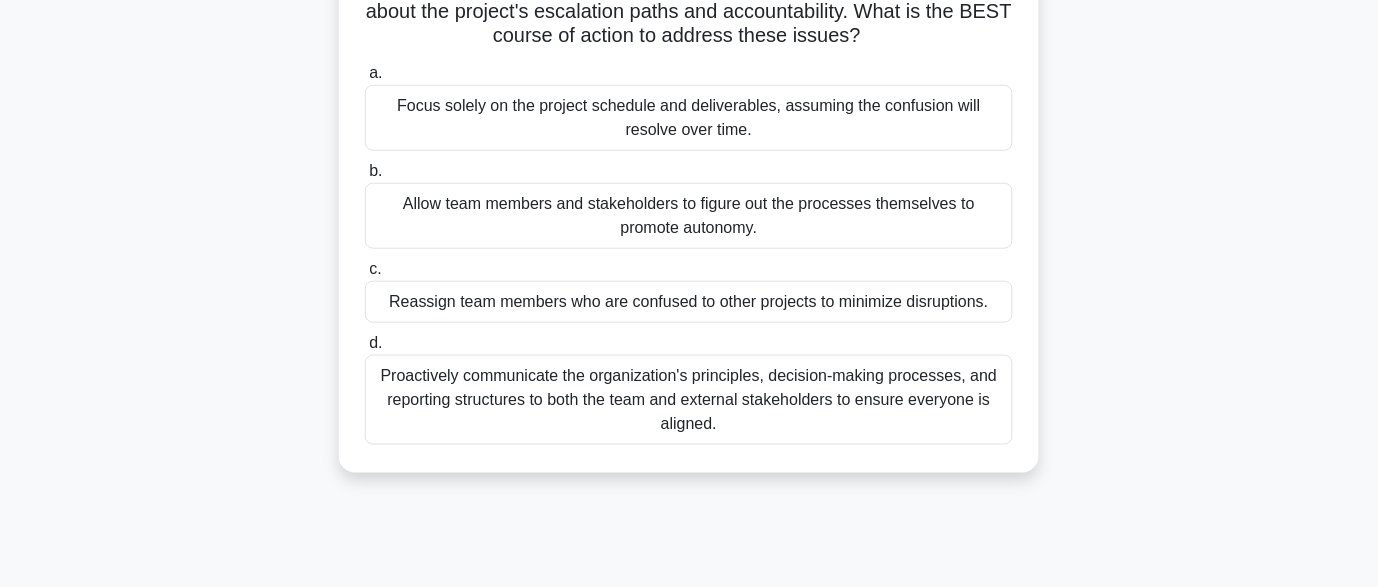 click on "Proactively communicate the organization's principles, decision-making processes, and reporting structures to both the team and external stakeholders to ensure everyone is aligned." at bounding box center (689, 400) 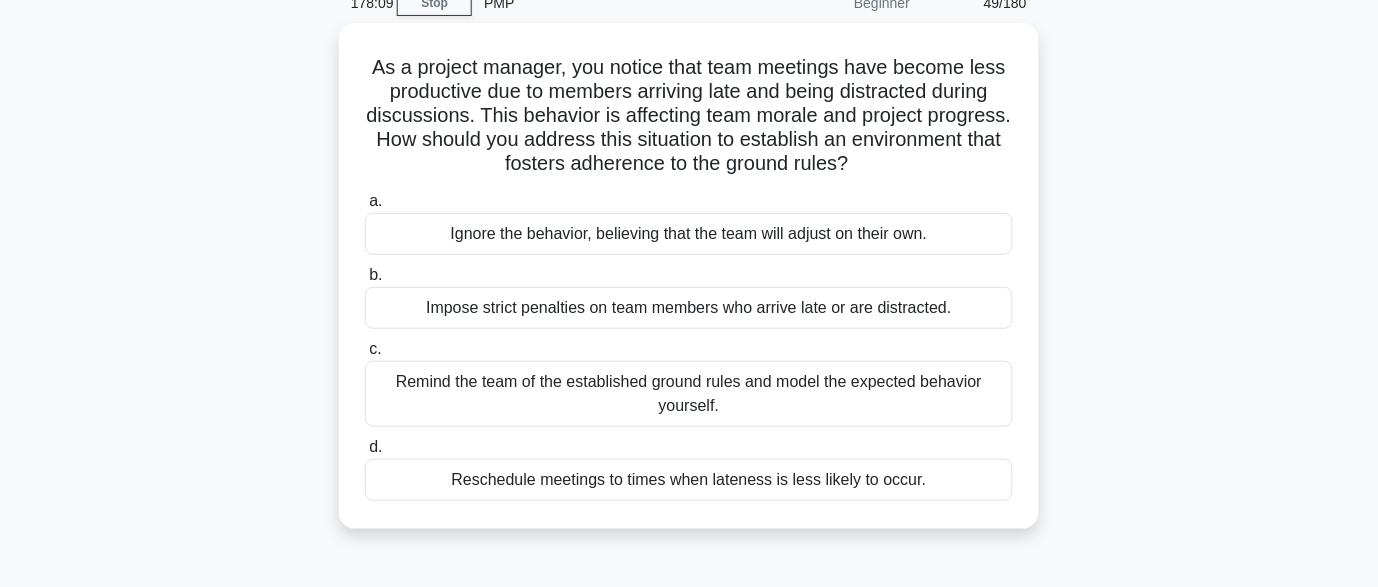 scroll, scrollTop: 97, scrollLeft: 0, axis: vertical 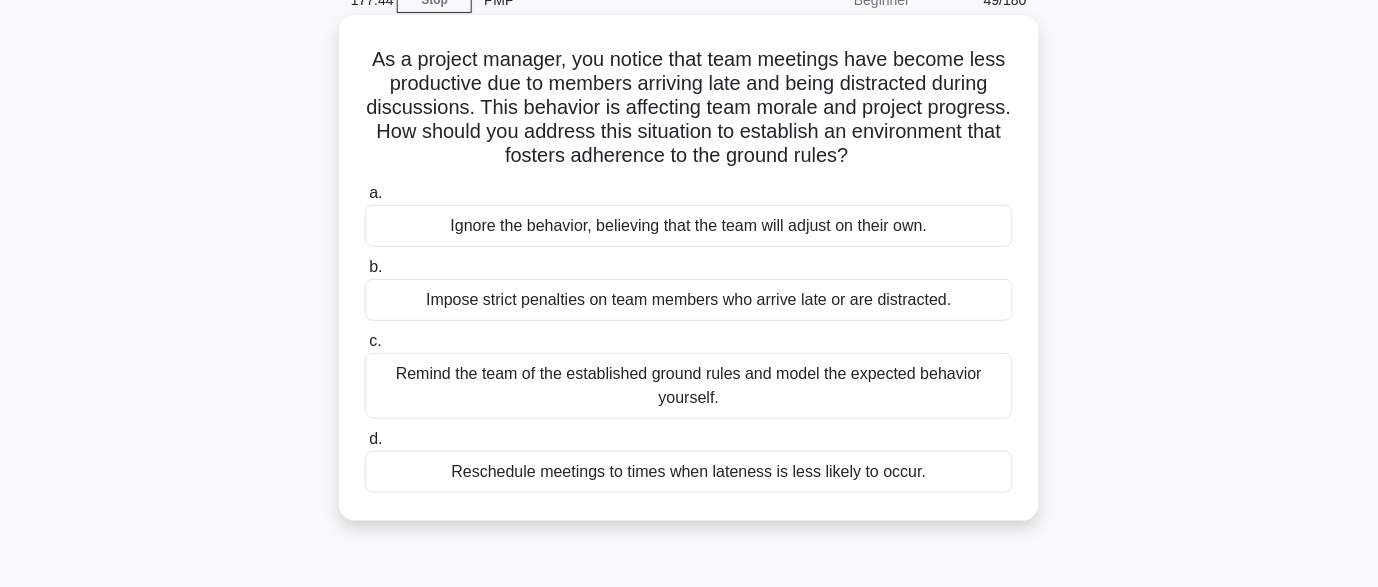 click on "Remind the team of the established ground rules and model the expected behavior yourself." at bounding box center [689, 386] 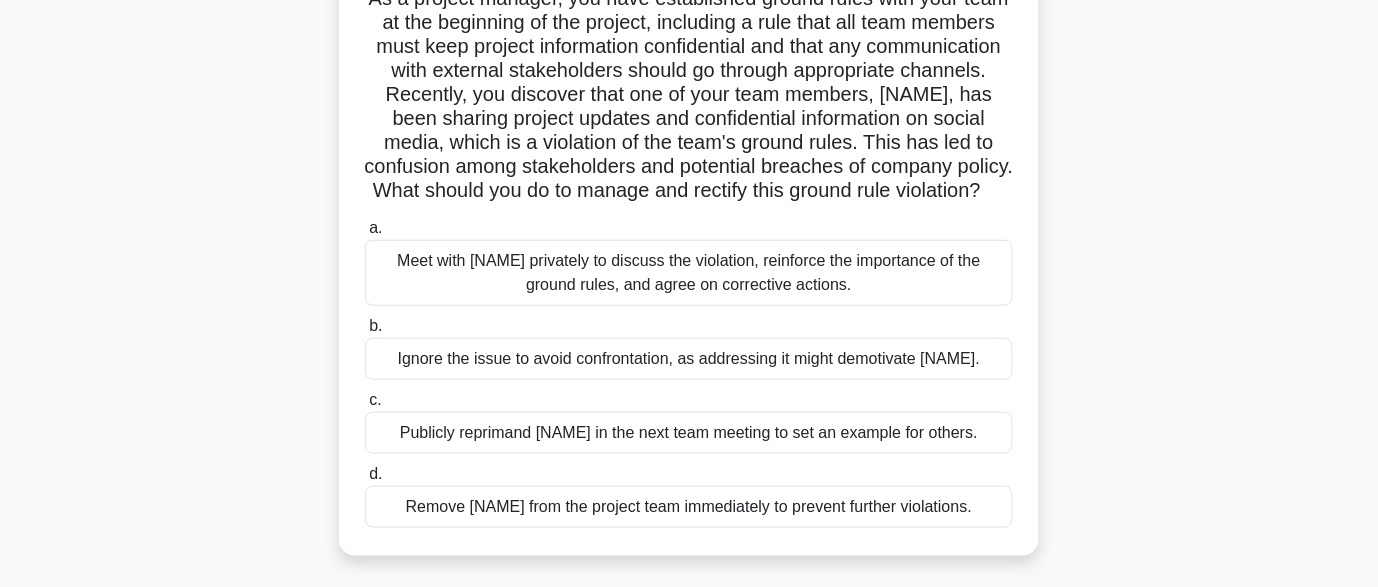 scroll, scrollTop: 172, scrollLeft: 0, axis: vertical 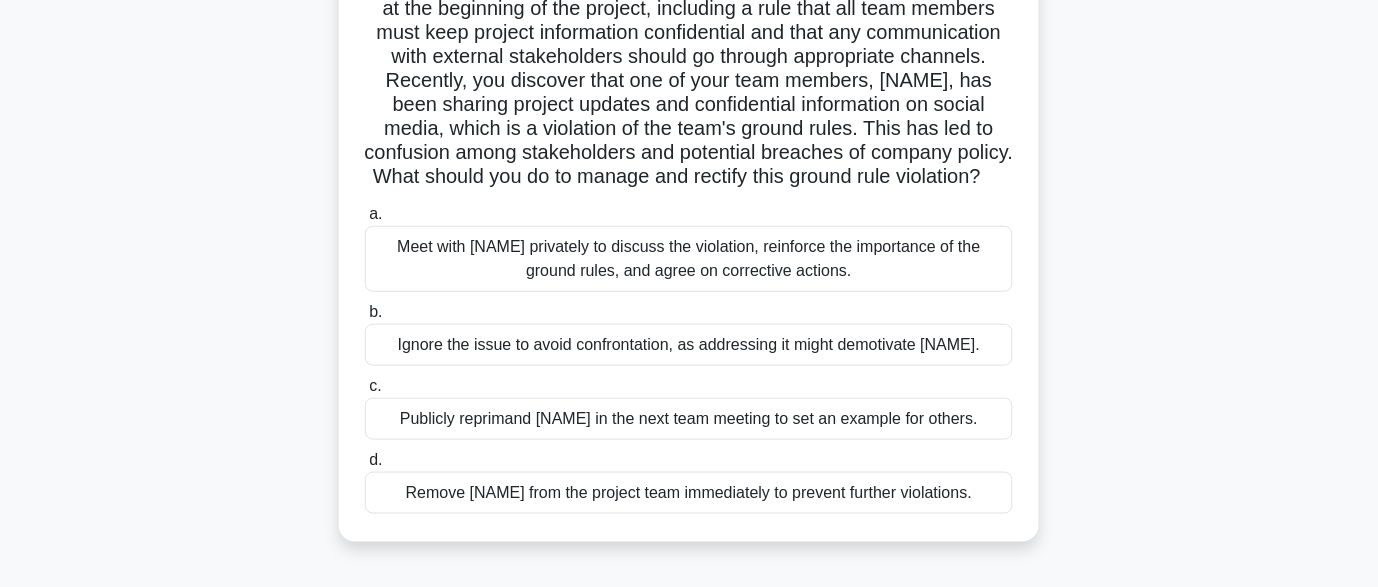 click on "Meet with Tom privately to discuss the violation, reinforce the importance of the ground rules, and agree on corrective actions." at bounding box center [689, 259] 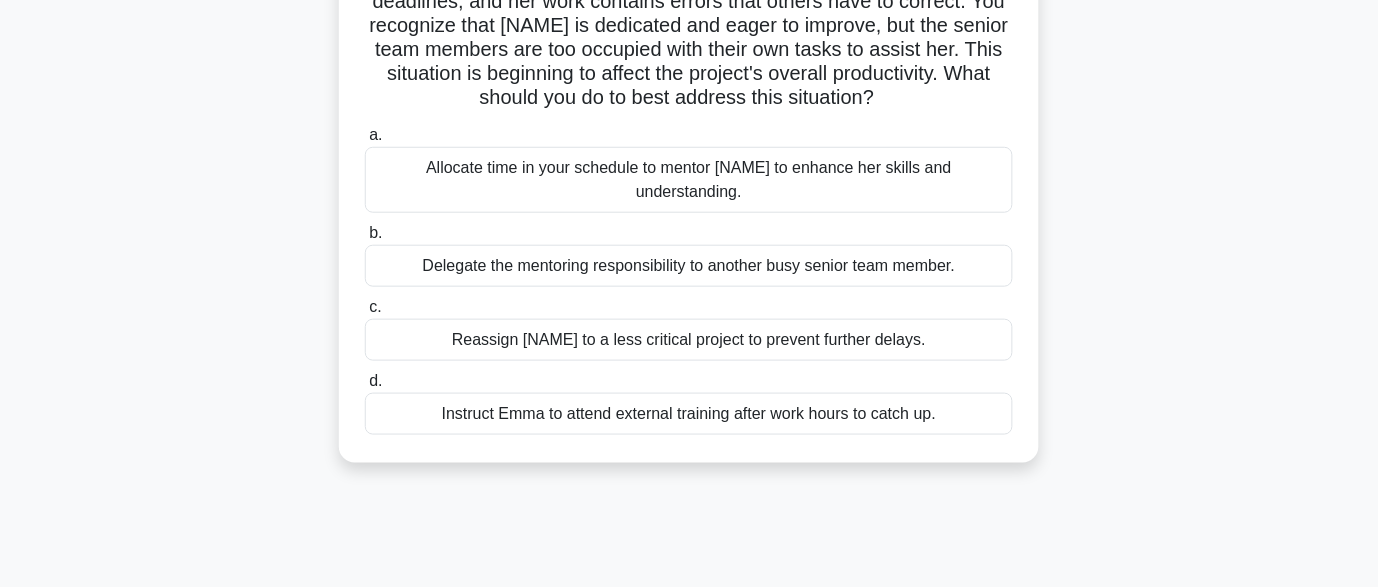 scroll, scrollTop: 234, scrollLeft: 0, axis: vertical 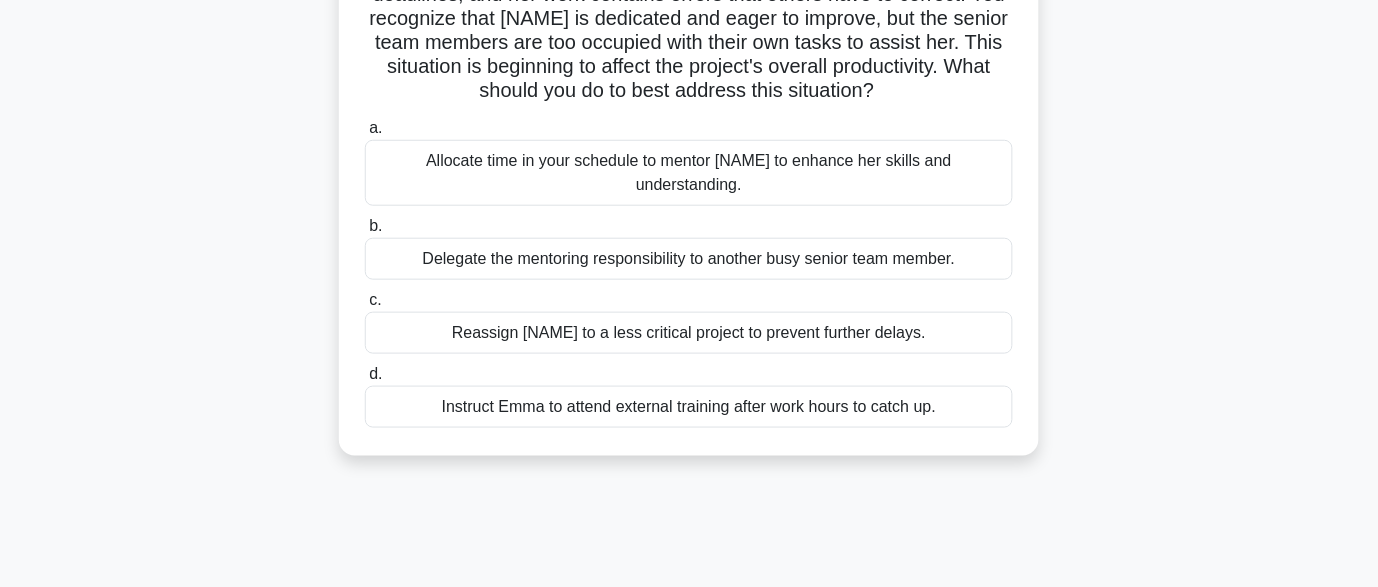 click on "Allocate time in your schedule to mentor Emma to enhance her skills and understanding." at bounding box center (689, 173) 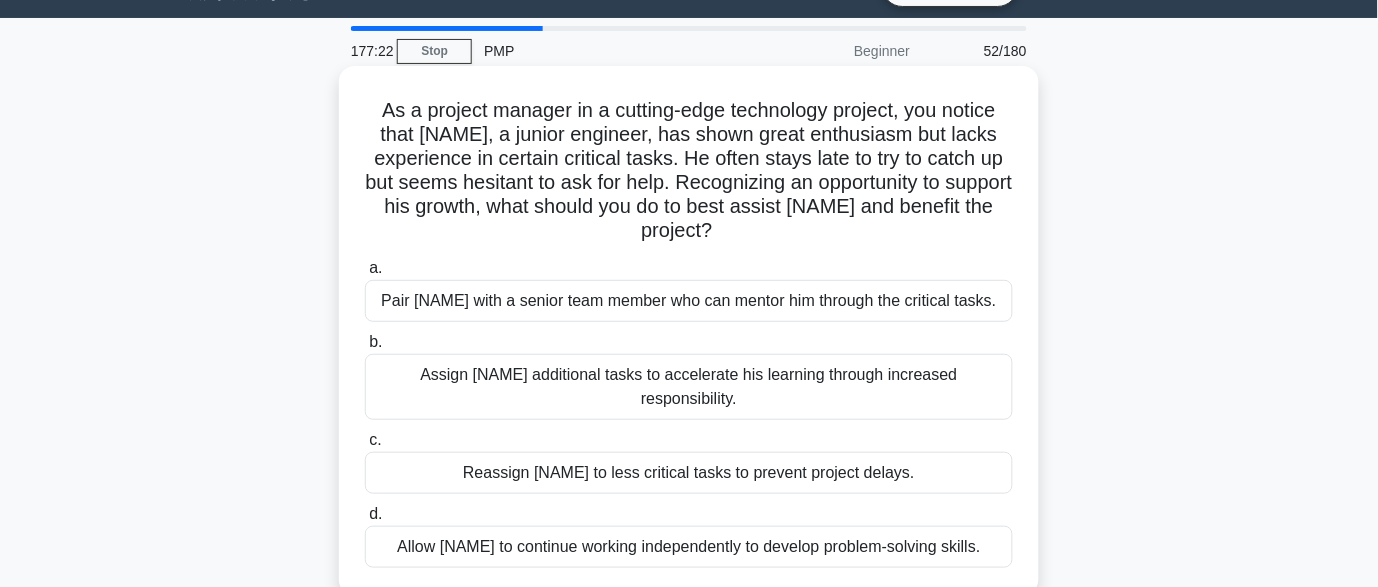 scroll, scrollTop: 45, scrollLeft: 0, axis: vertical 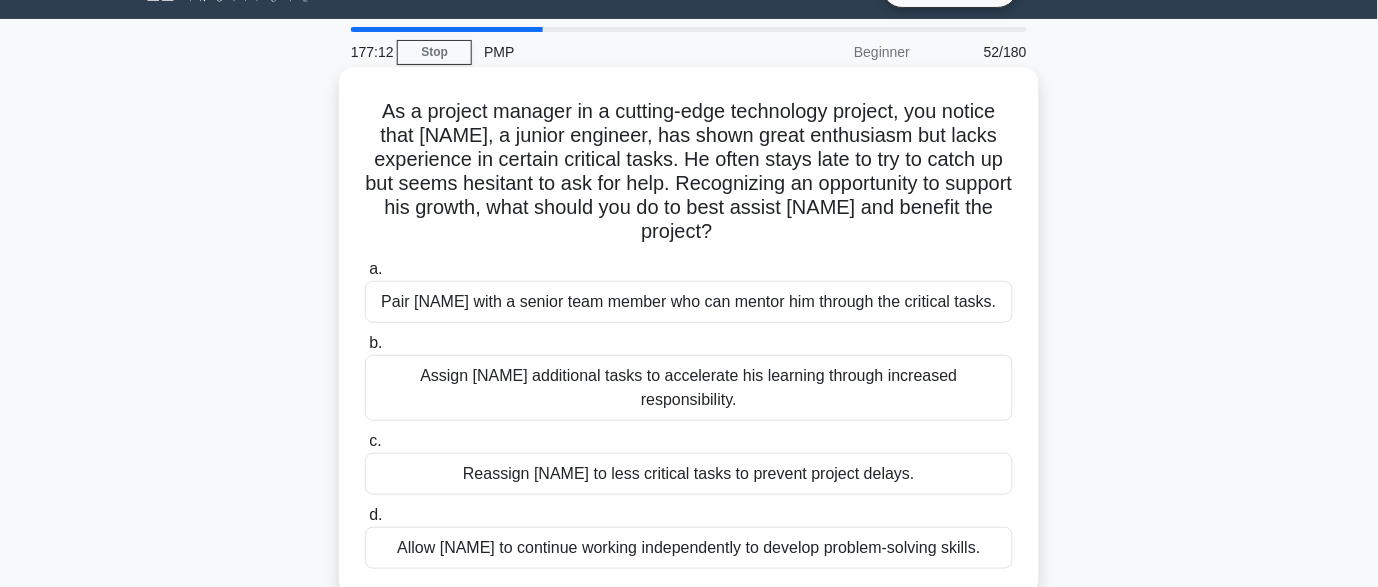 click on "Pair Sam with a senior team member who can mentor him through the critical tasks." at bounding box center [689, 302] 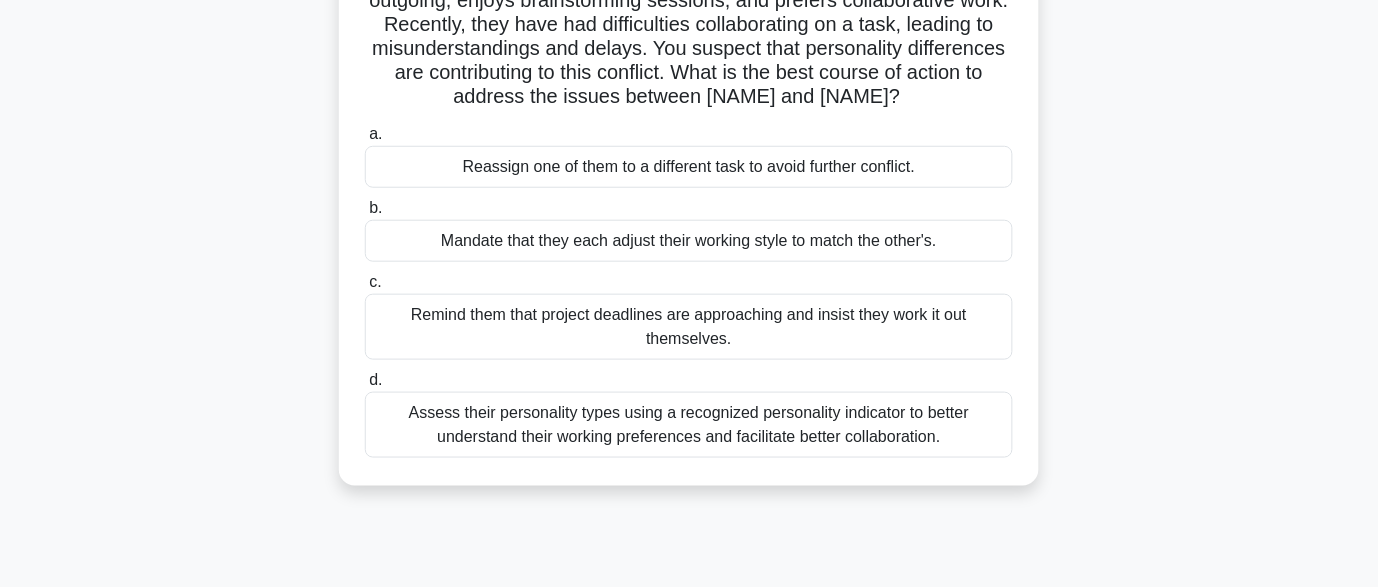 scroll, scrollTop: 235, scrollLeft: 0, axis: vertical 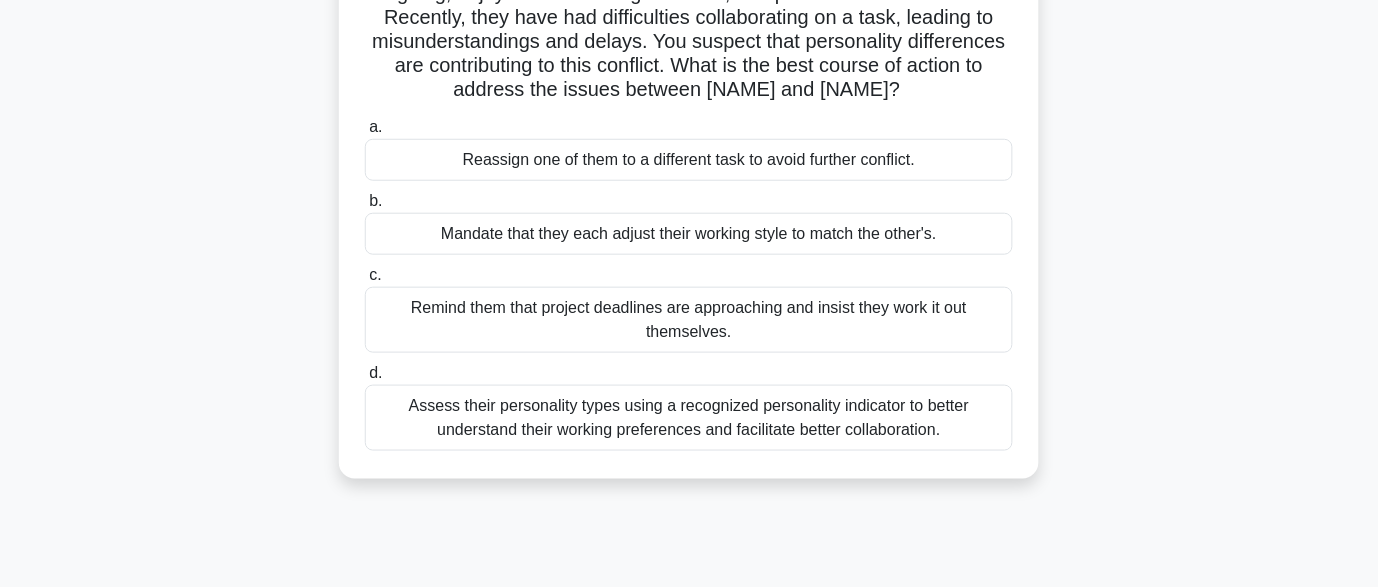 click on "Assess their personality types using a recognized personality indicator to better understand their working preferences and facilitate better collaboration." at bounding box center (689, 418) 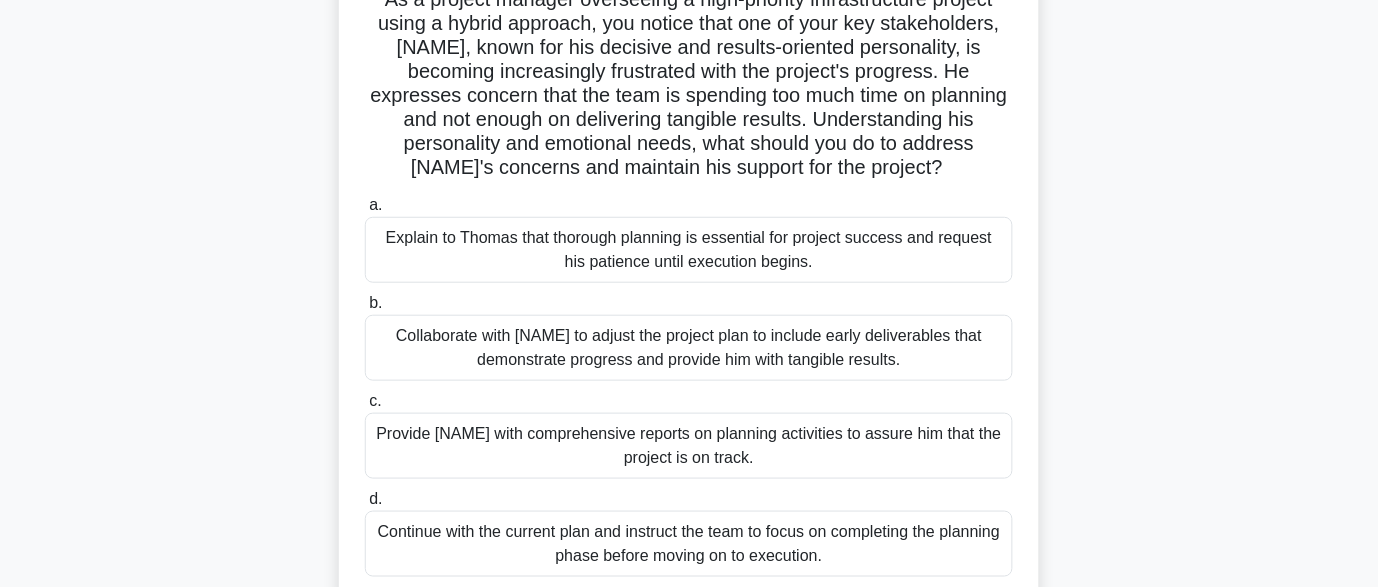 scroll, scrollTop: 167, scrollLeft: 0, axis: vertical 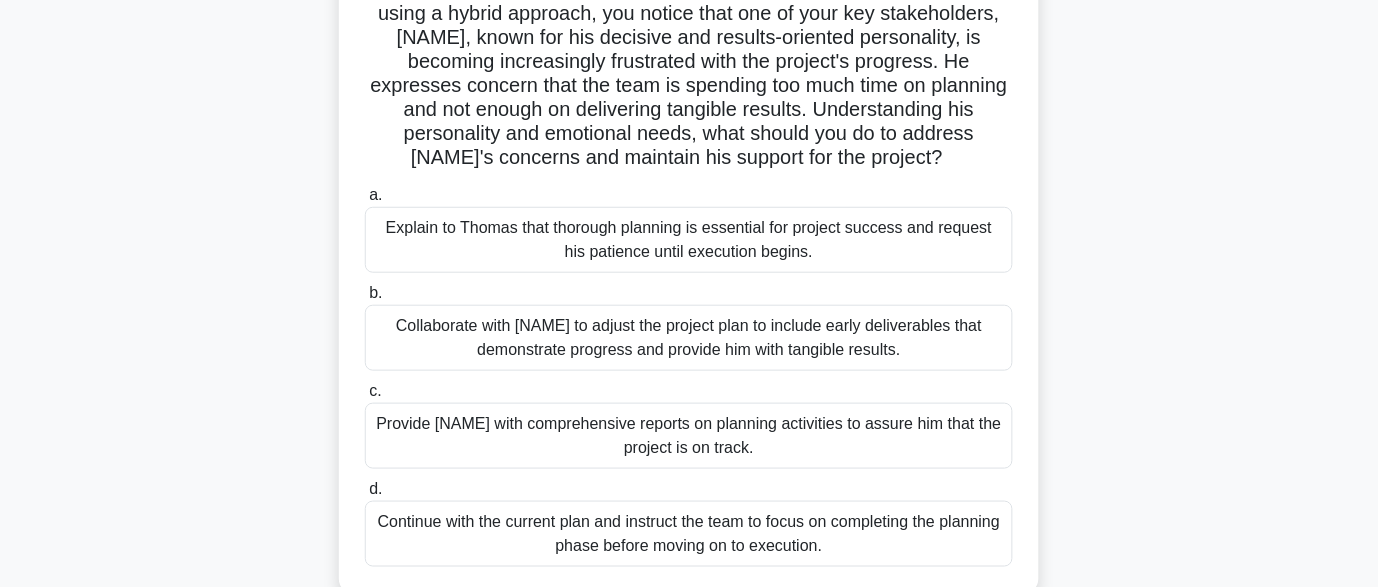 click on "Explain to Thomas that thorough planning is essential for project success and request his patience until execution begins." at bounding box center [689, 240] 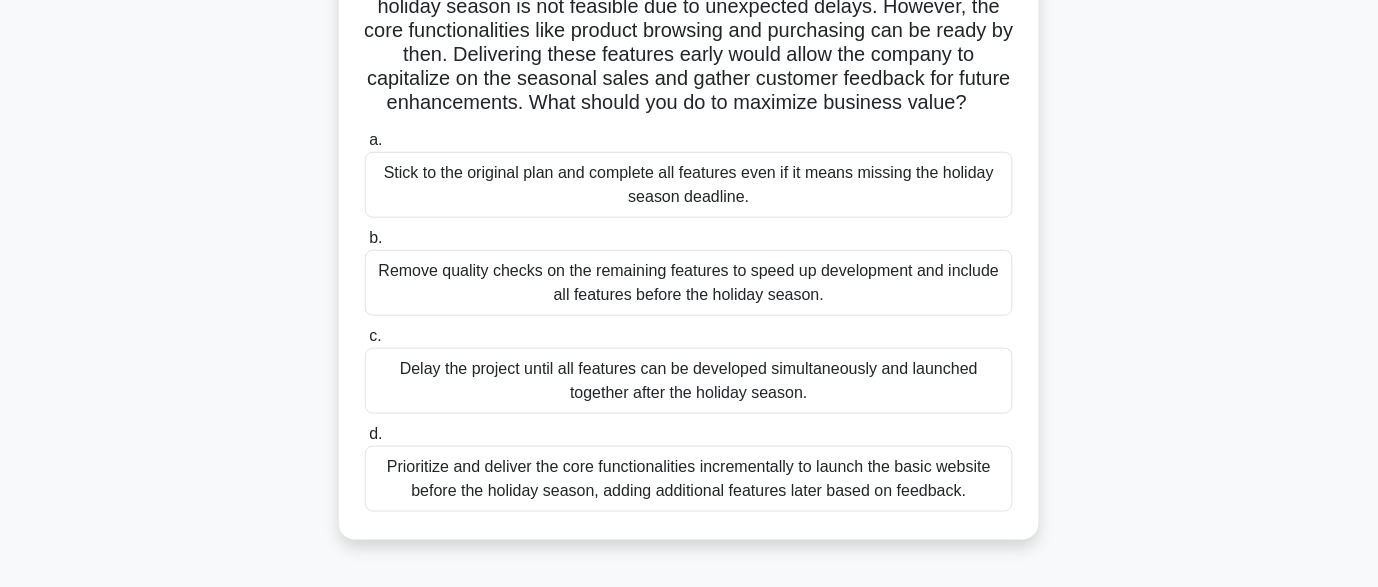 scroll, scrollTop: 200, scrollLeft: 0, axis: vertical 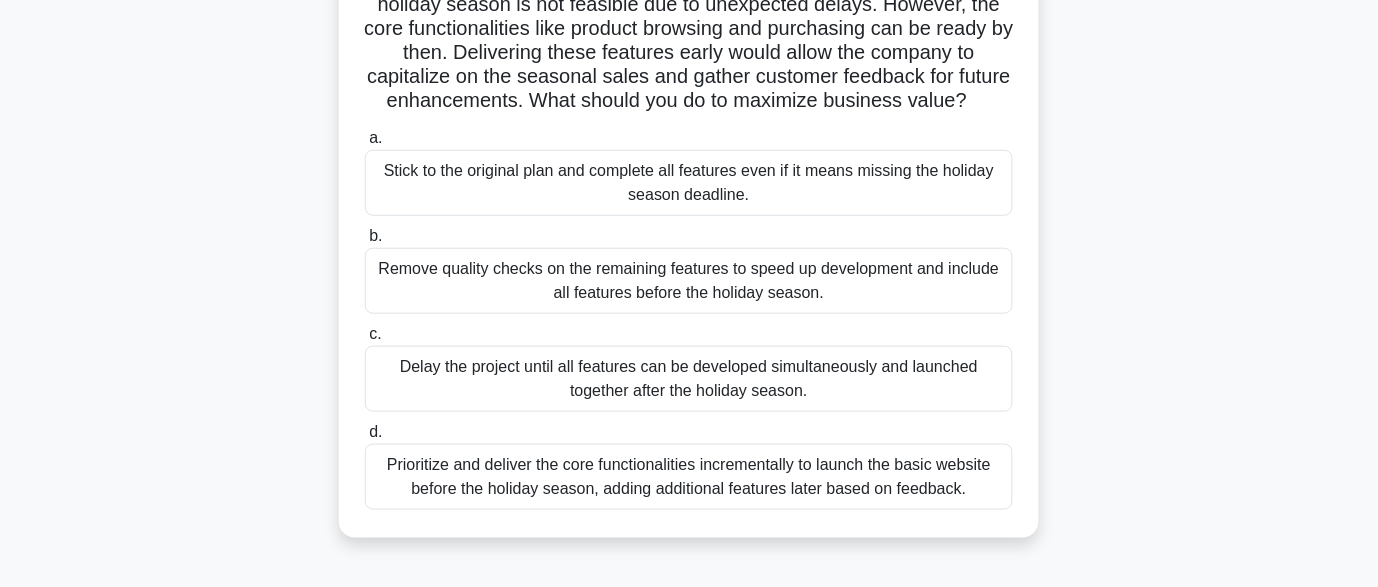 click on "Prioritize and deliver the core functionalities incrementally to launch the basic website before the holiday season, adding additional features later based on feedback." at bounding box center [689, 477] 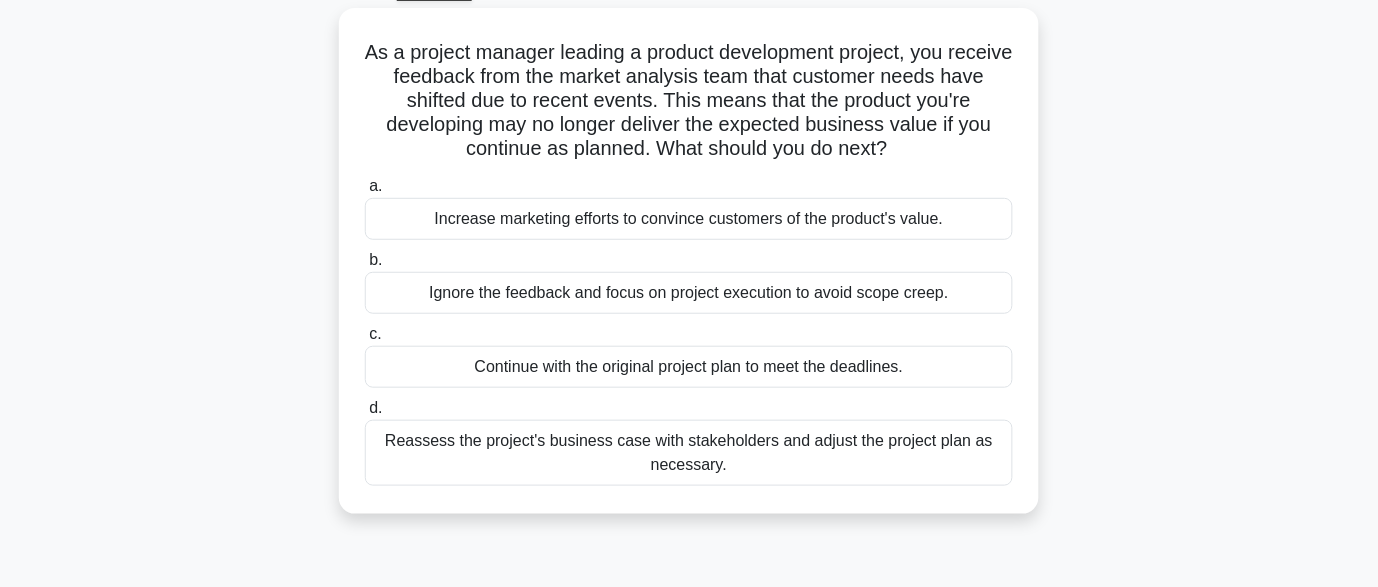 scroll, scrollTop: 118, scrollLeft: 0, axis: vertical 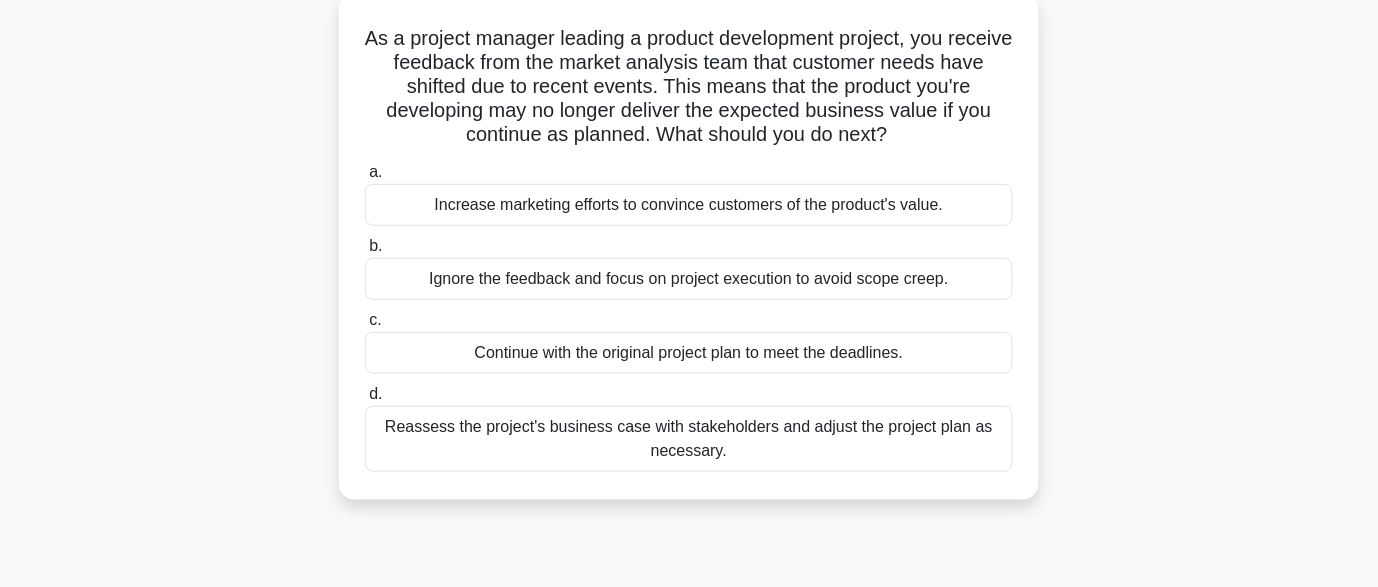 click on "Reassess the project's business case with stakeholders and adjust the project plan as necessary." at bounding box center [689, 439] 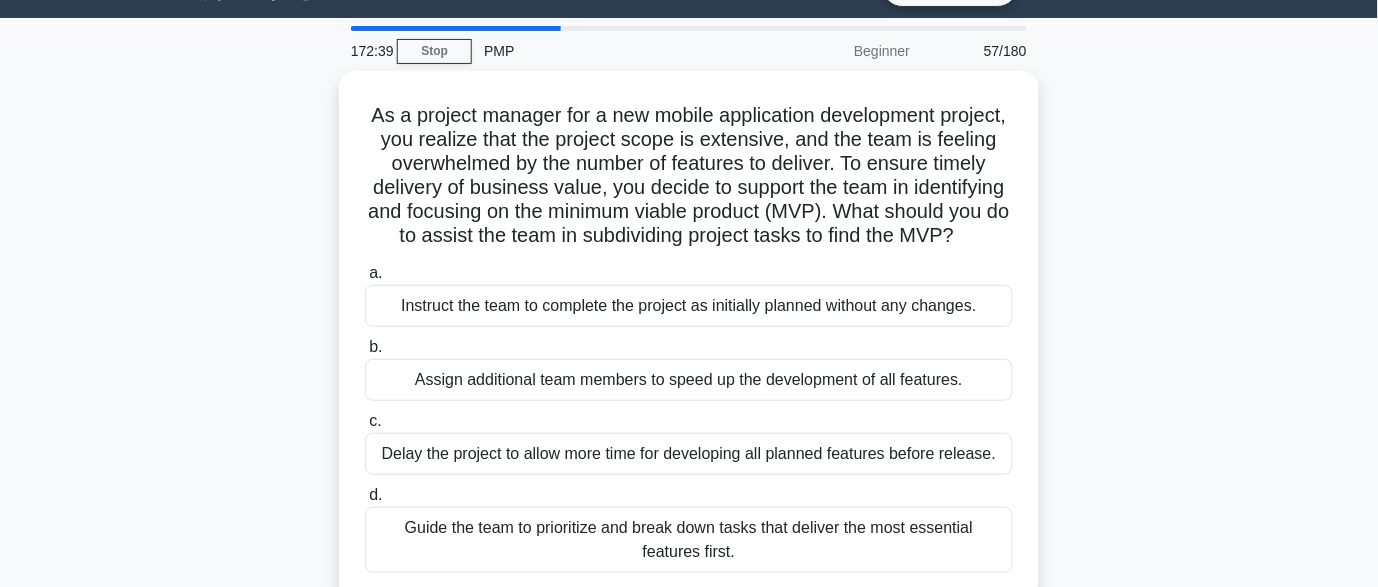 scroll, scrollTop: 43, scrollLeft: 0, axis: vertical 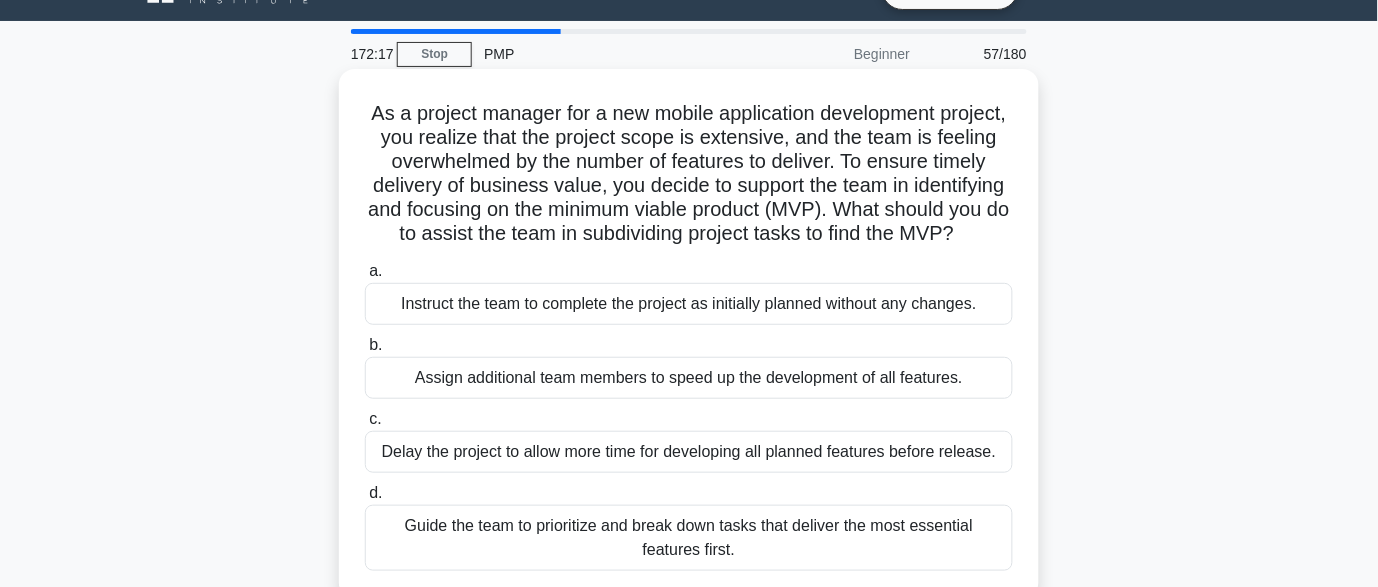 click on "Guide the team to prioritize and break down tasks that deliver the most essential features first." at bounding box center (689, 538) 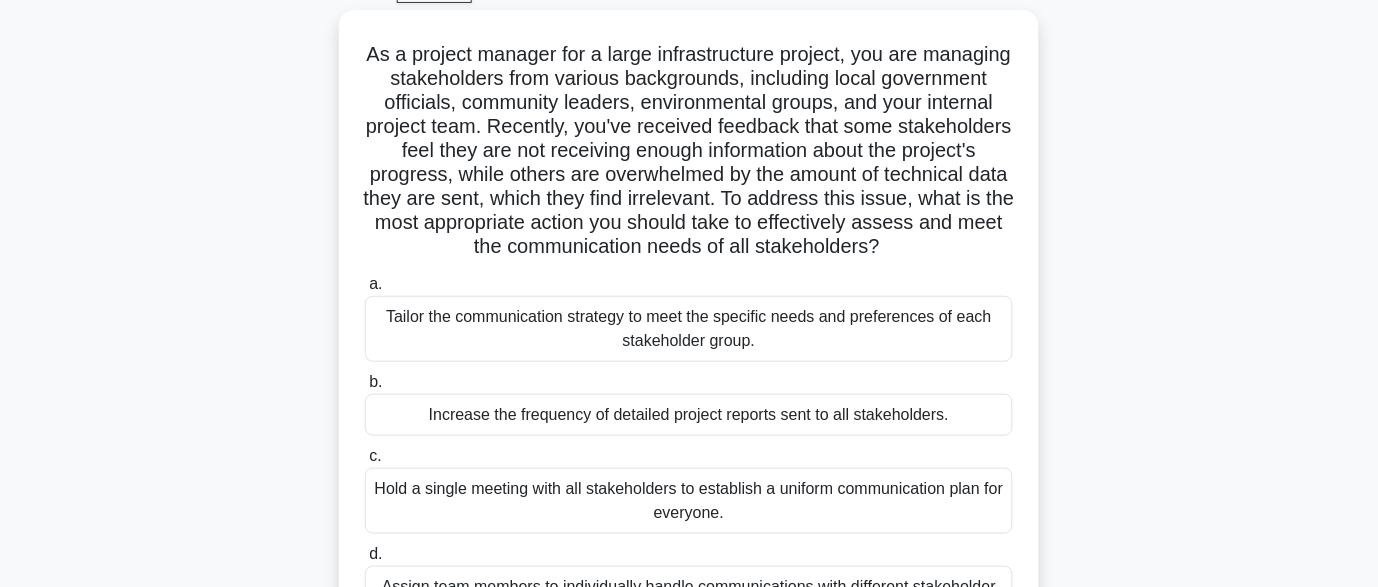 scroll, scrollTop: 78, scrollLeft: 0, axis: vertical 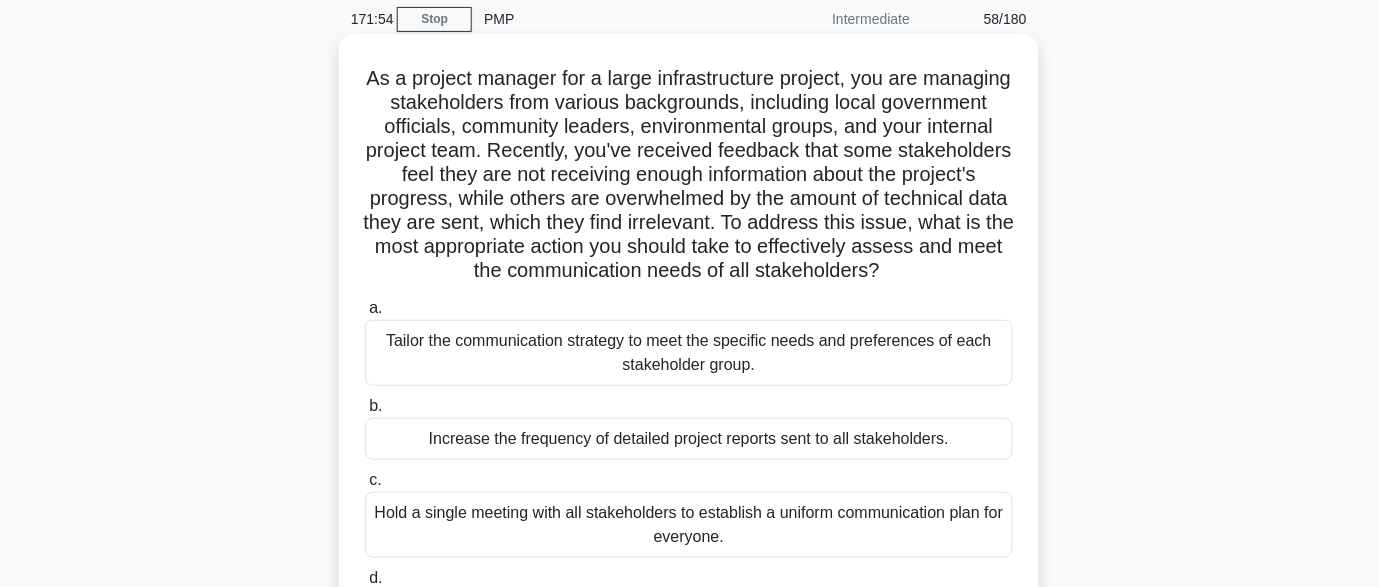 click on "Tailor the communication strategy to meet the specific needs and preferences of each stakeholder group." at bounding box center (689, 353) 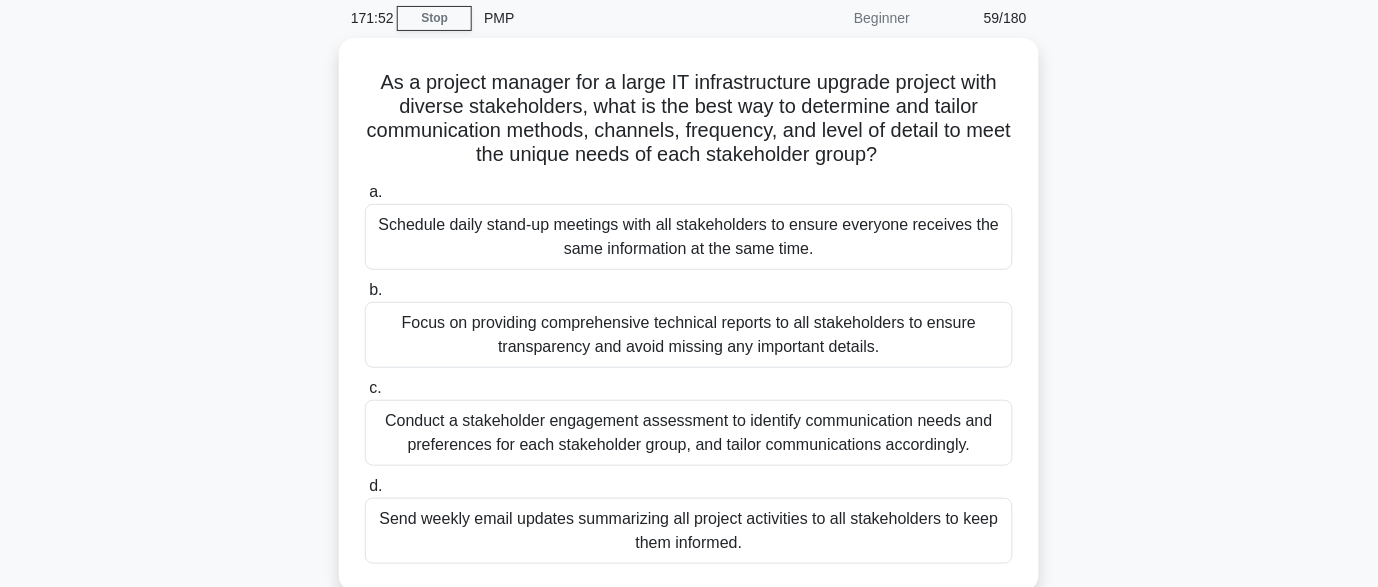 scroll, scrollTop: 81, scrollLeft: 0, axis: vertical 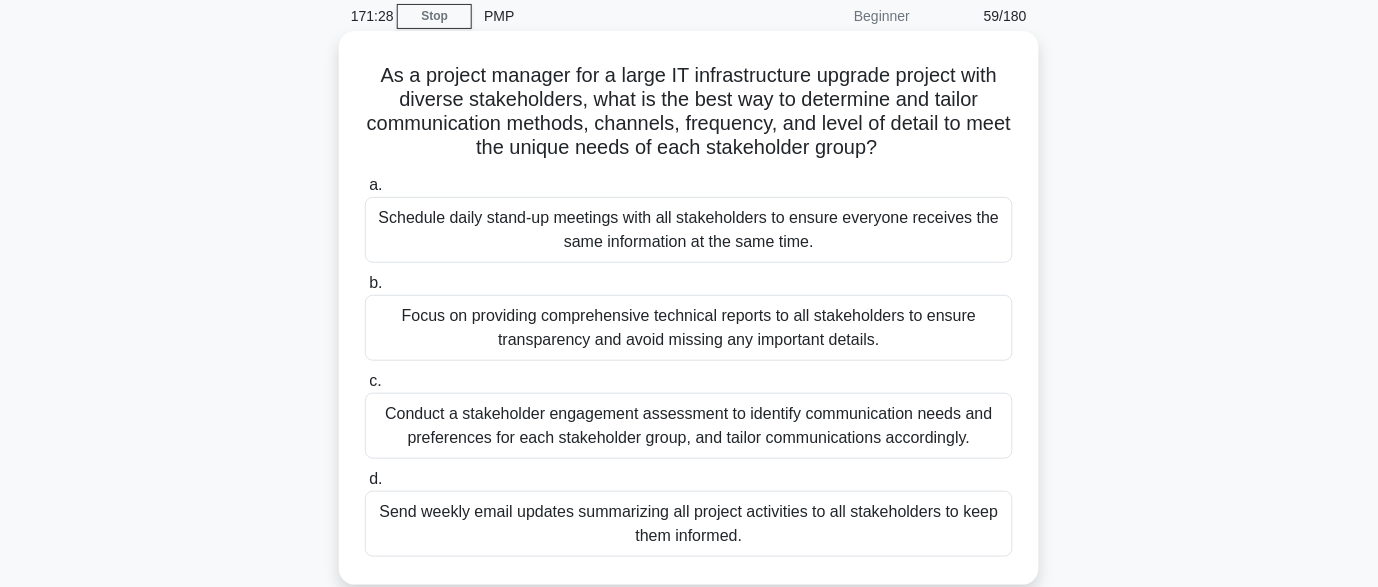 click on "Conduct a stakeholder engagement assessment to identify communication needs and preferences for each stakeholder group, and tailor communications accordingly." at bounding box center [689, 426] 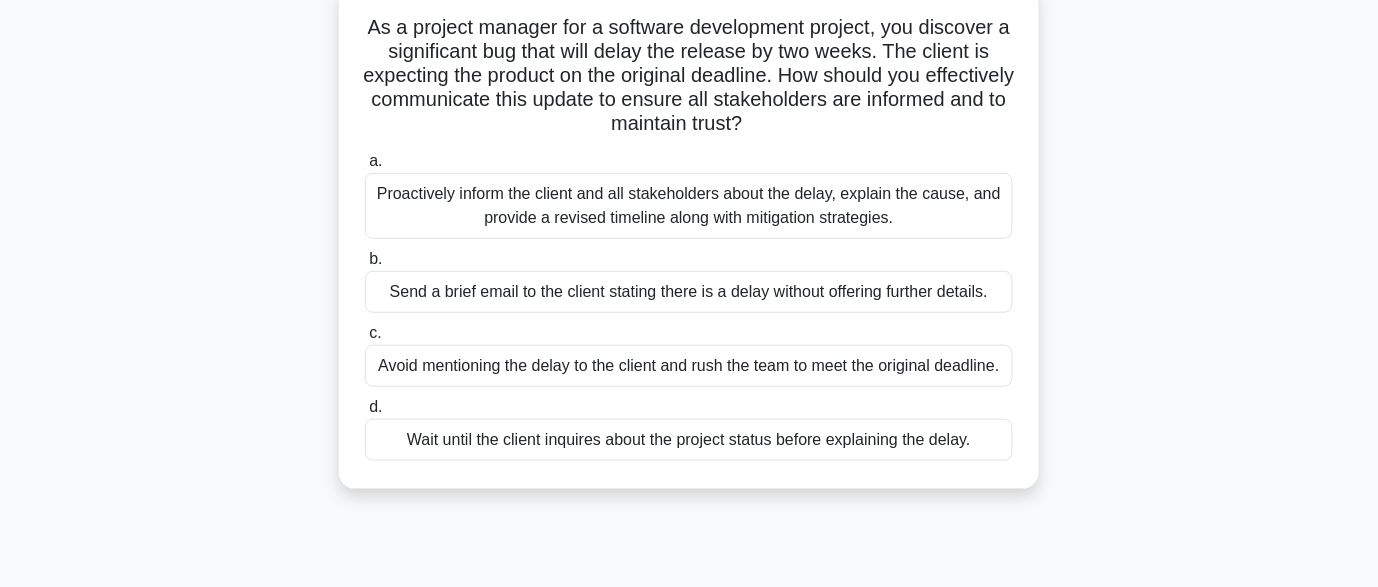 scroll, scrollTop: 144, scrollLeft: 0, axis: vertical 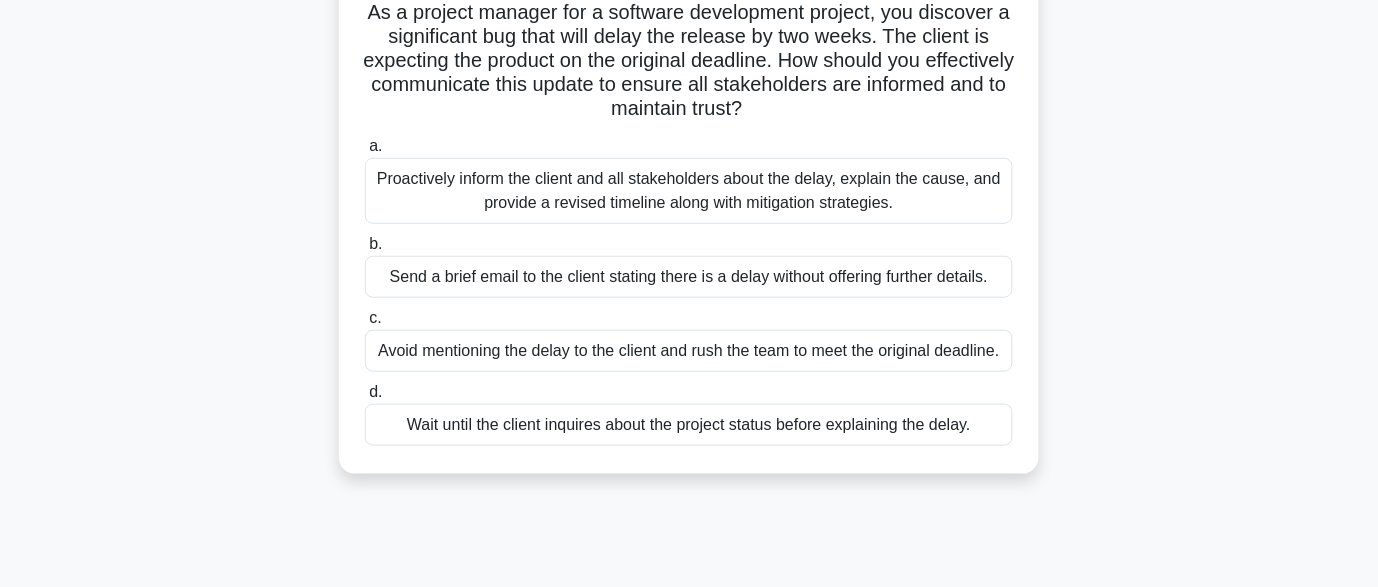 click on "Proactively inform the client and all stakeholders about the delay, explain the cause, and provide a revised timeline along with mitigation strategies." at bounding box center [689, 191] 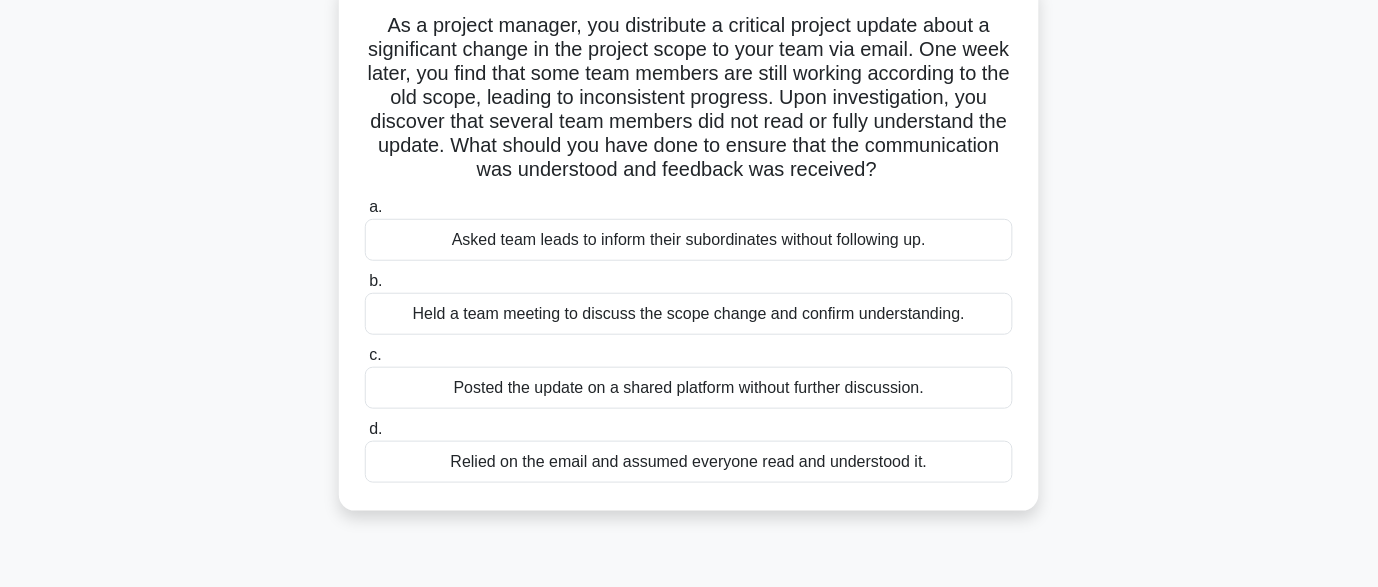 scroll, scrollTop: 139, scrollLeft: 0, axis: vertical 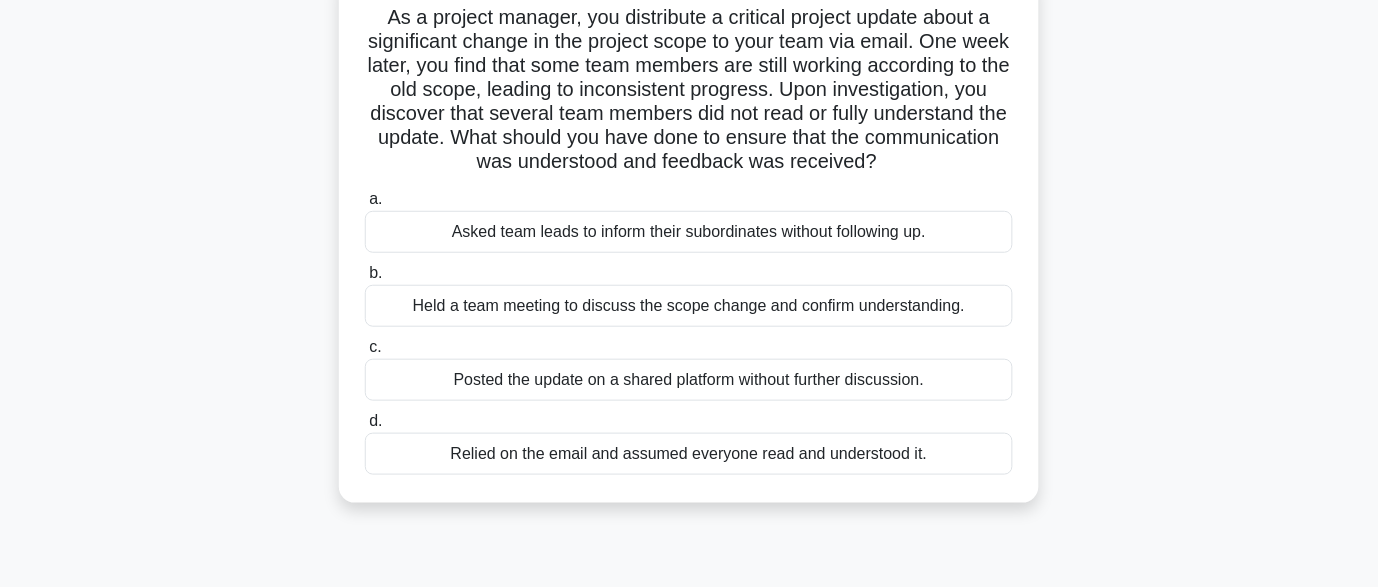 click on "Held a team meeting to discuss the scope change and confirm understanding." at bounding box center (689, 306) 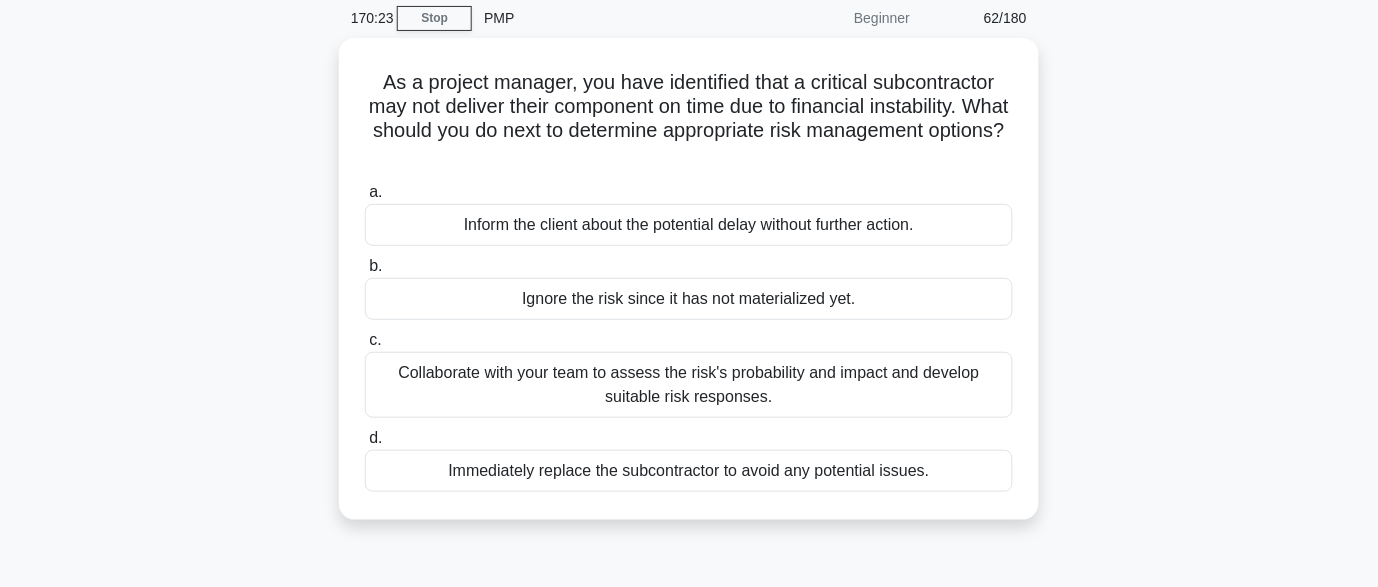 scroll, scrollTop: 67, scrollLeft: 0, axis: vertical 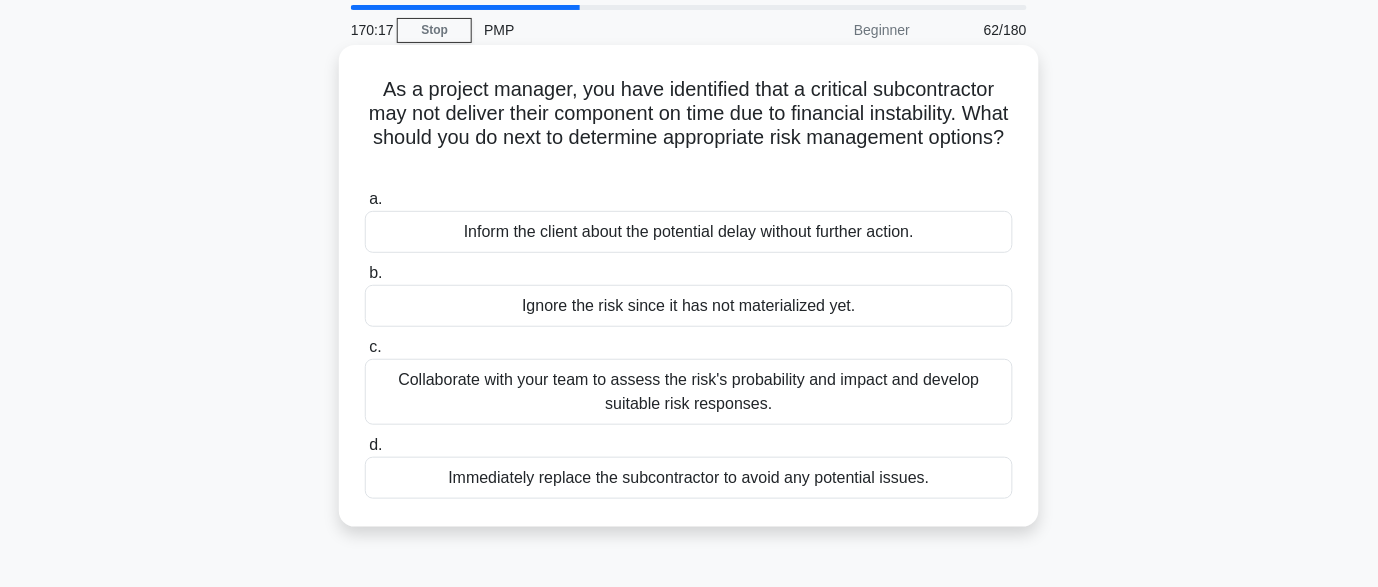 click on "Collaborate with your team to assess the risk's probability and impact and develop suitable risk responses." at bounding box center [689, 392] 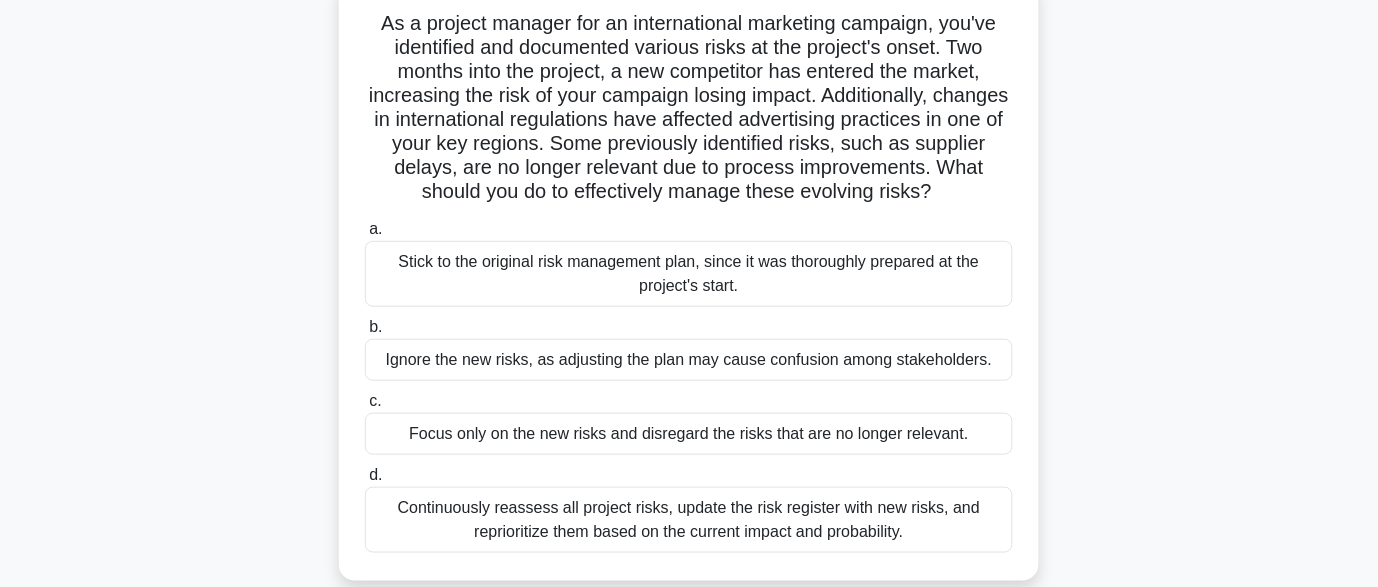 scroll, scrollTop: 143, scrollLeft: 0, axis: vertical 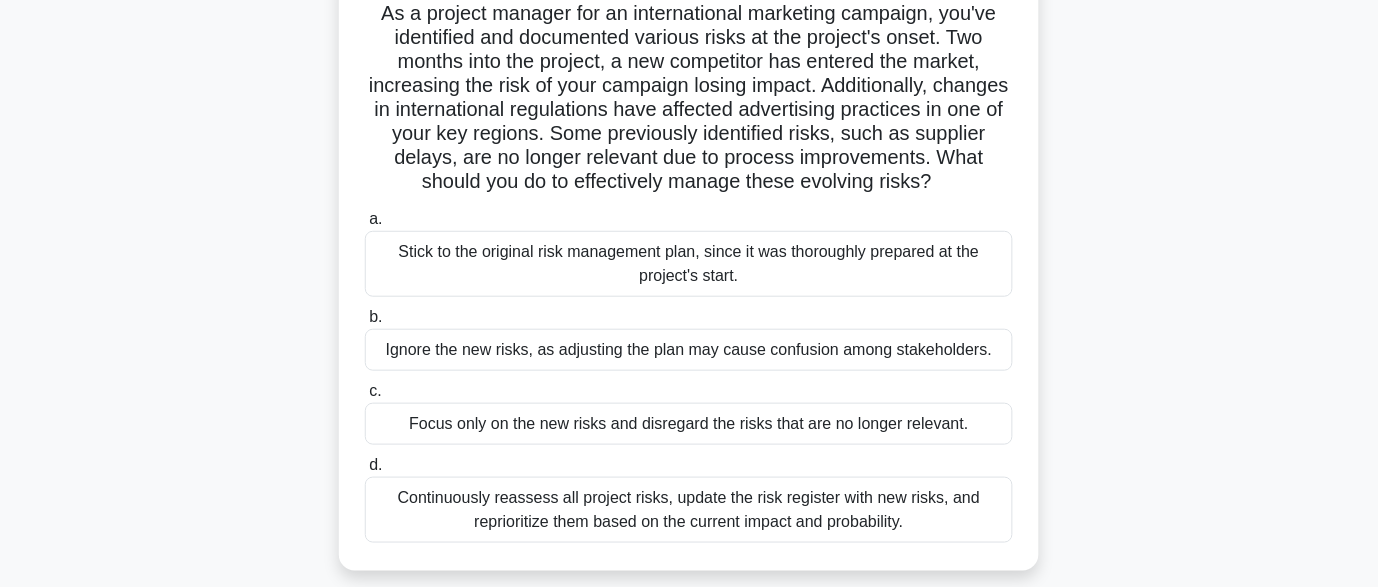 click on "Continuously reassess all project risks, update the risk register with new risks, and reprioritize them based on the current impact and probability." at bounding box center [689, 510] 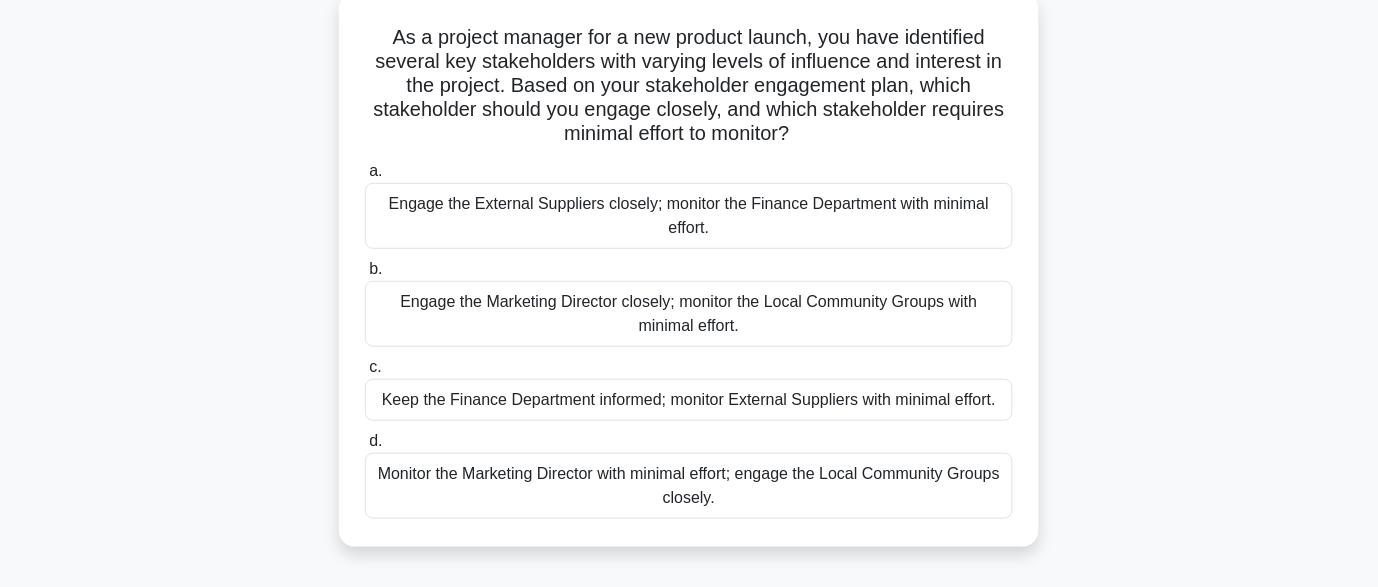 scroll, scrollTop: 126, scrollLeft: 0, axis: vertical 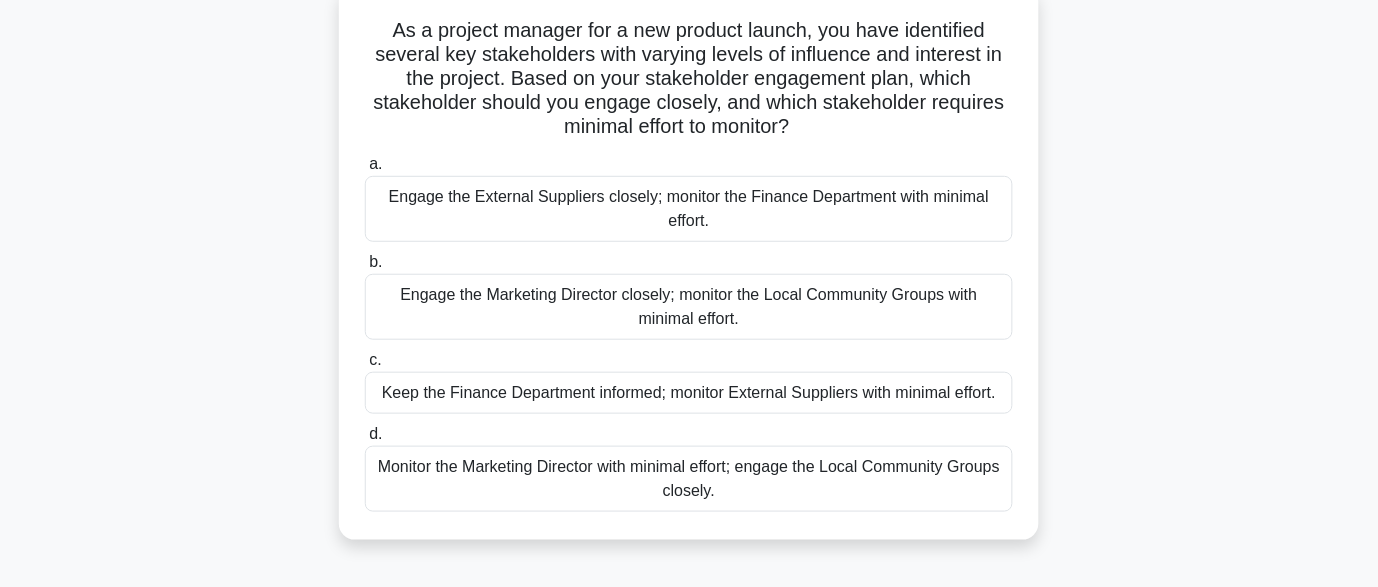click on "Engage the Marketing Director closely; monitor the Local Community Groups with minimal effort." at bounding box center [689, 307] 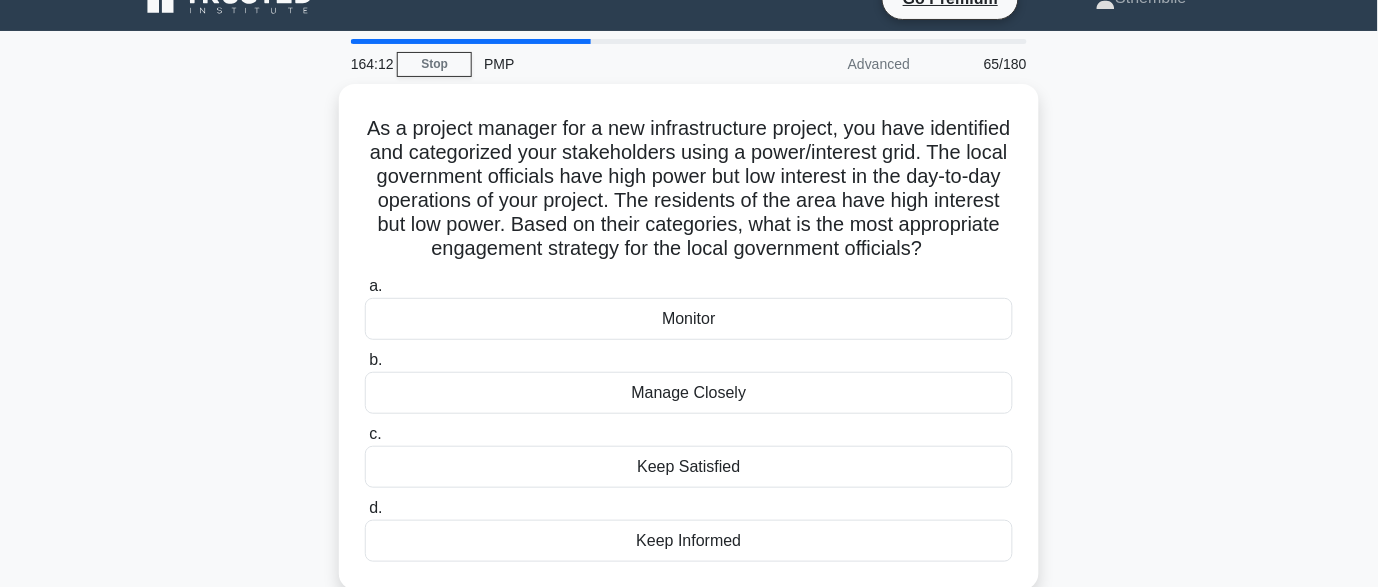 scroll, scrollTop: 39, scrollLeft: 0, axis: vertical 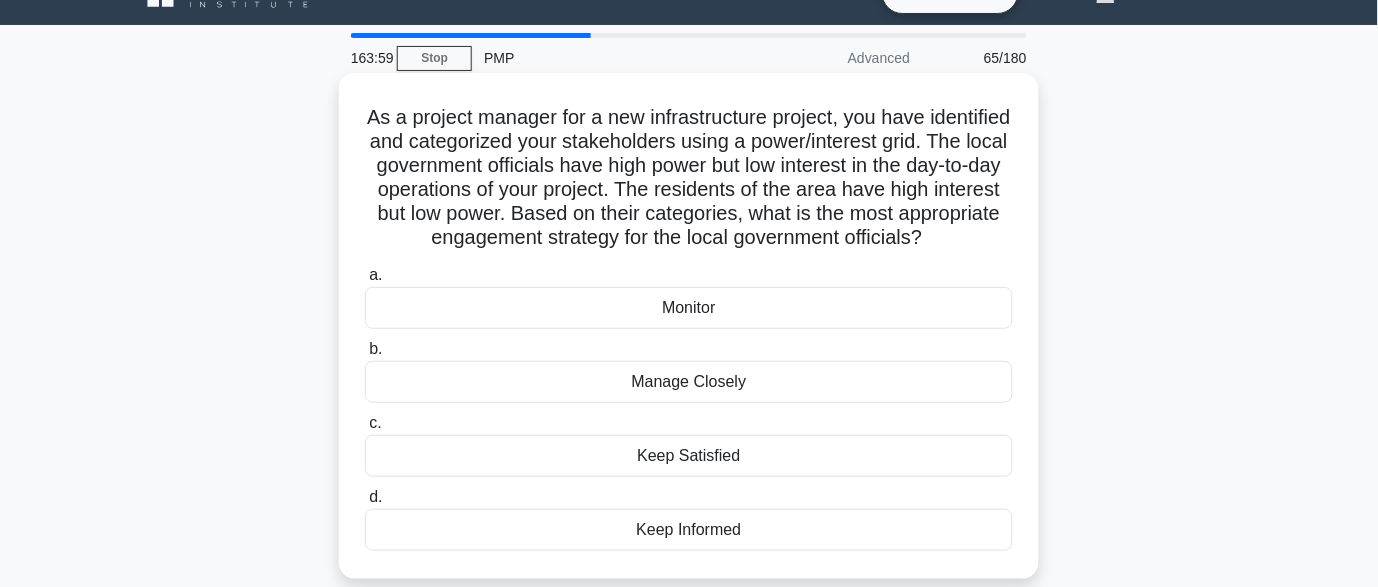 click on "Keep Satisfied" at bounding box center [689, 456] 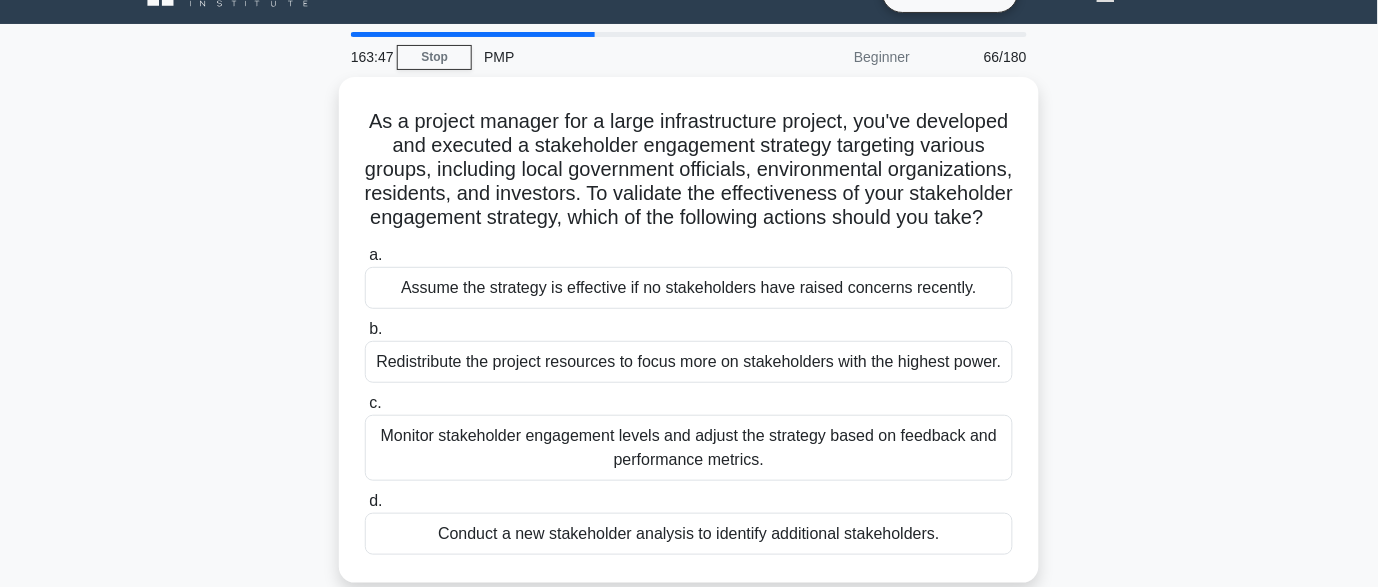 scroll, scrollTop: 35, scrollLeft: 0, axis: vertical 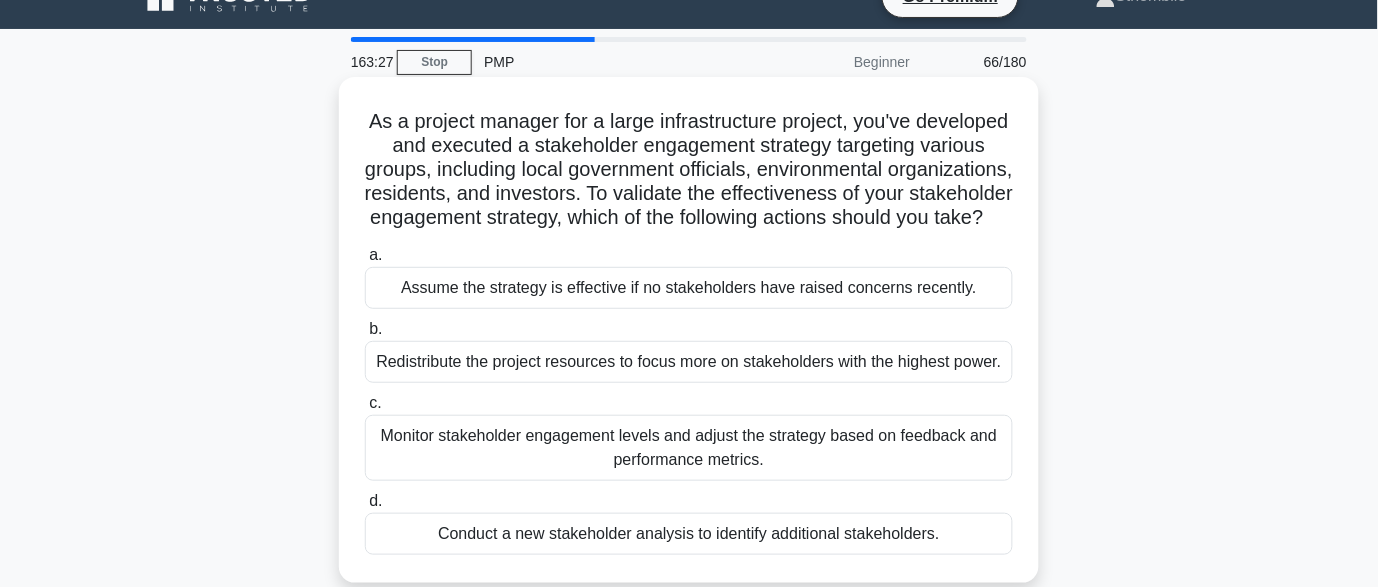 click on "Monitor stakeholder engagement levels and adjust the strategy based on feedback and performance metrics." at bounding box center [689, 448] 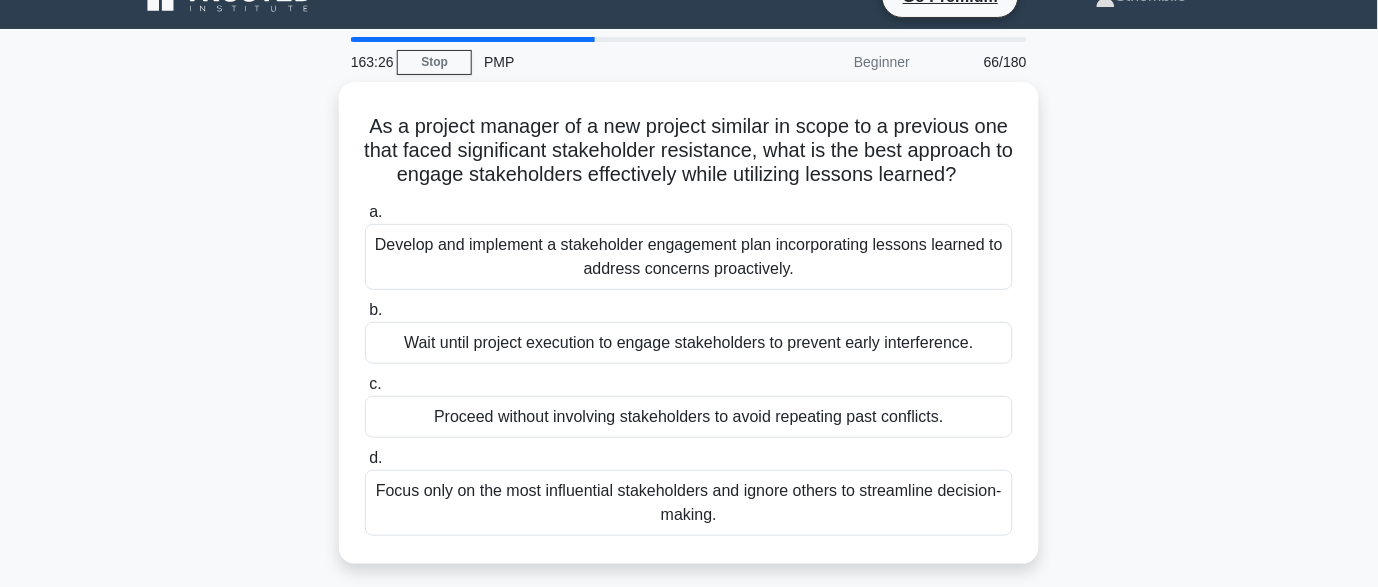 scroll, scrollTop: 0, scrollLeft: 0, axis: both 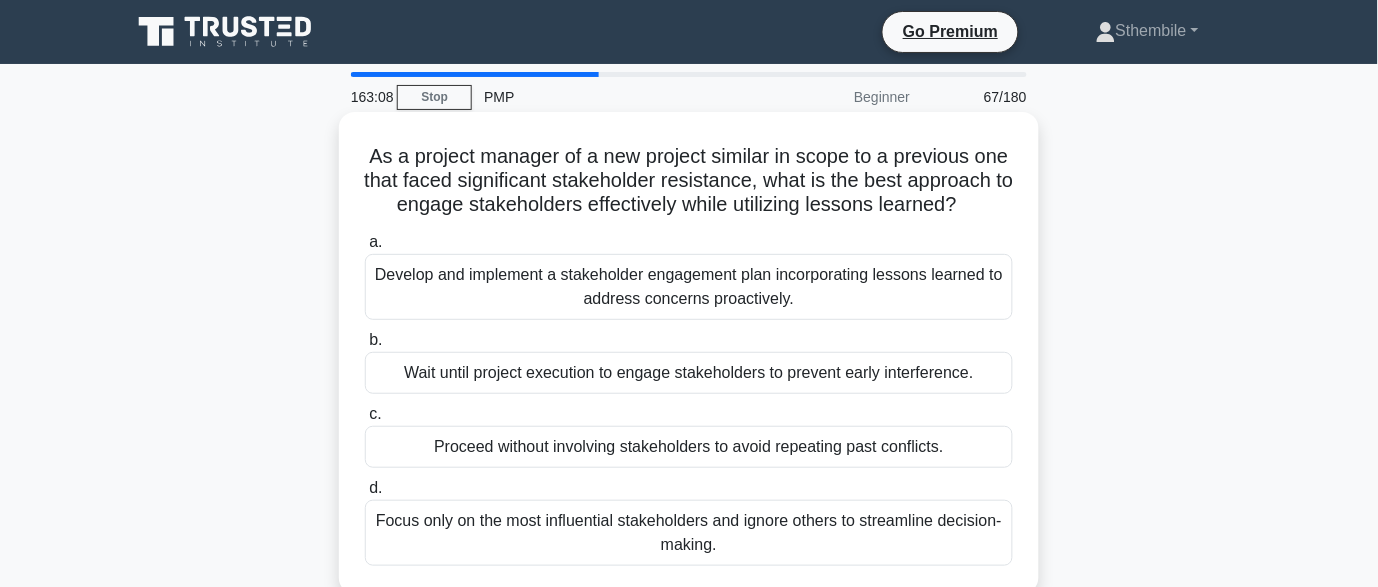 click on "Develop and implement a stakeholder engagement plan incorporating lessons learned to address concerns proactively." at bounding box center (689, 287) 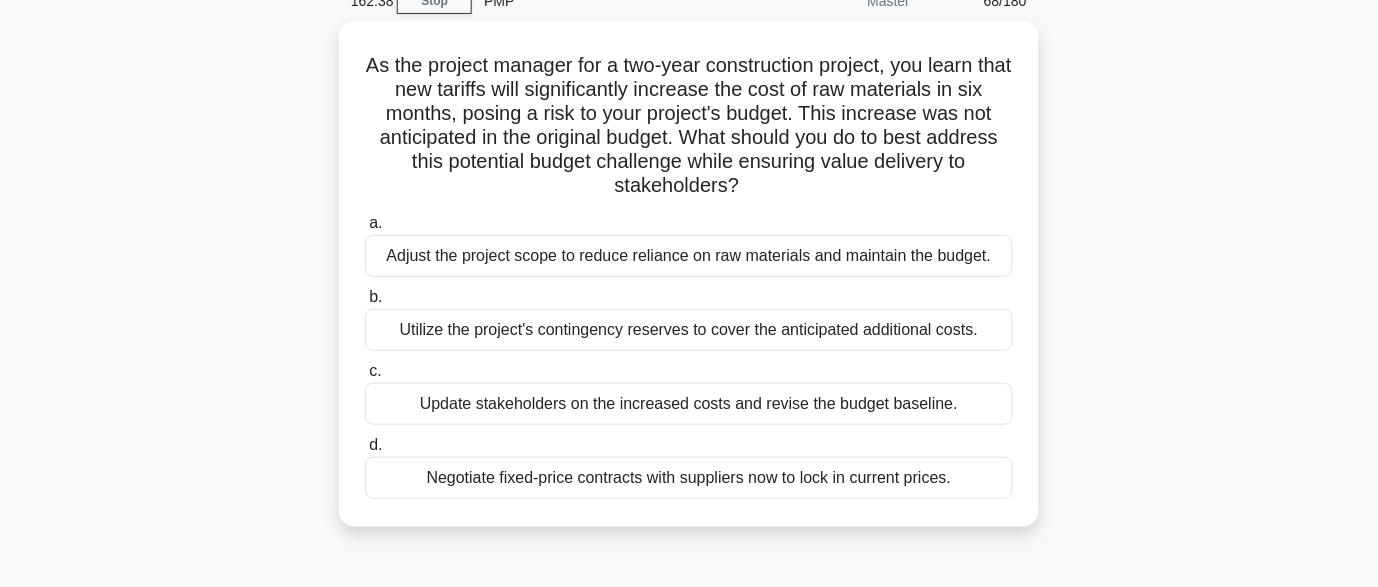 scroll, scrollTop: 92, scrollLeft: 0, axis: vertical 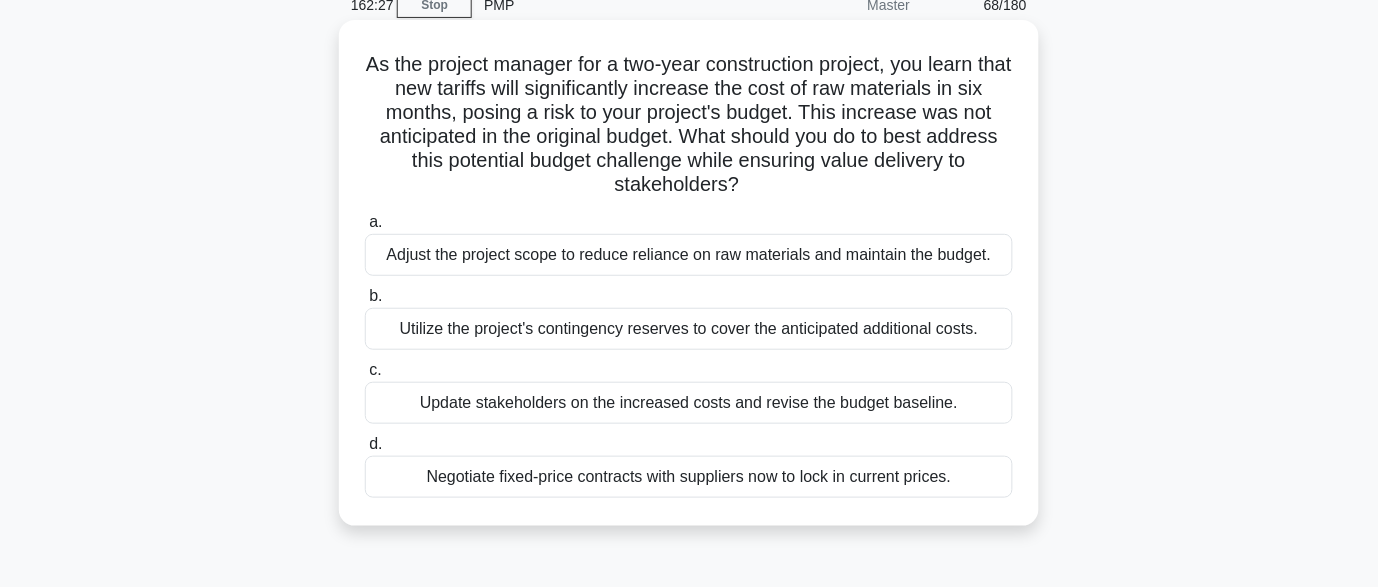 click on "Negotiate fixed-price contracts with suppliers now to lock in current prices." at bounding box center [689, 477] 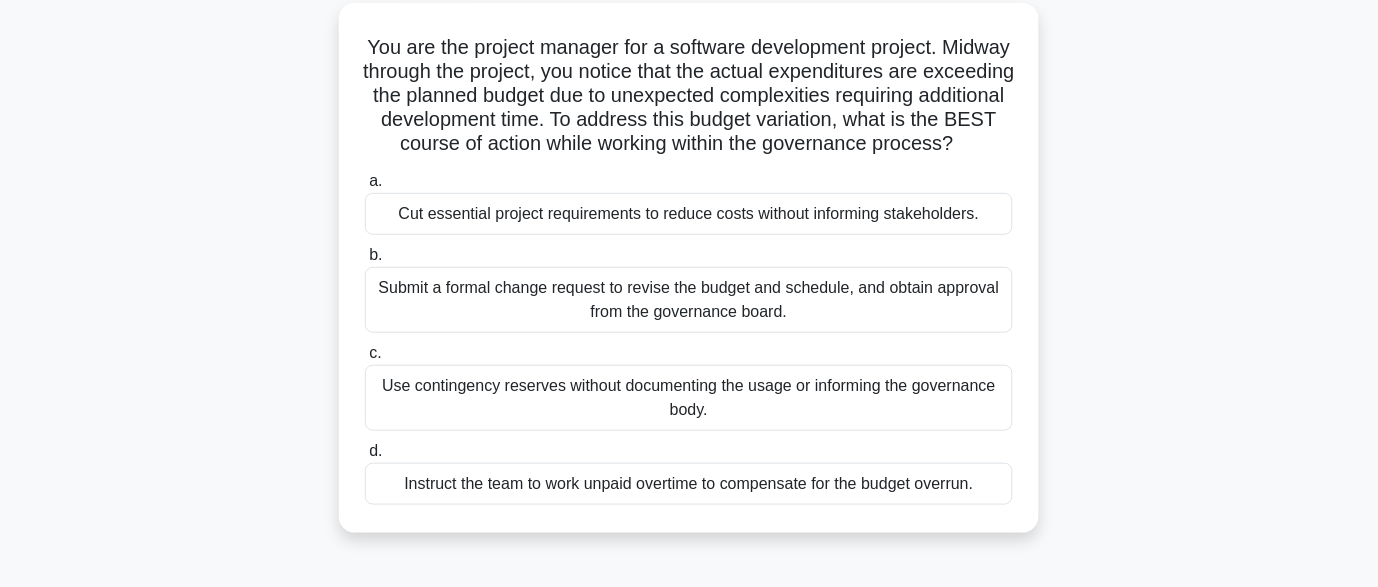 scroll, scrollTop: 112, scrollLeft: 0, axis: vertical 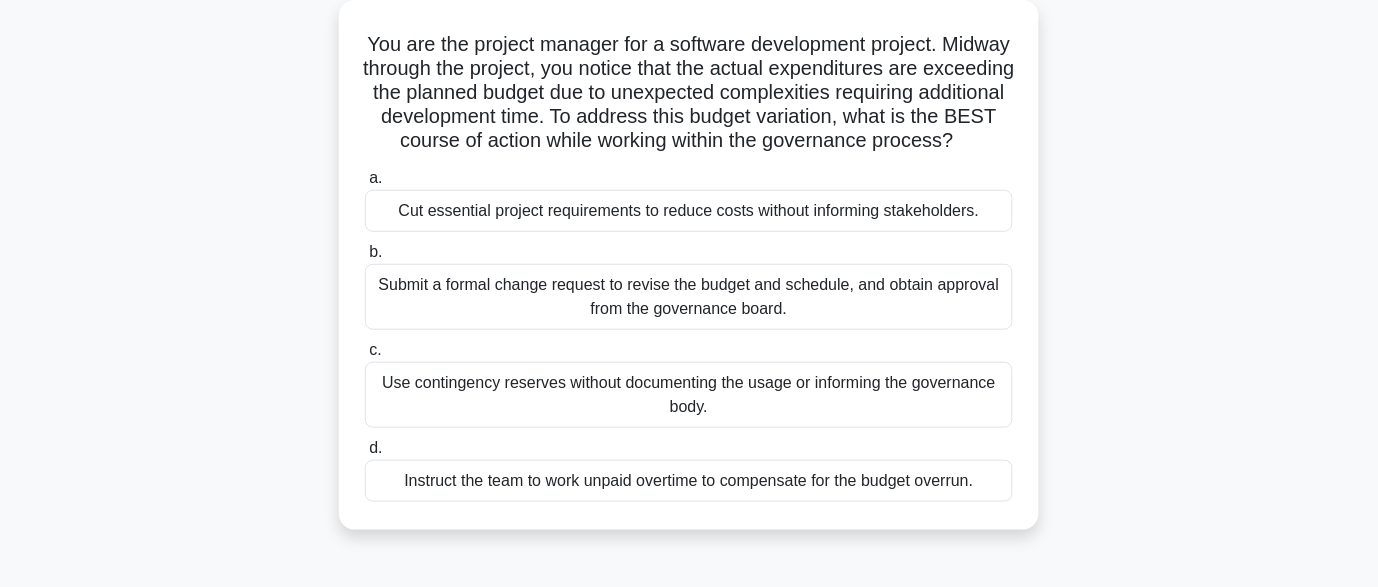 click on "Submit a formal change request to revise the budget and schedule, and obtain approval from the governance board." at bounding box center (689, 297) 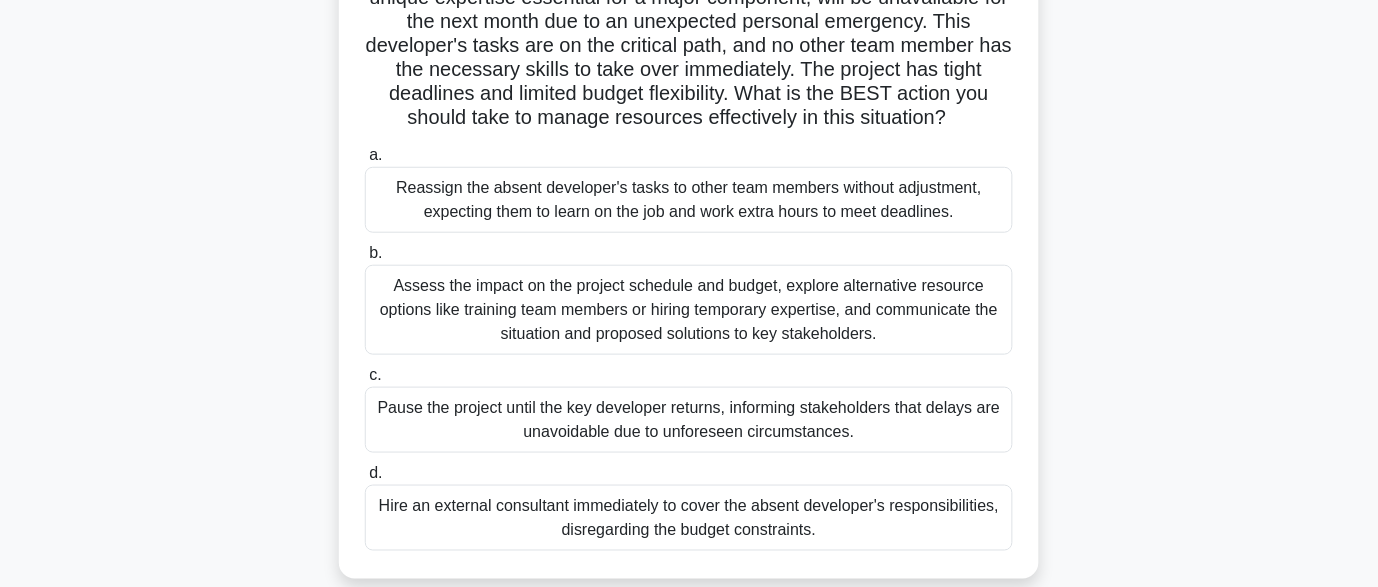 scroll, scrollTop: 214, scrollLeft: 0, axis: vertical 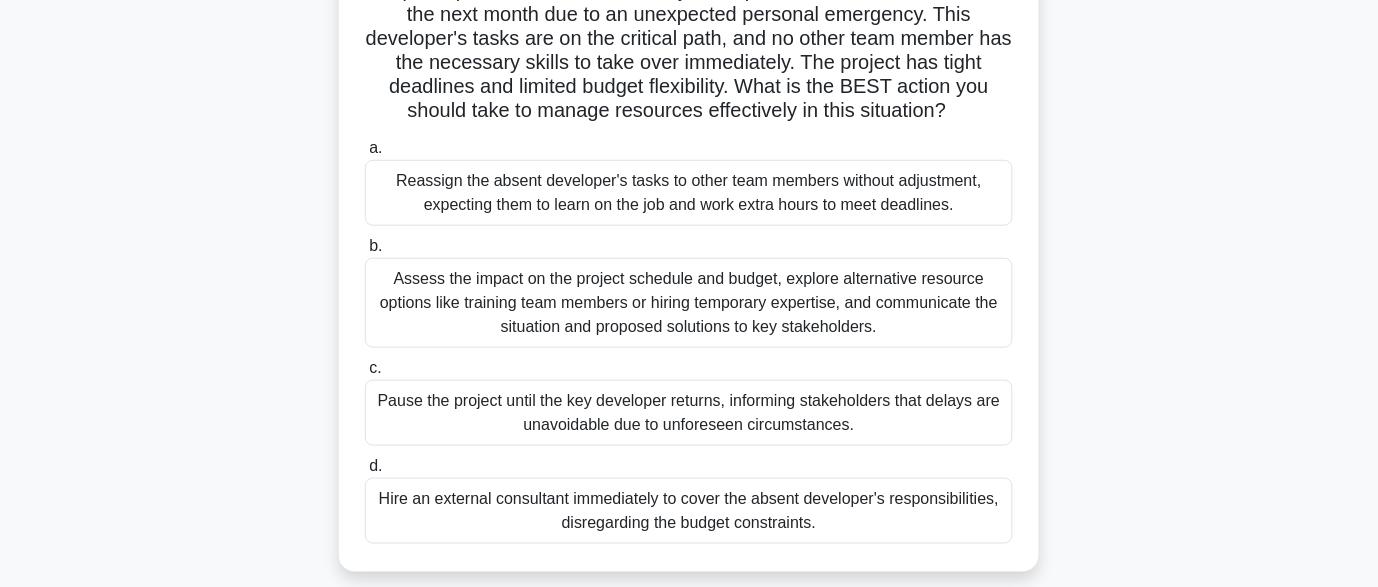 click on "Assess the impact on the project schedule and budget, explore alternative resource options like training team members or hiring temporary expertise, and communicate the situation and proposed solutions to key stakeholders." at bounding box center [689, 303] 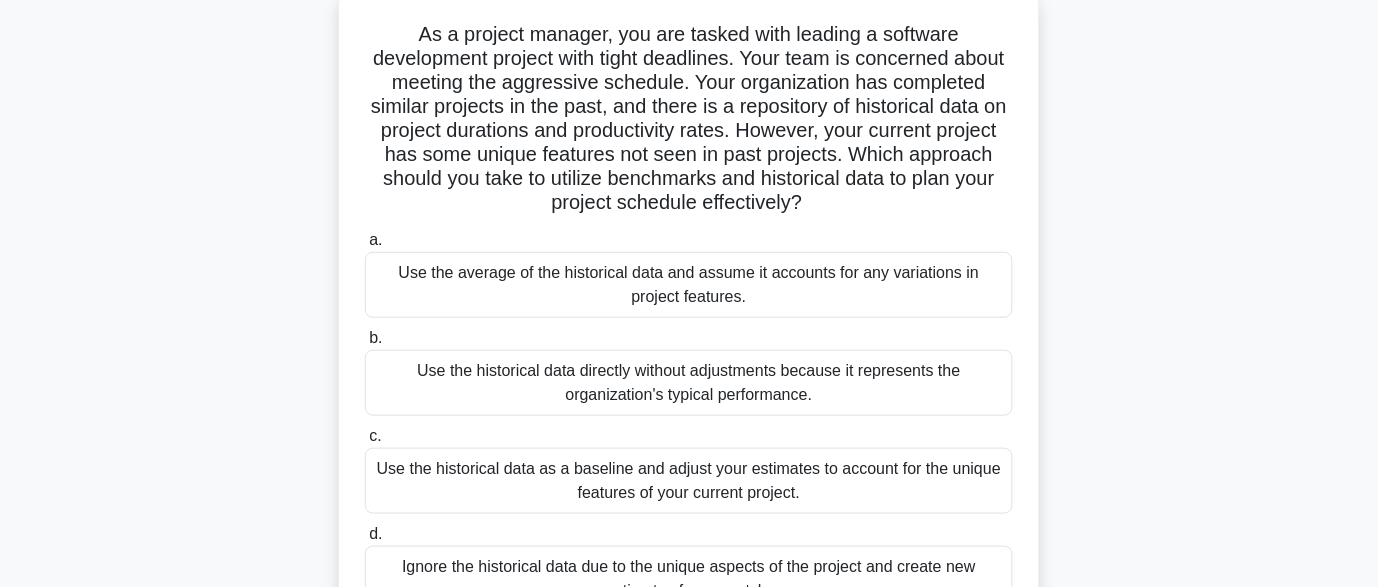 scroll, scrollTop: 120, scrollLeft: 0, axis: vertical 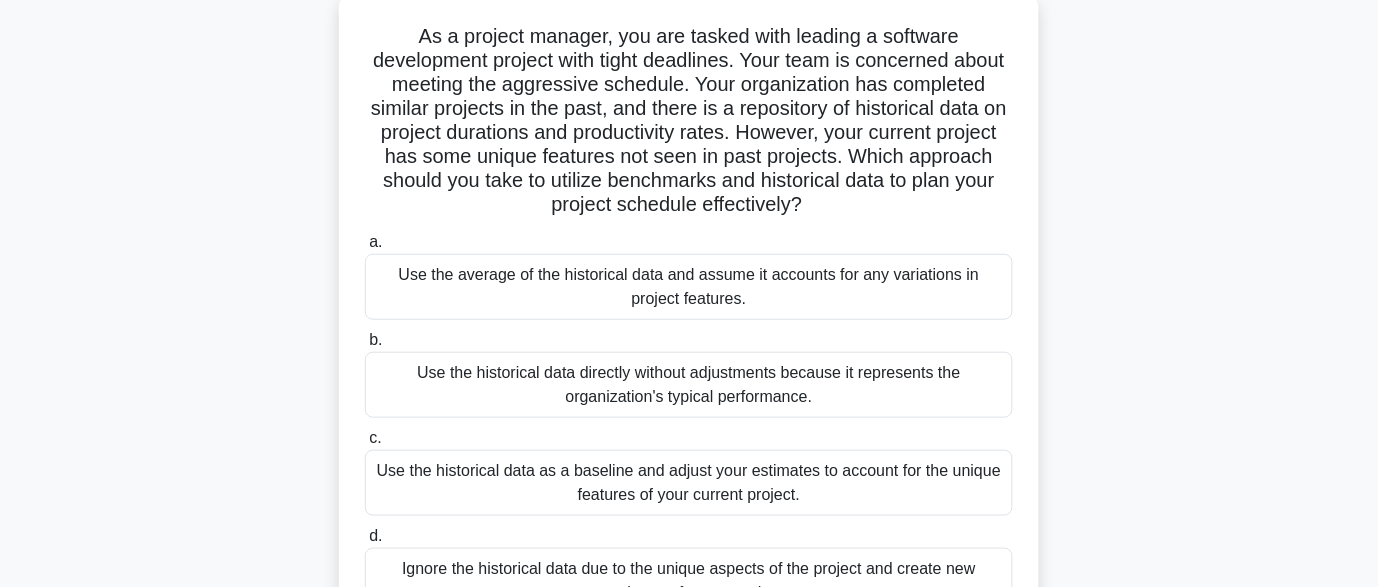click on "Use the historical data as a baseline and adjust your estimates to account for the unique features of your current project." at bounding box center [689, 483] 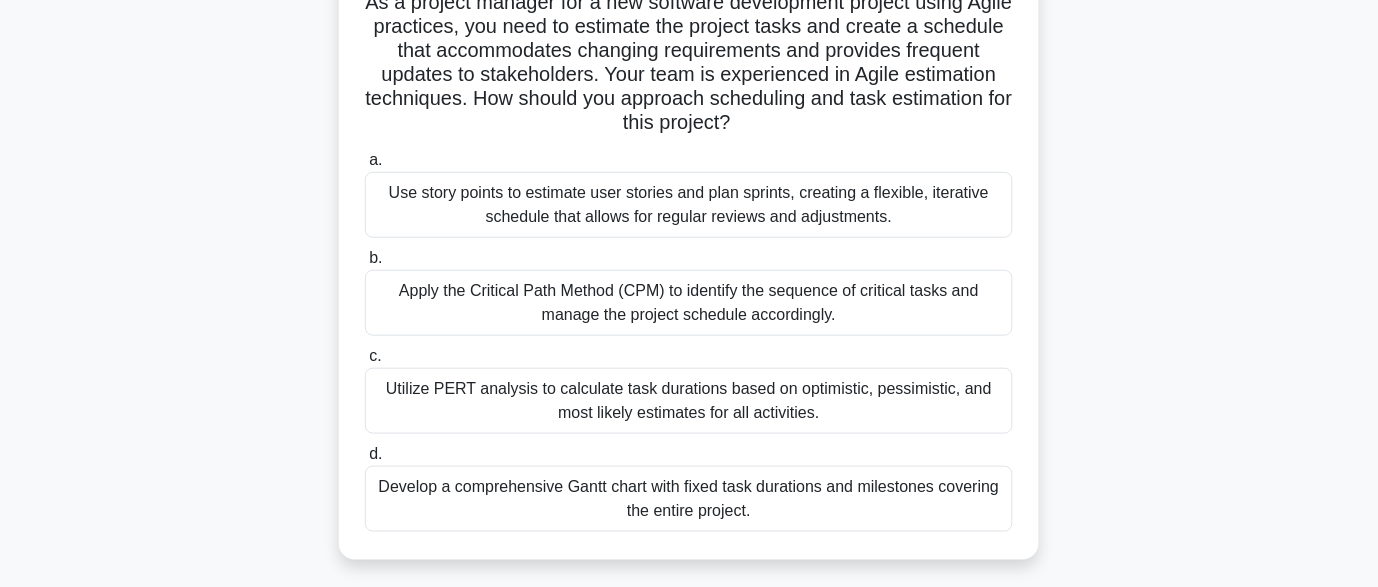 scroll, scrollTop: 160, scrollLeft: 0, axis: vertical 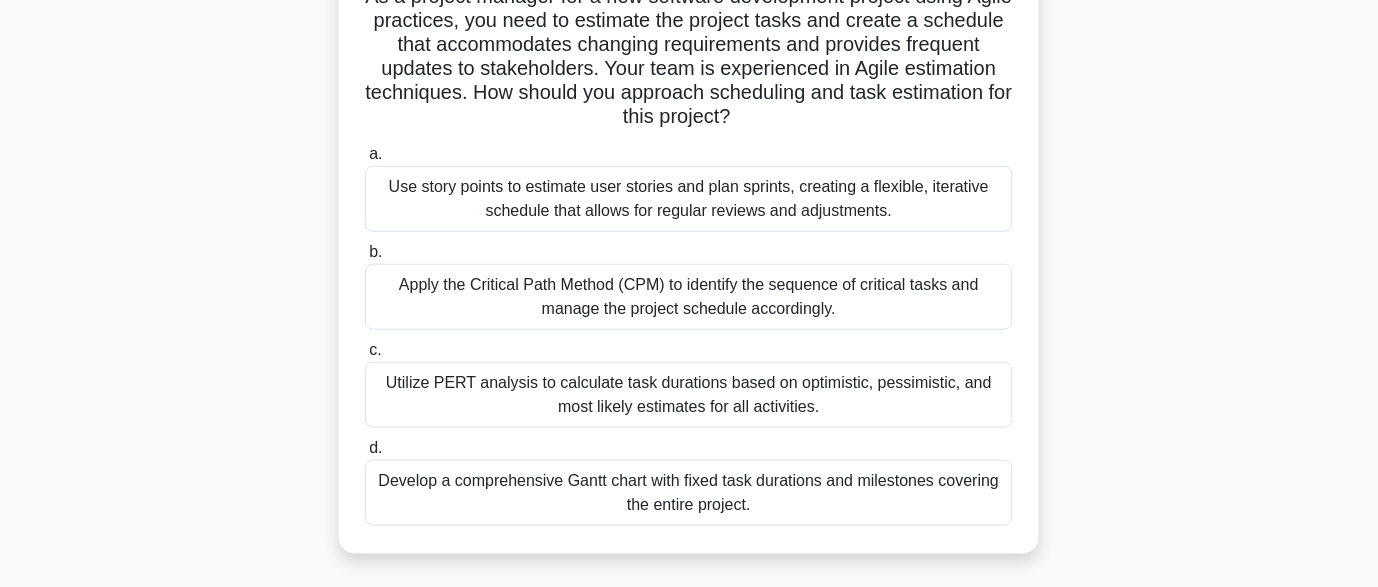 click on "Use story points to estimate user stories and plan sprints, creating a flexible, iterative schedule that allows for regular reviews and adjustments." at bounding box center (689, 199) 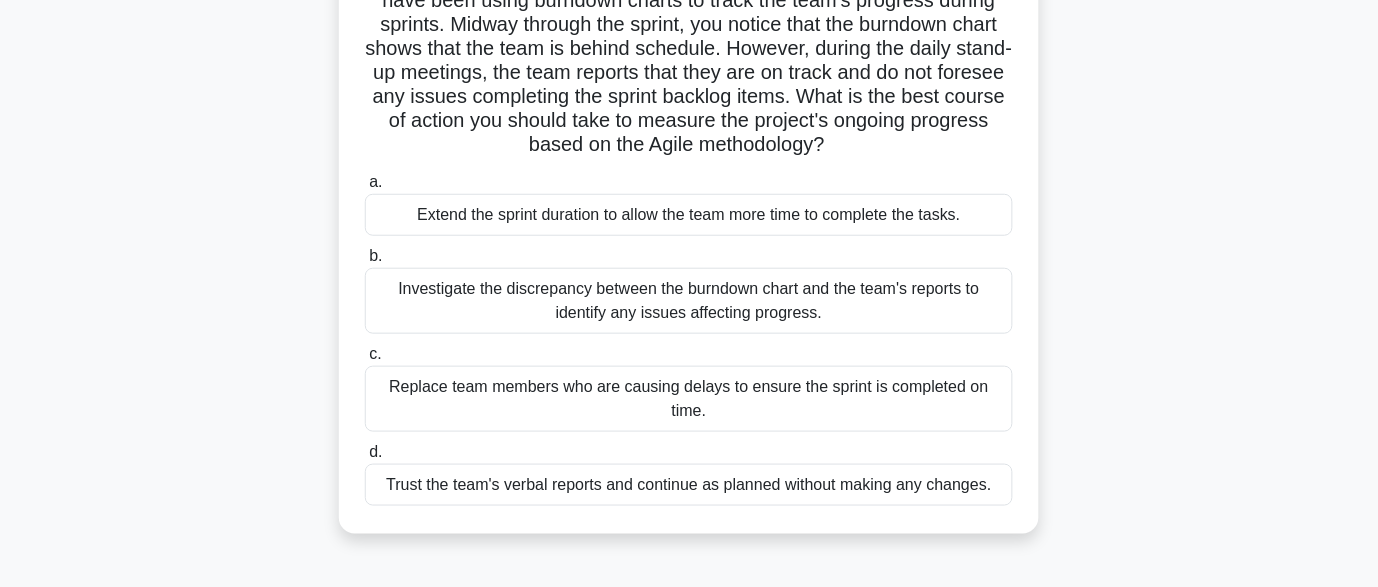 scroll, scrollTop: 190, scrollLeft: 0, axis: vertical 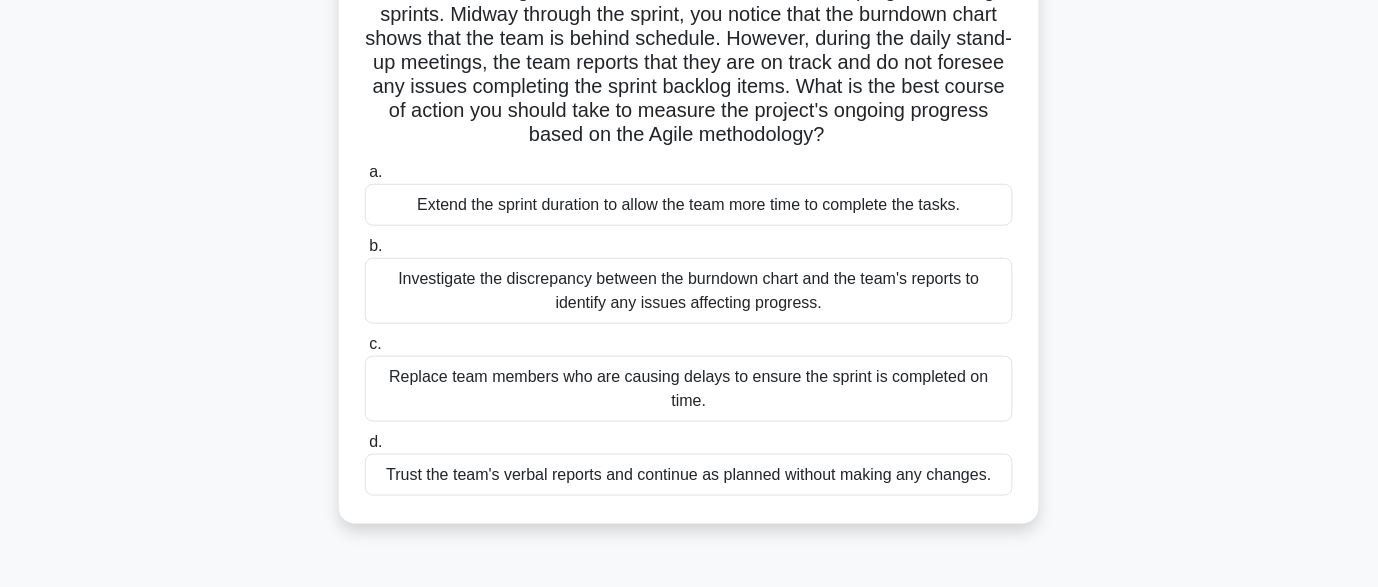 click on "Investigate the discrepancy between the burndown chart and the team's reports to identify any issues affecting progress." at bounding box center [689, 291] 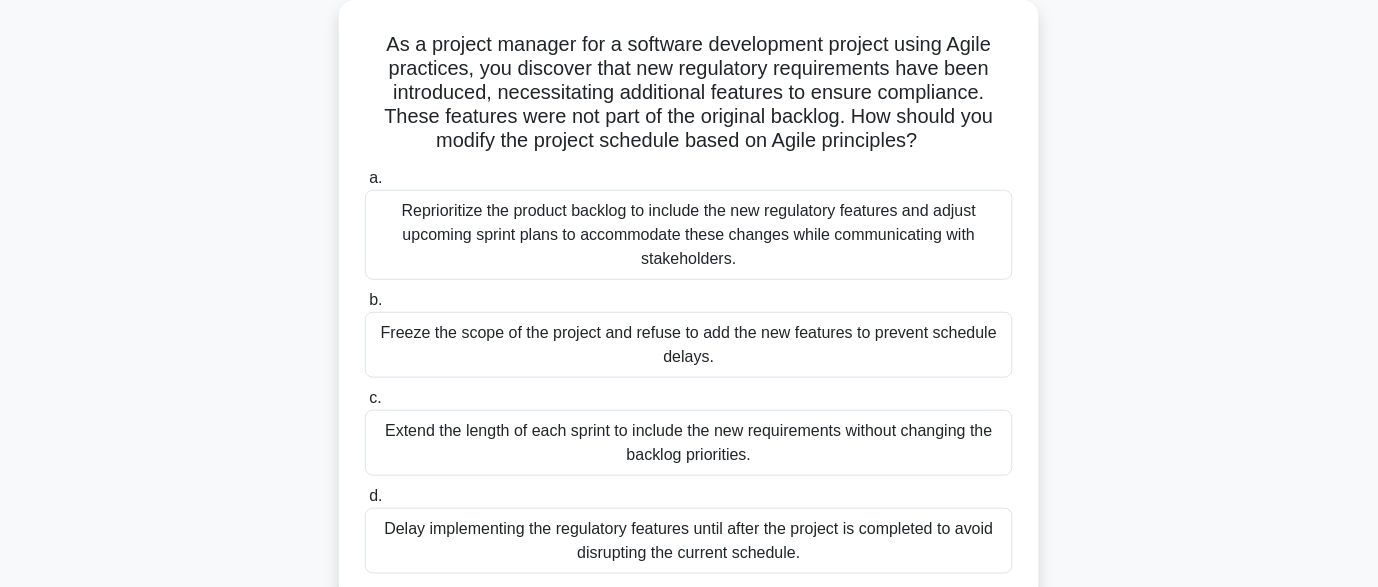 scroll, scrollTop: 113, scrollLeft: 0, axis: vertical 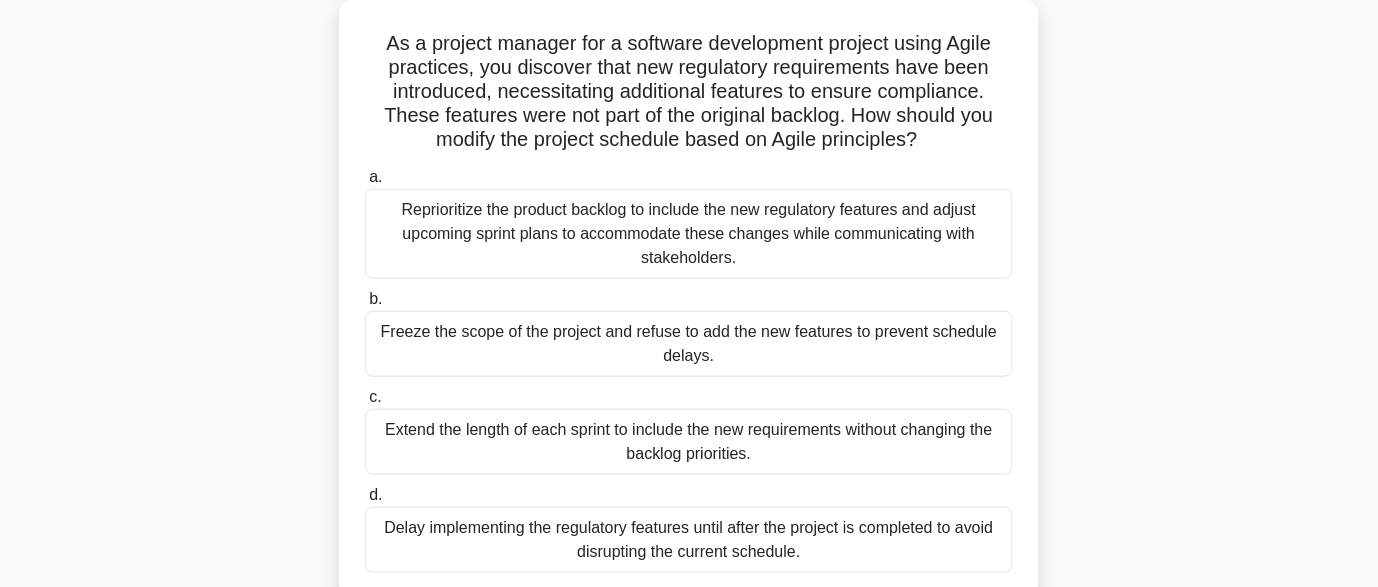 click on "Reprioritize the product backlog to include the new regulatory features and adjust upcoming sprint plans to accommodate these changes while communicating with stakeholders." at bounding box center [689, 234] 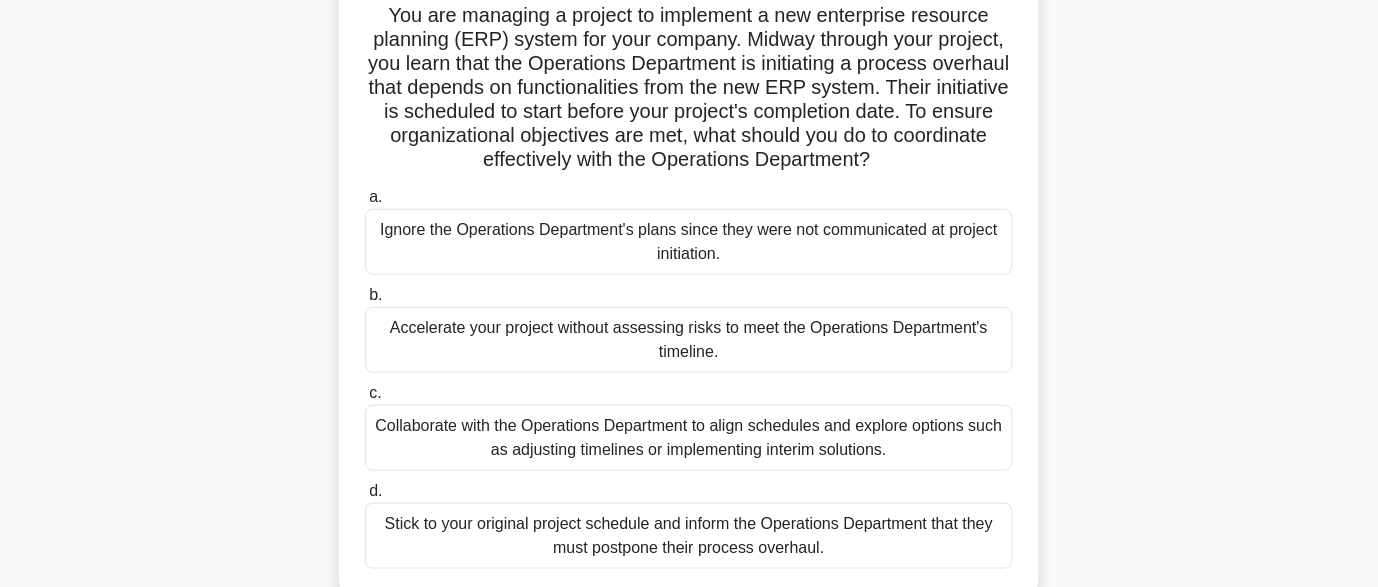 scroll, scrollTop: 140, scrollLeft: 0, axis: vertical 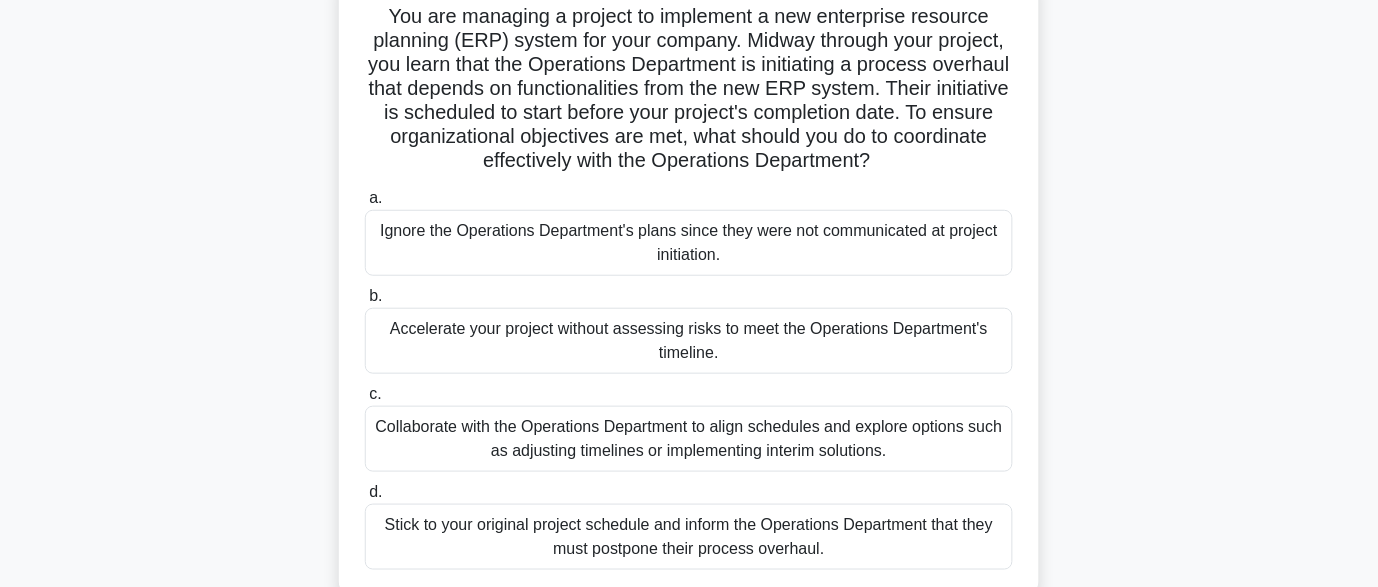 click on "Collaborate with the Operations Department to align schedules and explore options such as adjusting timelines or implementing interim solutions." at bounding box center [689, 439] 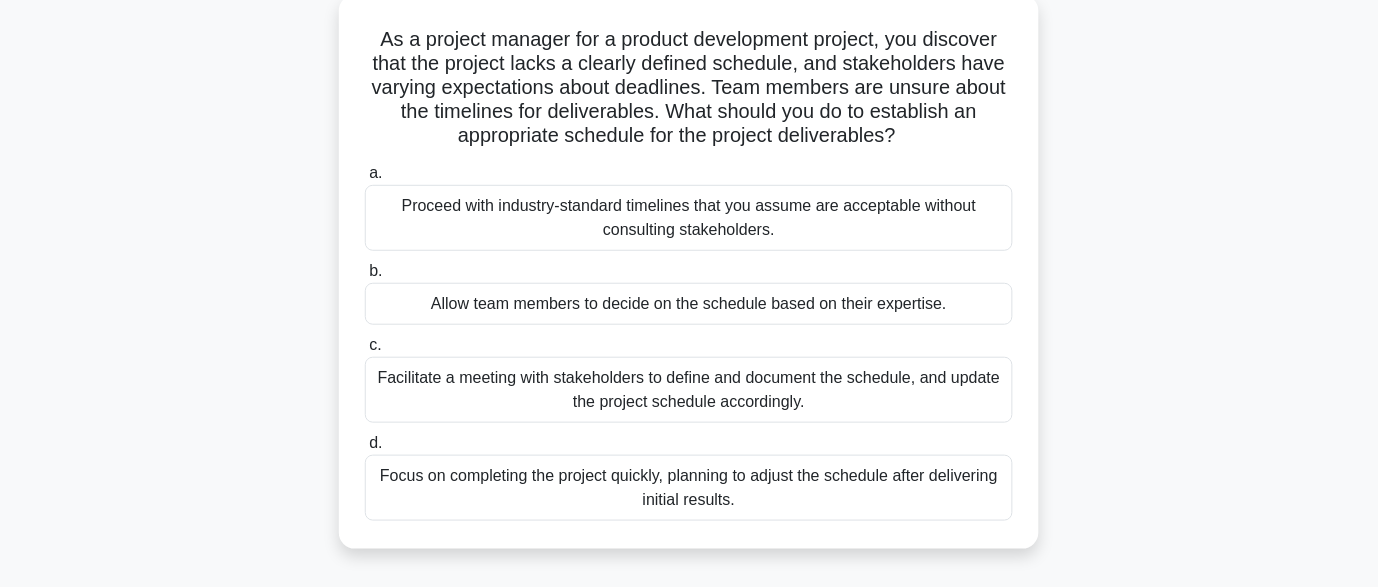 scroll, scrollTop: 125, scrollLeft: 0, axis: vertical 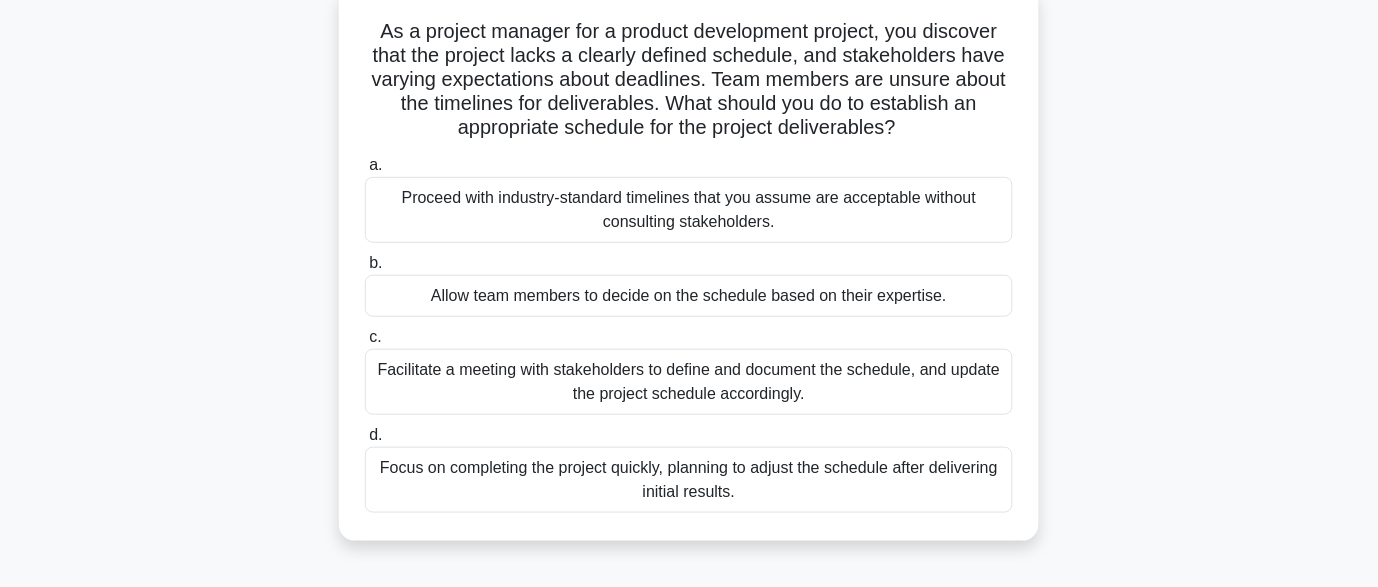 click on "Facilitate a meeting with stakeholders to define and document the schedule, and update the project schedule accordingly." at bounding box center [689, 382] 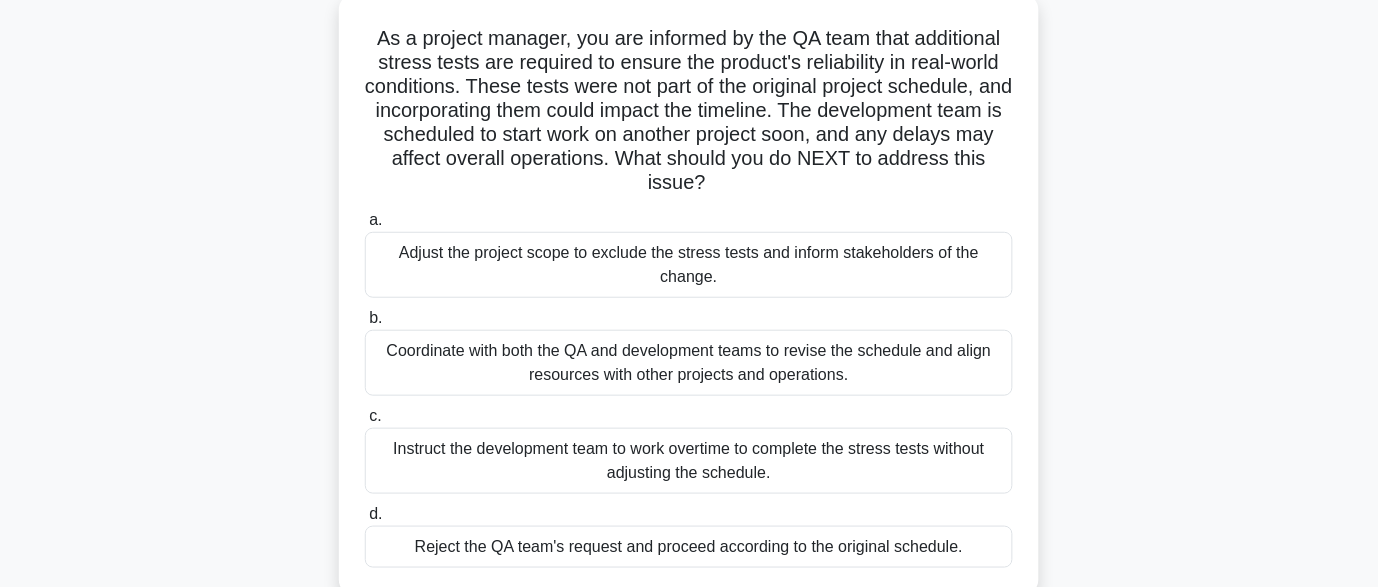 scroll, scrollTop: 124, scrollLeft: 0, axis: vertical 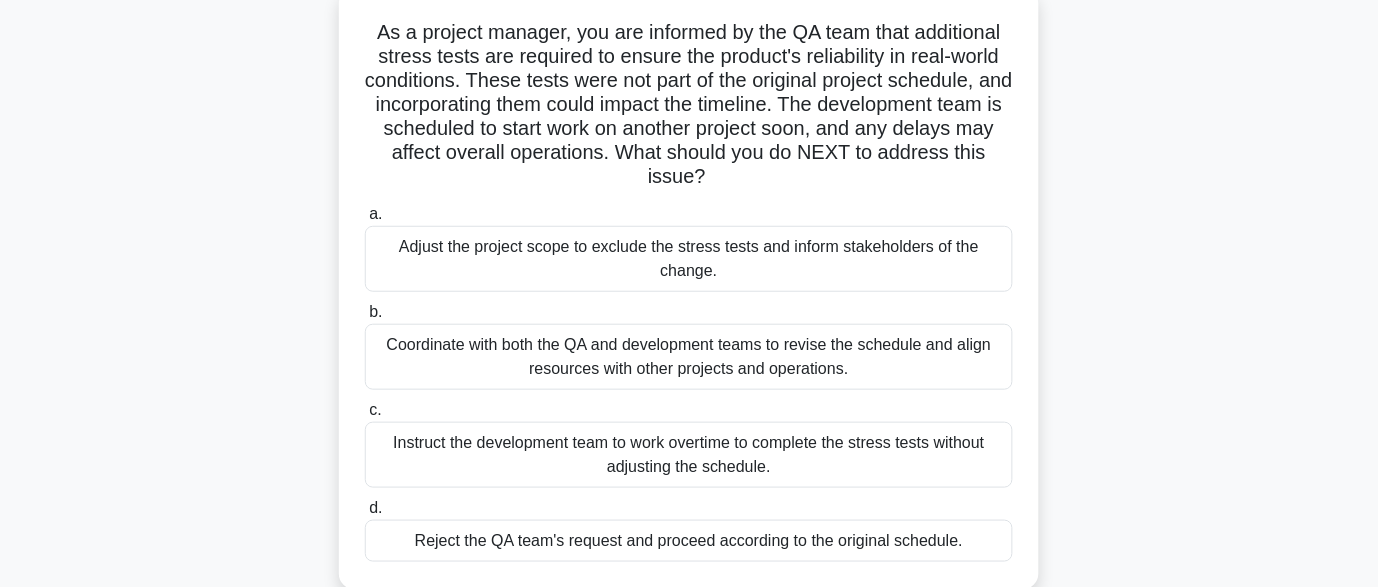 click on "Coordinate with both the QA and development teams to revise the schedule and align resources with other projects and operations." at bounding box center [689, 357] 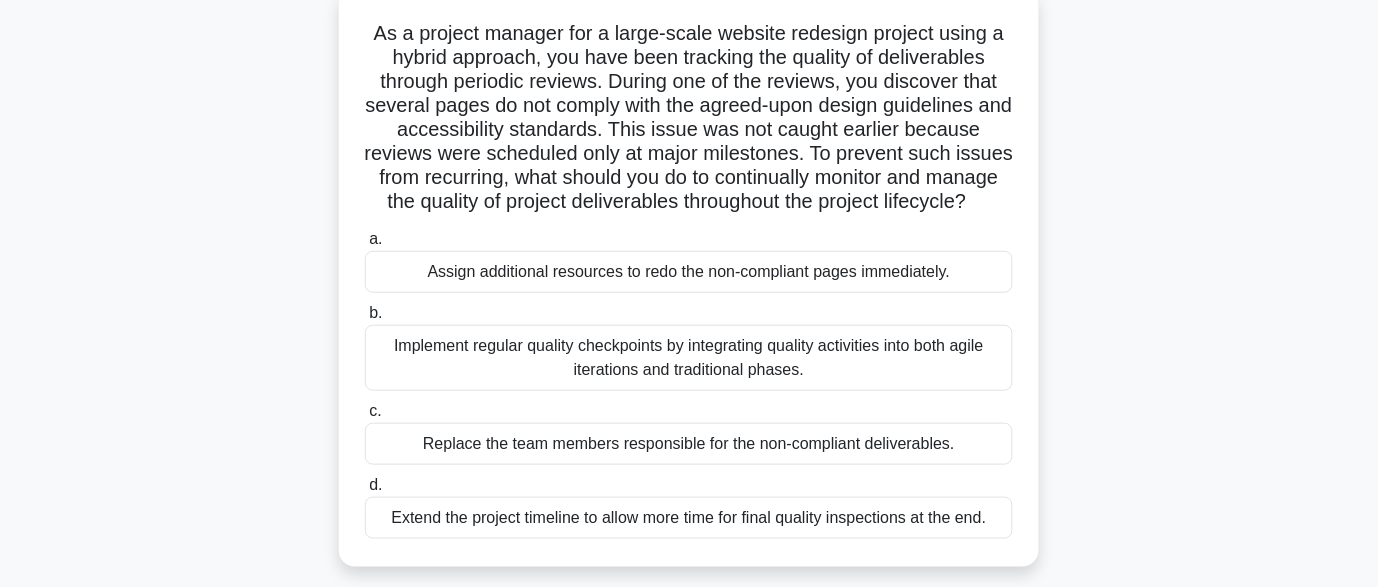 scroll, scrollTop: 131, scrollLeft: 0, axis: vertical 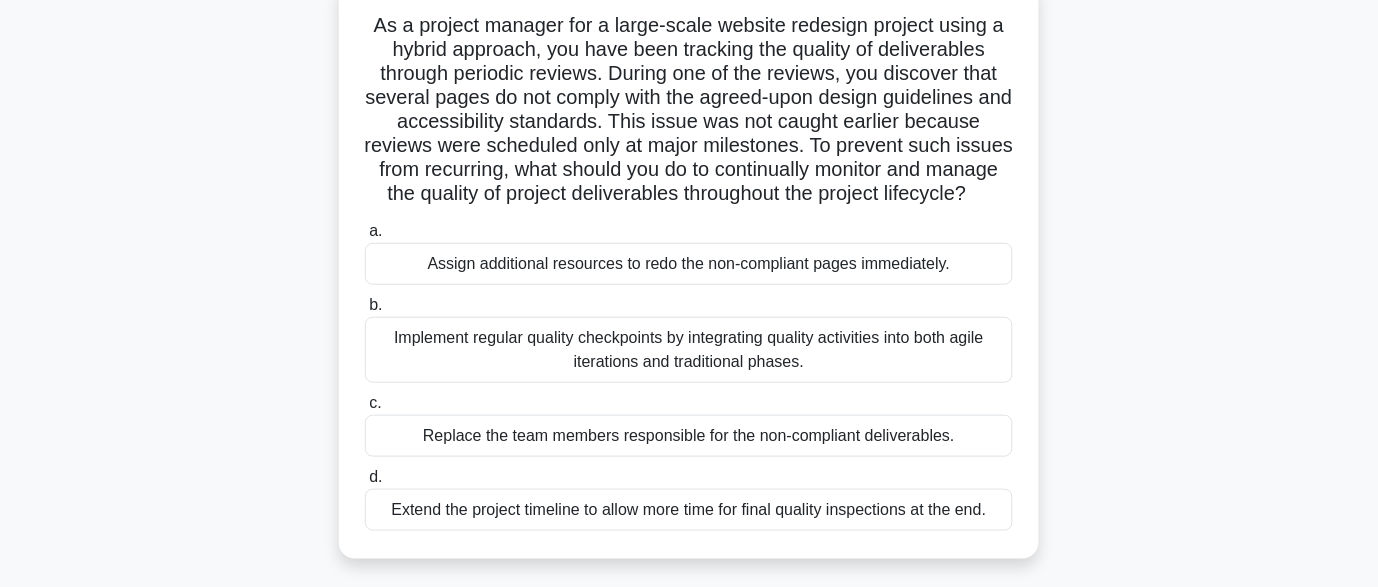 click on "Implement regular quality checkpoints by integrating quality activities into both agile iterations and traditional phases." at bounding box center (689, 350) 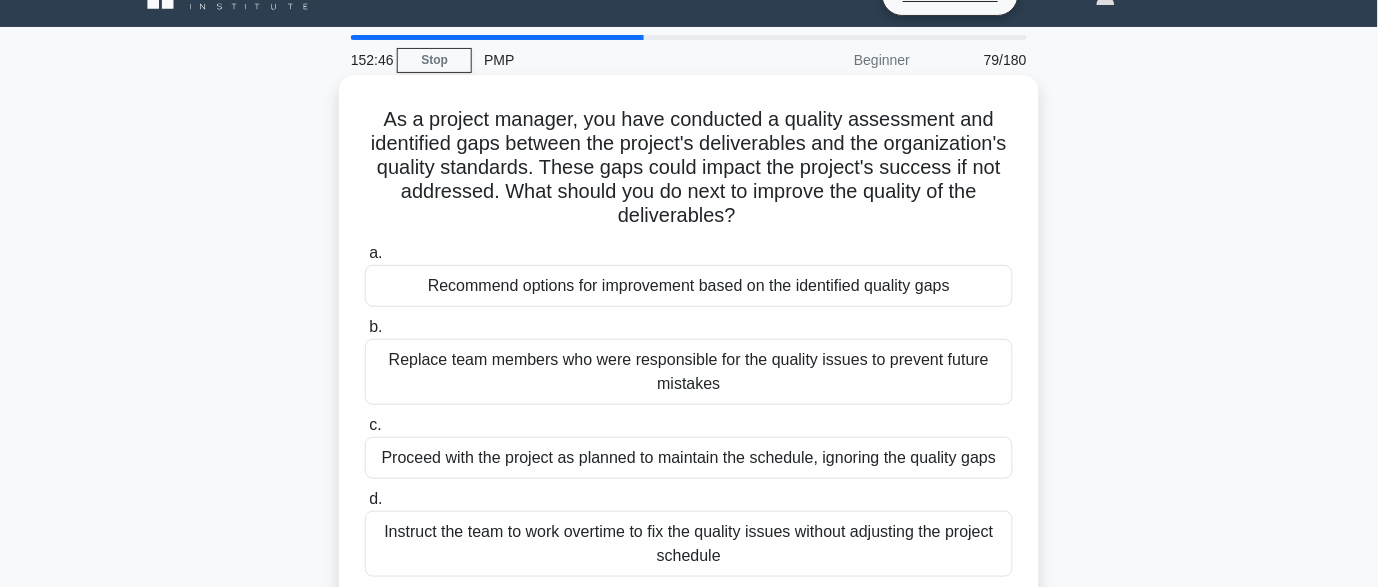 scroll, scrollTop: 38, scrollLeft: 0, axis: vertical 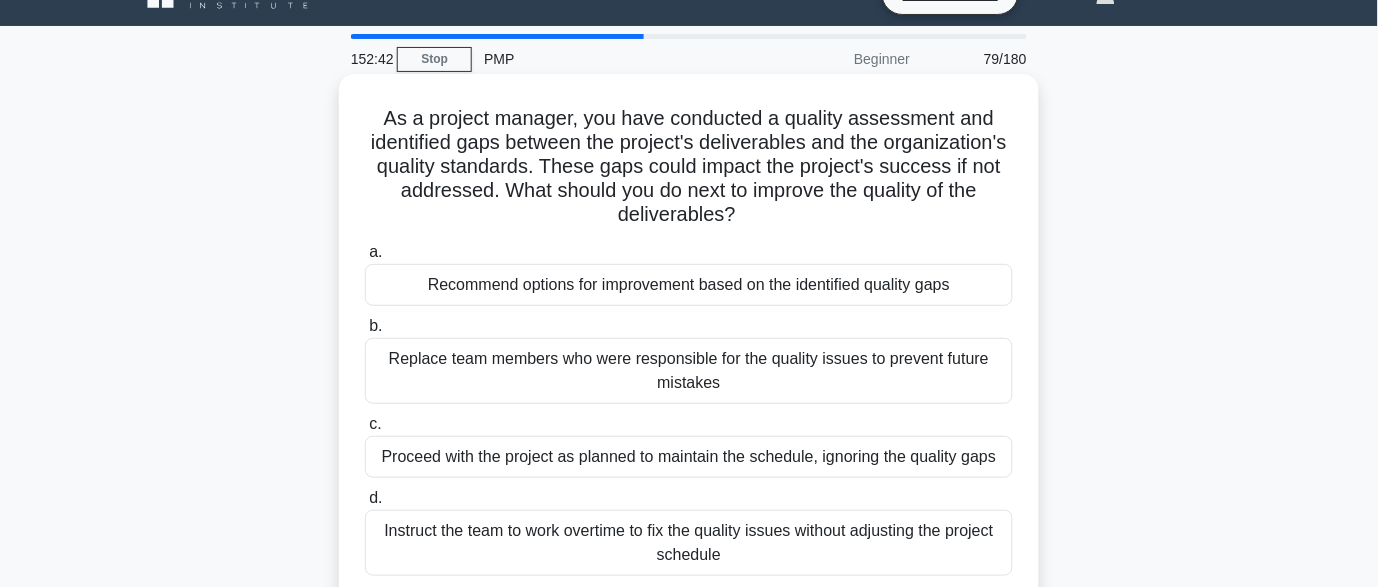 click on "Recommend options for improvement based on the identified quality gaps" at bounding box center (689, 285) 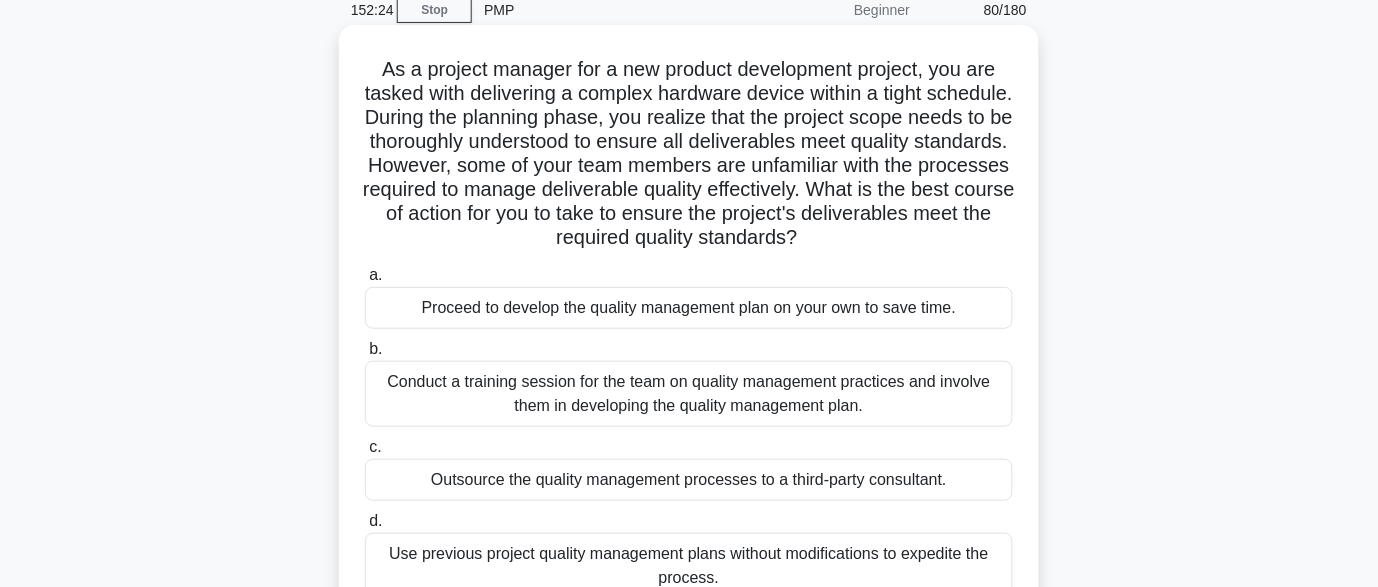 scroll, scrollTop: 88, scrollLeft: 0, axis: vertical 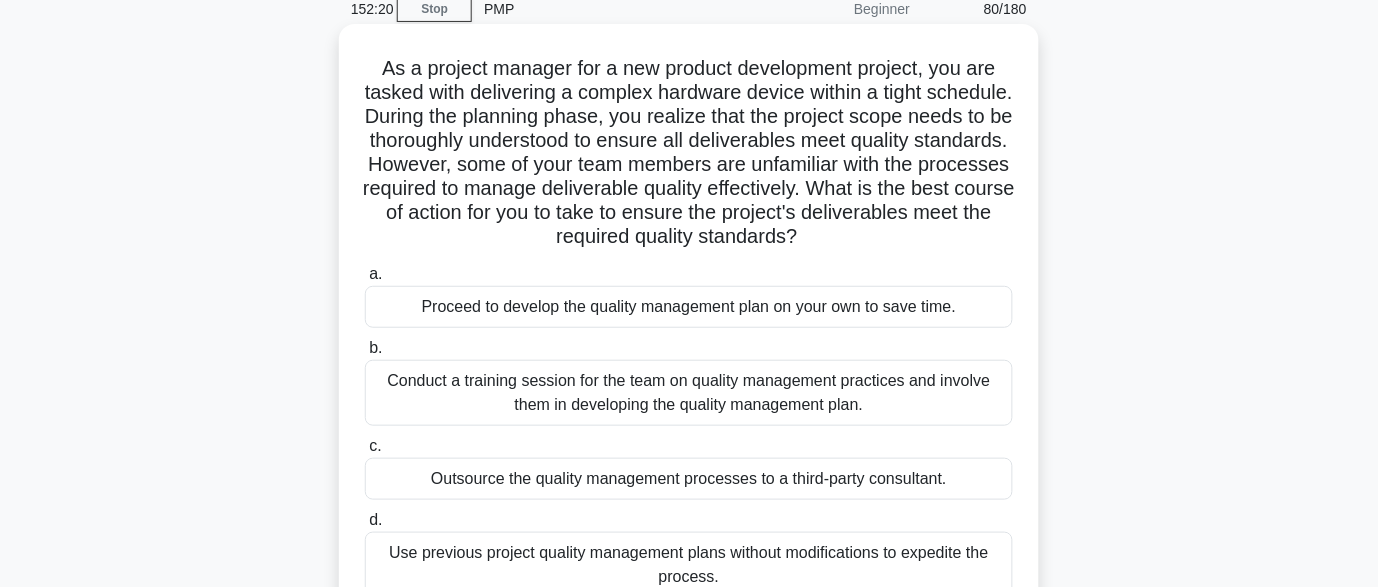 click on "Conduct a training session for the team on quality management practices and involve them in developing the quality management plan." at bounding box center (689, 393) 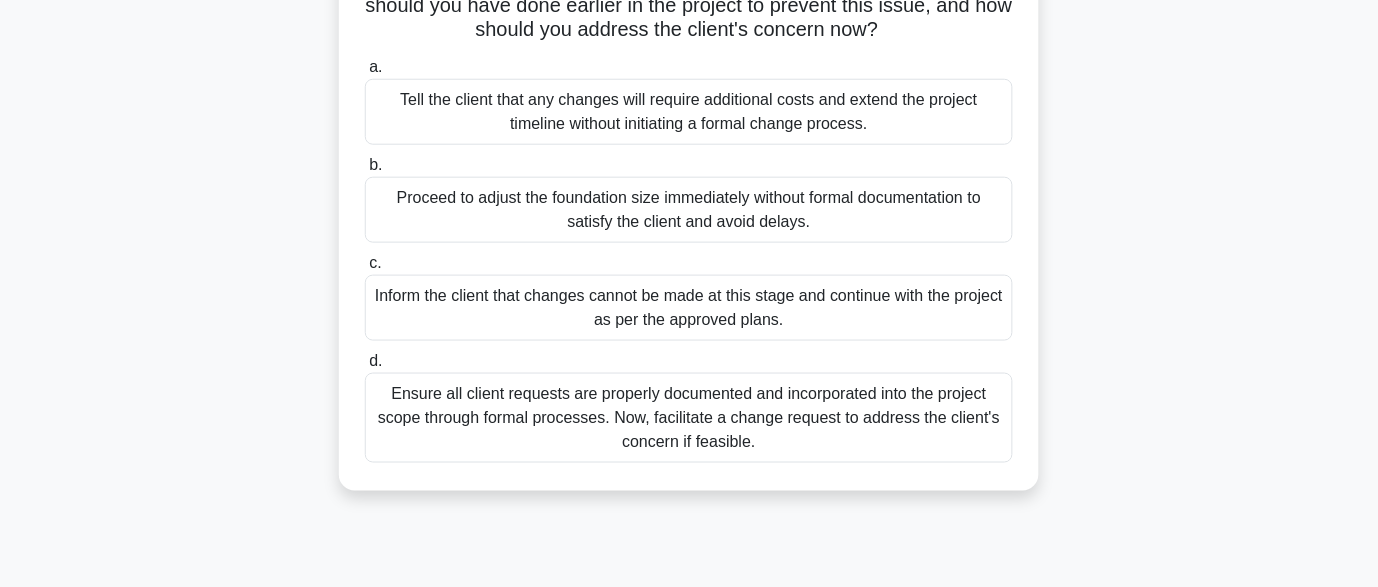 scroll, scrollTop: 329, scrollLeft: 0, axis: vertical 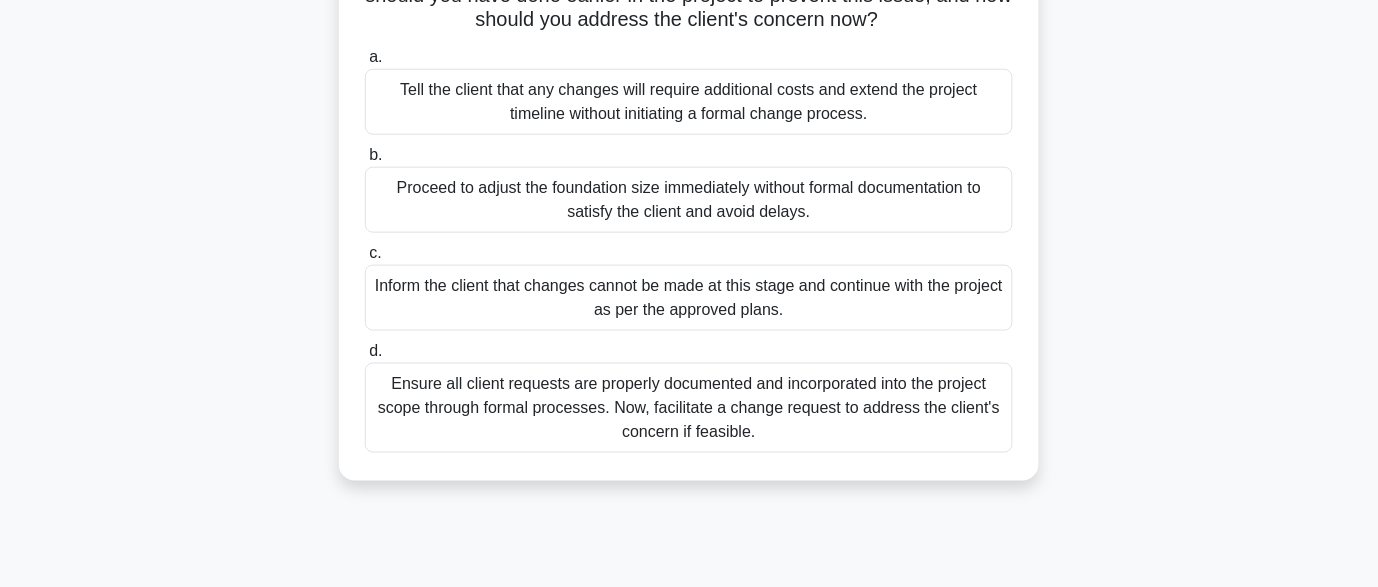 click on "Ensure all client requests are properly documented and incorporated into the project scope through formal processes. Now, facilitate a change request to address the client's concern if feasible." at bounding box center [689, 408] 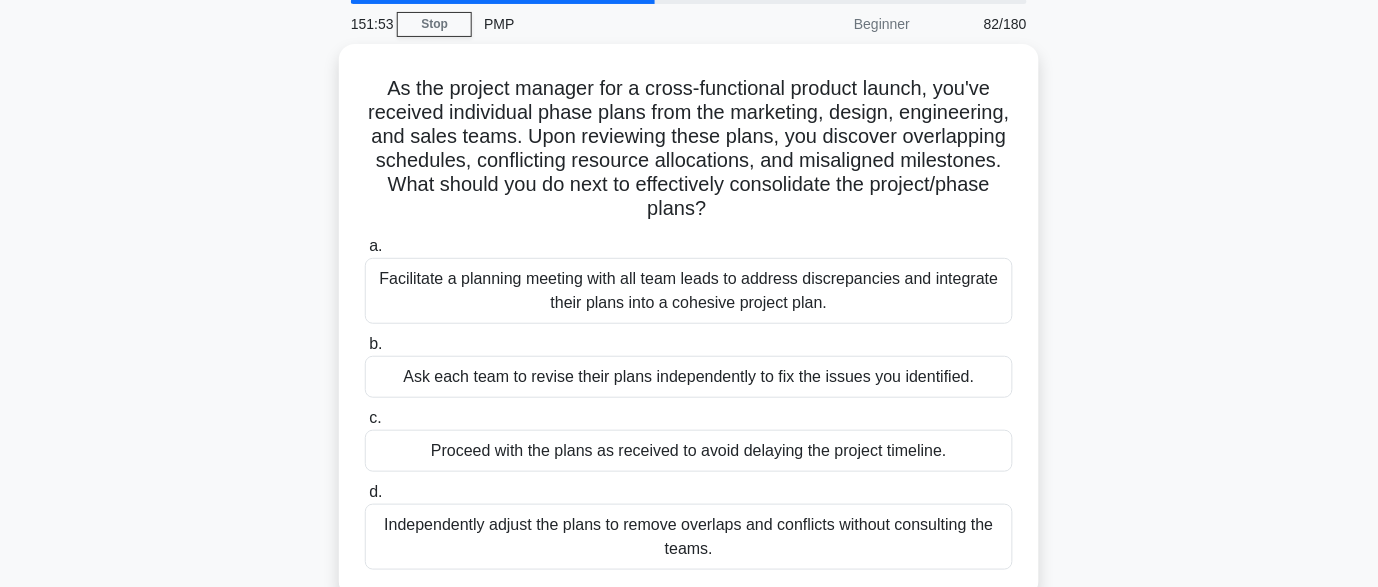 scroll, scrollTop: 76, scrollLeft: 0, axis: vertical 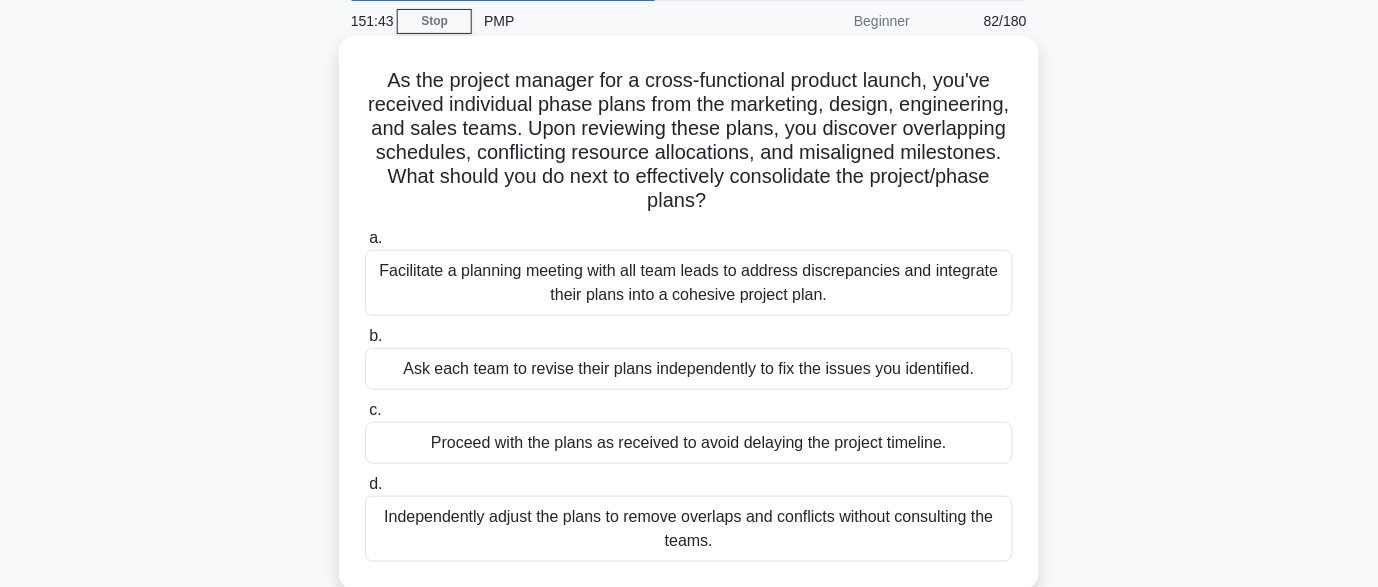 click on "Facilitate a planning meeting with all team leads to address discrepancies and integrate their plans into a cohesive project plan." at bounding box center (689, 283) 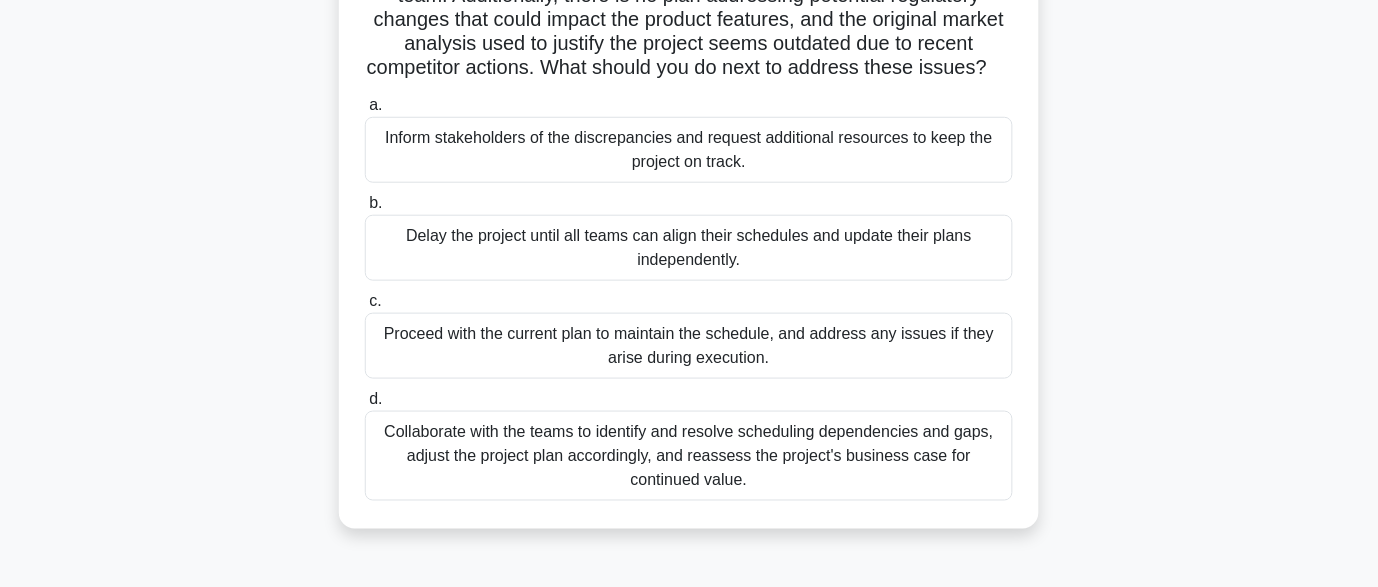 scroll, scrollTop: 279, scrollLeft: 0, axis: vertical 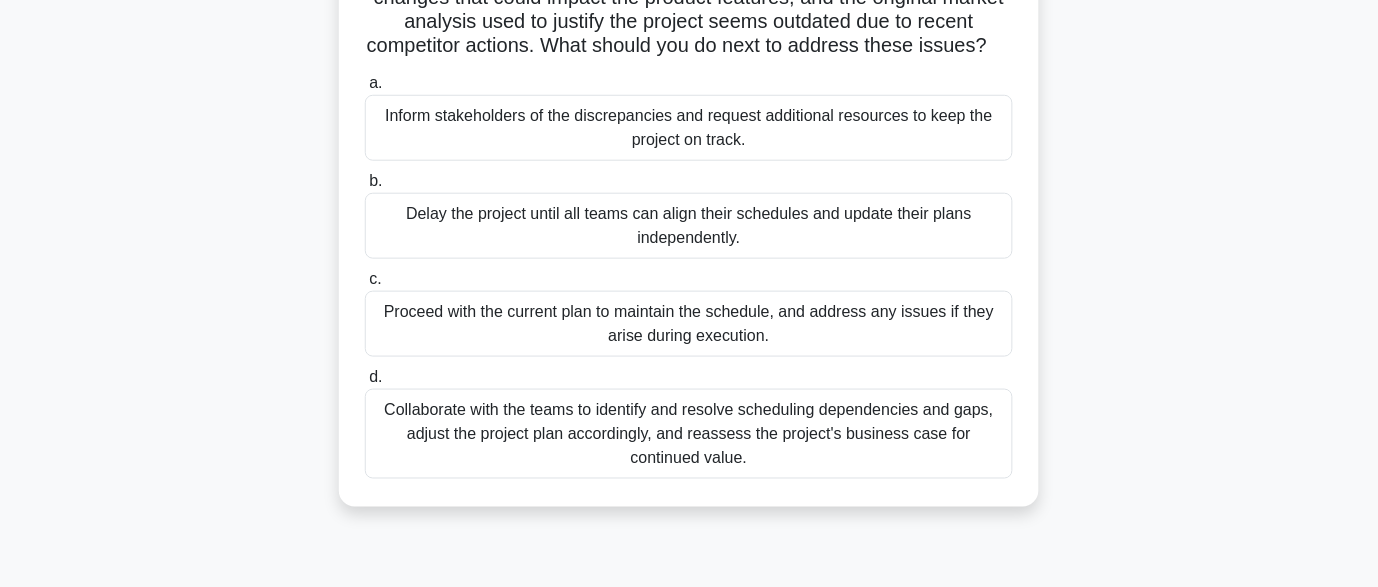 click on "Collaborate with the teams to identify and resolve scheduling dependencies and gaps, adjust the project plan accordingly, and reassess the project's business case for continued value." at bounding box center (689, 434) 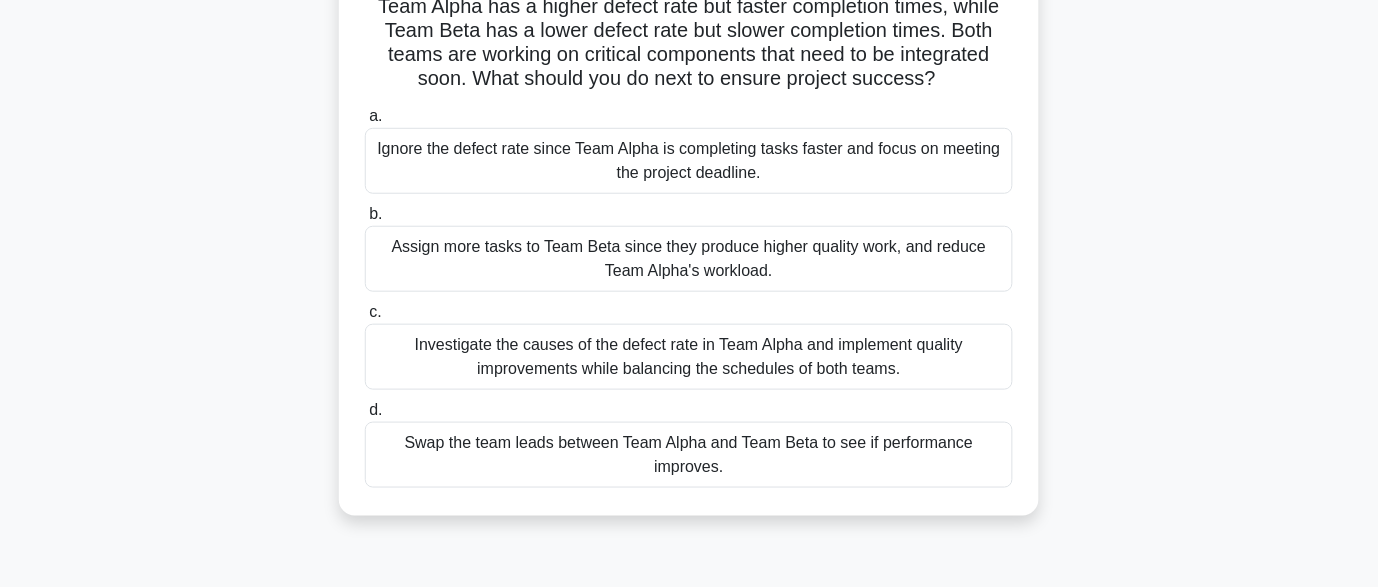 scroll, scrollTop: 209, scrollLeft: 0, axis: vertical 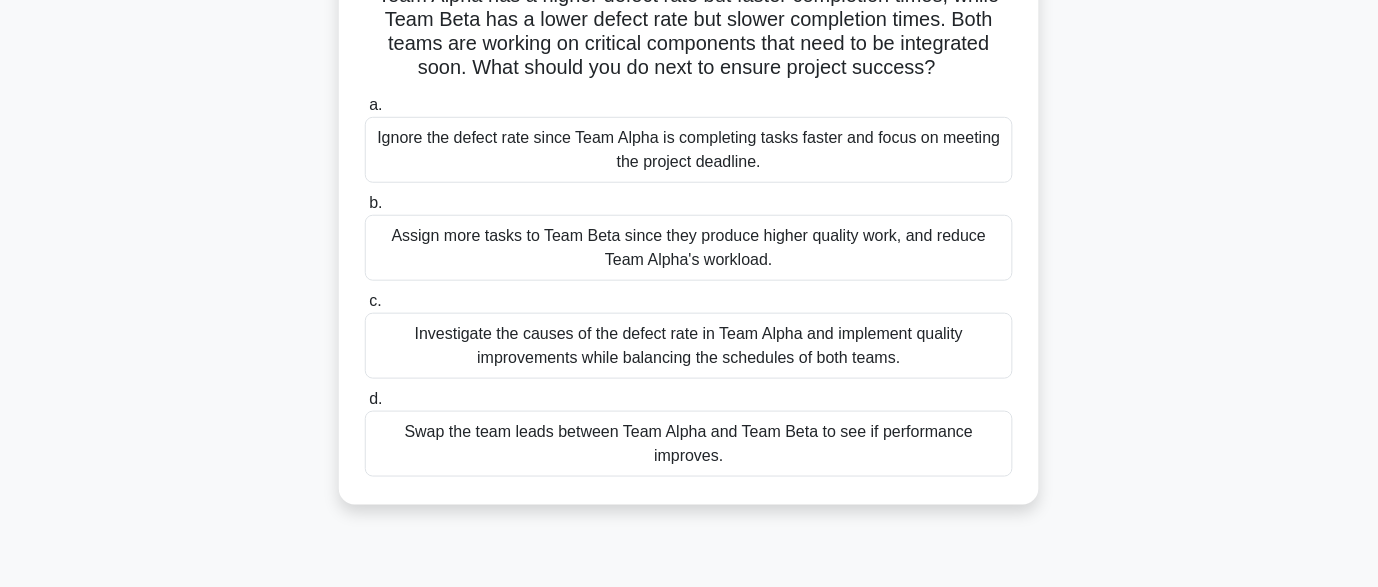 click on "Investigate the causes of the defect rate in Team Alpha and implement quality improvements while balancing the schedules of both teams." at bounding box center (689, 346) 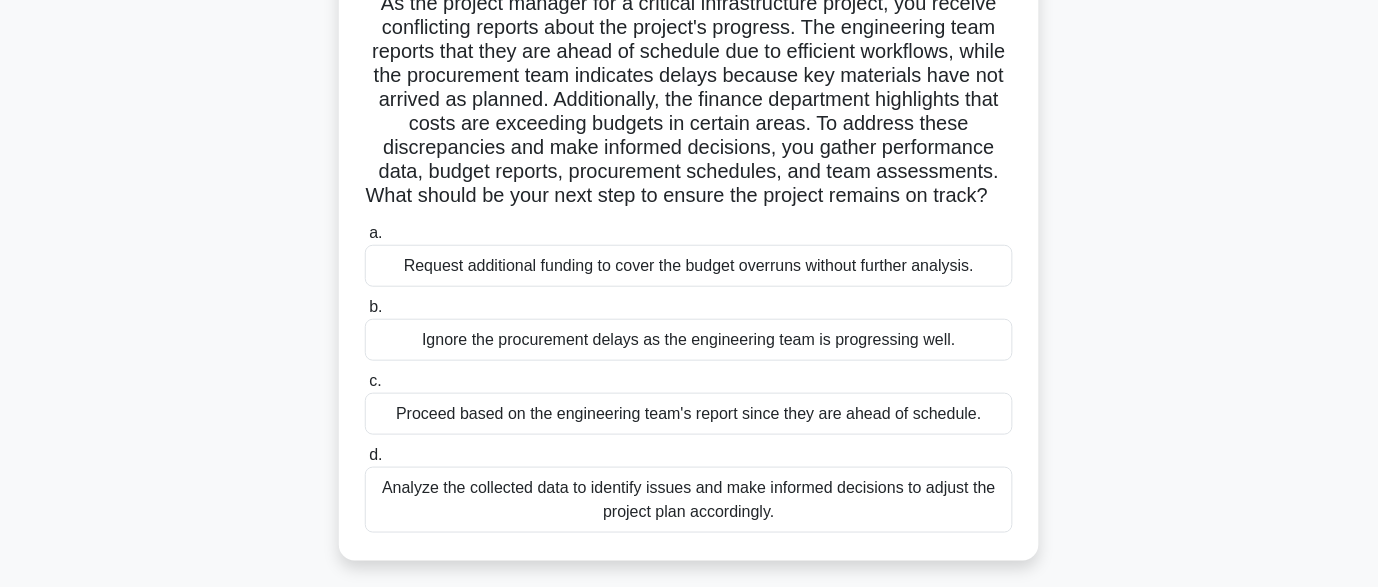 scroll, scrollTop: 260, scrollLeft: 0, axis: vertical 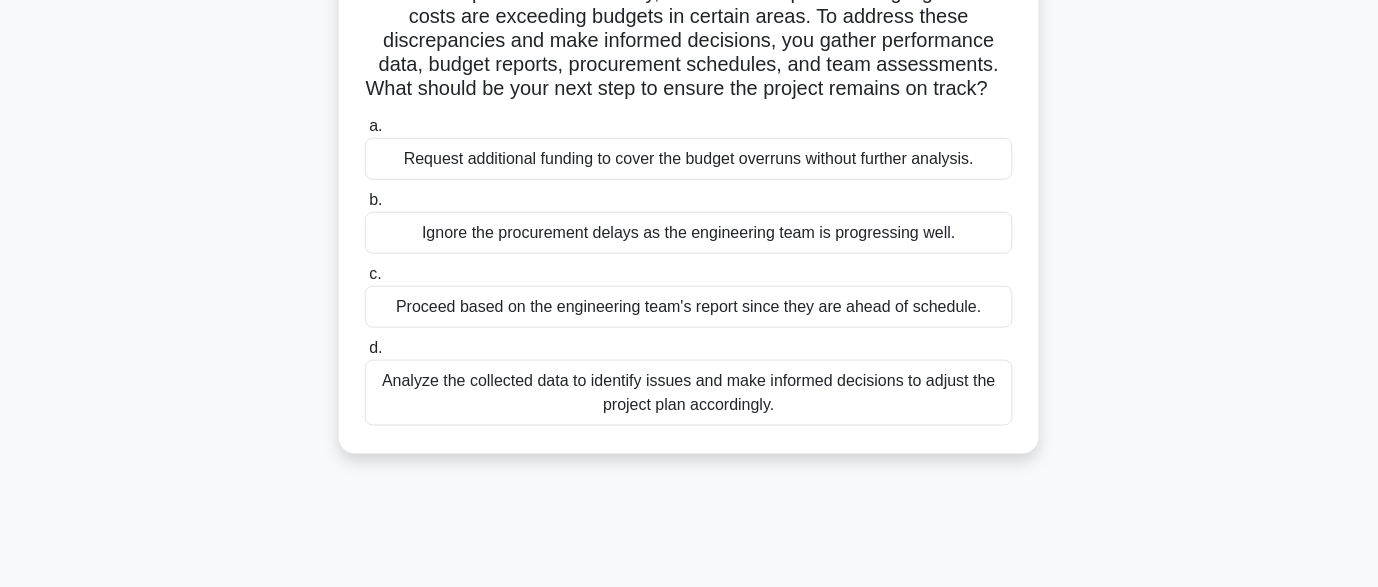 click on "Analyze the collected data to identify issues and make informed decisions to adjust the project plan accordingly." at bounding box center [689, 393] 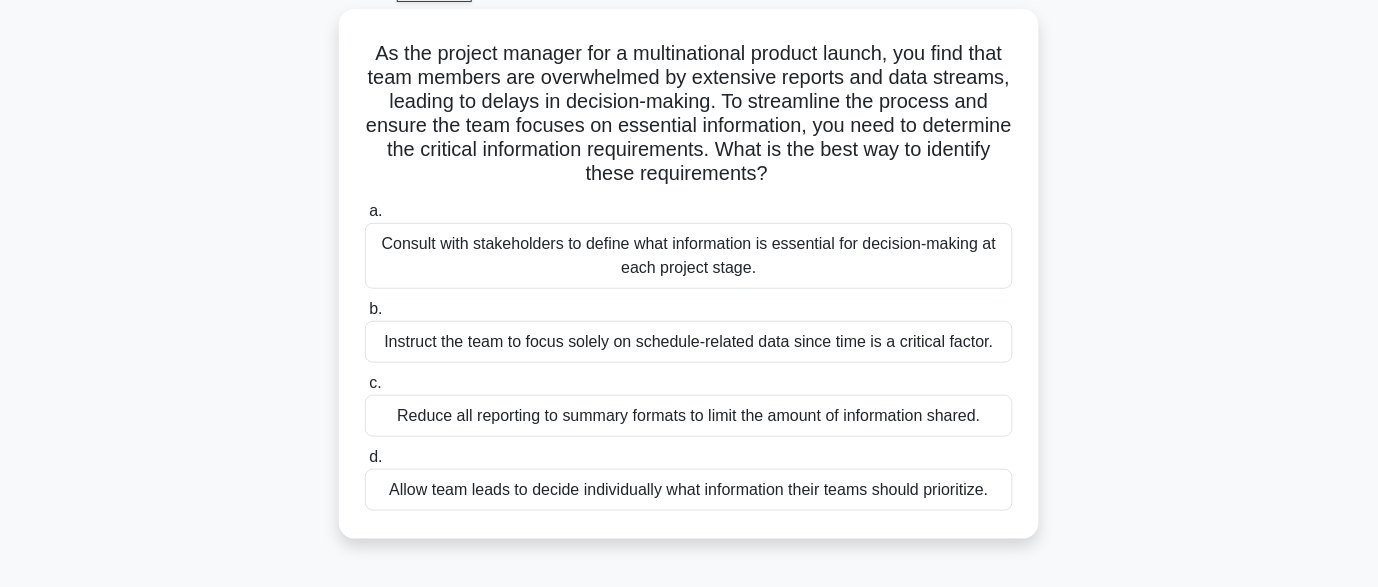 scroll, scrollTop: 131, scrollLeft: 0, axis: vertical 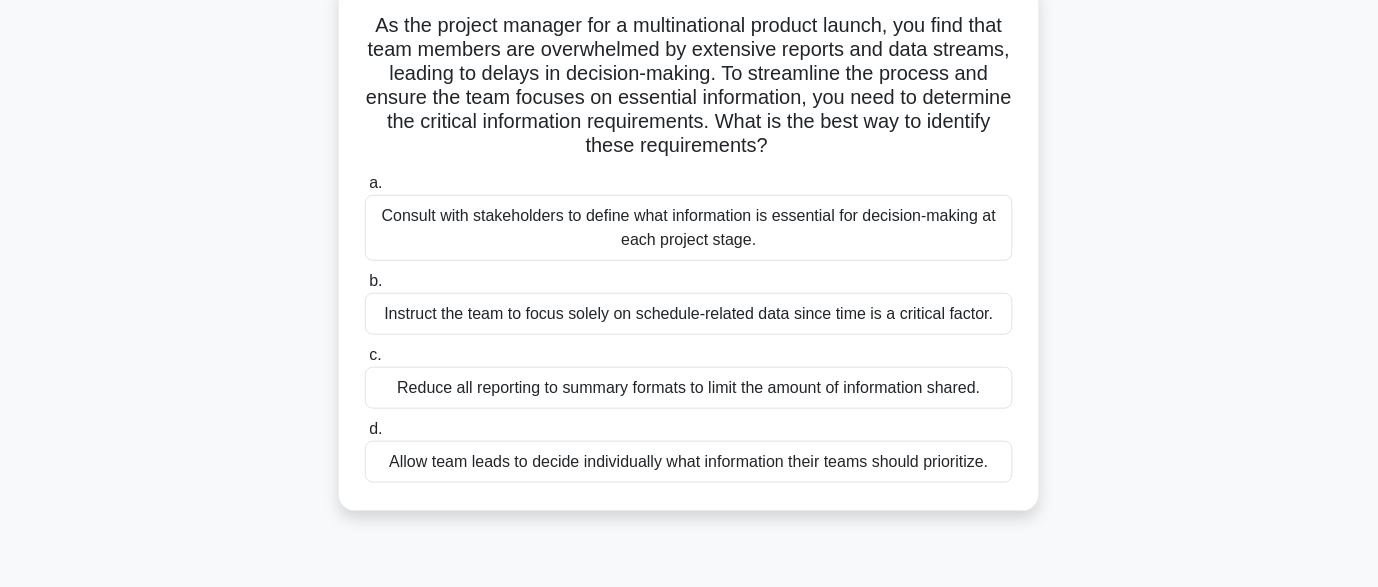 click on "Consult with stakeholders to define what information is essential for decision-making at each project stage." at bounding box center (689, 228) 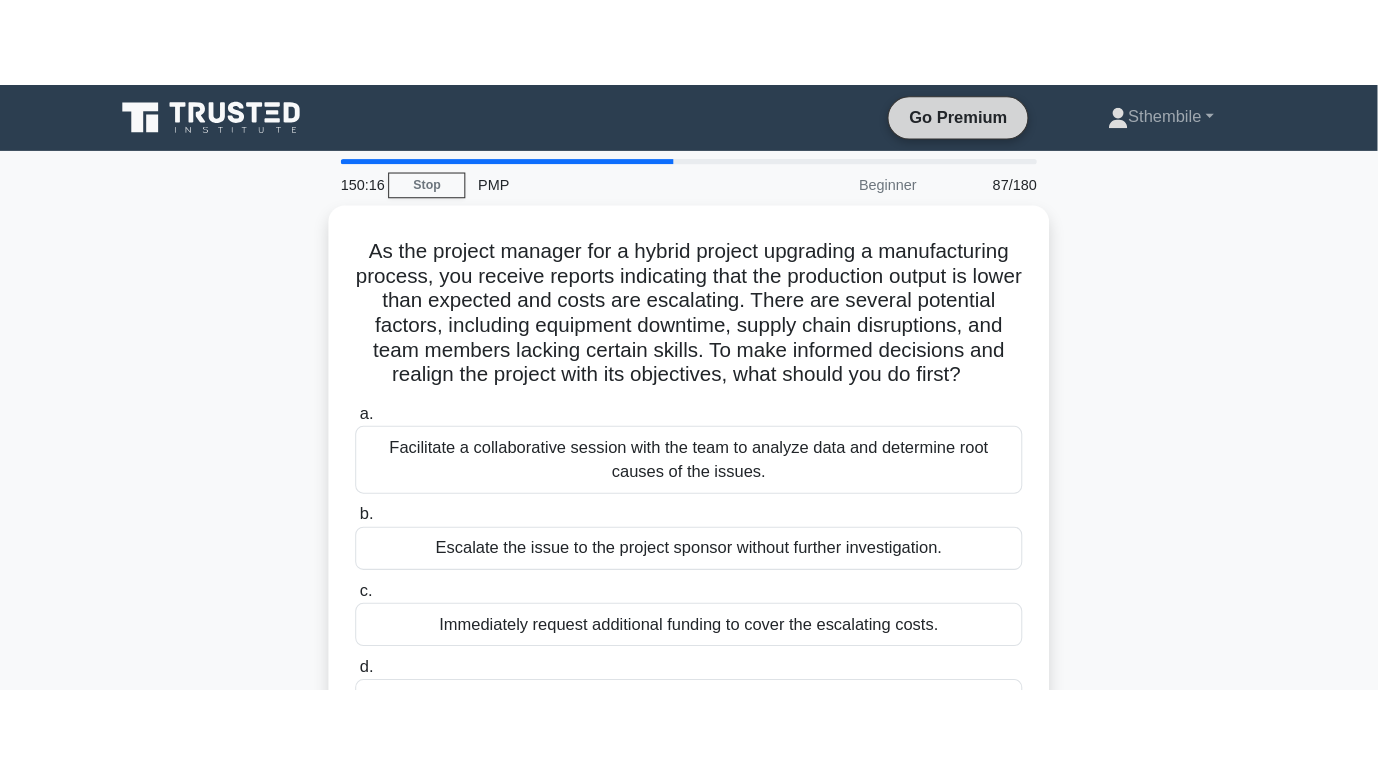 scroll, scrollTop: 2, scrollLeft: 0, axis: vertical 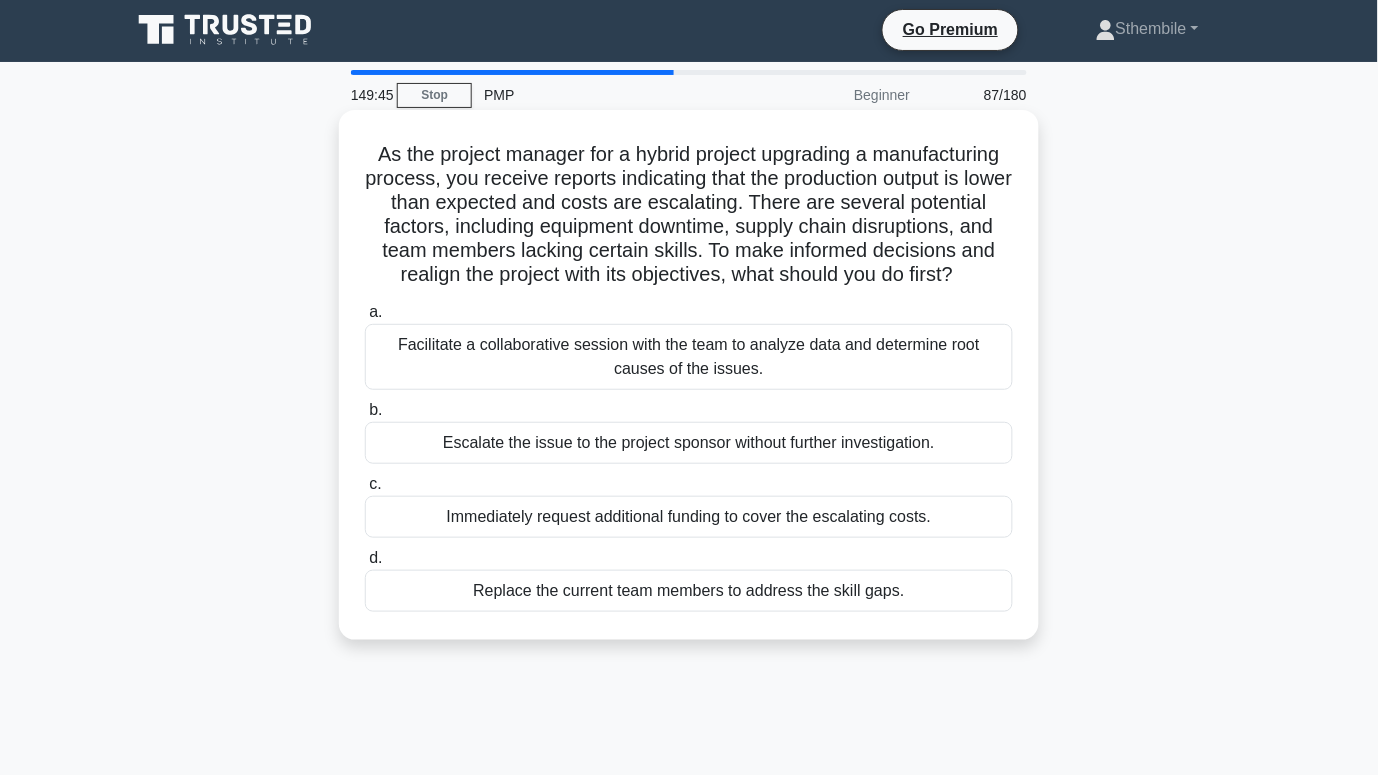 click on "Facilitate a collaborative session with the team to analyze data and determine root causes of the issues." at bounding box center [689, 357] 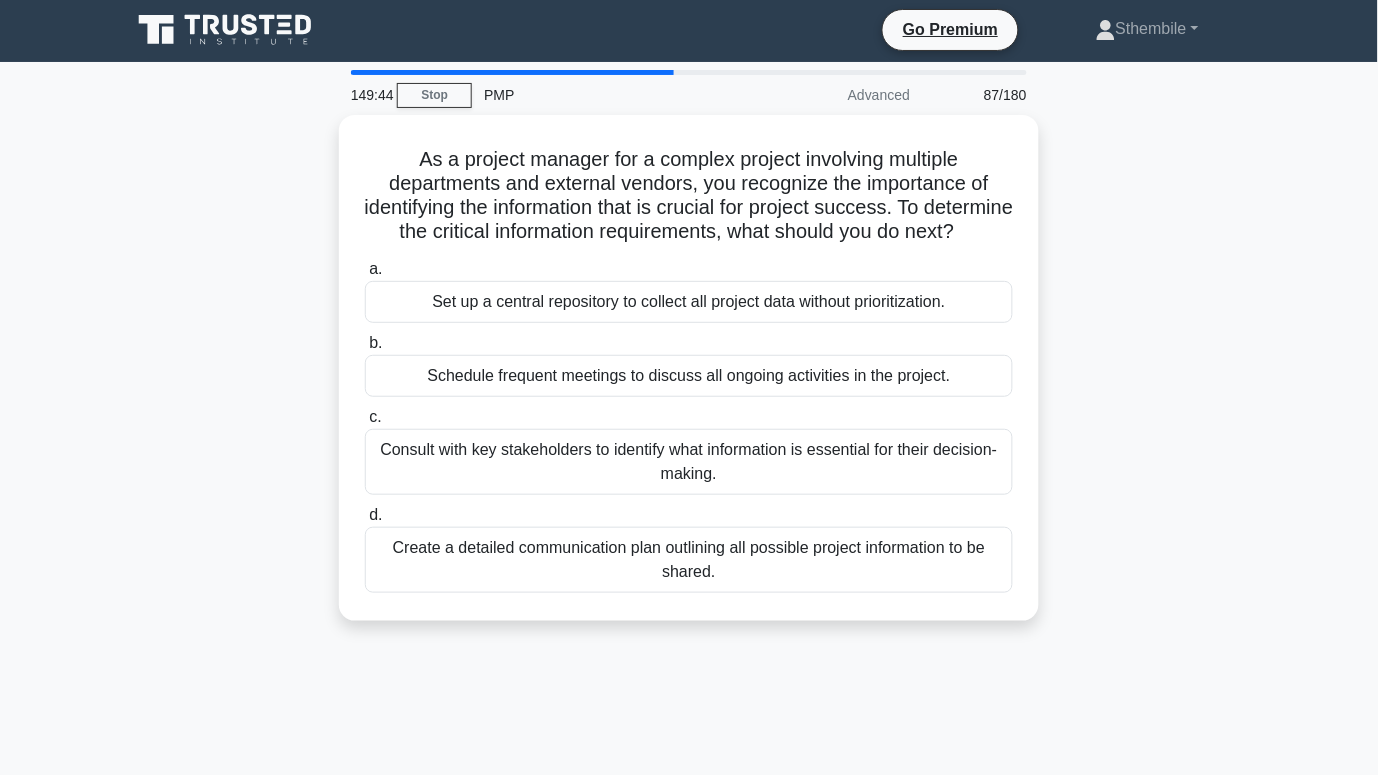 scroll, scrollTop: 0, scrollLeft: 0, axis: both 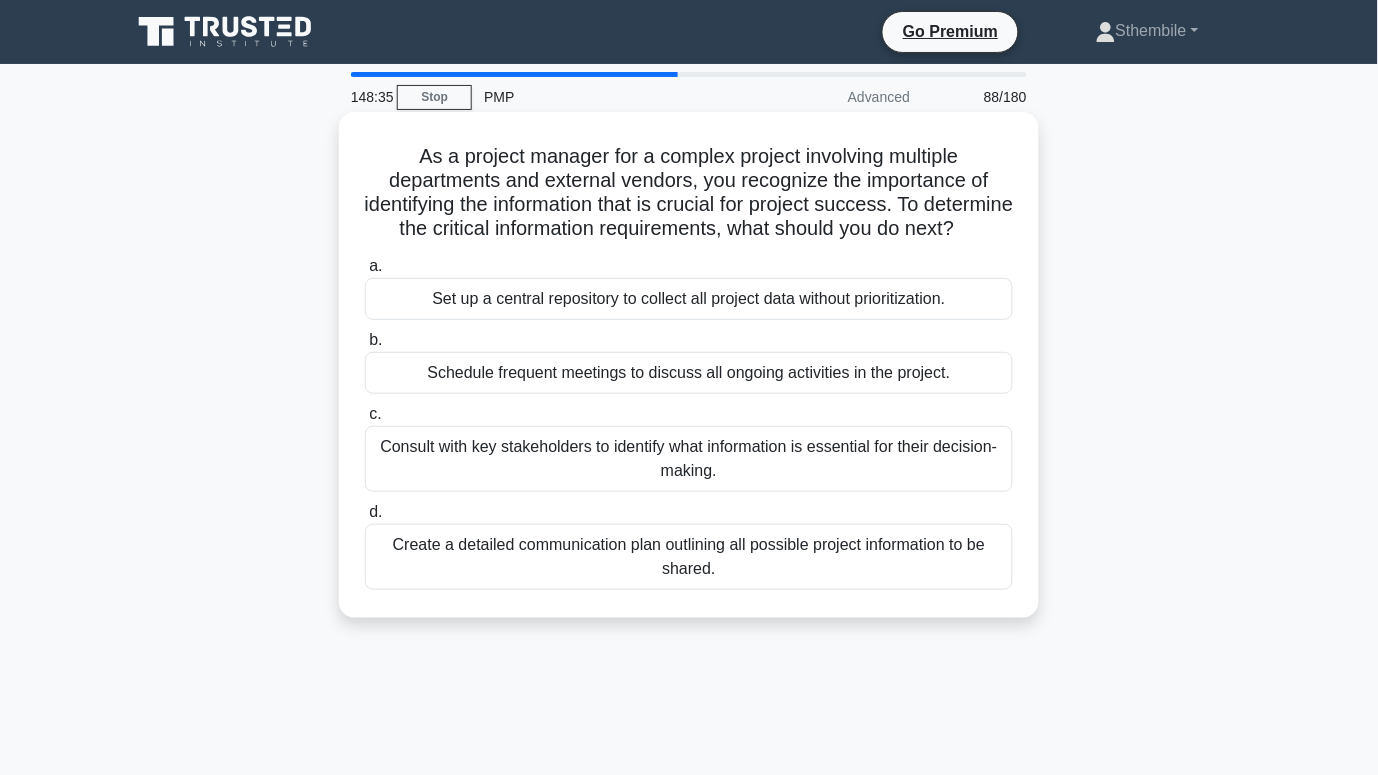 click on "Create a detailed communication plan outlining all possible project information to be shared." at bounding box center (689, 557) 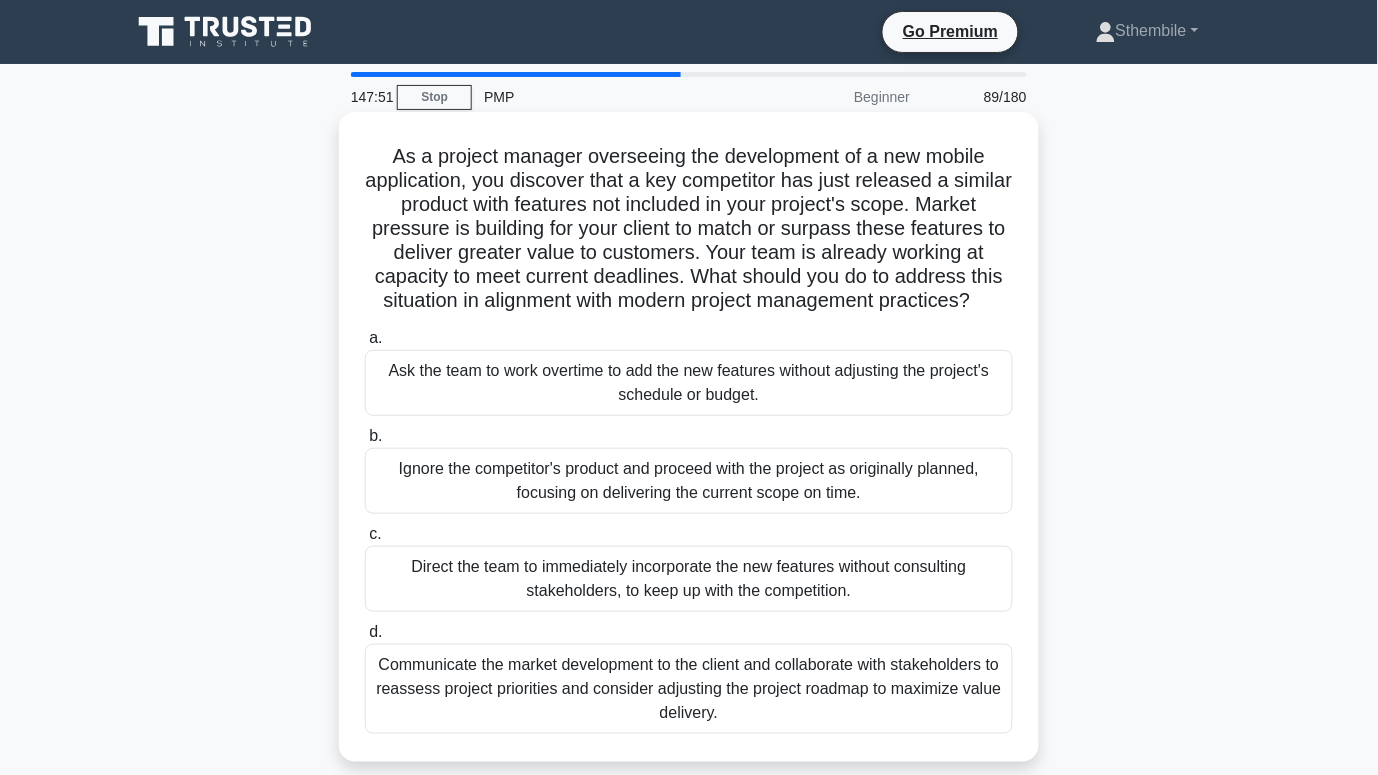 click on "Communicate the market development to the client and collaborate with stakeholders to reassess project priorities and consider adjusting the project roadmap to maximize value delivery." at bounding box center (689, 689) 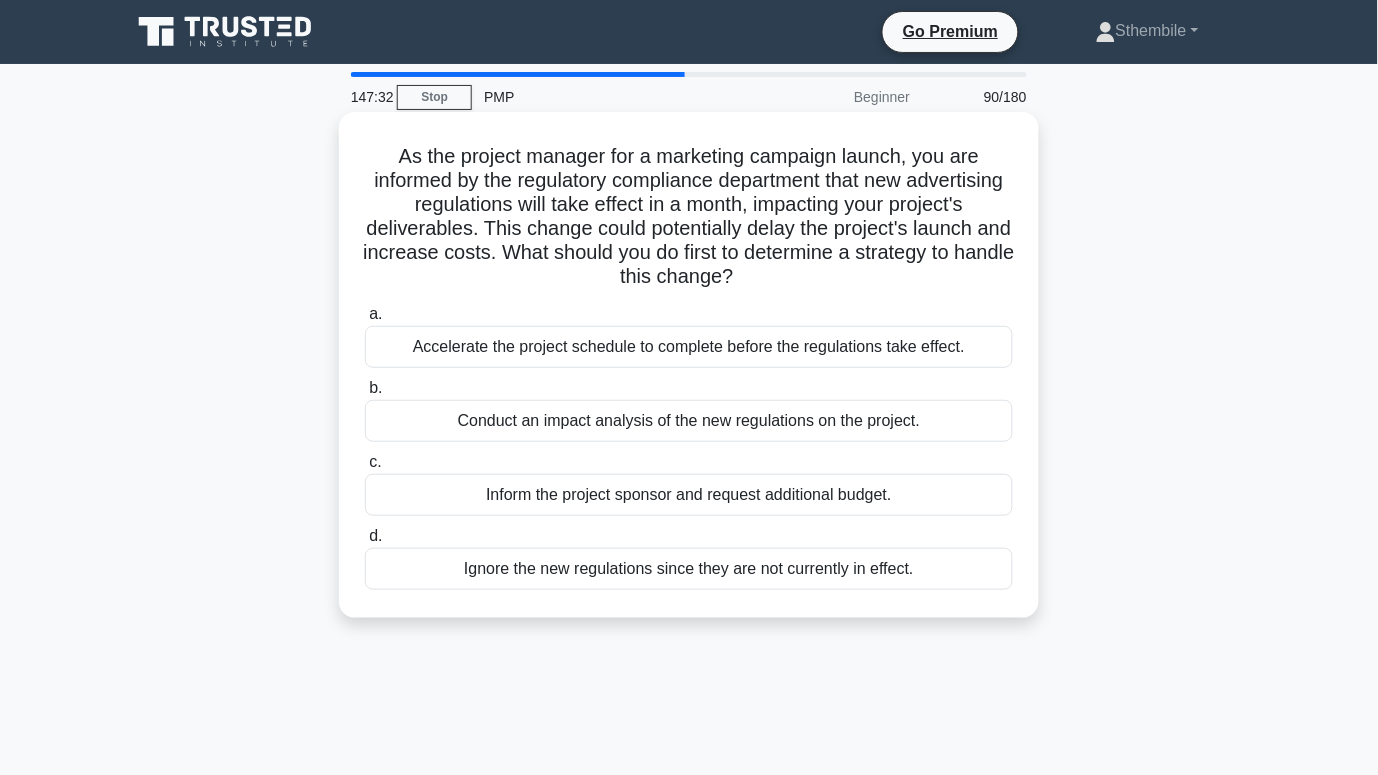 click on "Conduct an impact analysis of the new regulations on the project." at bounding box center (689, 421) 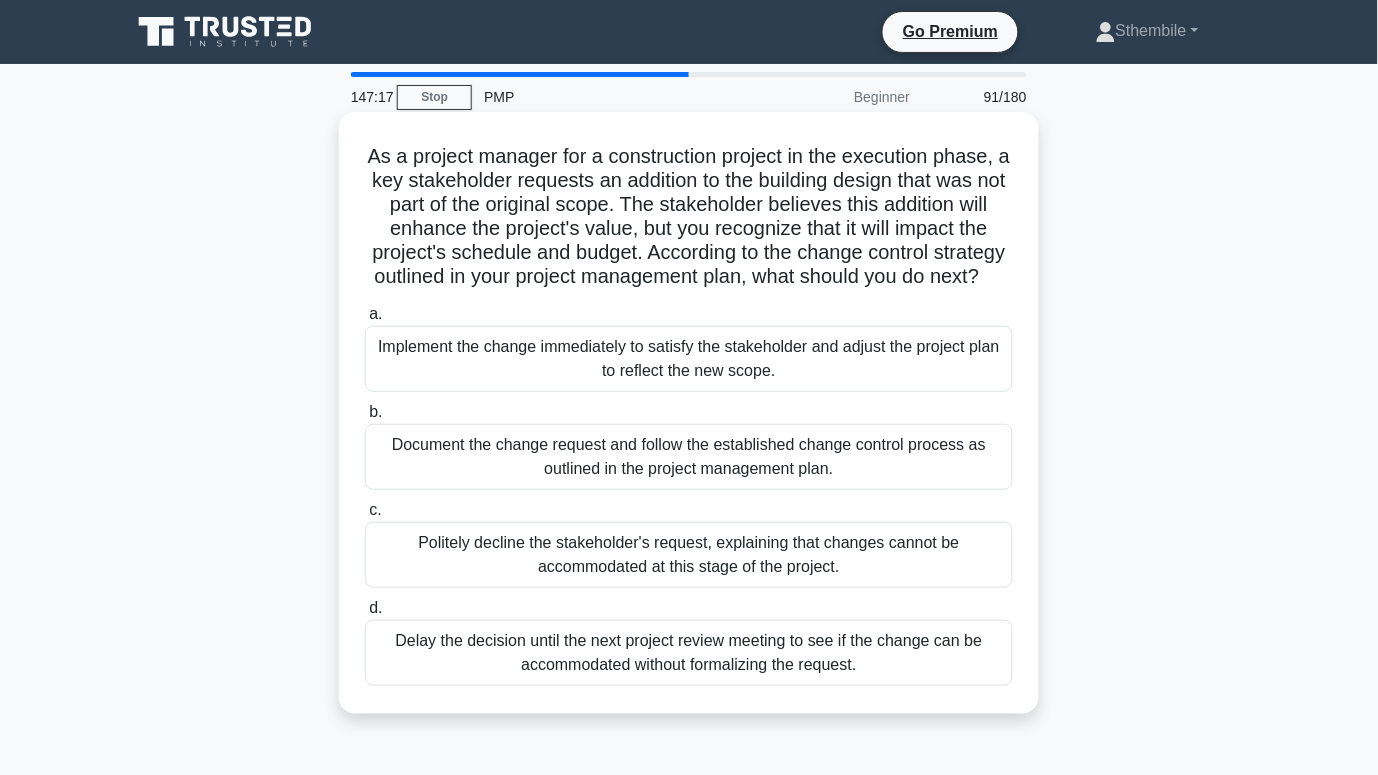 click on "Document the change request and follow the established change control process as outlined in the project management plan." at bounding box center [689, 457] 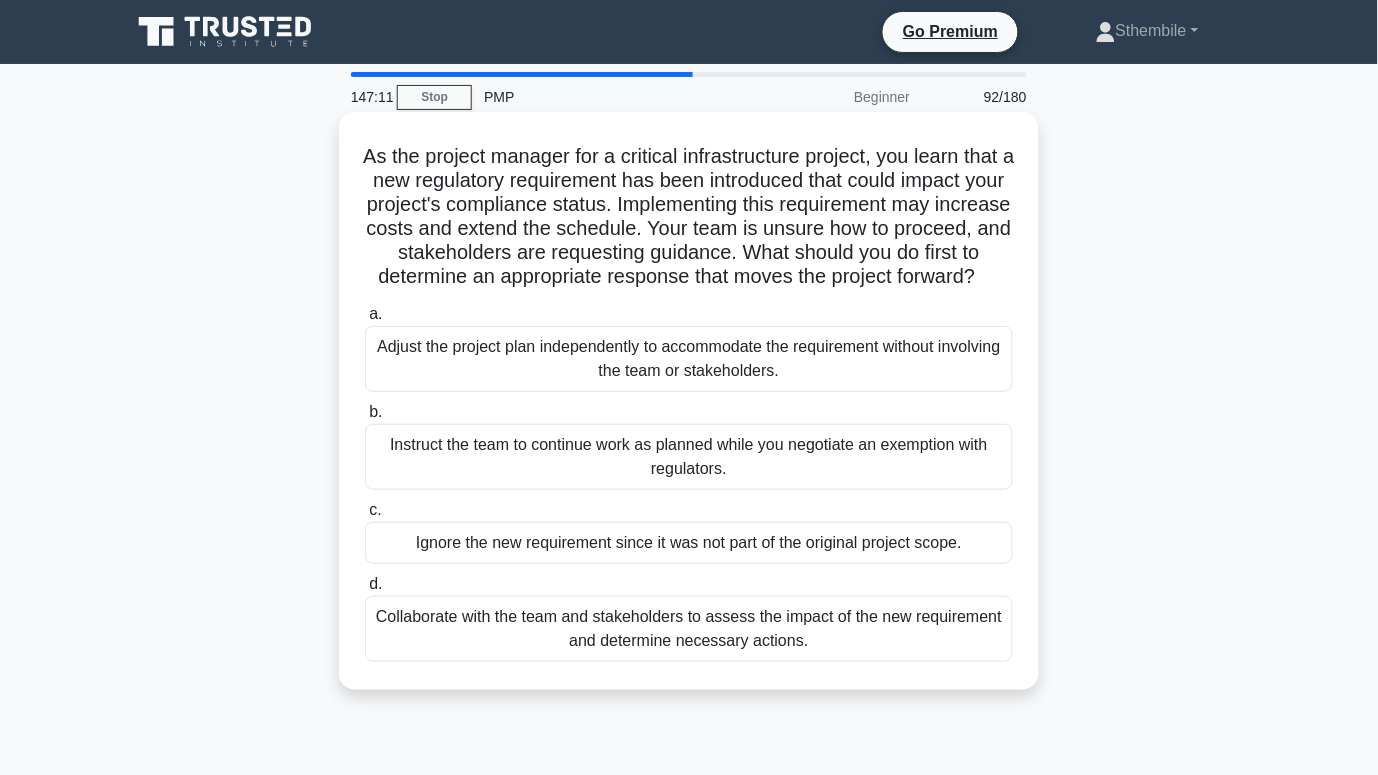 click on "Collaborate with the team and stakeholders to assess the impact of the new requirement and determine necessary actions." at bounding box center (689, 629) 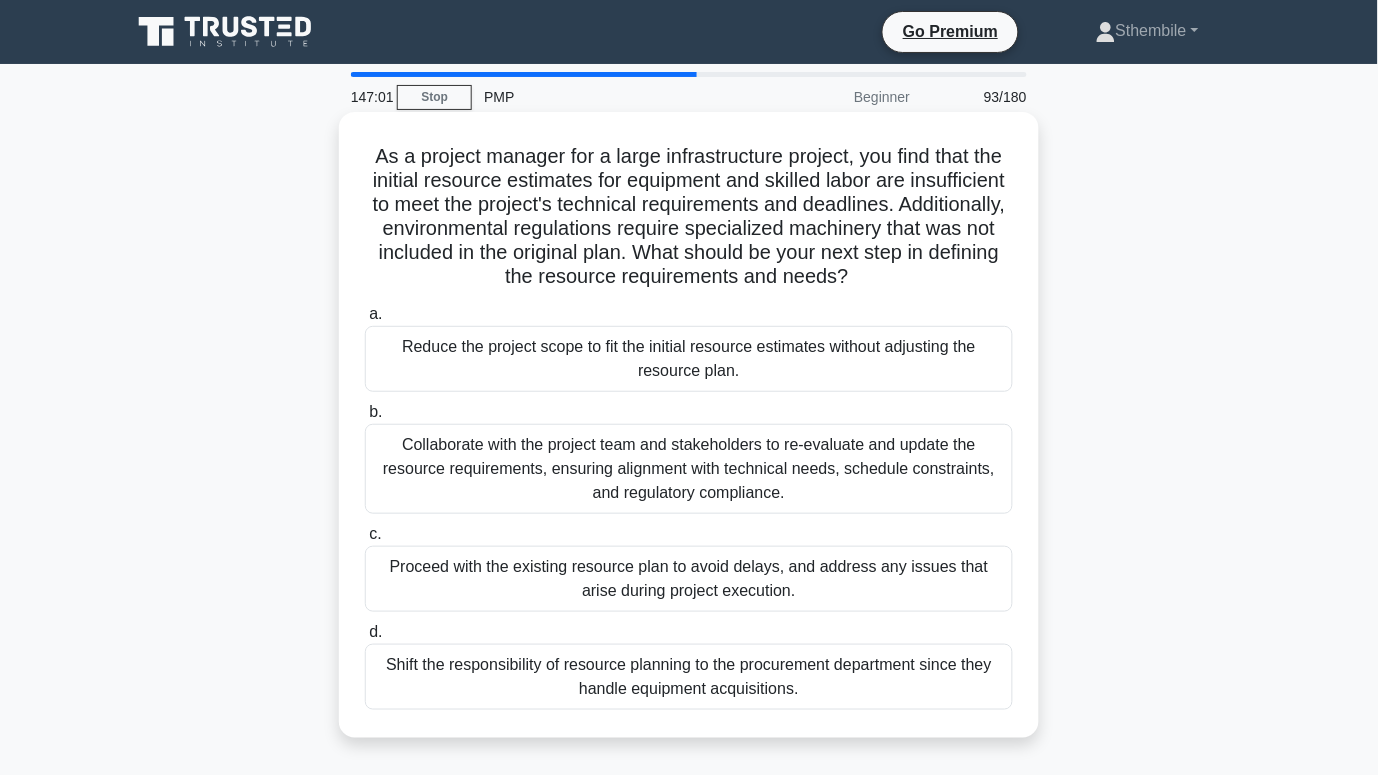 click on "Collaborate with the project team and stakeholders to re-evaluate and update the resource requirements, ensuring alignment with technical needs, schedule constraints, and regulatory compliance." at bounding box center [689, 469] 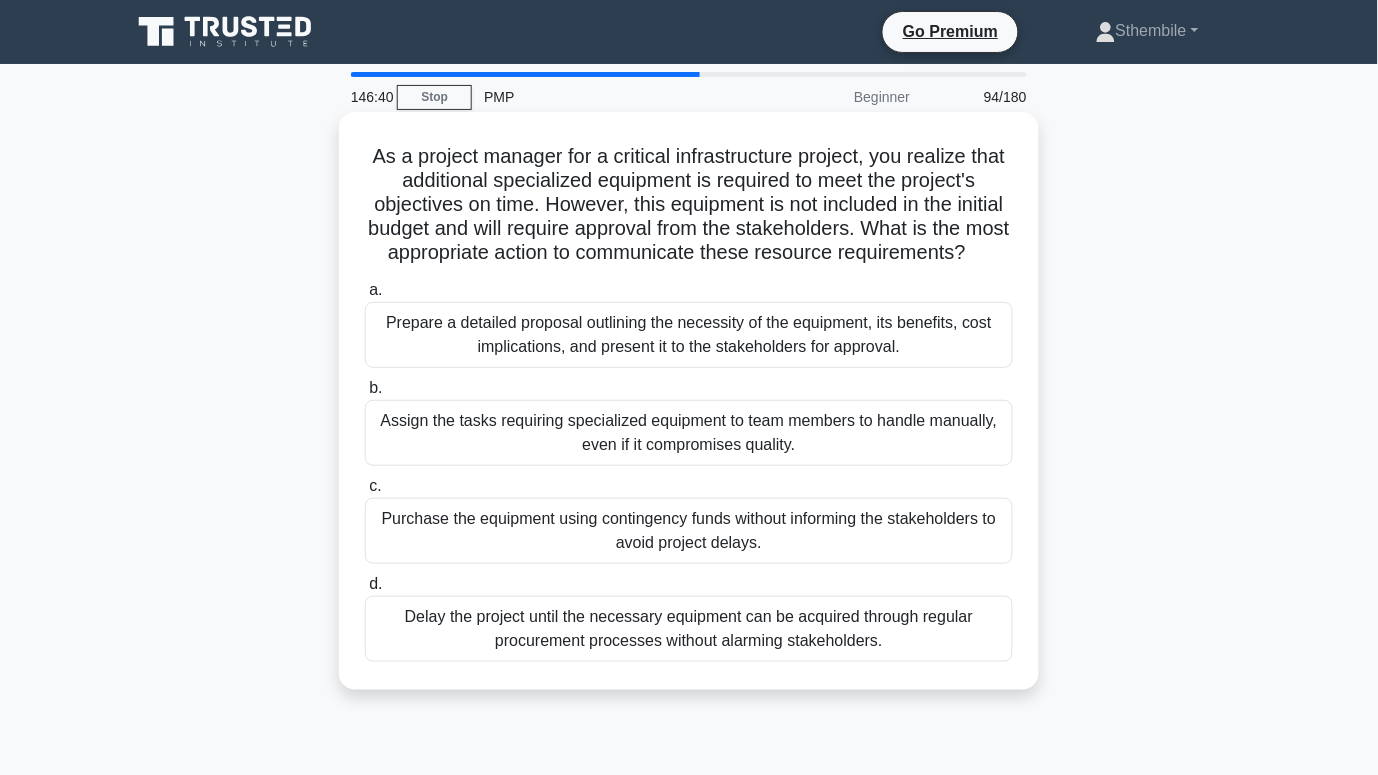 click on "Prepare a detailed proposal outlining the necessity of the equipment, its benefits, cost implications, and present it to the stakeholders for approval." at bounding box center (689, 335) 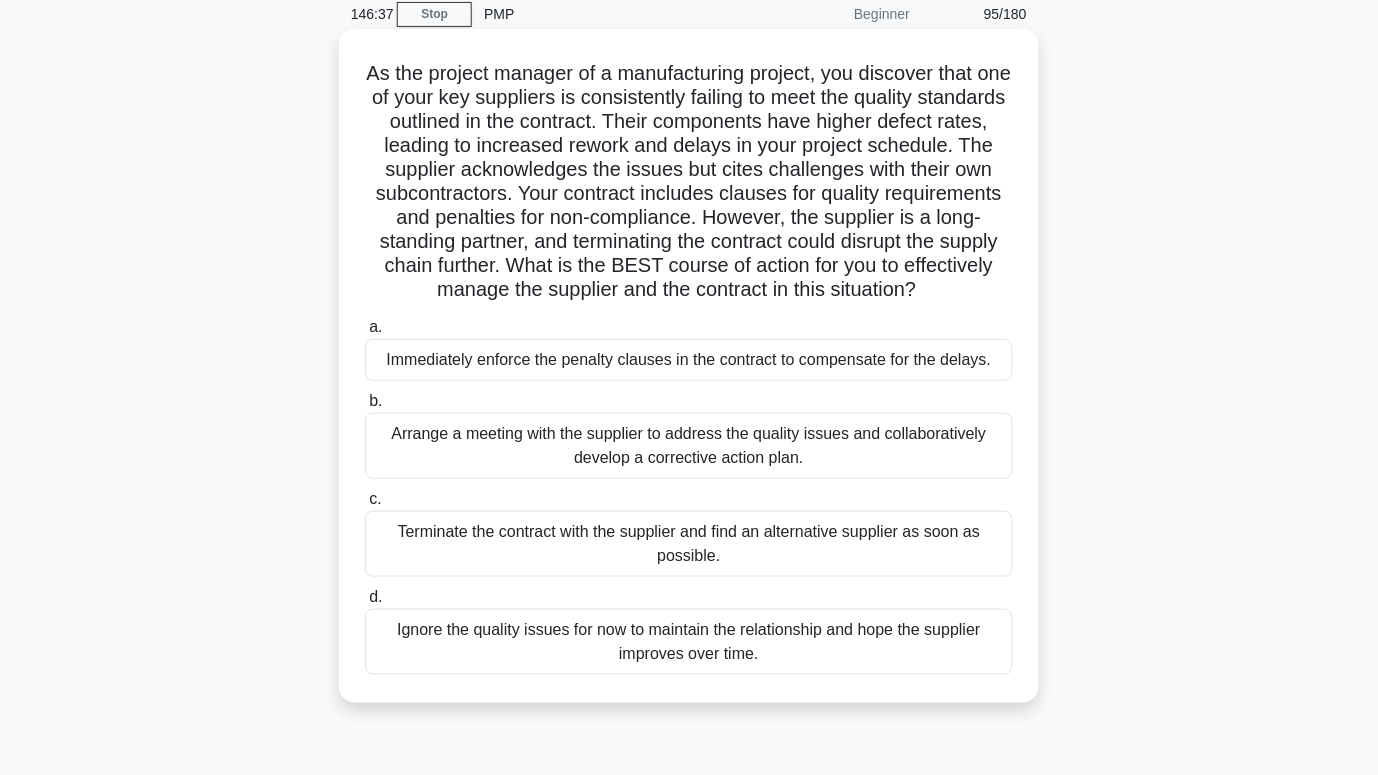 scroll, scrollTop: 84, scrollLeft: 0, axis: vertical 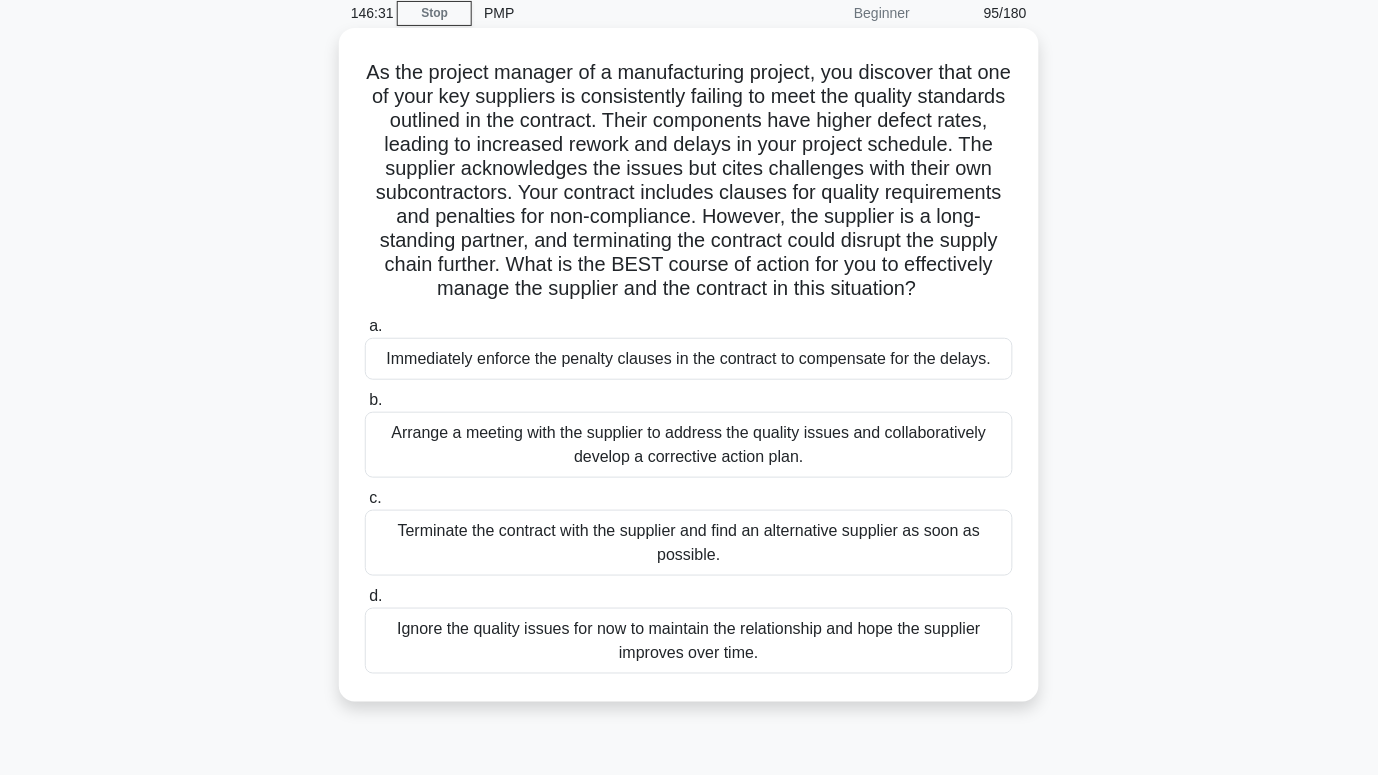click on "Arrange a meeting with the supplier to address the quality issues and collaboratively develop a corrective action plan." at bounding box center [689, 445] 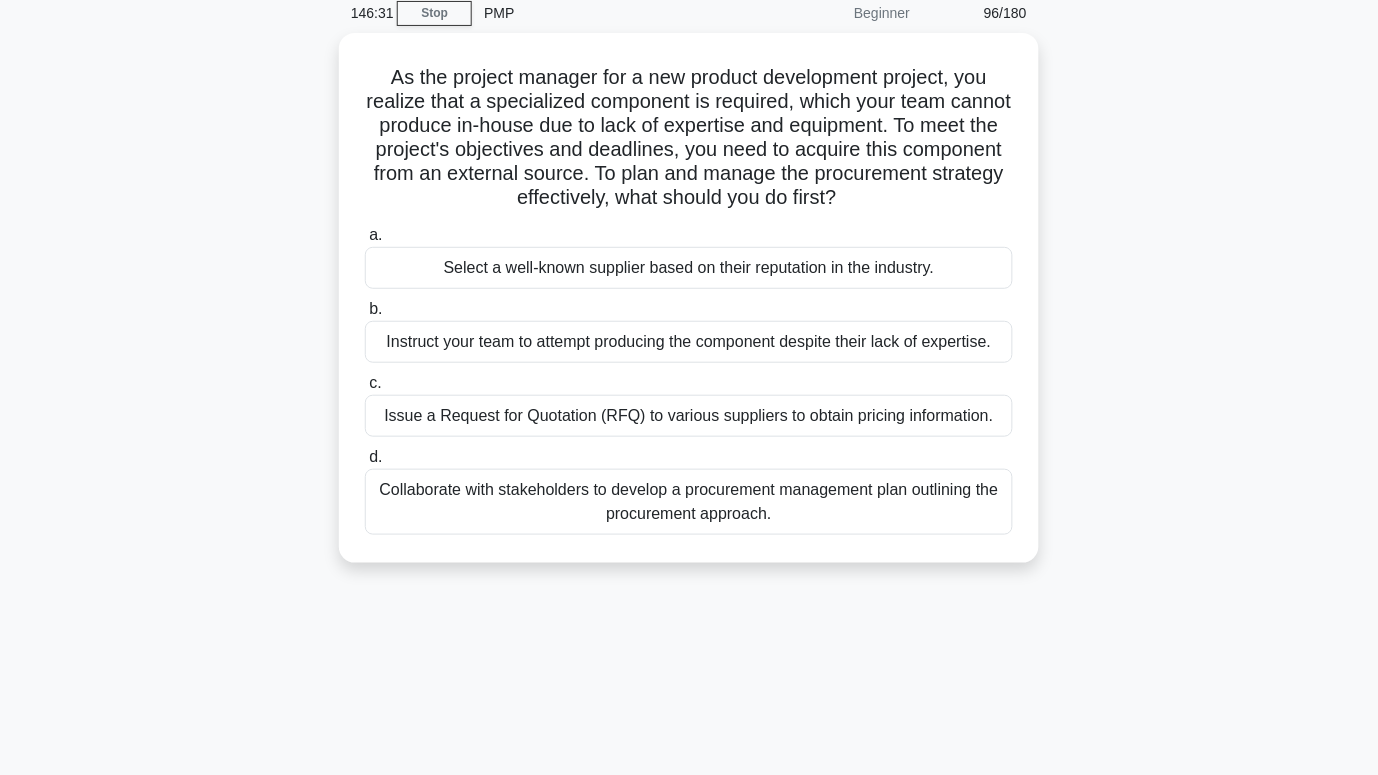 scroll, scrollTop: 0, scrollLeft: 0, axis: both 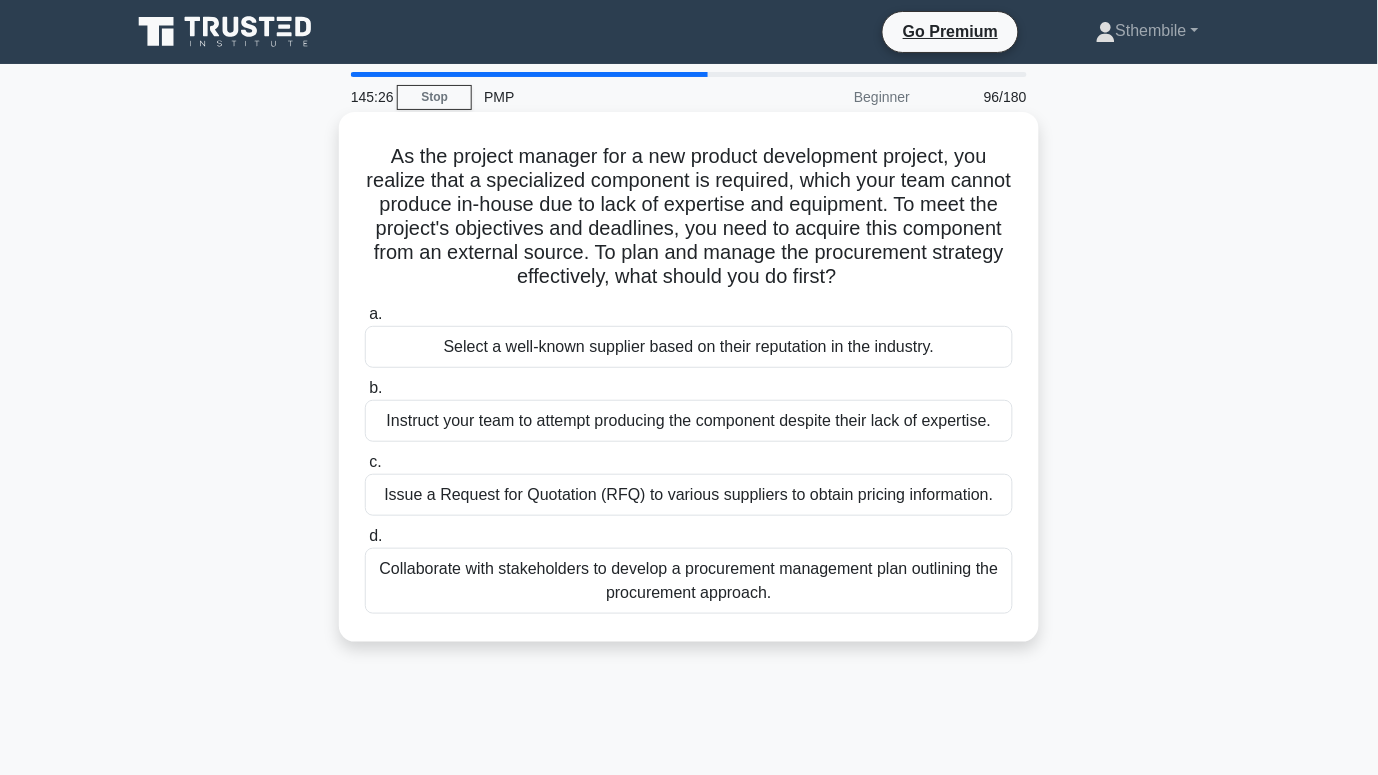 click on "Collaborate with stakeholders to develop a procurement management plan outlining the procurement approach." at bounding box center (689, 581) 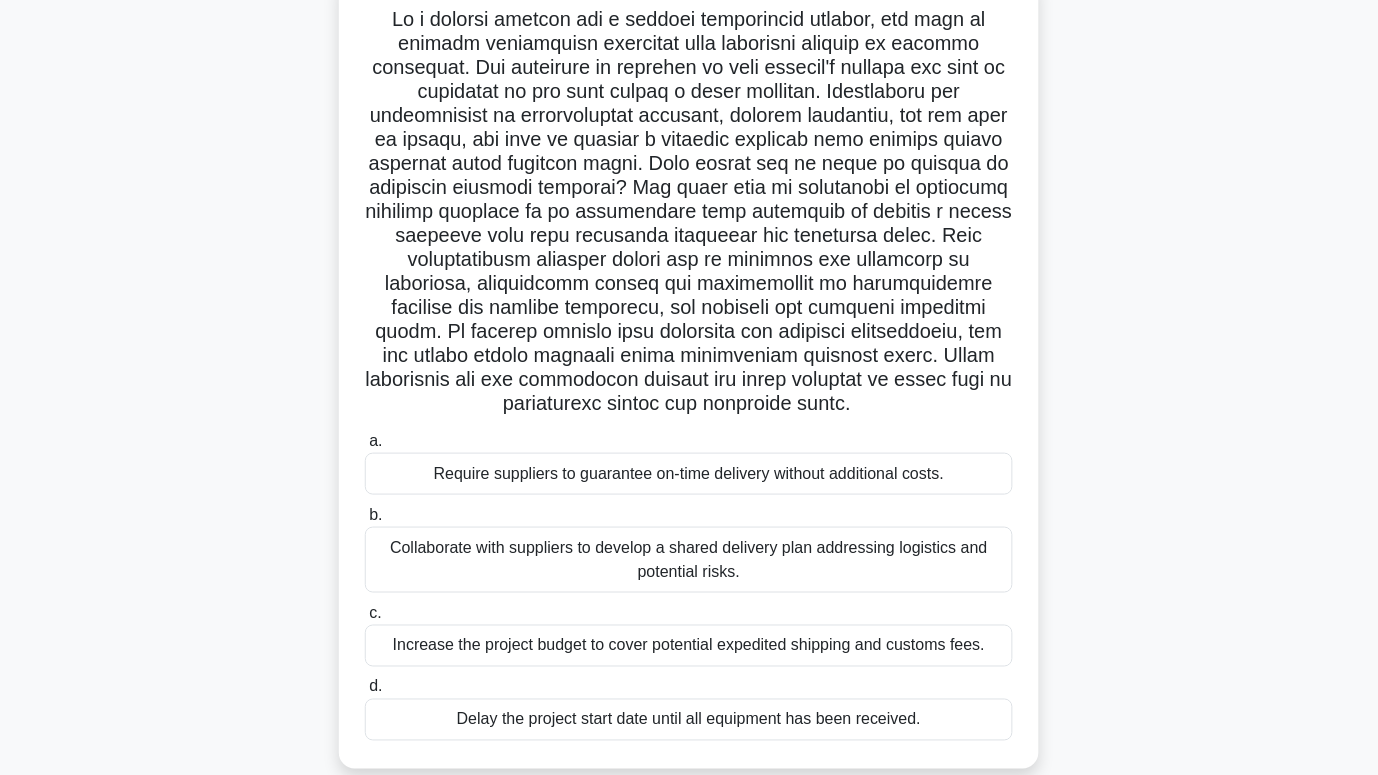 scroll, scrollTop: 192, scrollLeft: 0, axis: vertical 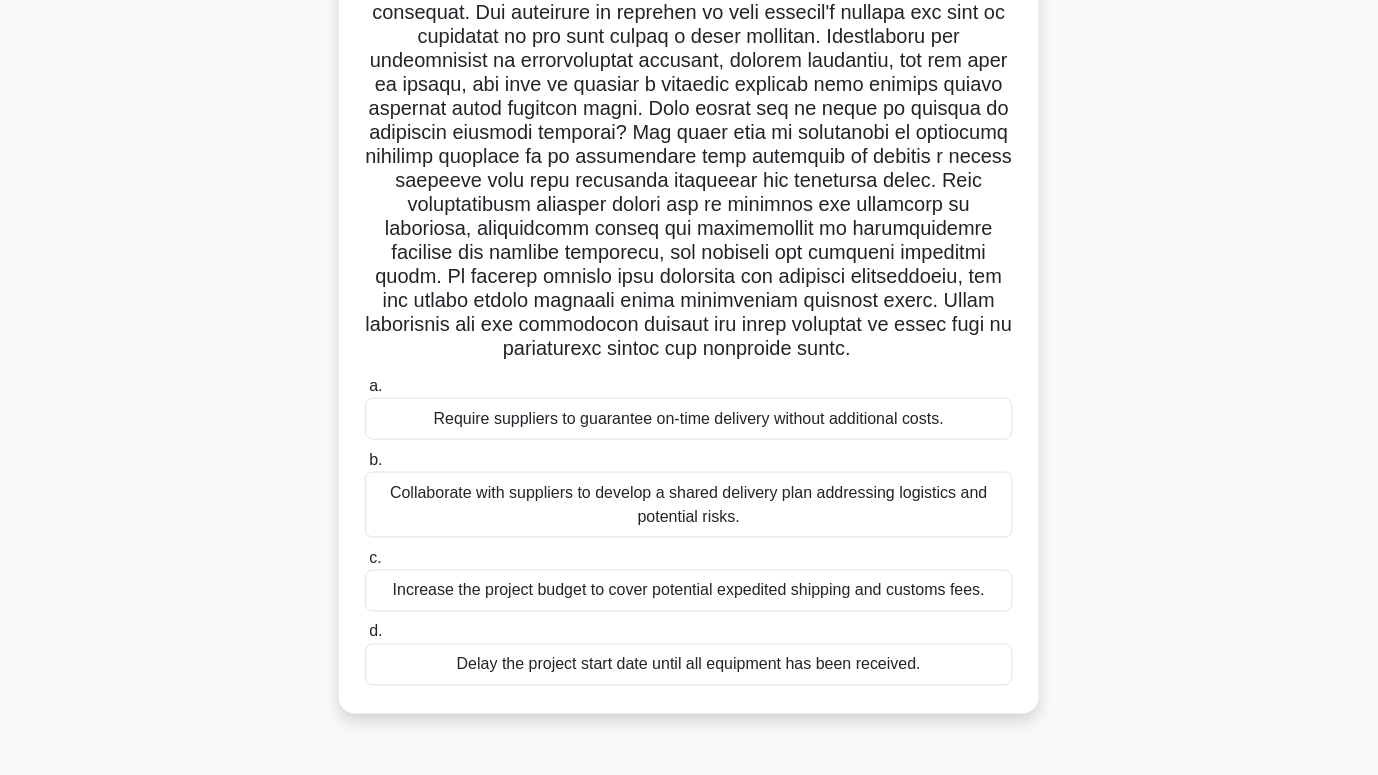 click on "Collaborate with suppliers to develop a shared delivery plan addressing logistics and potential risks." at bounding box center (689, 505) 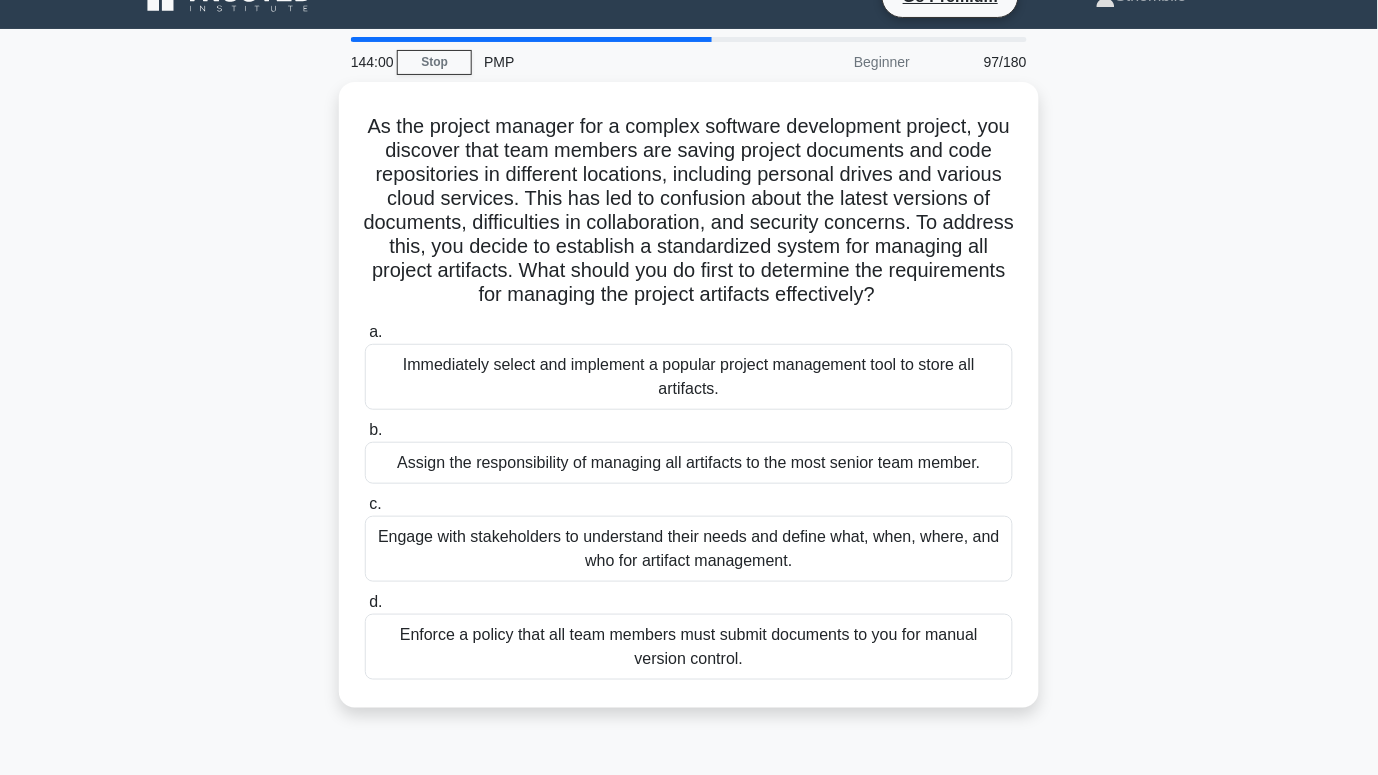 scroll, scrollTop: 0, scrollLeft: 0, axis: both 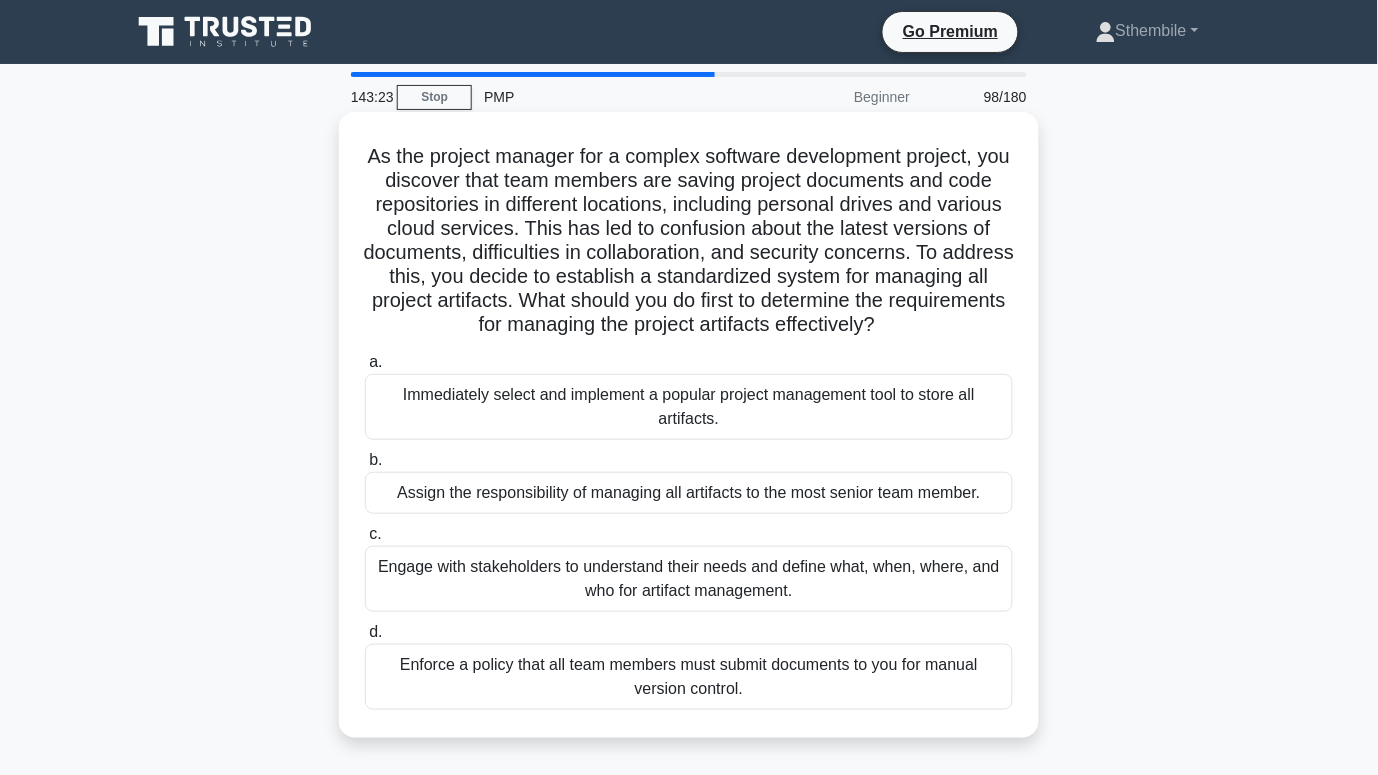click on "Engage with stakeholders to understand their needs and define what, when, where, and who for artifact management." at bounding box center [689, 579] 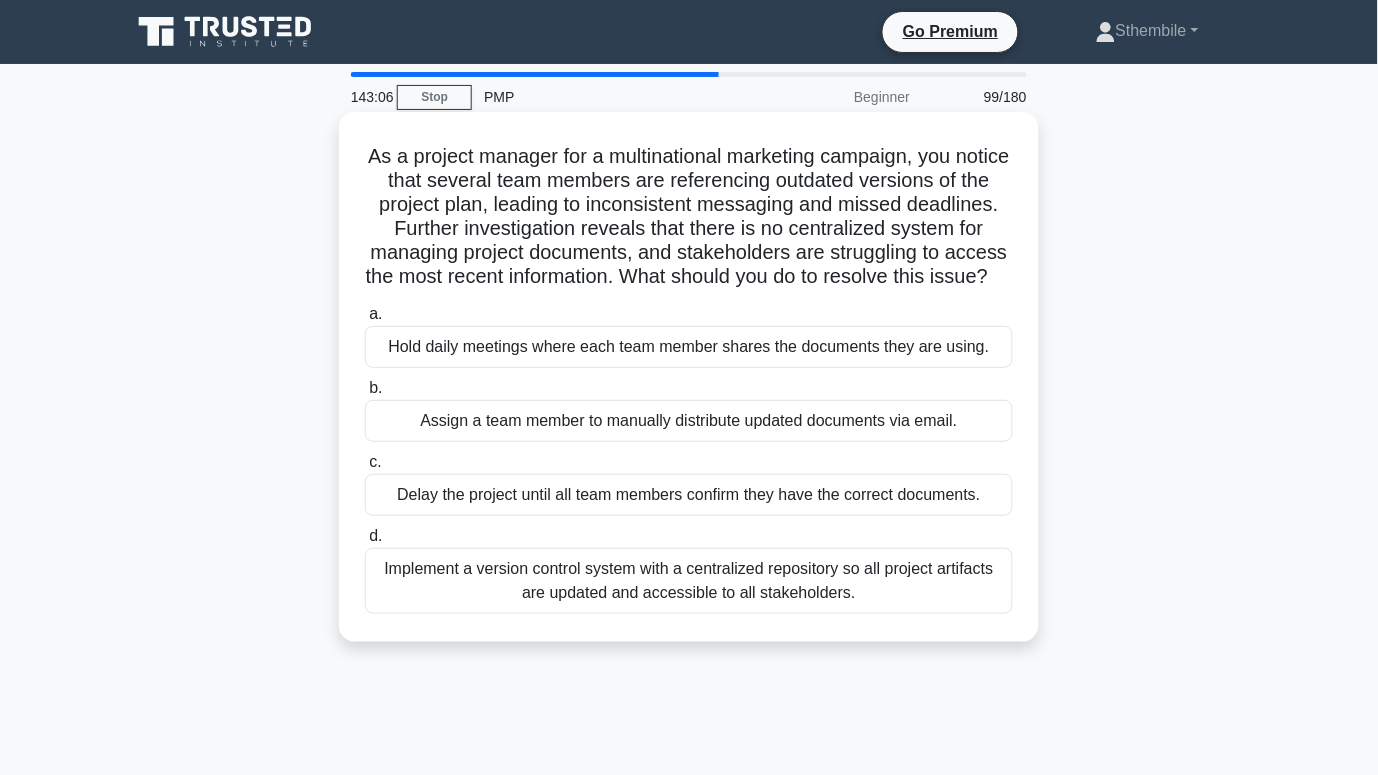 click on "Implement a version control system with a centralized repository so all project artifacts are updated and accessible to all stakeholders." at bounding box center (689, 581) 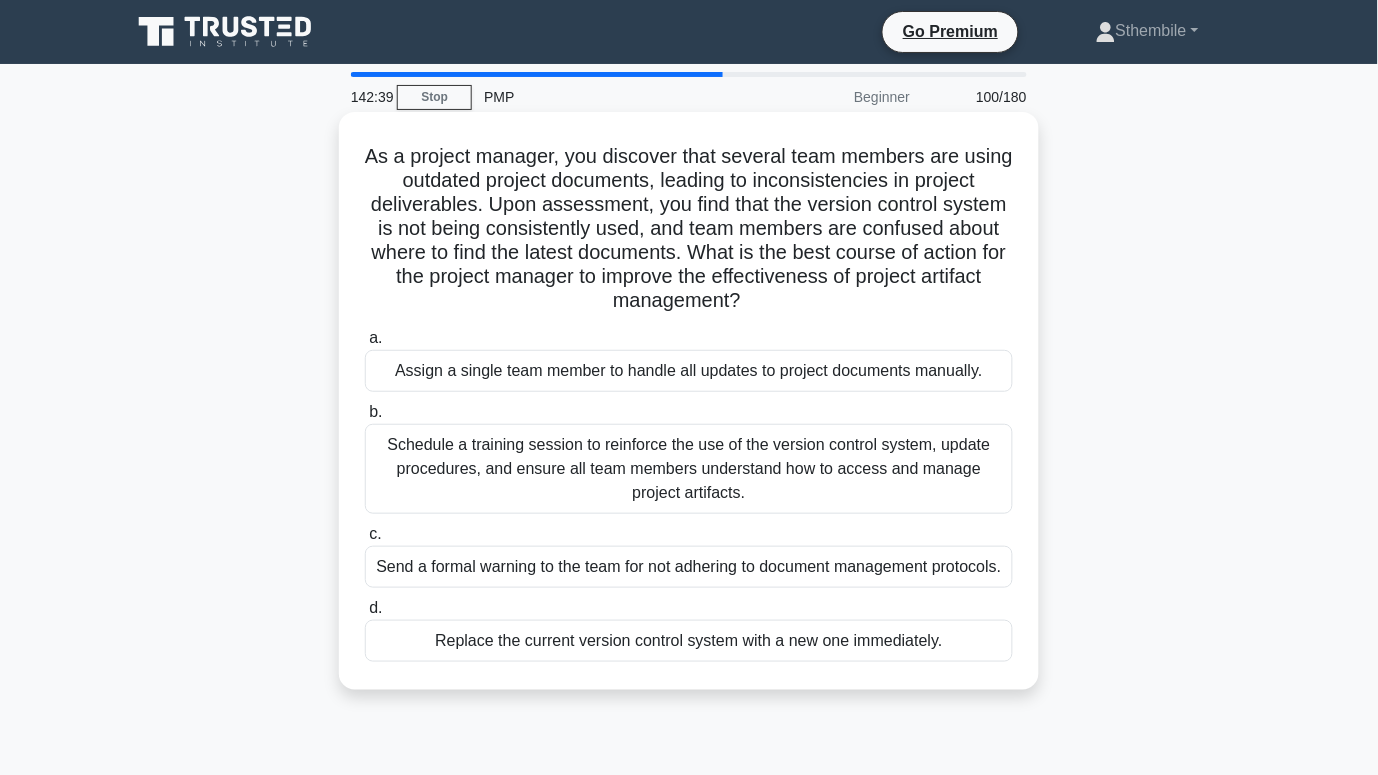 click on "Schedule a training session to reinforce the use of the version control system, update procedures, and ensure all team members understand how to access and manage project artifacts." at bounding box center [689, 469] 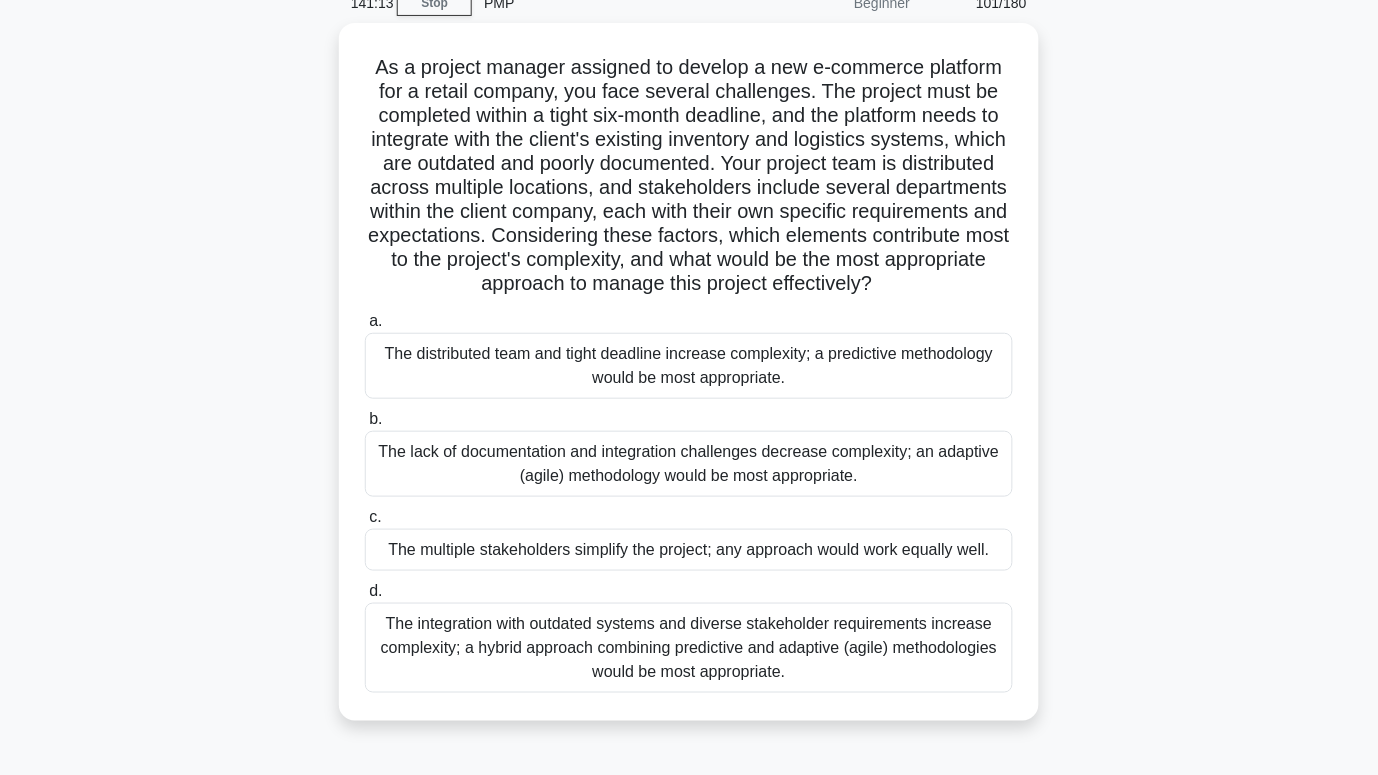 scroll, scrollTop: 102, scrollLeft: 0, axis: vertical 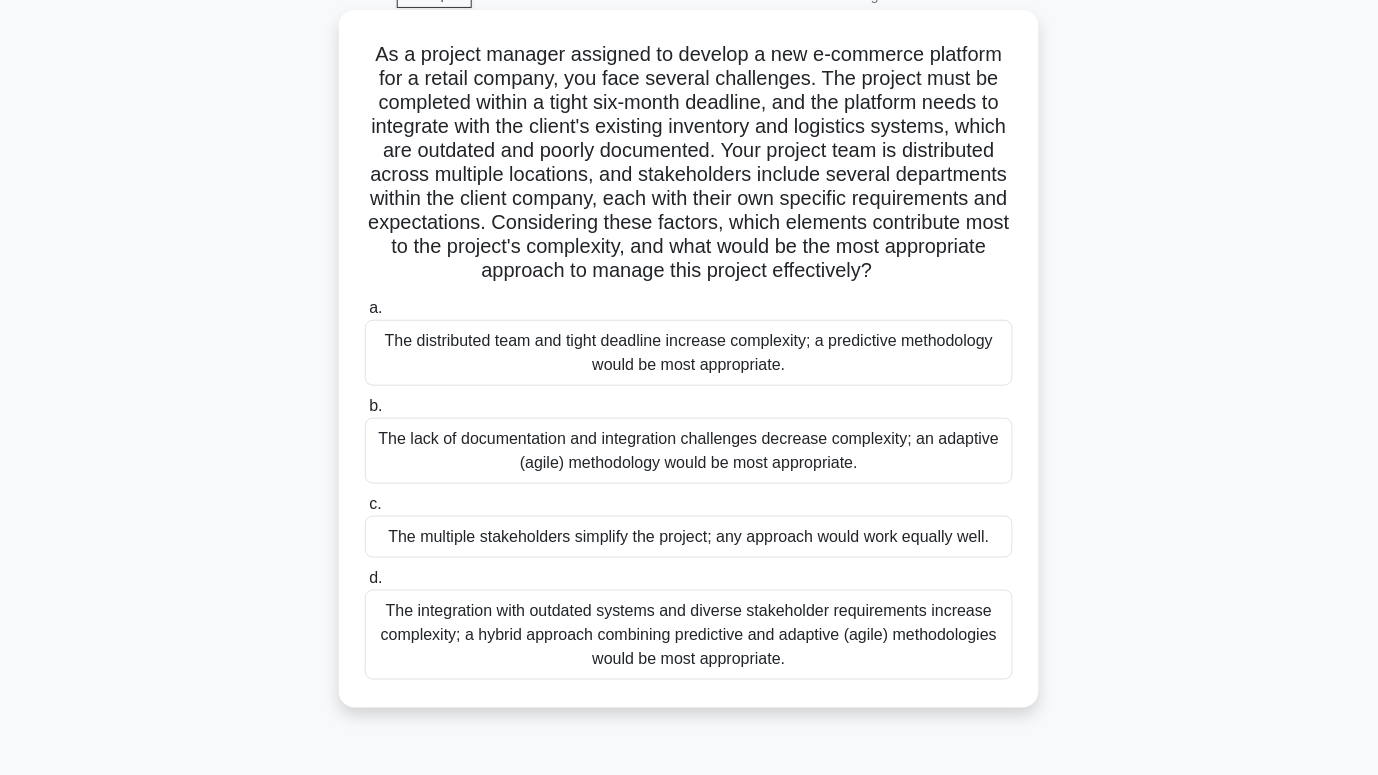 click on "The integration with outdated systems and diverse stakeholder requirements increase complexity; a hybrid approach combining predictive and adaptive (agile) methodologies would be most appropriate." at bounding box center (689, 635) 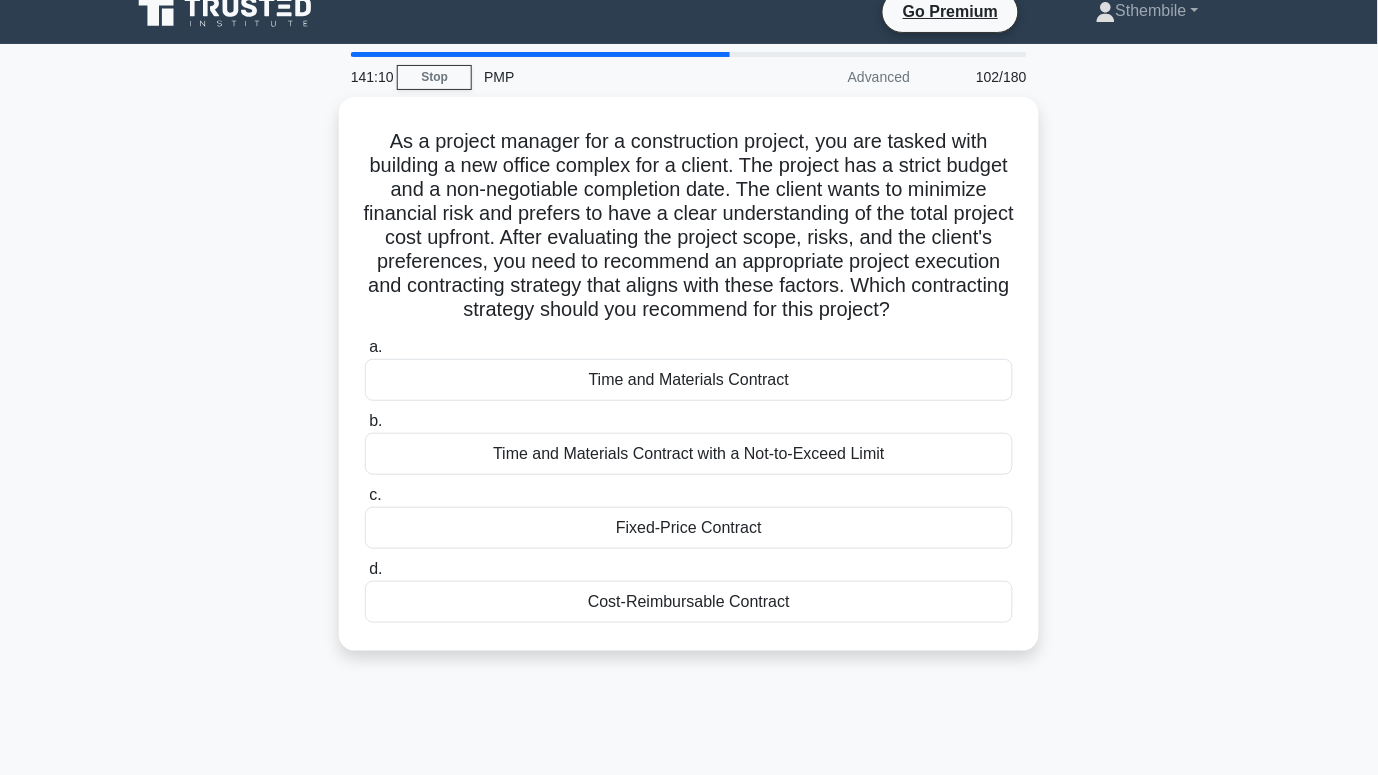 scroll, scrollTop: 0, scrollLeft: 0, axis: both 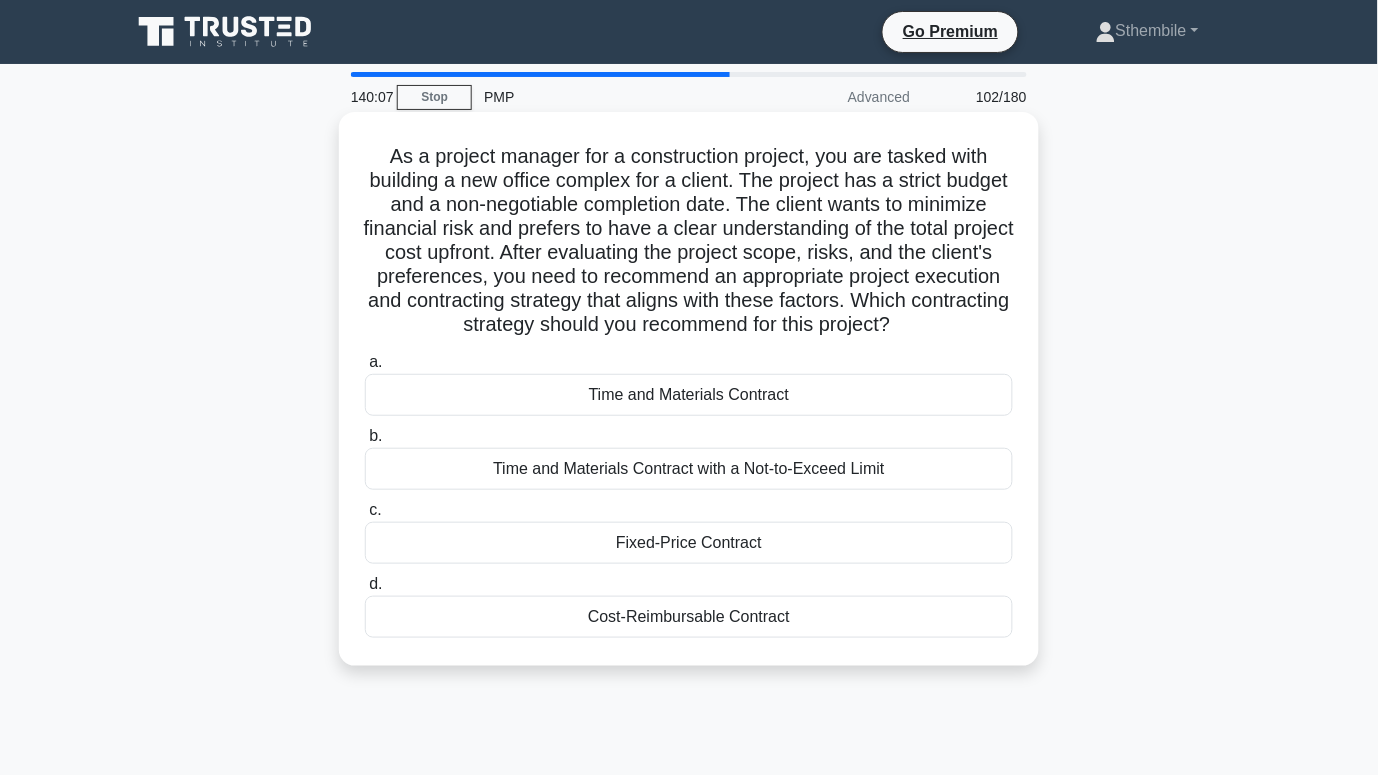 click on "Fixed-Price Contract" at bounding box center [689, 543] 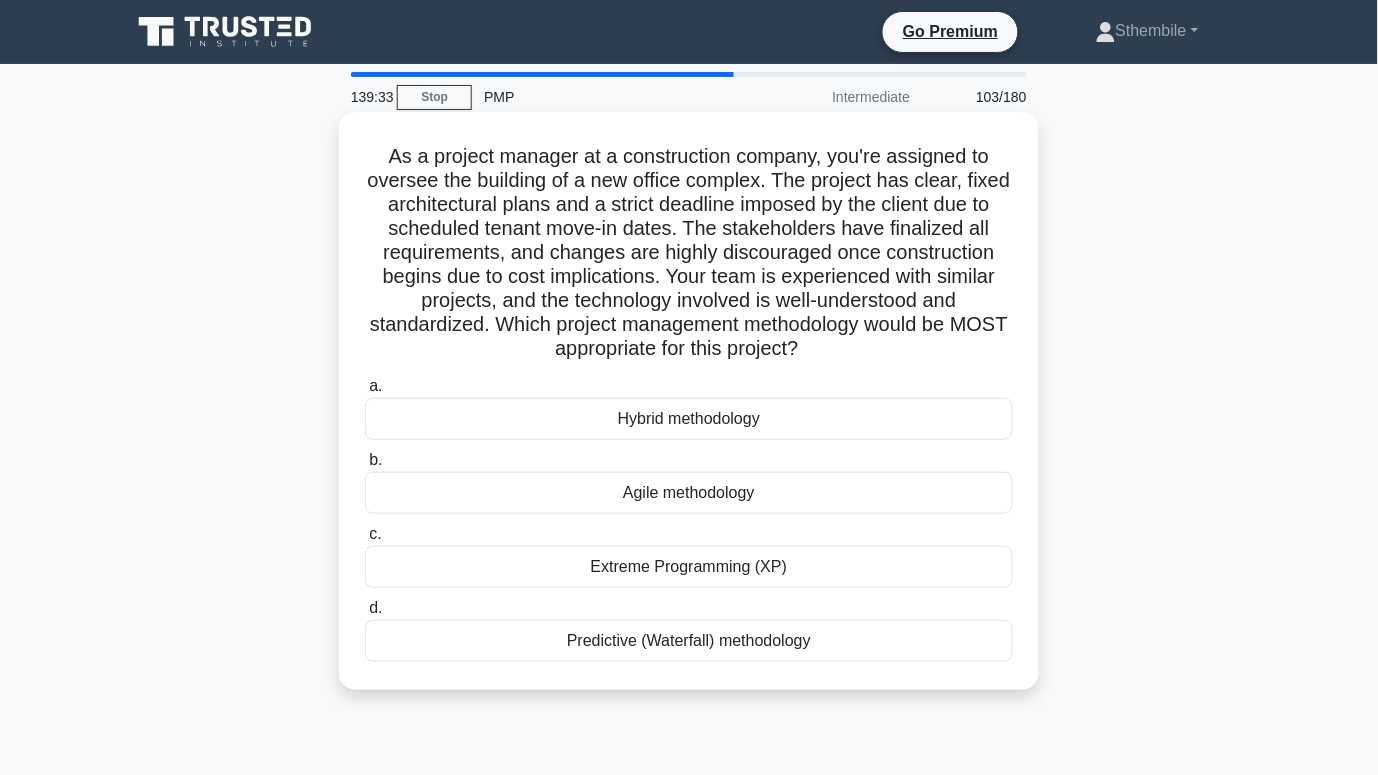 click on "Predictive (Waterfall) methodology" at bounding box center (689, 641) 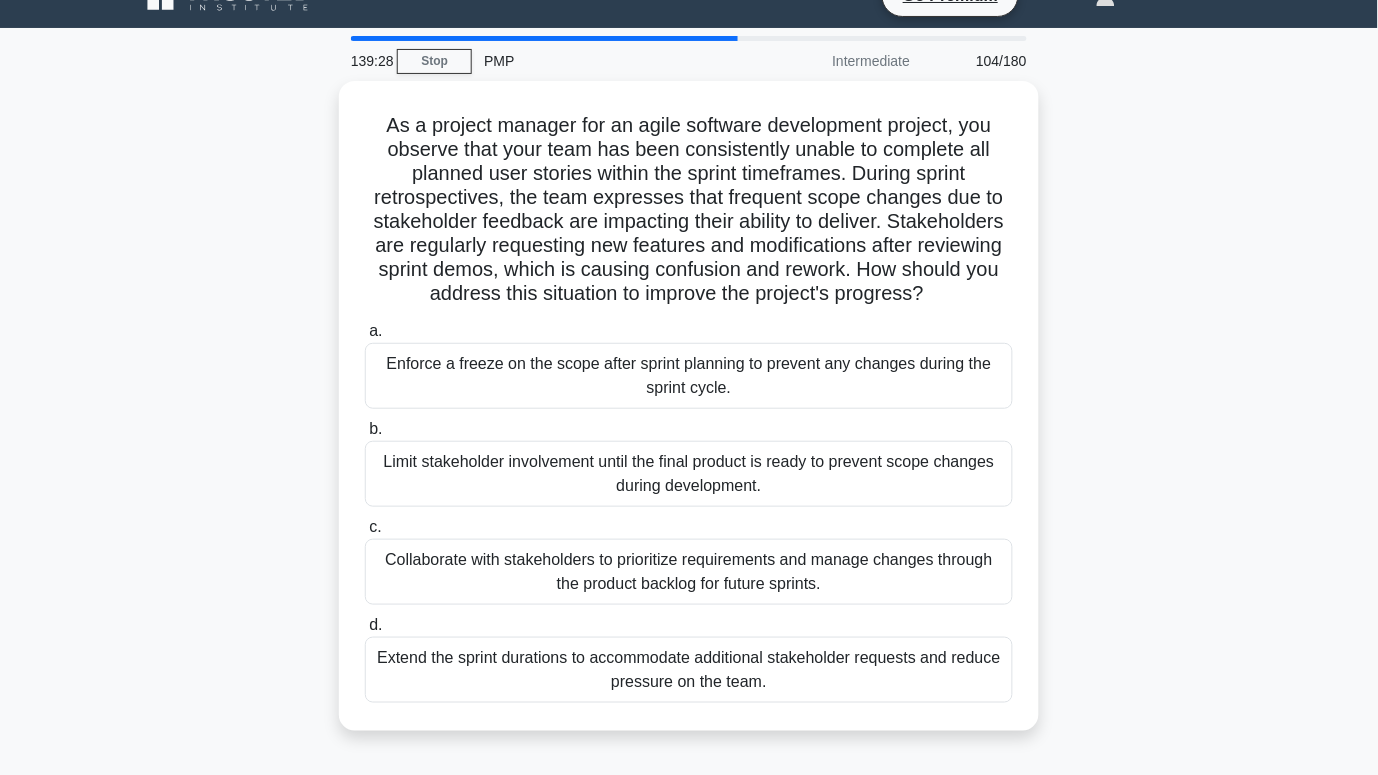 scroll, scrollTop: 38, scrollLeft: 0, axis: vertical 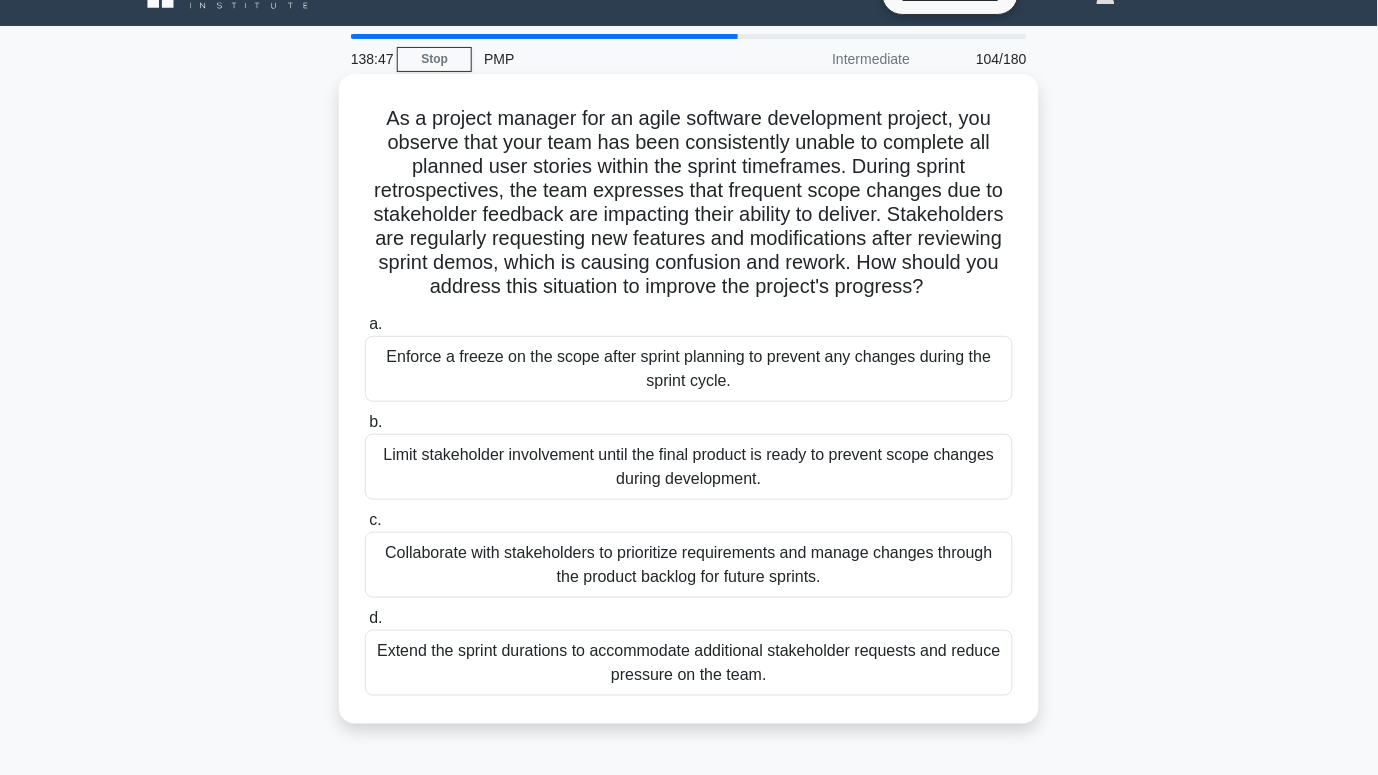 click on "Collaborate with stakeholders to prioritize requirements and manage changes through the product backlog for future sprints." at bounding box center [689, 565] 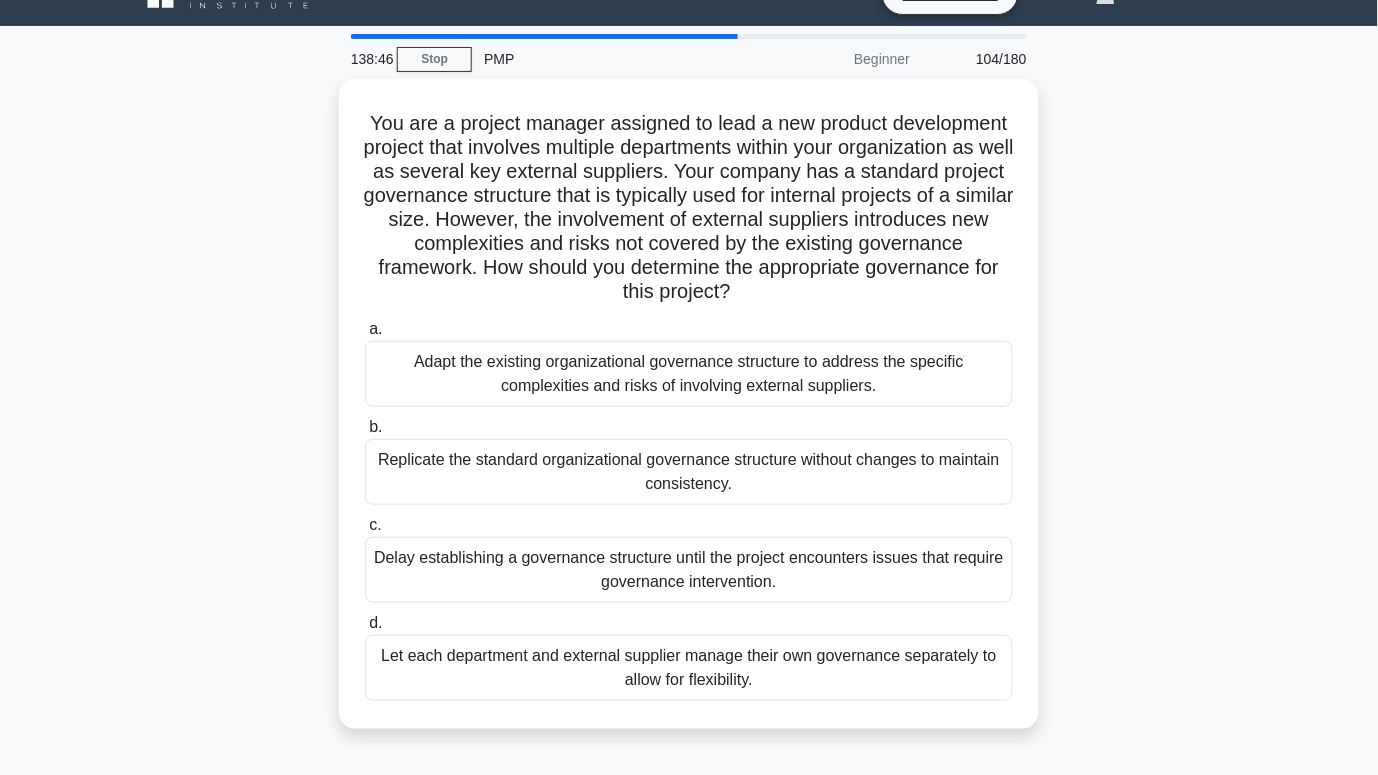 scroll, scrollTop: 0, scrollLeft: 0, axis: both 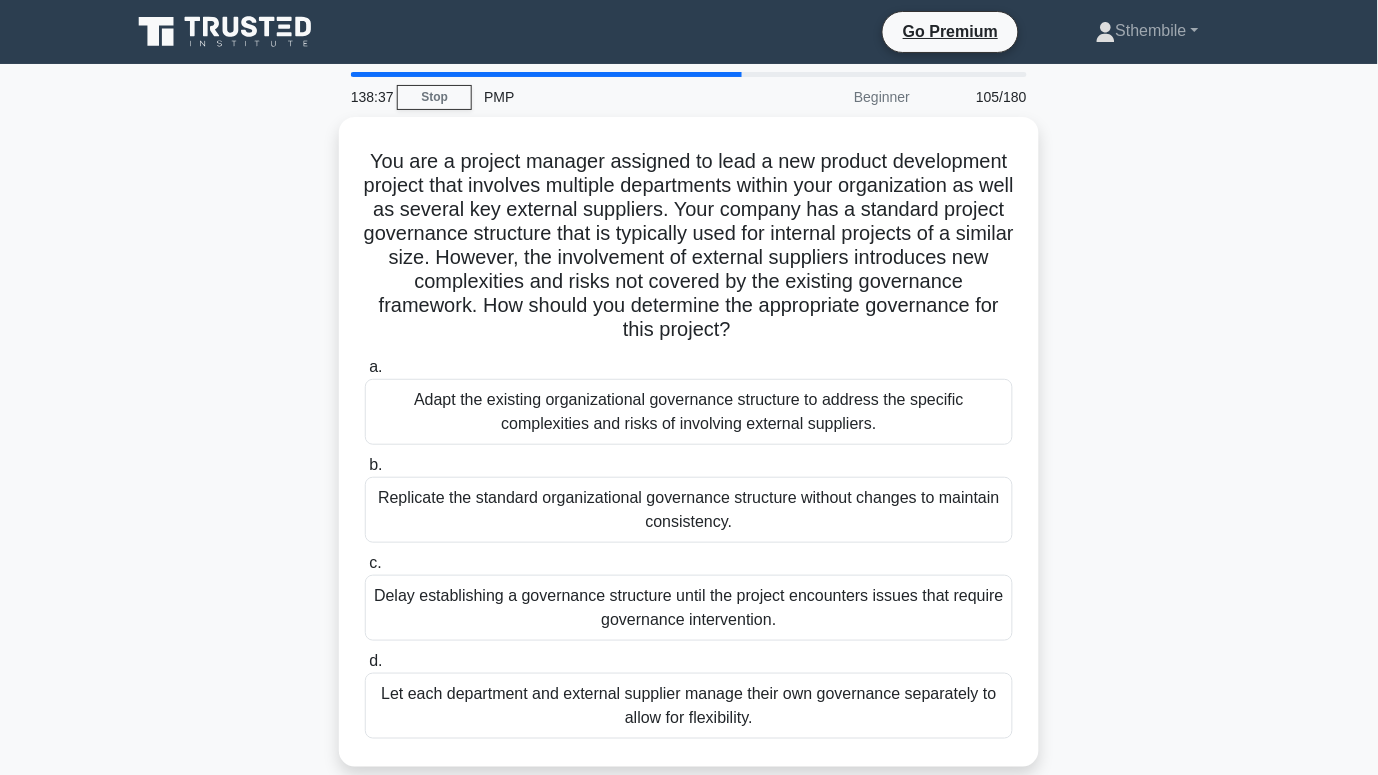 click on "You are a project manager assigned to lead a new product development project that involves multiple departments within your organization as well as several key external suppliers. Your company has a standard project governance structure that is typically used for internal projects of a similar size. However, the involvement of external suppliers introduces new complexities and risks not covered by the existing governance framework. How should you determine the appropriate governance for this project?
.spinner_0XTQ{transform-origin:center;animation:spinner_y6GP .75s linear infinite}@keyframes spinner_y6GP{100%{transform:rotate(360deg)}}
a. b." at bounding box center [689, 454] 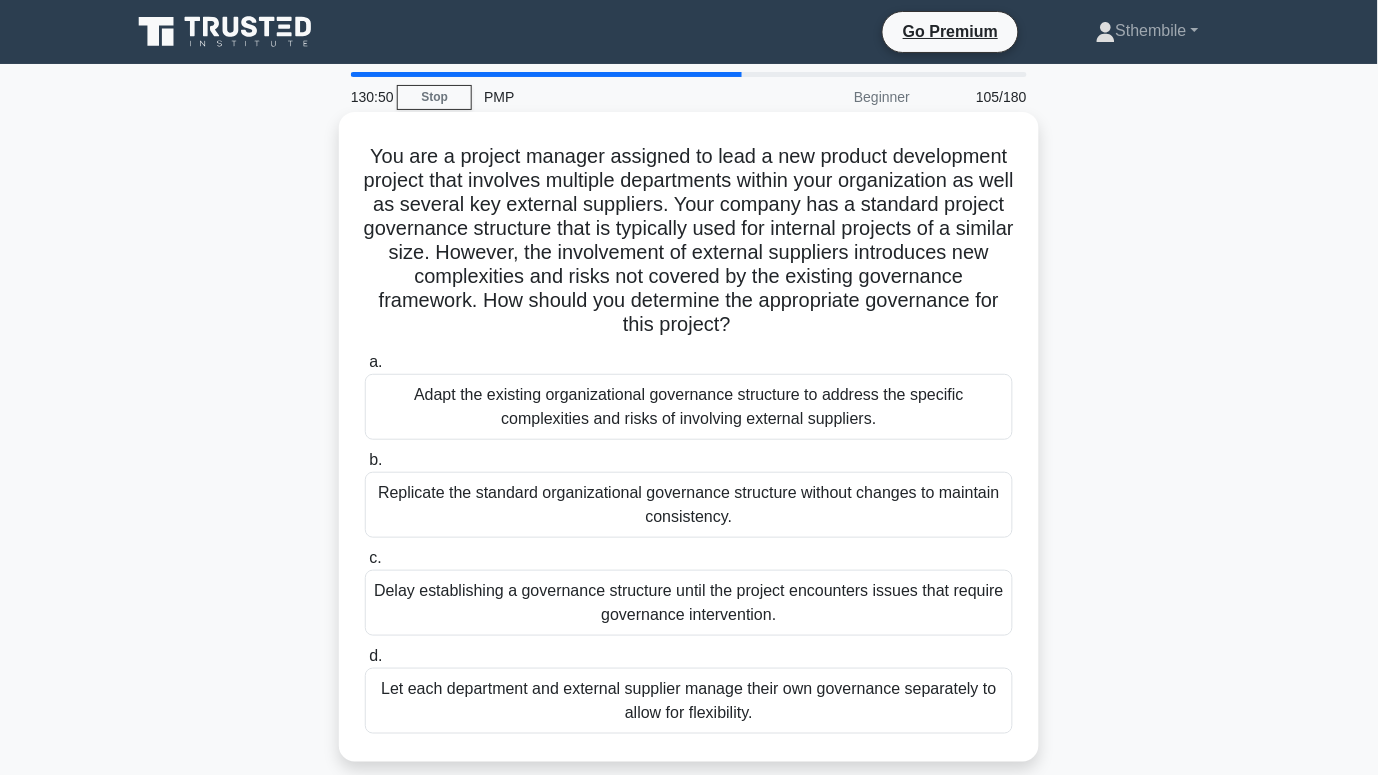 click on "Adapt the existing organizational governance structure to address the specific complexities and risks of involving external suppliers." at bounding box center (689, 407) 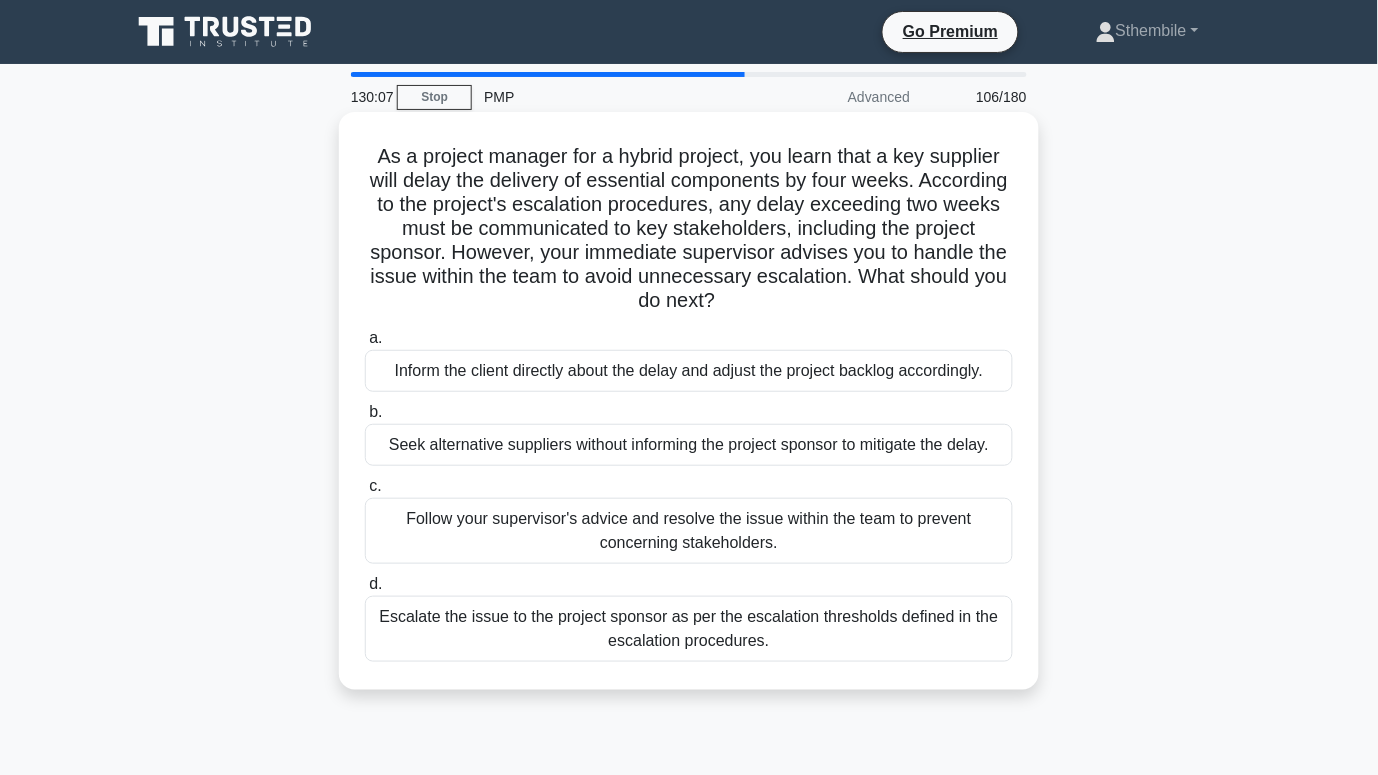 click on "Escalate the issue to the project sponsor as per the escalation thresholds defined in the escalation procedures." at bounding box center [689, 629] 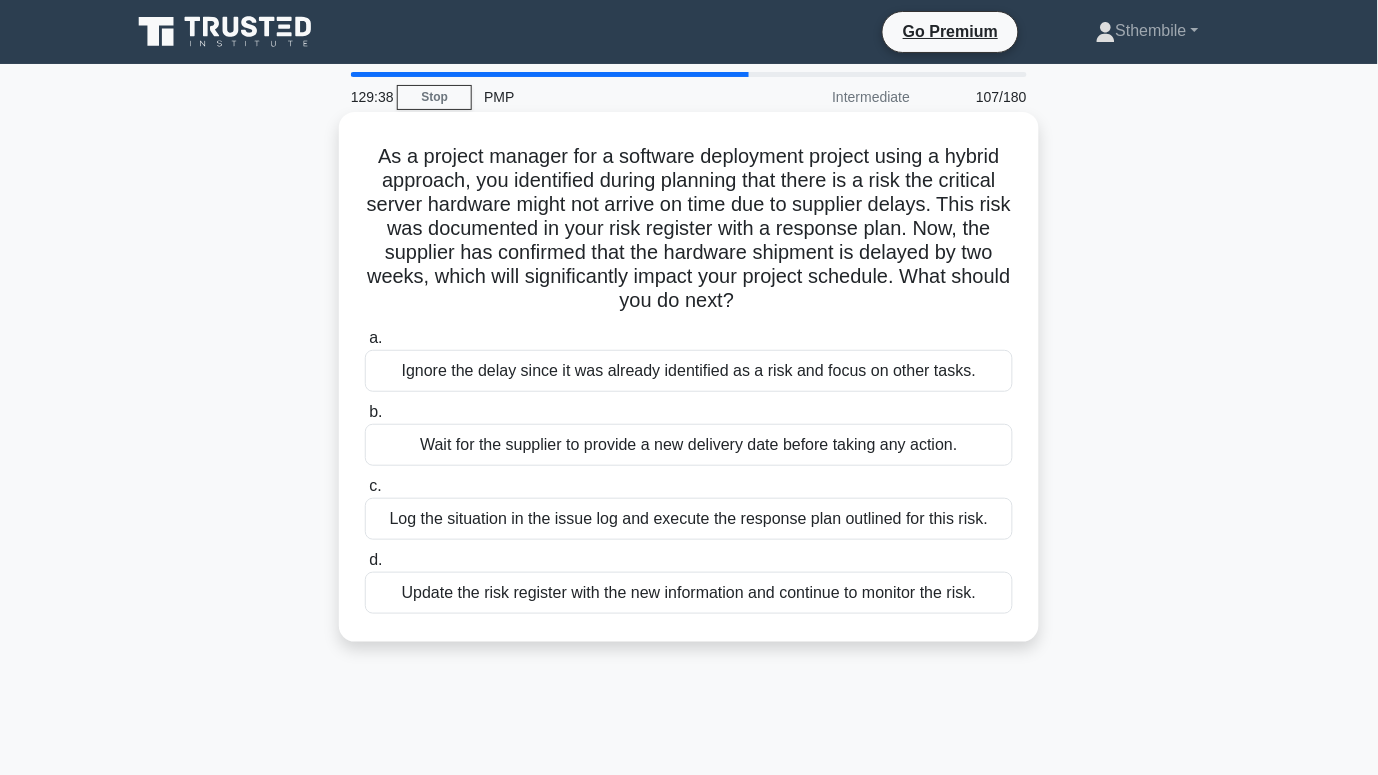 click on "Log the situation in the issue log and execute the response plan outlined for this risk." at bounding box center (689, 519) 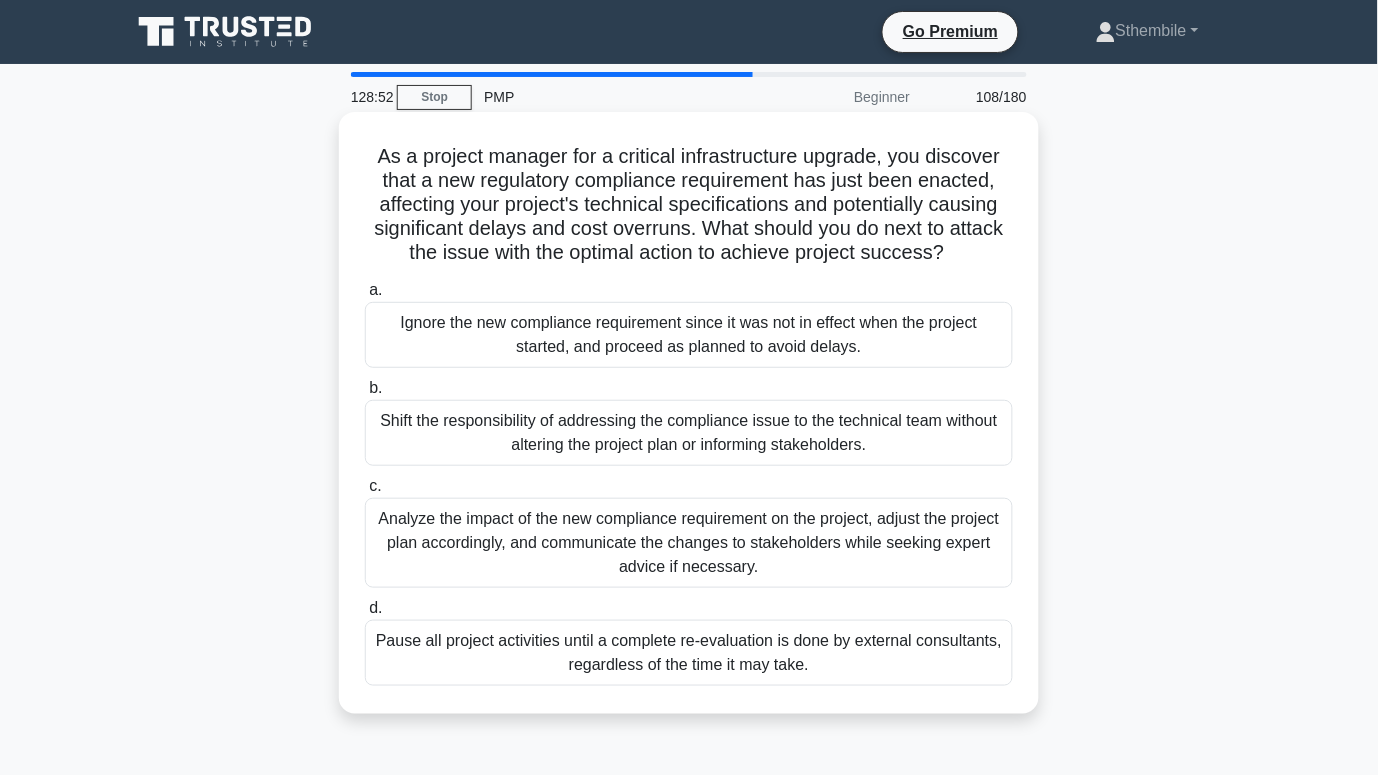 click on "Analyze the impact of the new compliance requirement on the project, adjust the project plan accordingly, and communicate the changes to stakeholders while seeking expert advice if necessary." at bounding box center (689, 543) 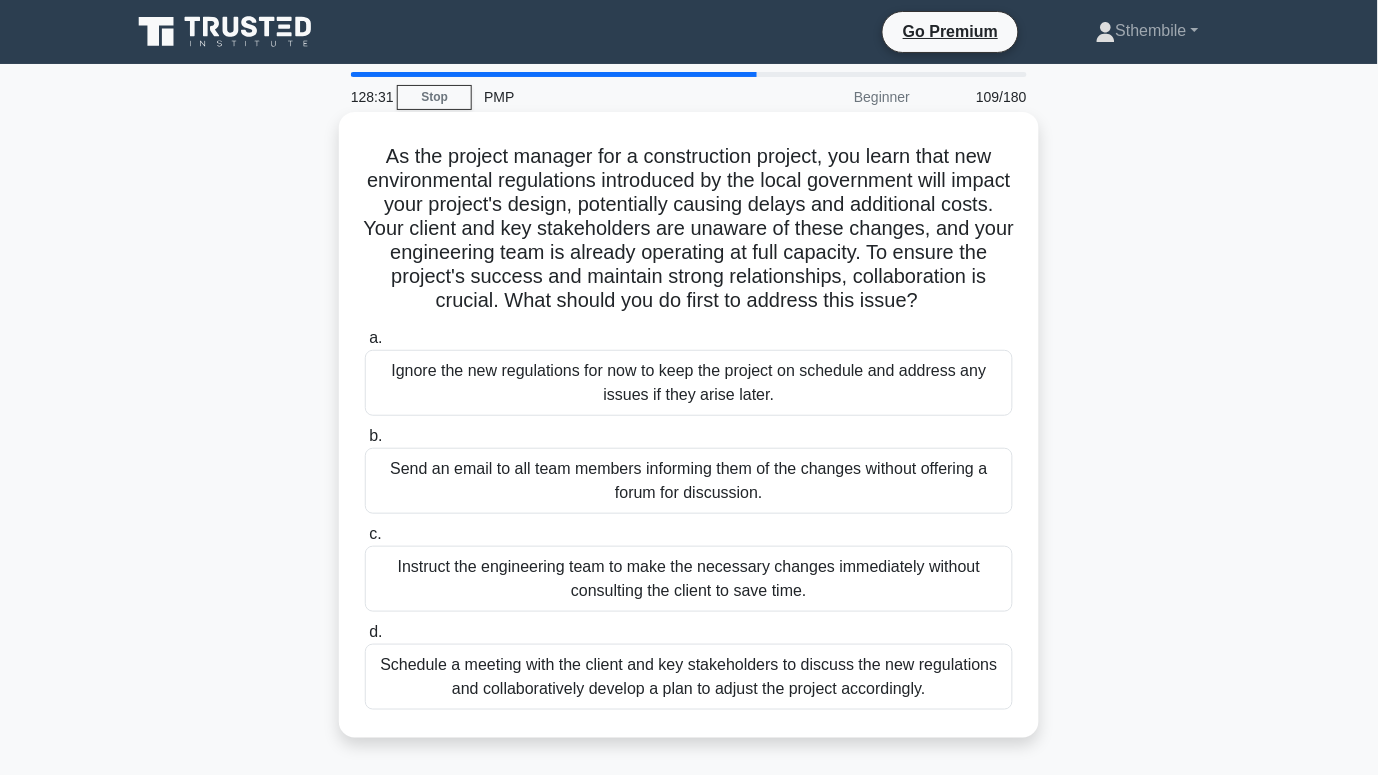 click on "Schedule a meeting with the client and key stakeholders to discuss the new regulations and collaboratively develop a plan to adjust the project accordingly." at bounding box center [689, 677] 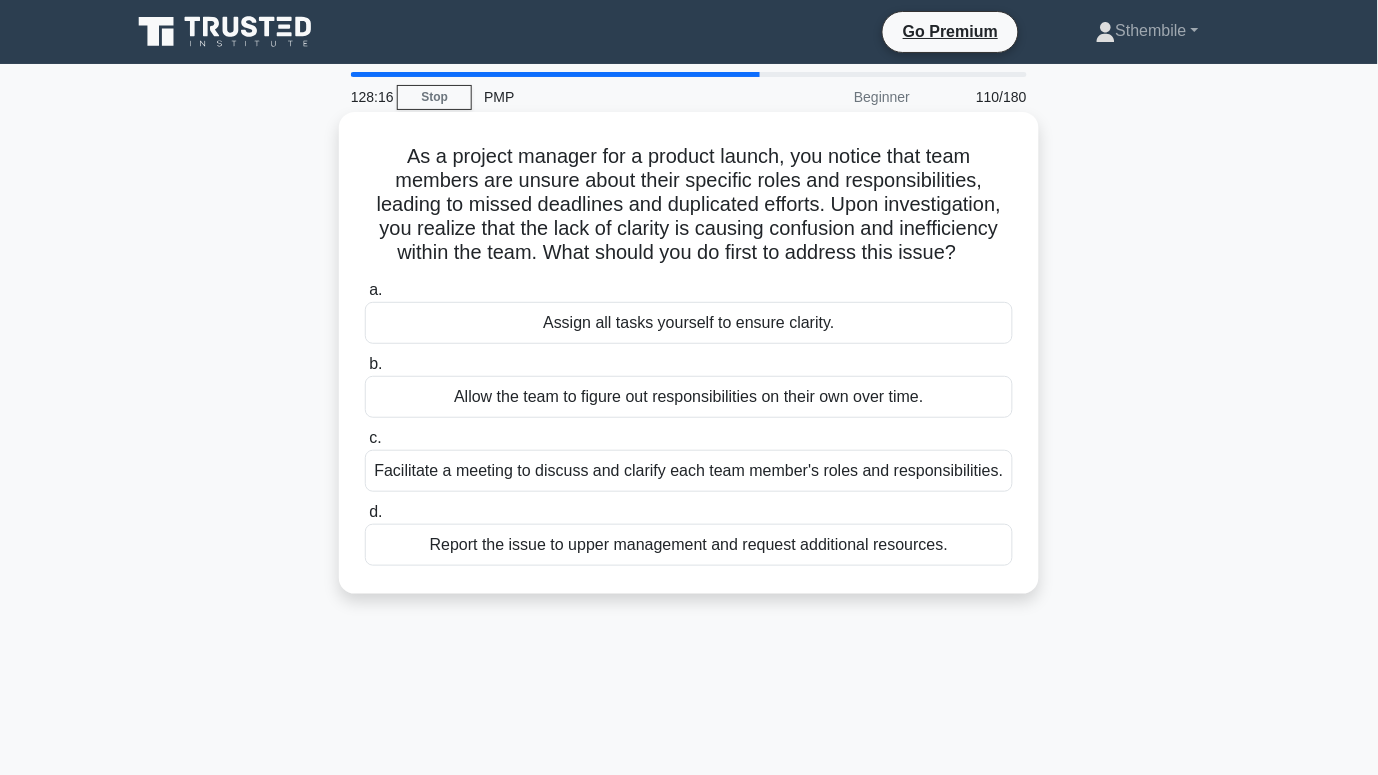 click on "Facilitate a meeting to discuss and clarify each team member's roles and responsibilities." at bounding box center (689, 471) 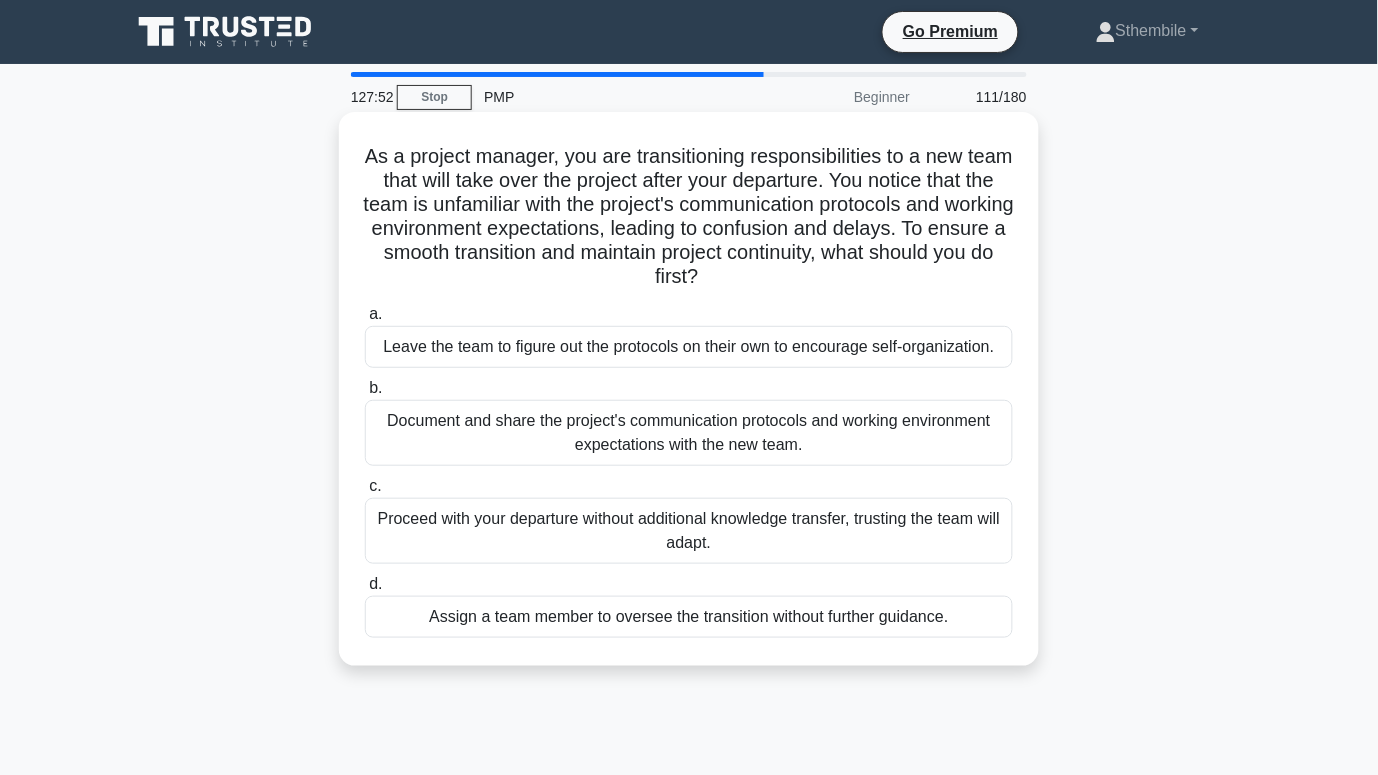 click on "Document and share the project's communication protocols and working environment expectations with the new team." at bounding box center [689, 433] 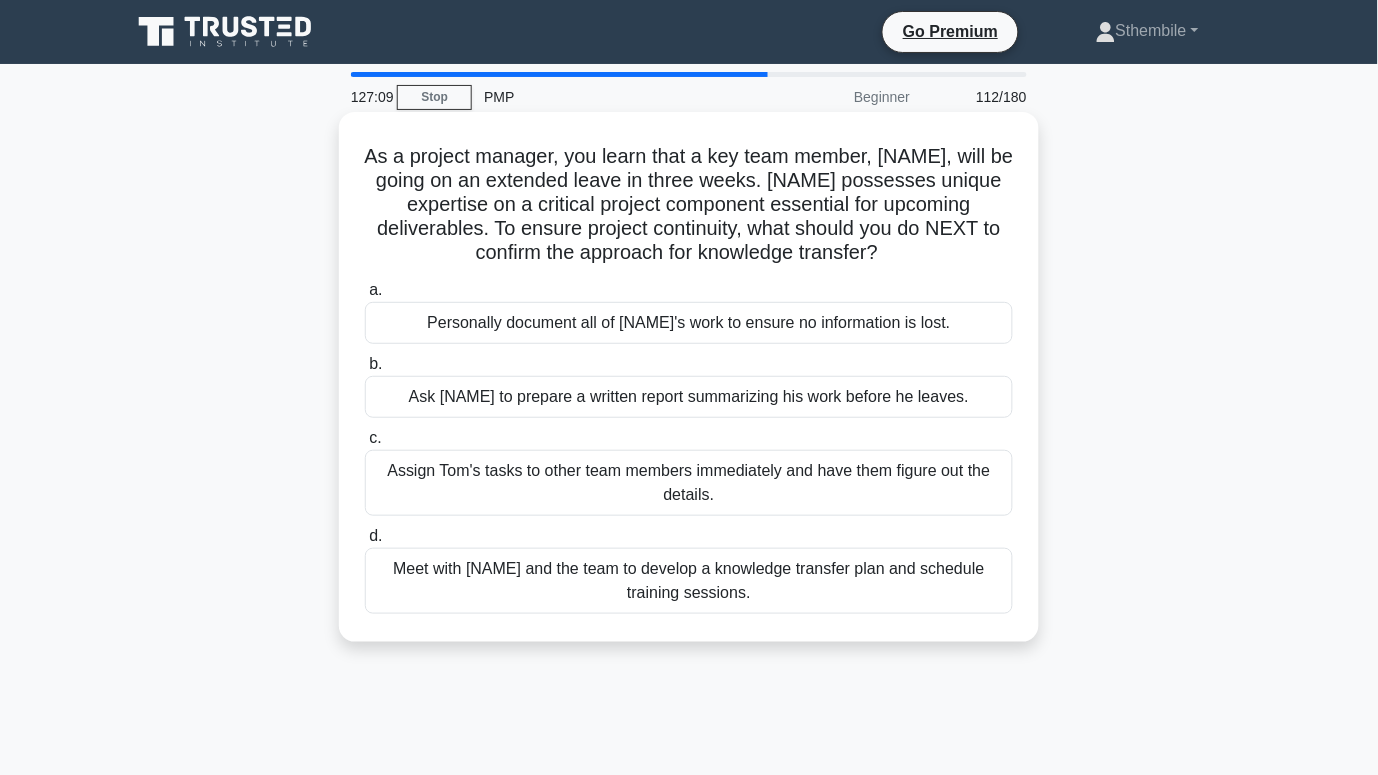 click on "Meet with Tom and the team to develop a knowledge transfer plan and schedule training sessions." at bounding box center (689, 581) 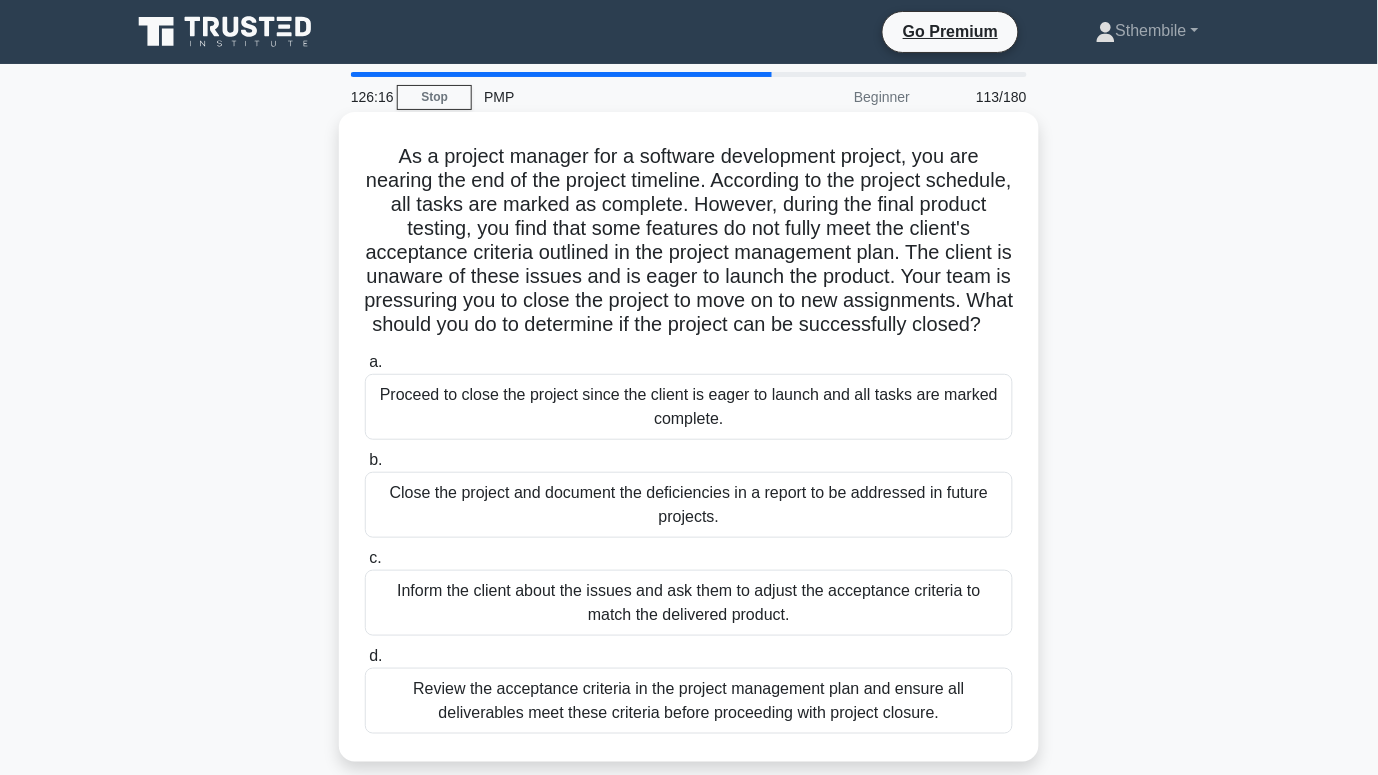 click on "Review the acceptance criteria in the project management plan and ensure all deliverables meet these criteria before proceeding with project closure." at bounding box center [689, 701] 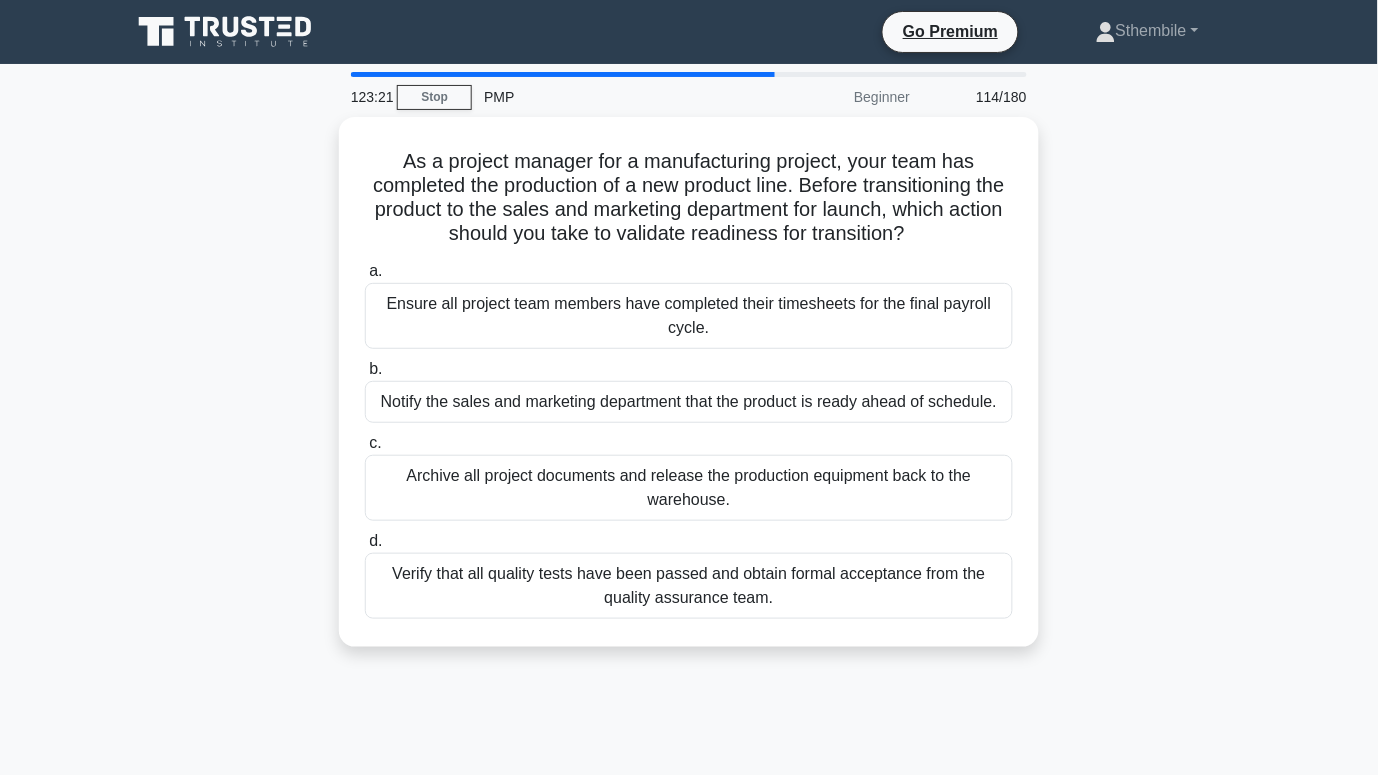 scroll, scrollTop: 1, scrollLeft: 0, axis: vertical 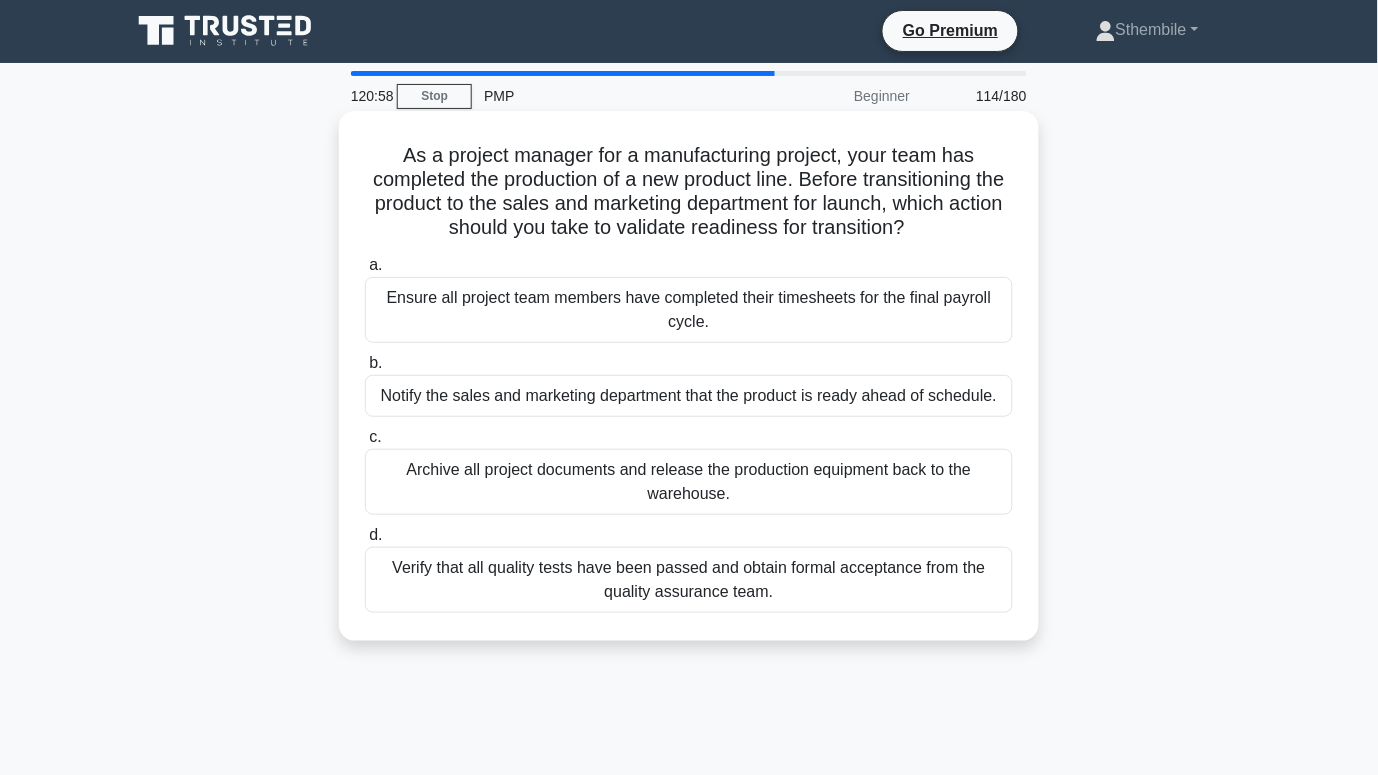 click on "Verify that all quality tests have been passed and obtain formal acceptance from the quality assurance team." at bounding box center [689, 580] 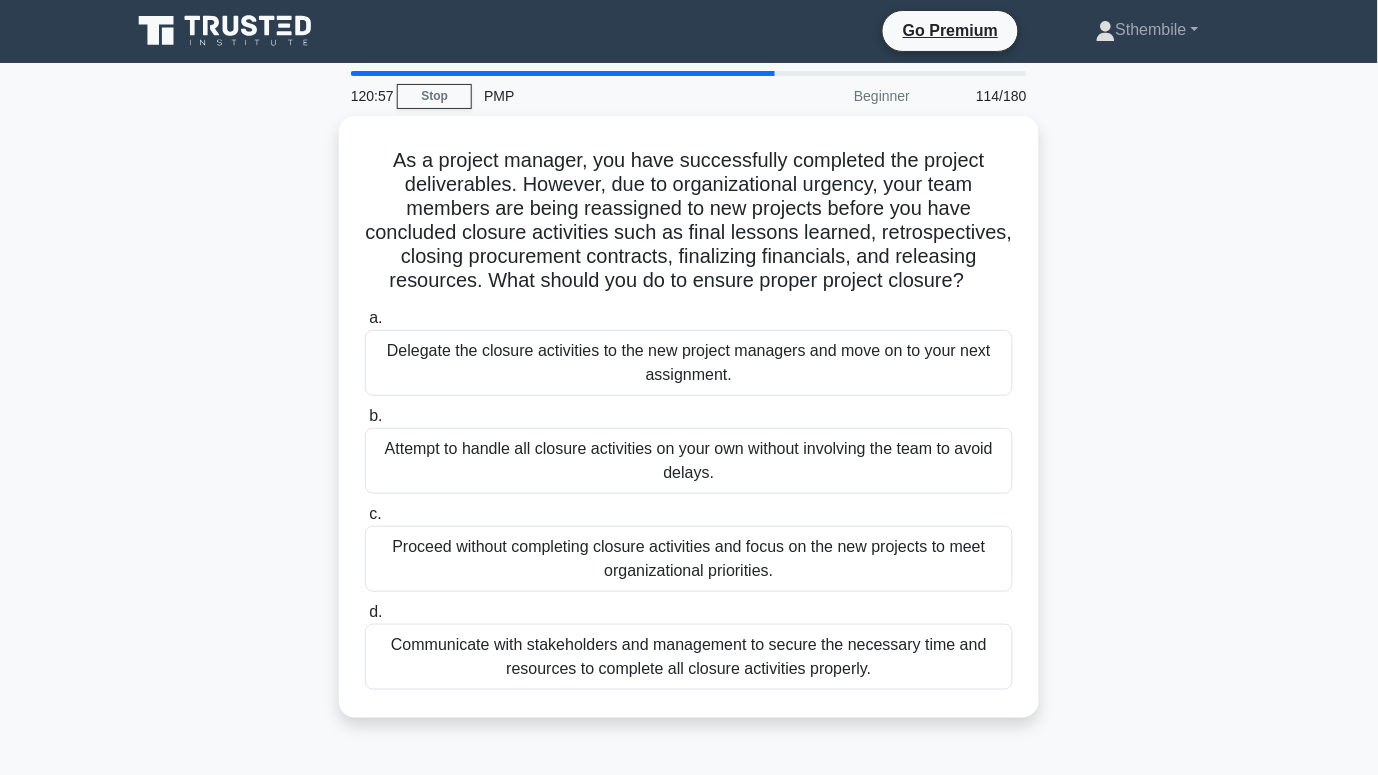 scroll, scrollTop: 0, scrollLeft: 0, axis: both 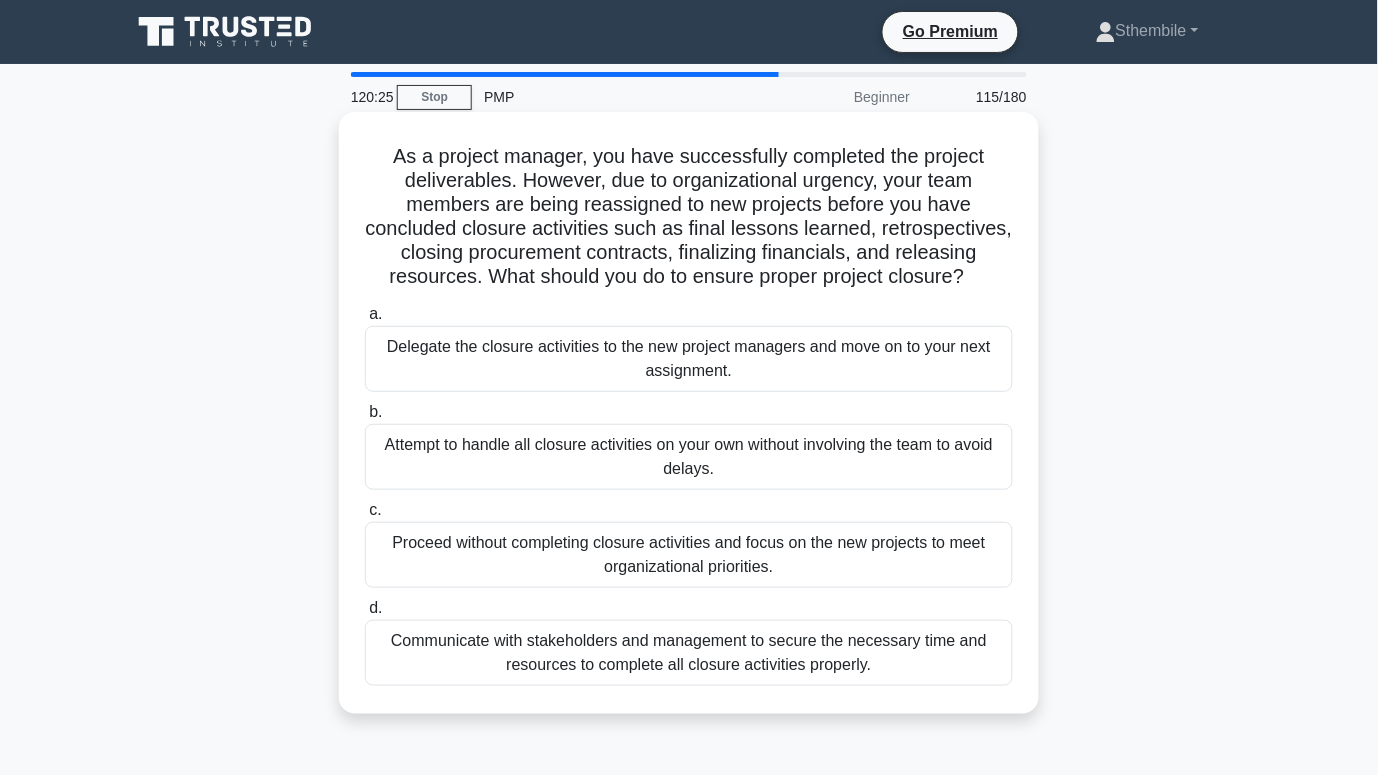 click on "Communicate with stakeholders and management to secure the necessary time and resources to complete all closure activities properly." at bounding box center [689, 653] 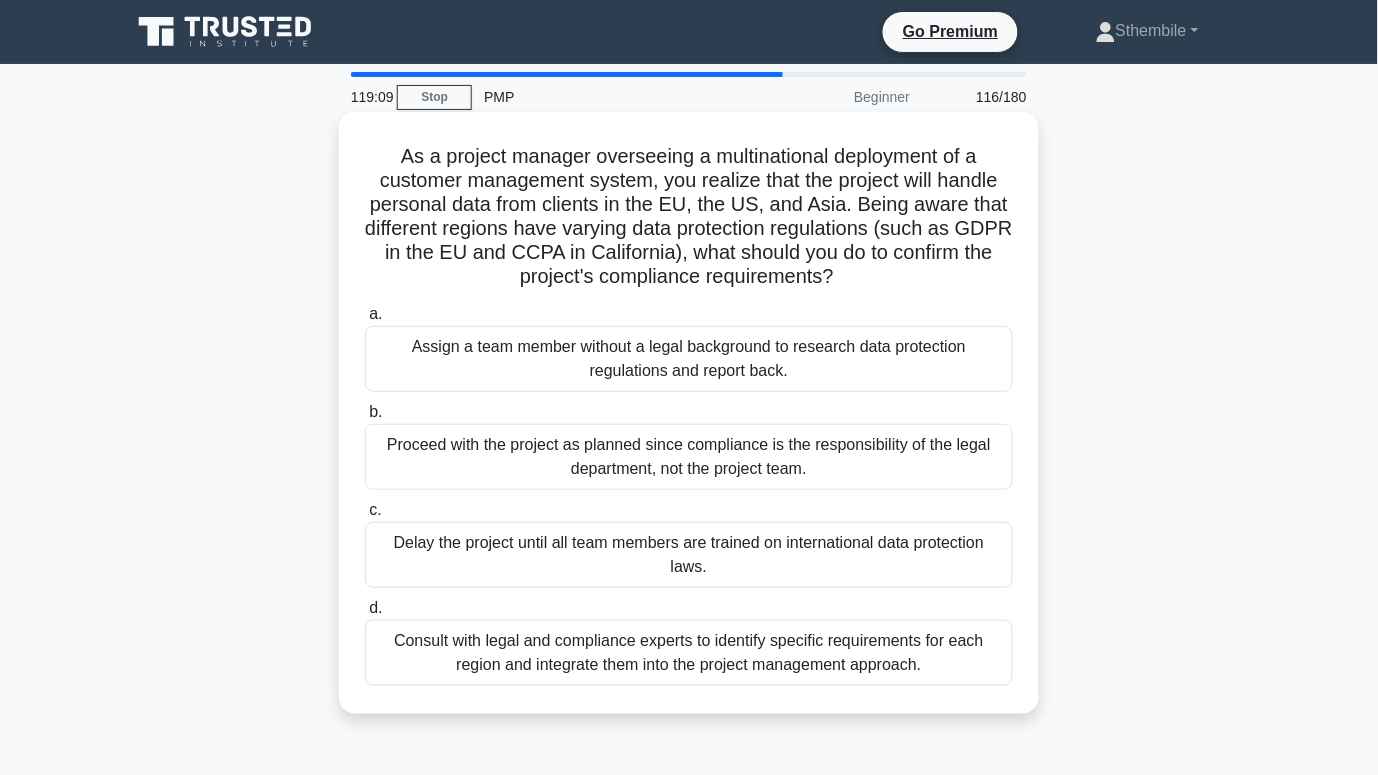 click on "Consult with legal and compliance experts to identify specific requirements for each region and integrate them into the project management approach." at bounding box center [689, 653] 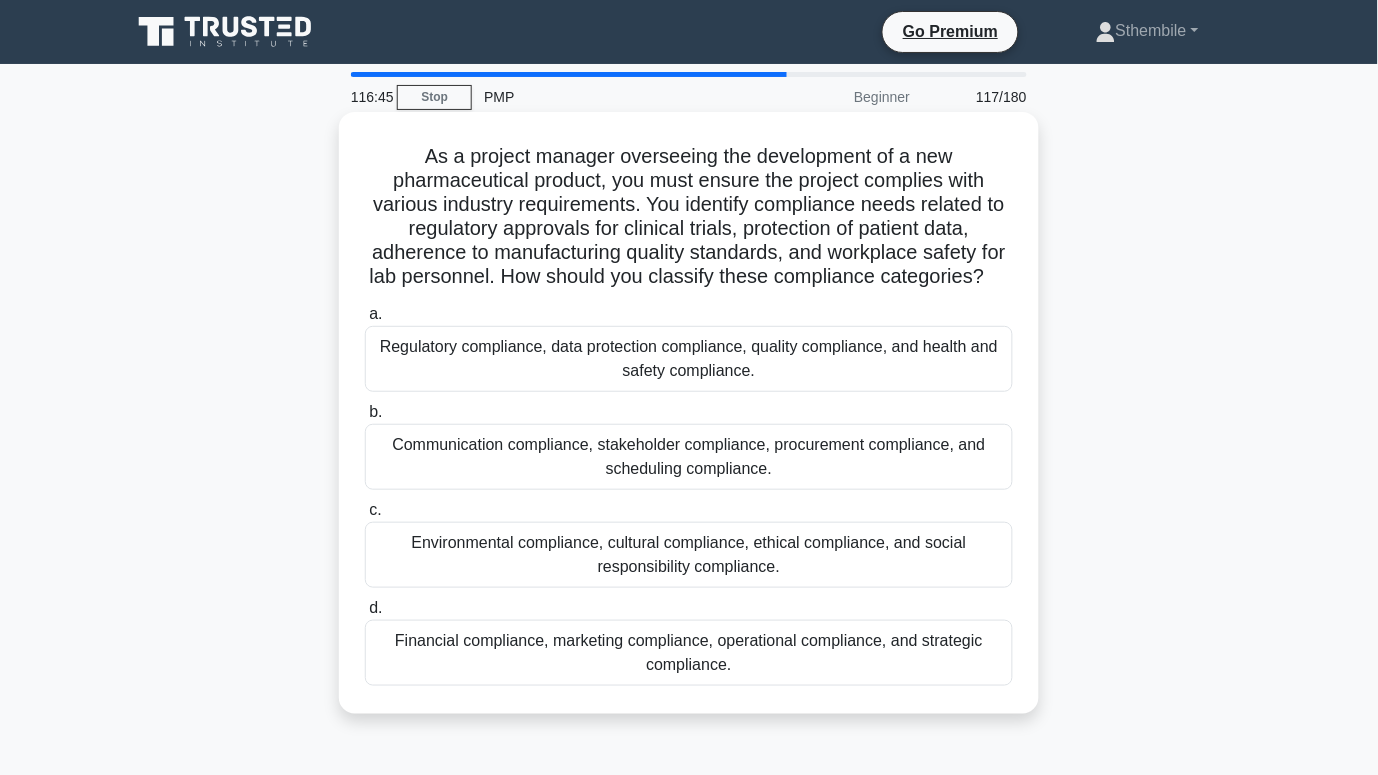 click on "Regulatory compliance, data protection compliance, quality compliance, and health and safety compliance." at bounding box center [689, 359] 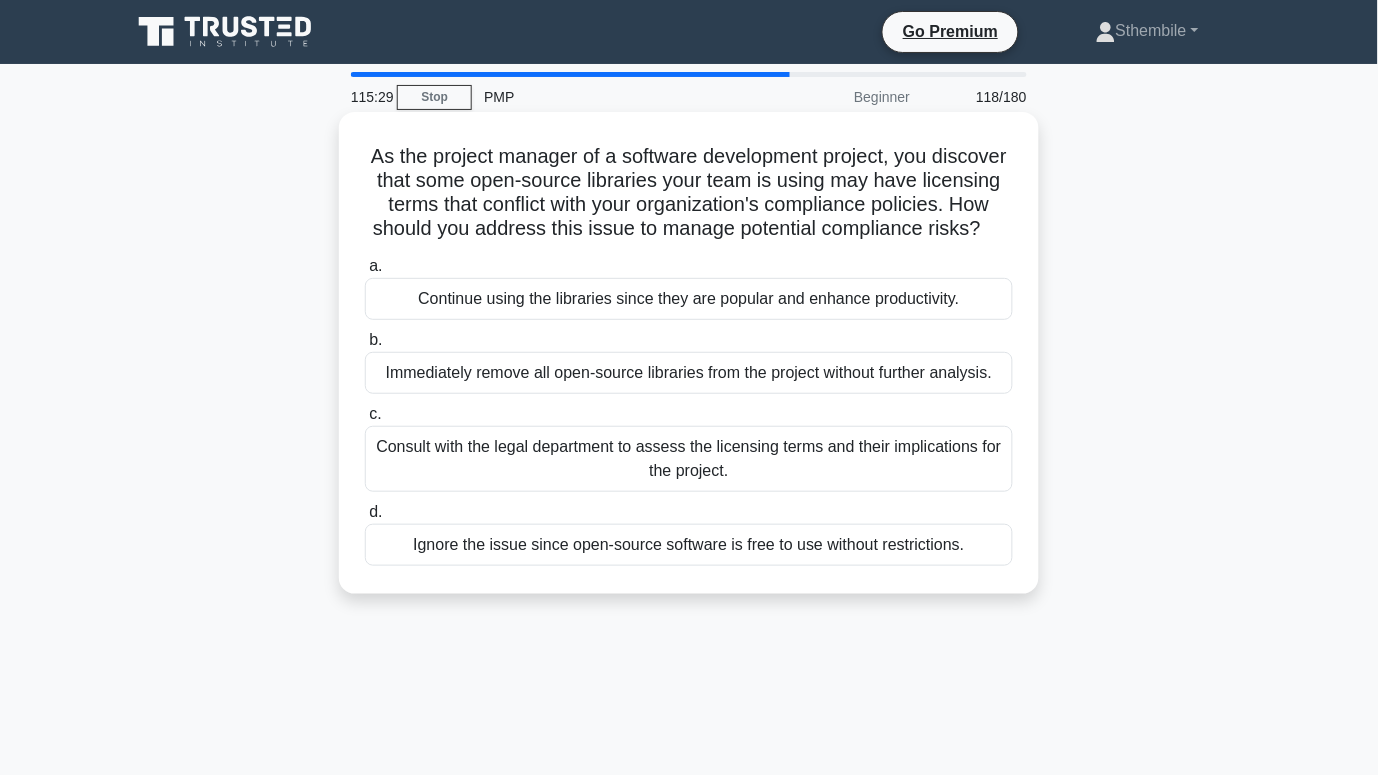 click on "Consult with the legal department to assess the licensing terms and their implications for the project." at bounding box center [689, 459] 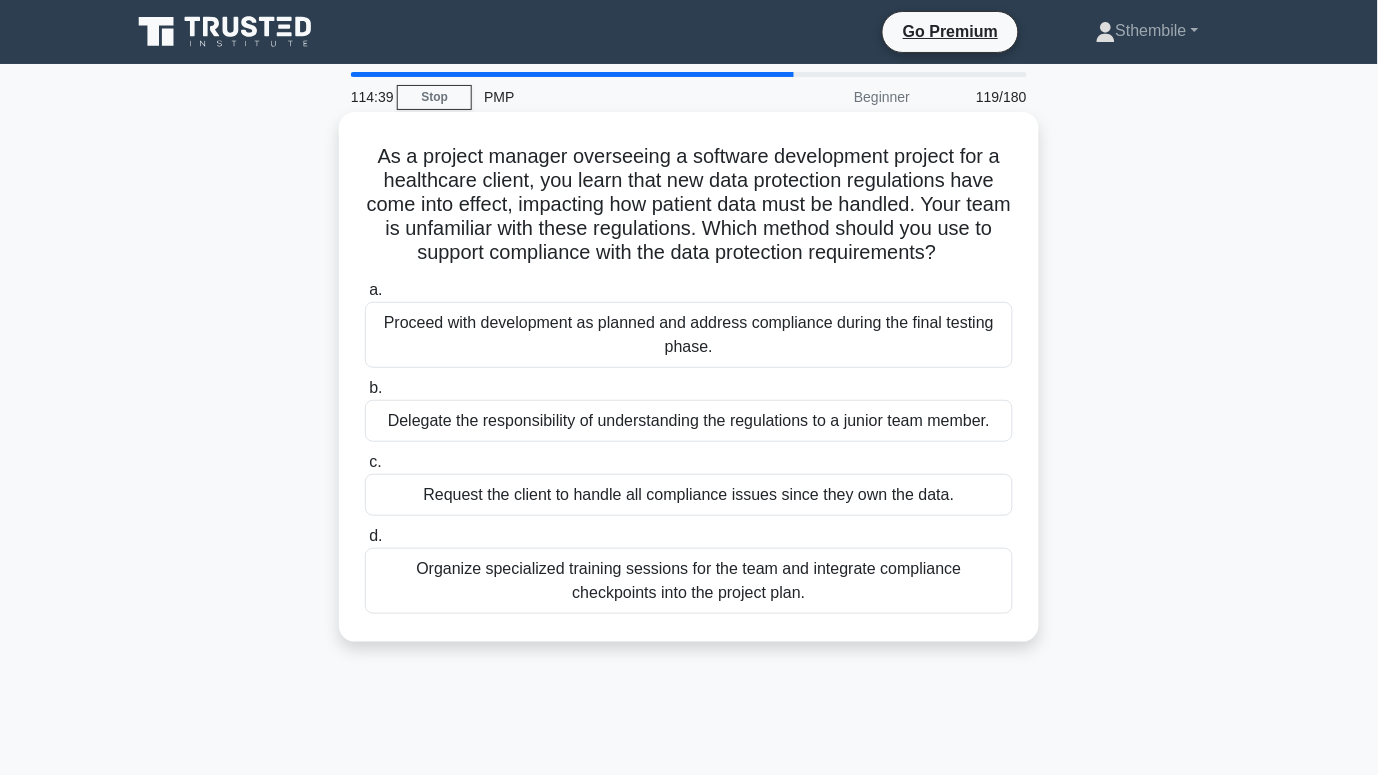 click on "Organize specialized training sessions for the team and integrate compliance checkpoints into the project plan." at bounding box center [689, 581] 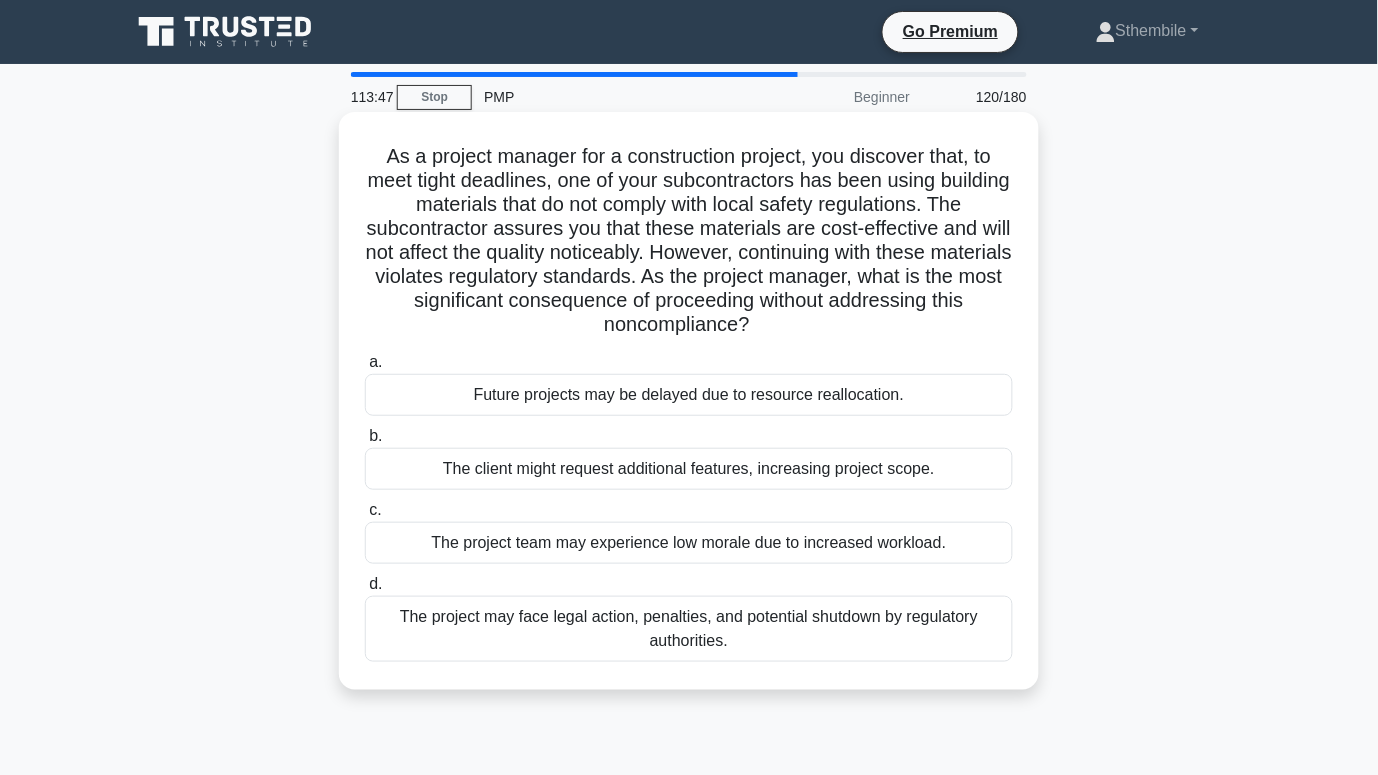 click on "Future projects may be delayed due to resource reallocation." at bounding box center [689, 395] 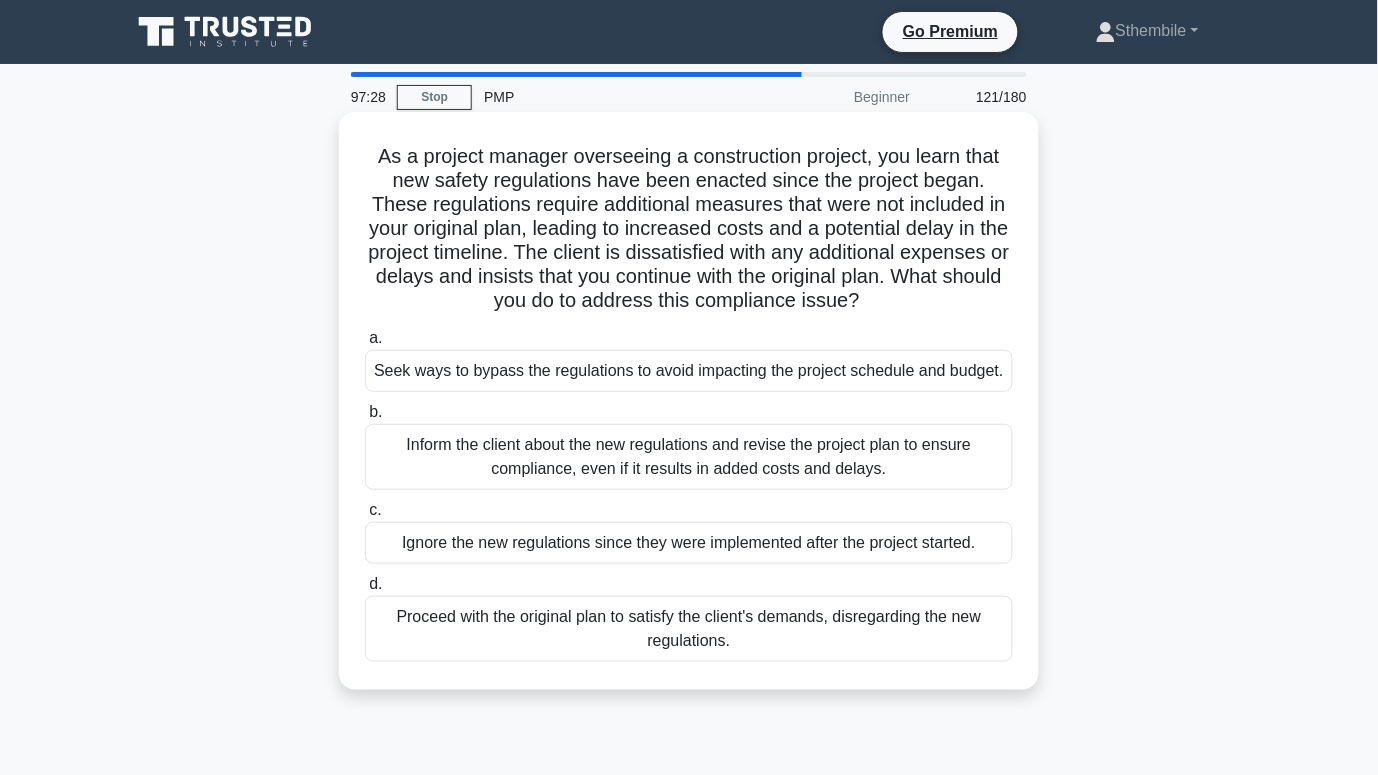 click on "b.
Inform the client about the new regulations and revise the project plan to ensure compliance, even if it results in added costs and delays." at bounding box center [689, 445] 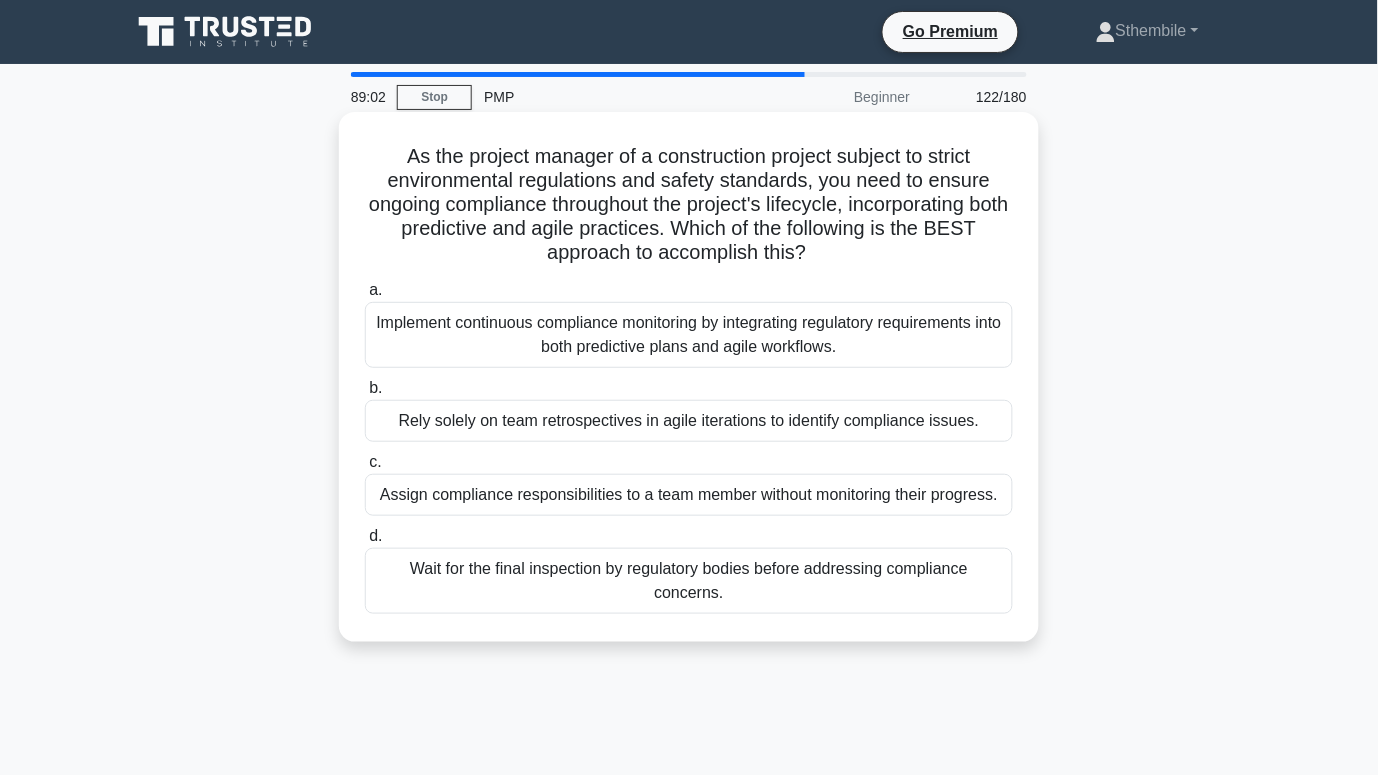 click on "Implement continuous compliance monitoring by integrating regulatory requirements into both predictive plans and agile workflows." at bounding box center (689, 335) 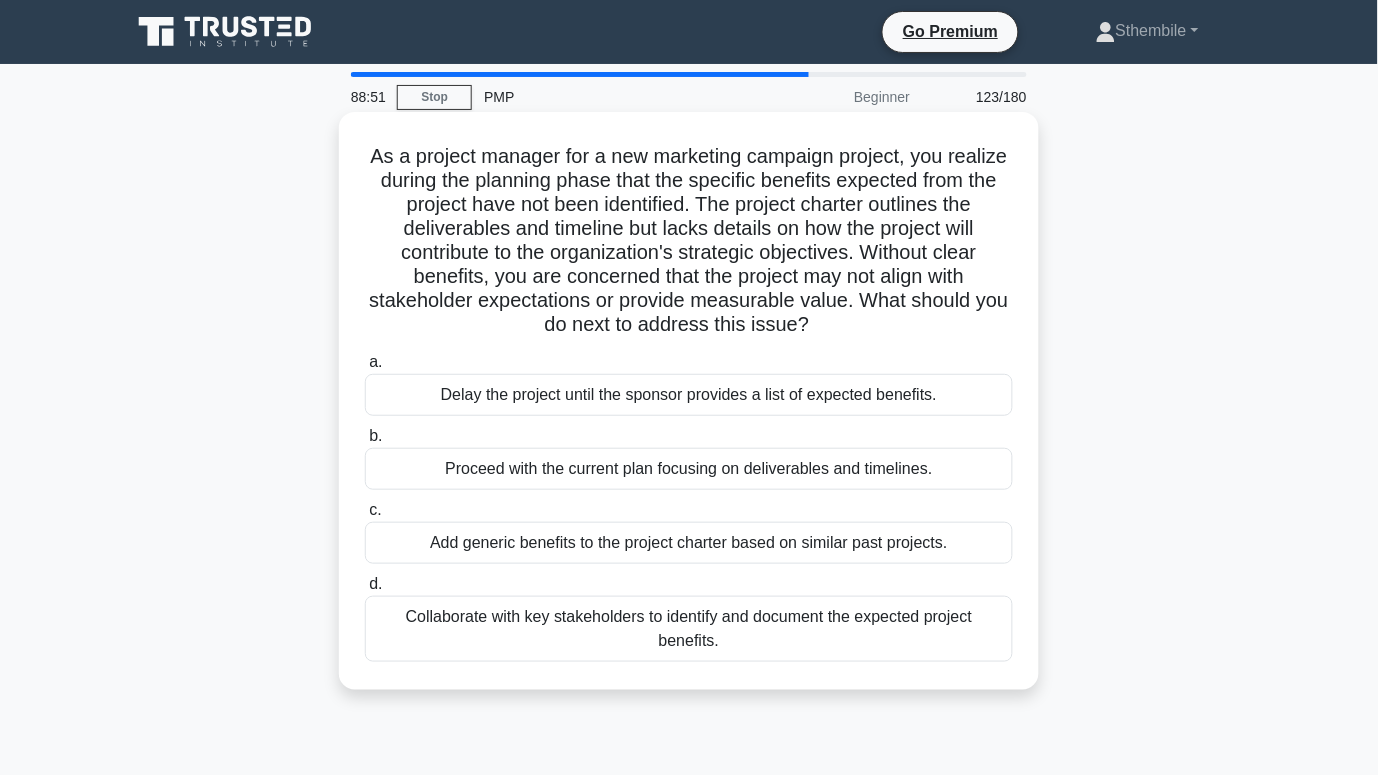 click on "Collaborate with key stakeholders to identify and document the expected project benefits." at bounding box center (689, 629) 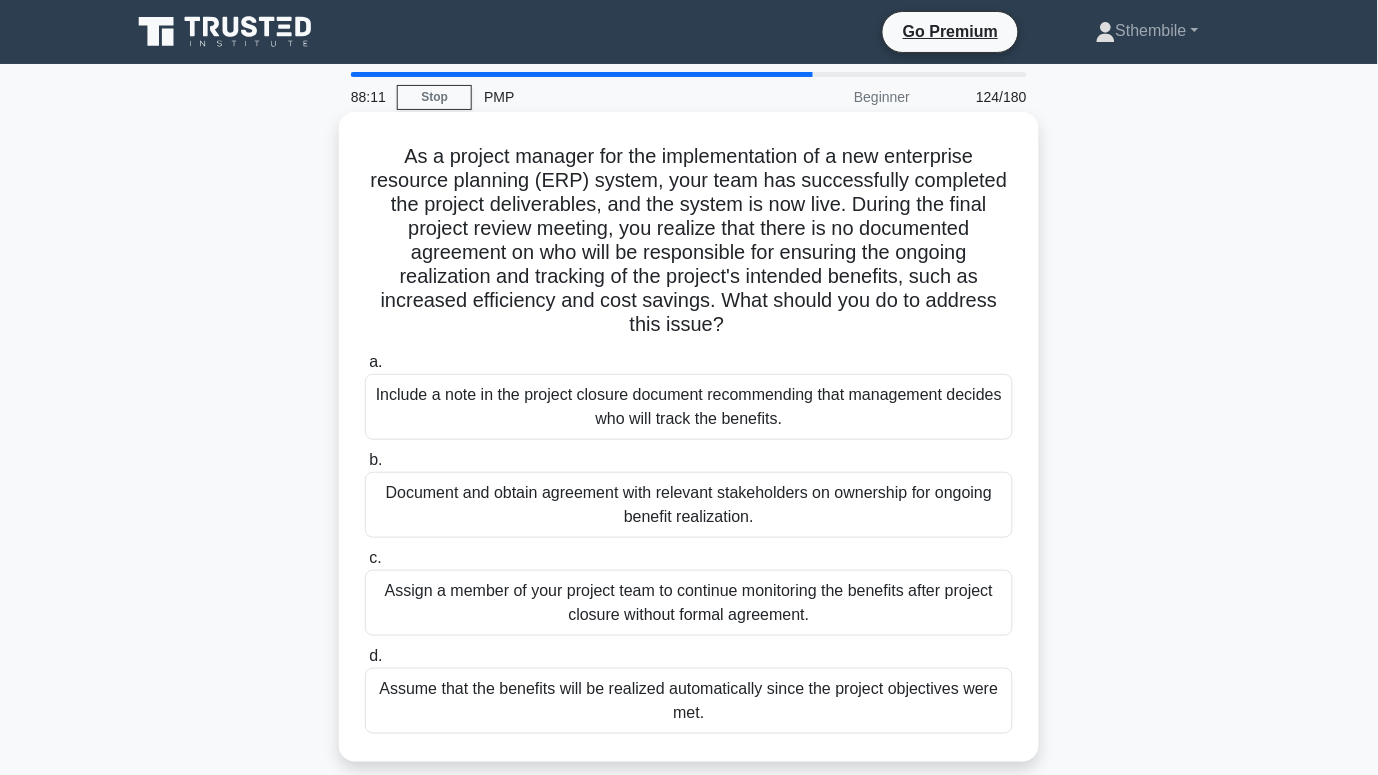 click on "Document and obtain agreement with relevant stakeholders on ownership for ongoing benefit realization." at bounding box center [689, 505] 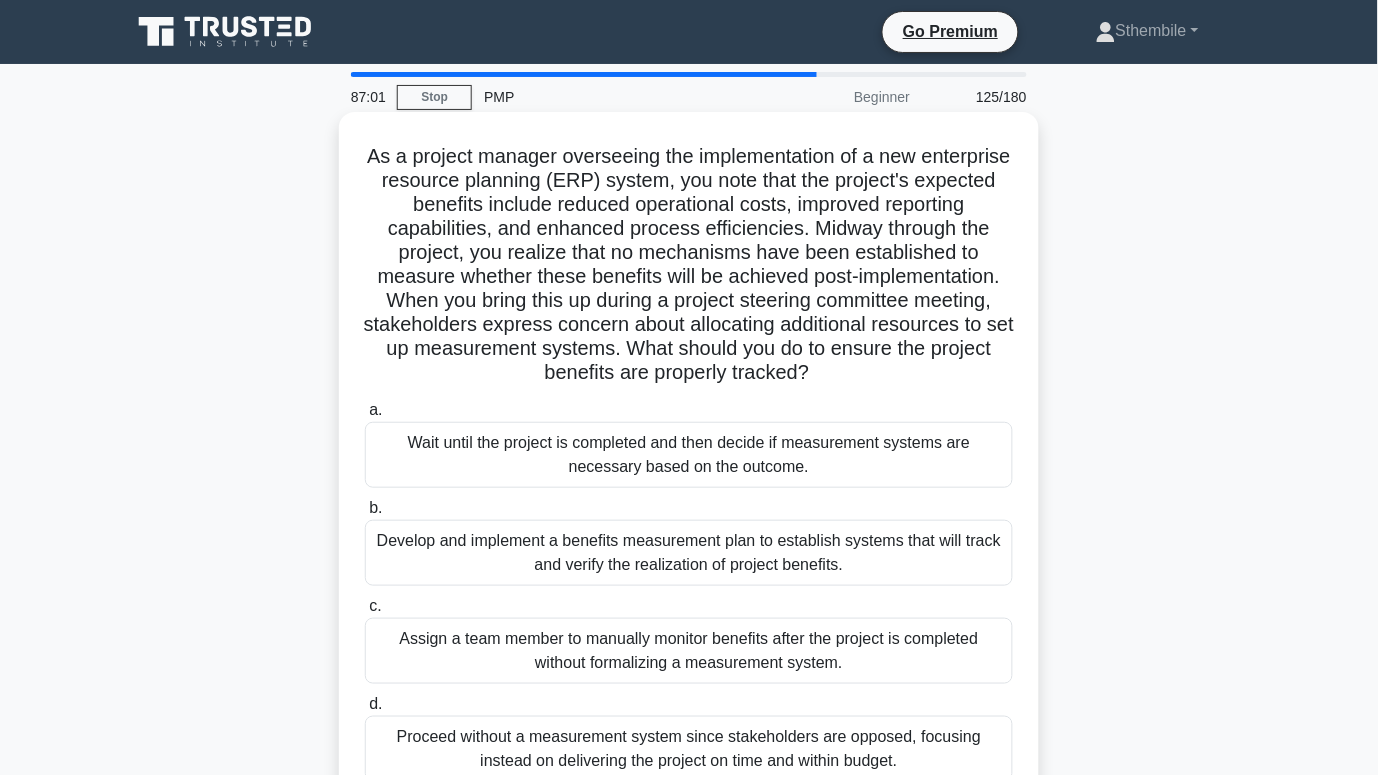 click on "Develop and implement a benefits measurement plan to establish systems that will track and verify the realization of project benefits." at bounding box center (689, 553) 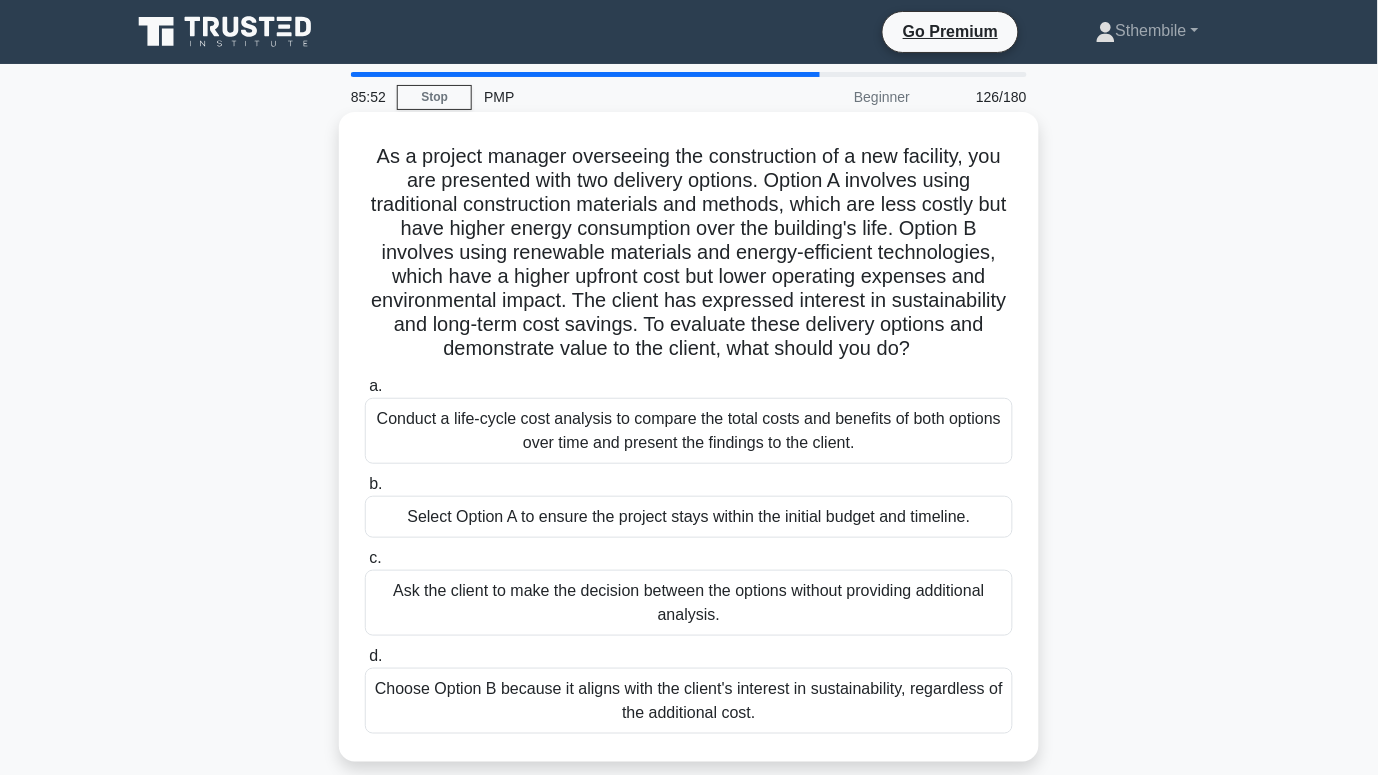 click on "Conduct a life-cycle cost analysis to compare the total costs and benefits of both options over time and present the findings to the client." at bounding box center (689, 431) 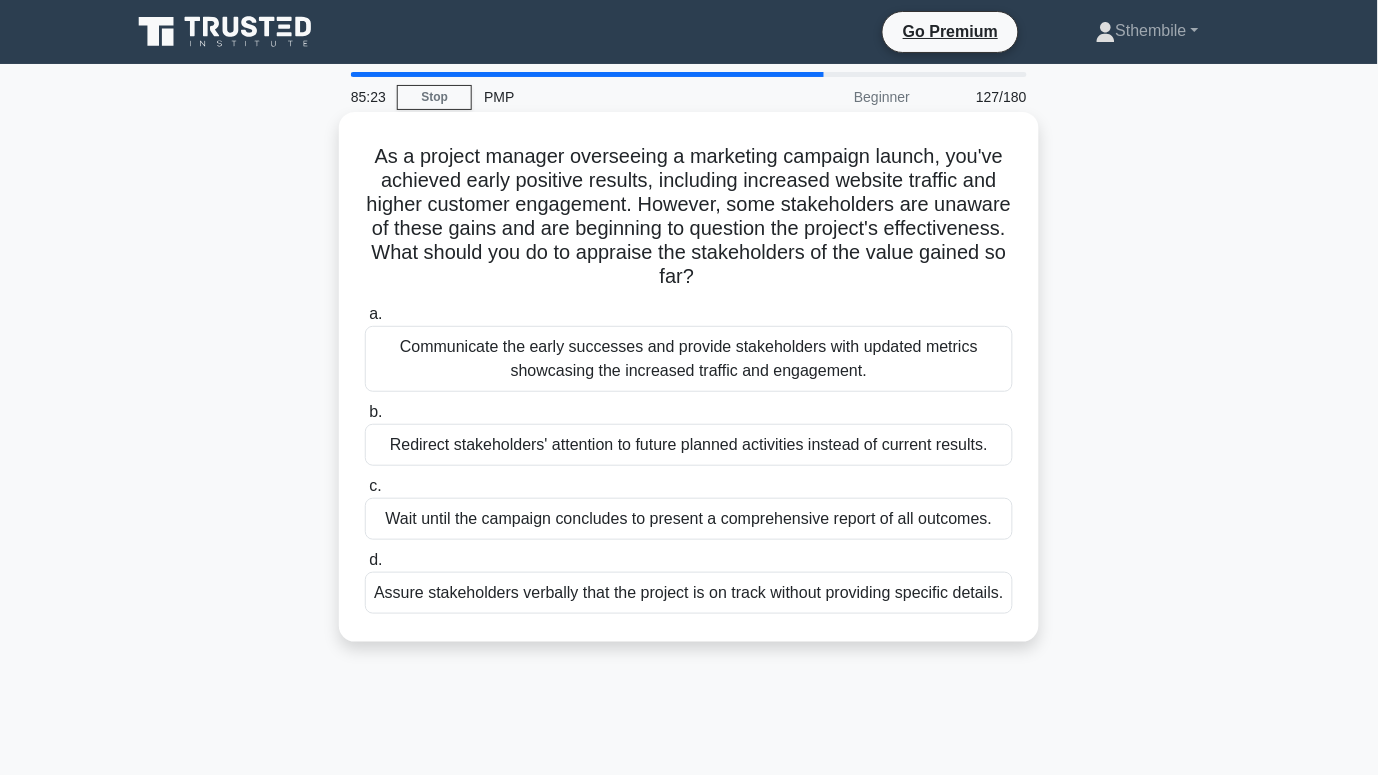 click on "Communicate the early successes and provide stakeholders with updated metrics showcasing the increased traffic and engagement." at bounding box center (689, 359) 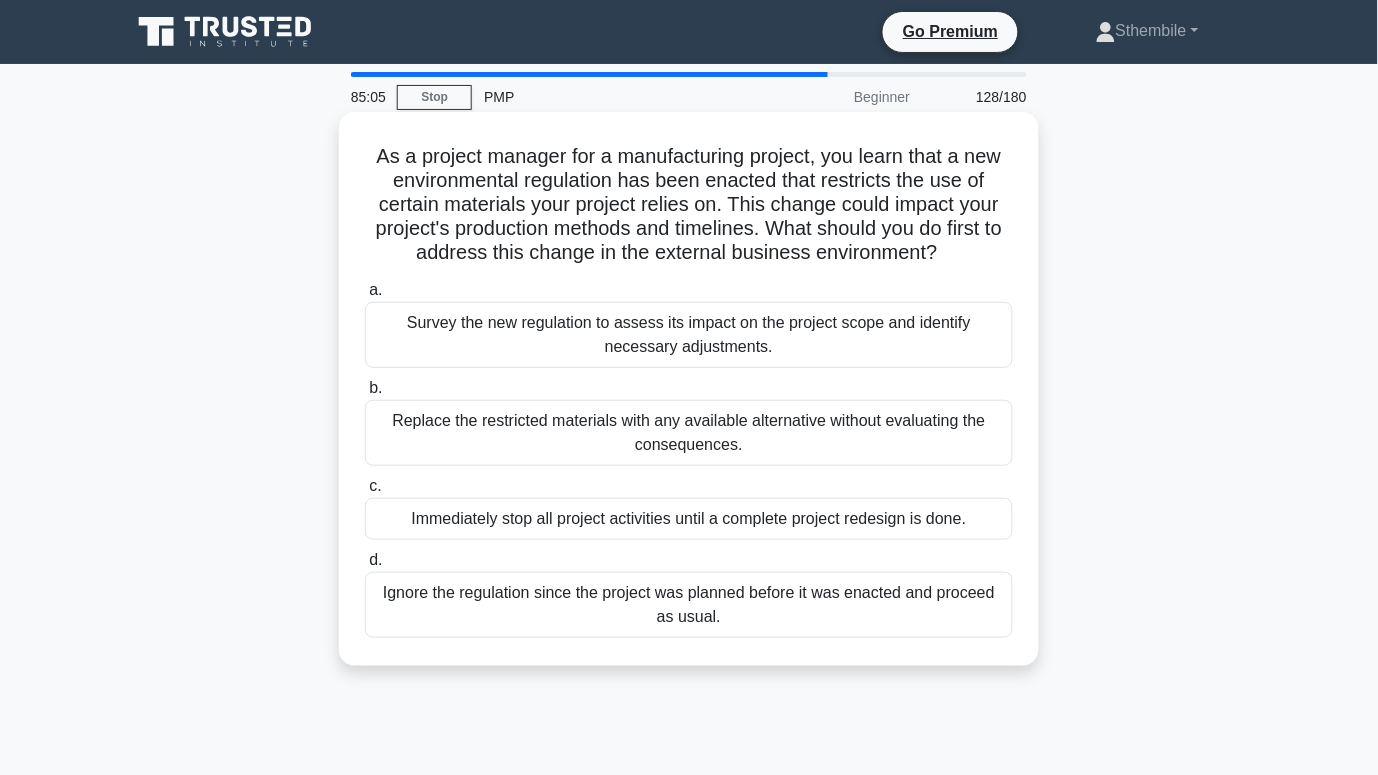 click on "Survey the new regulation to assess its impact on the project scope and identify necessary adjustments." at bounding box center [689, 335] 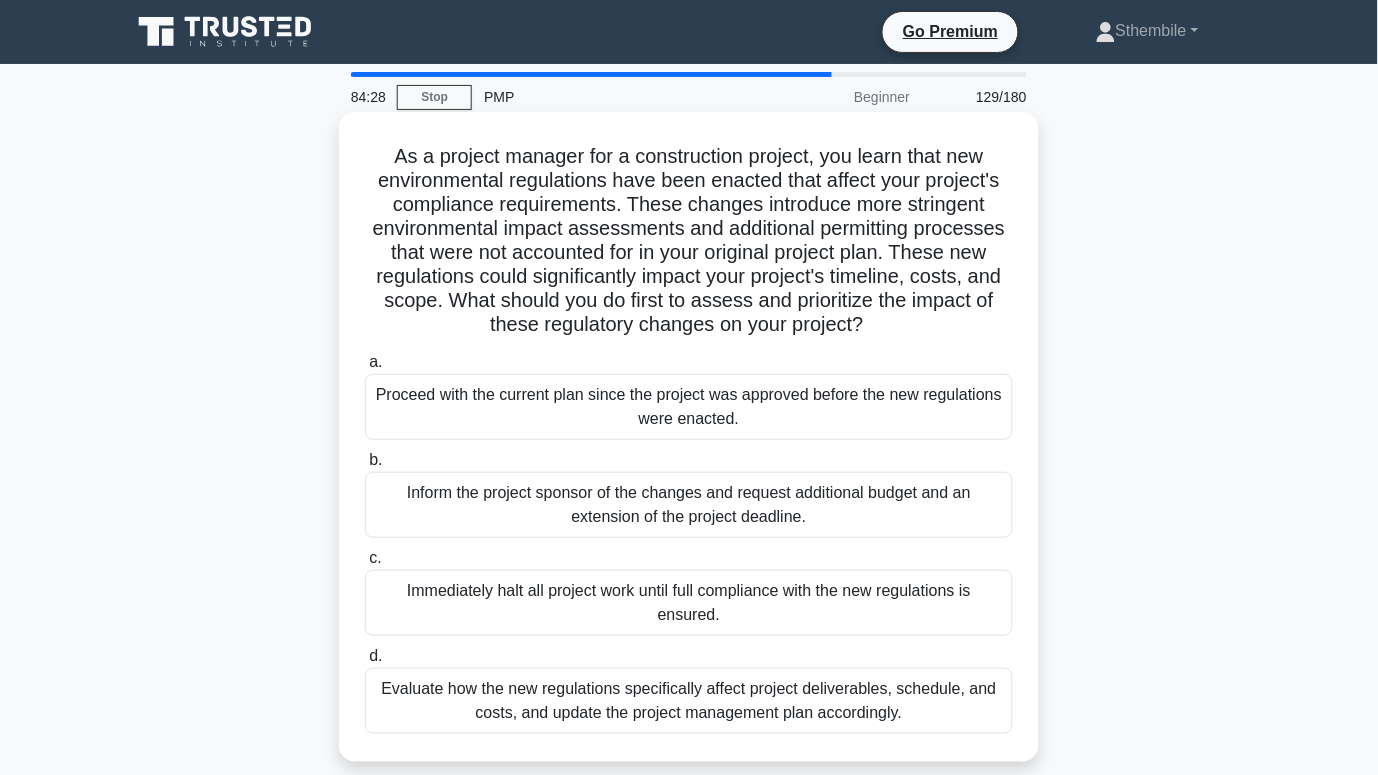 click on "Evaluate how the new regulations specifically affect project deliverables, schedule, and costs, and update the project management plan accordingly." at bounding box center [689, 701] 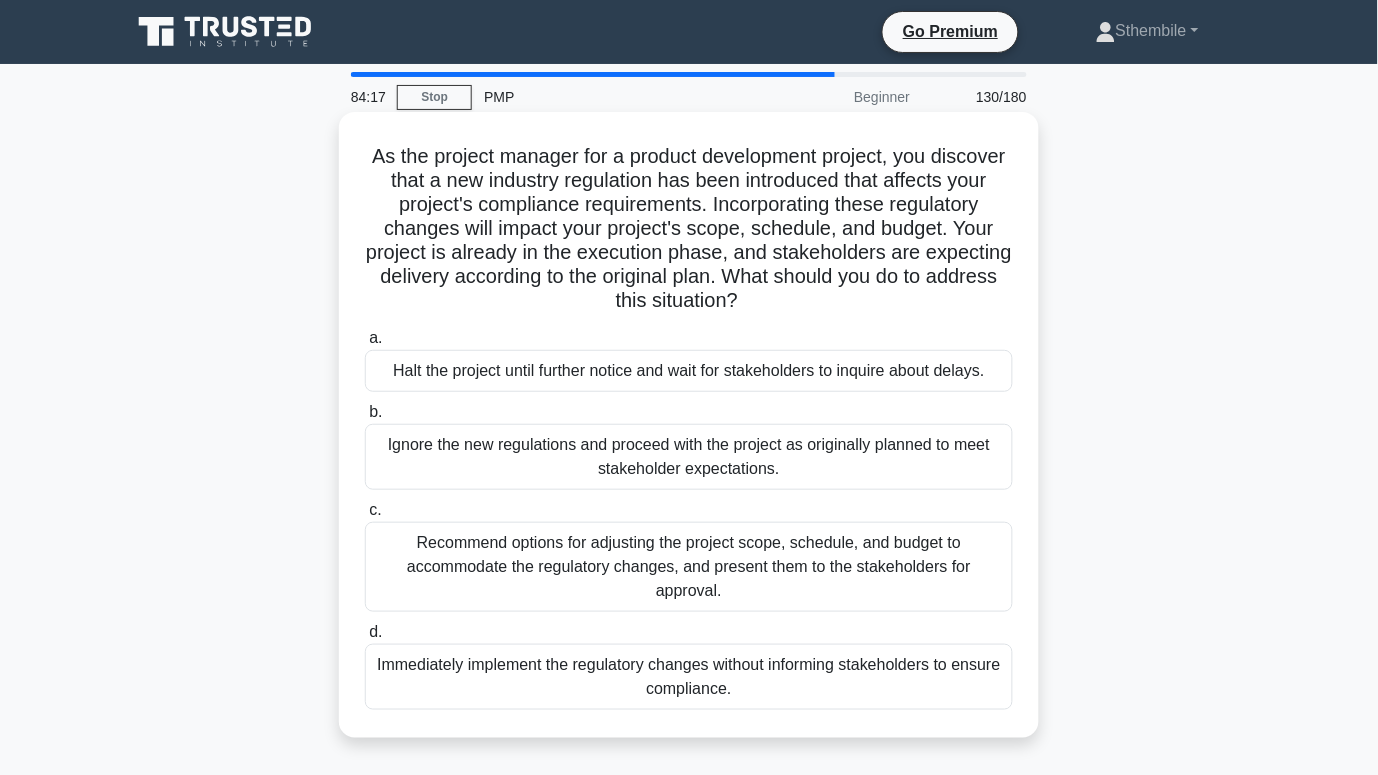 click on "Recommend options for adjusting the project scope, schedule, and budget to accommodate the regulatory changes, and present them to the stakeholders for approval." at bounding box center (689, 567) 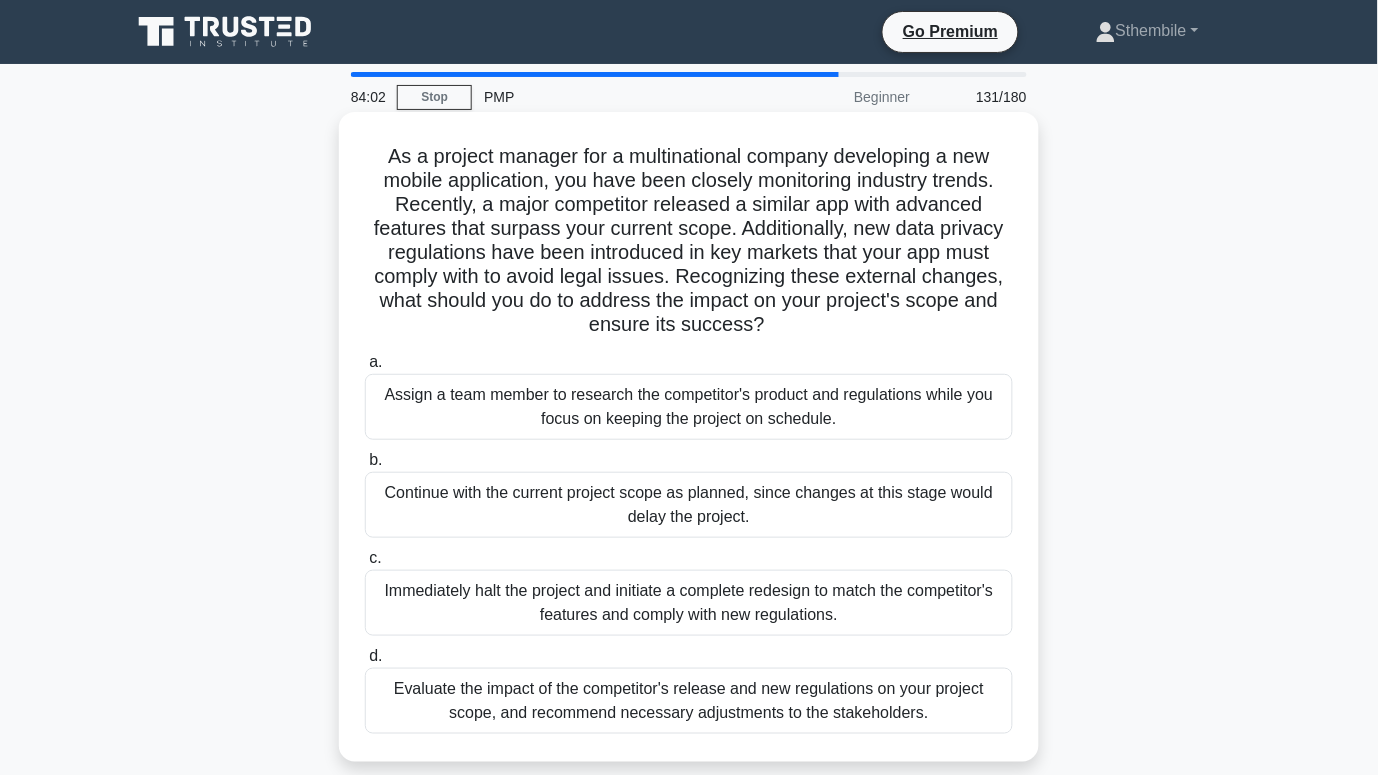 click on "Evaluate the impact of the competitor's release and new regulations on your project scope, and recommend necessary adjustments to the stakeholders." at bounding box center (689, 701) 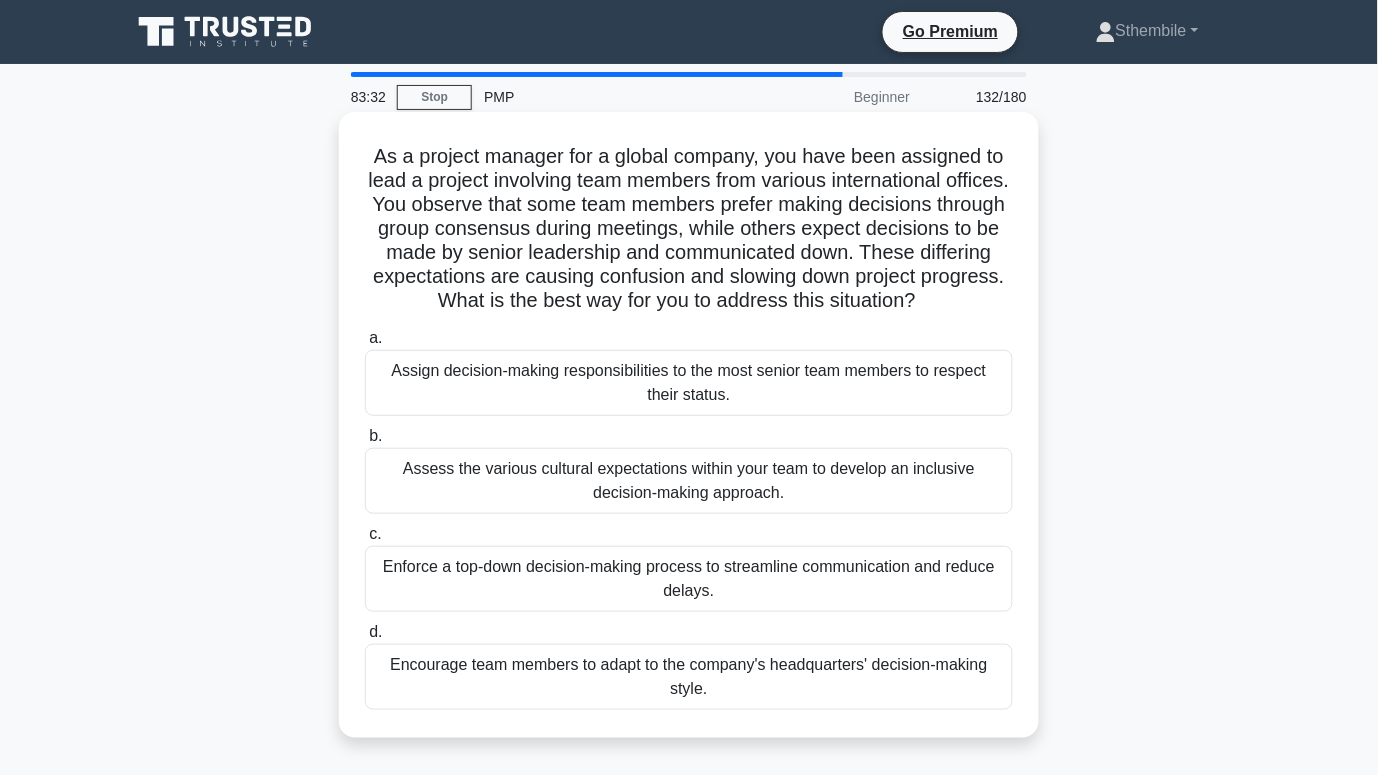 click on "Assess the various cultural expectations within your team to develop an inclusive decision-making approach." at bounding box center [689, 481] 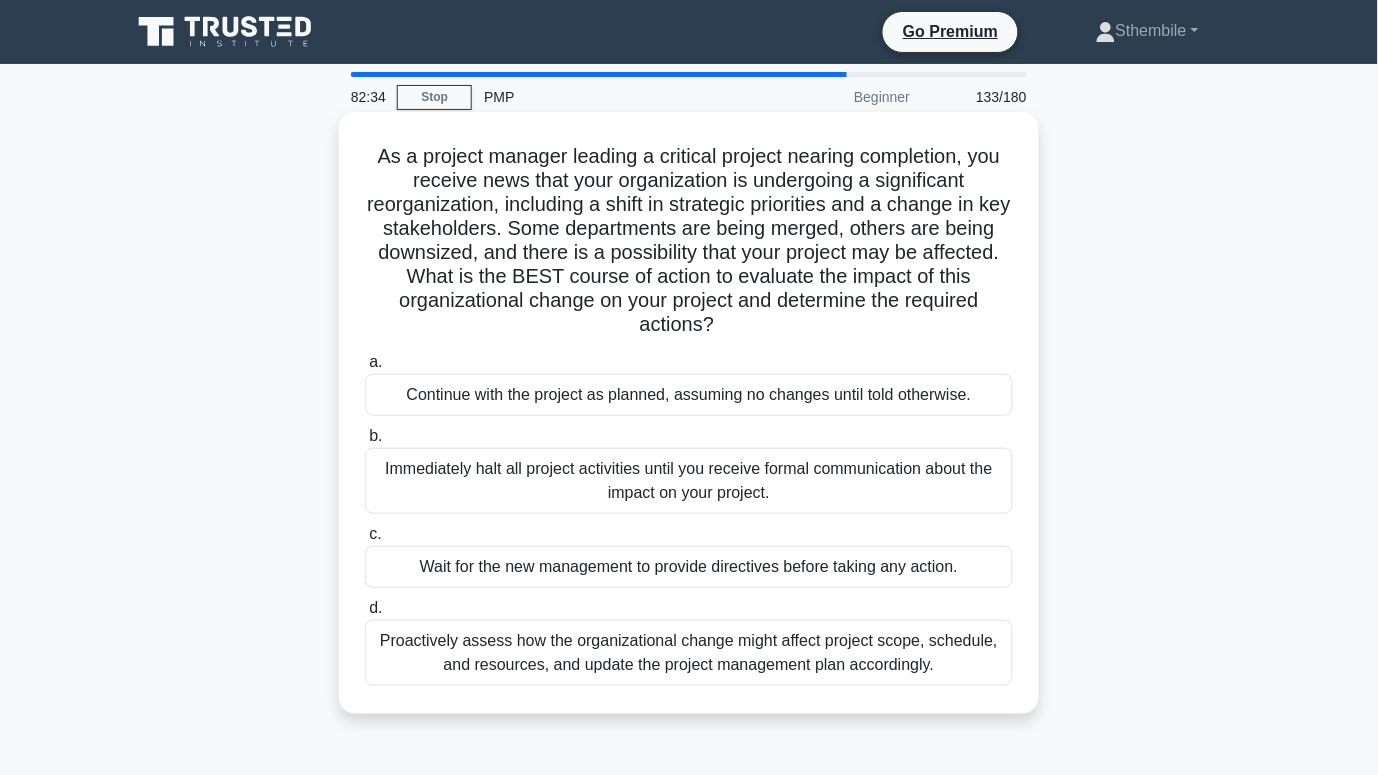 click on "Proactively assess how the organizational change might affect project scope, schedule, and resources, and update the project management plan accordingly." at bounding box center (689, 653) 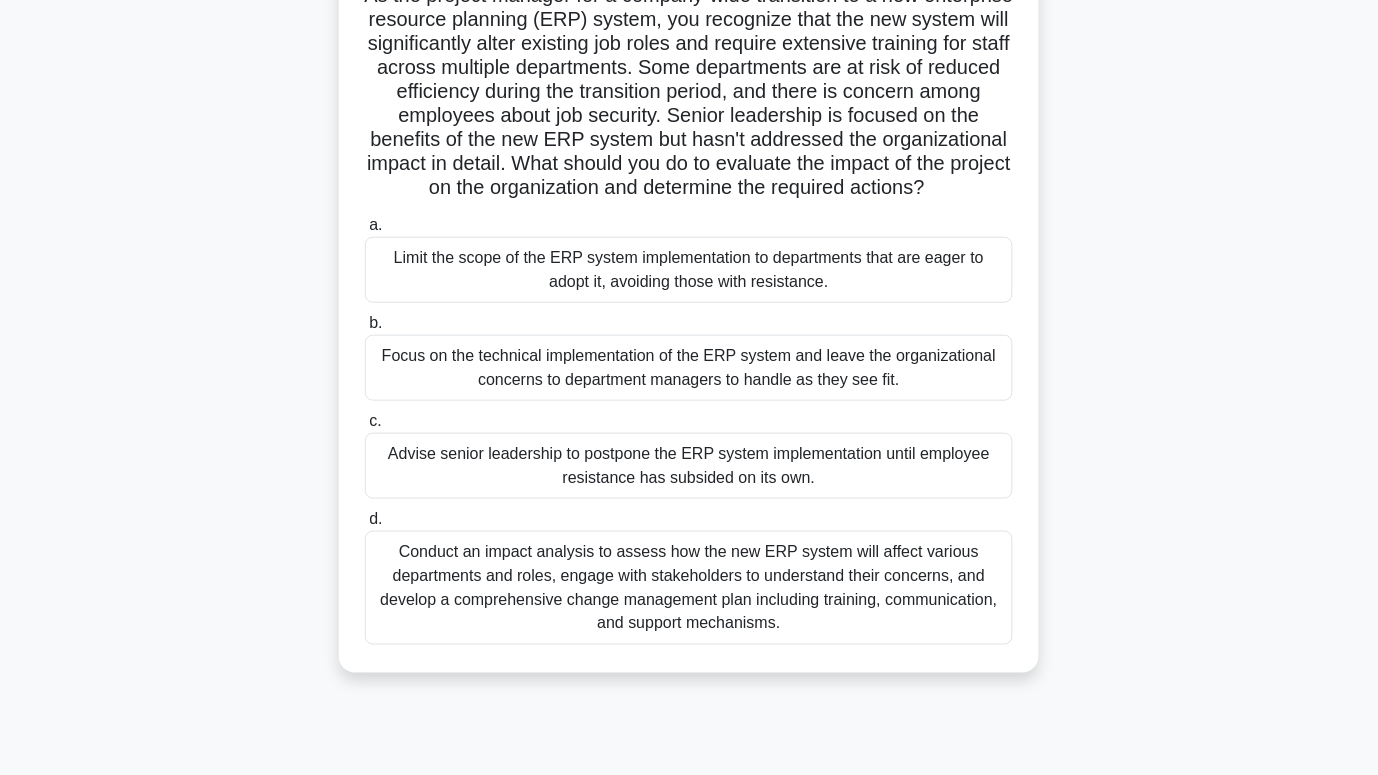 scroll, scrollTop: 176, scrollLeft: 0, axis: vertical 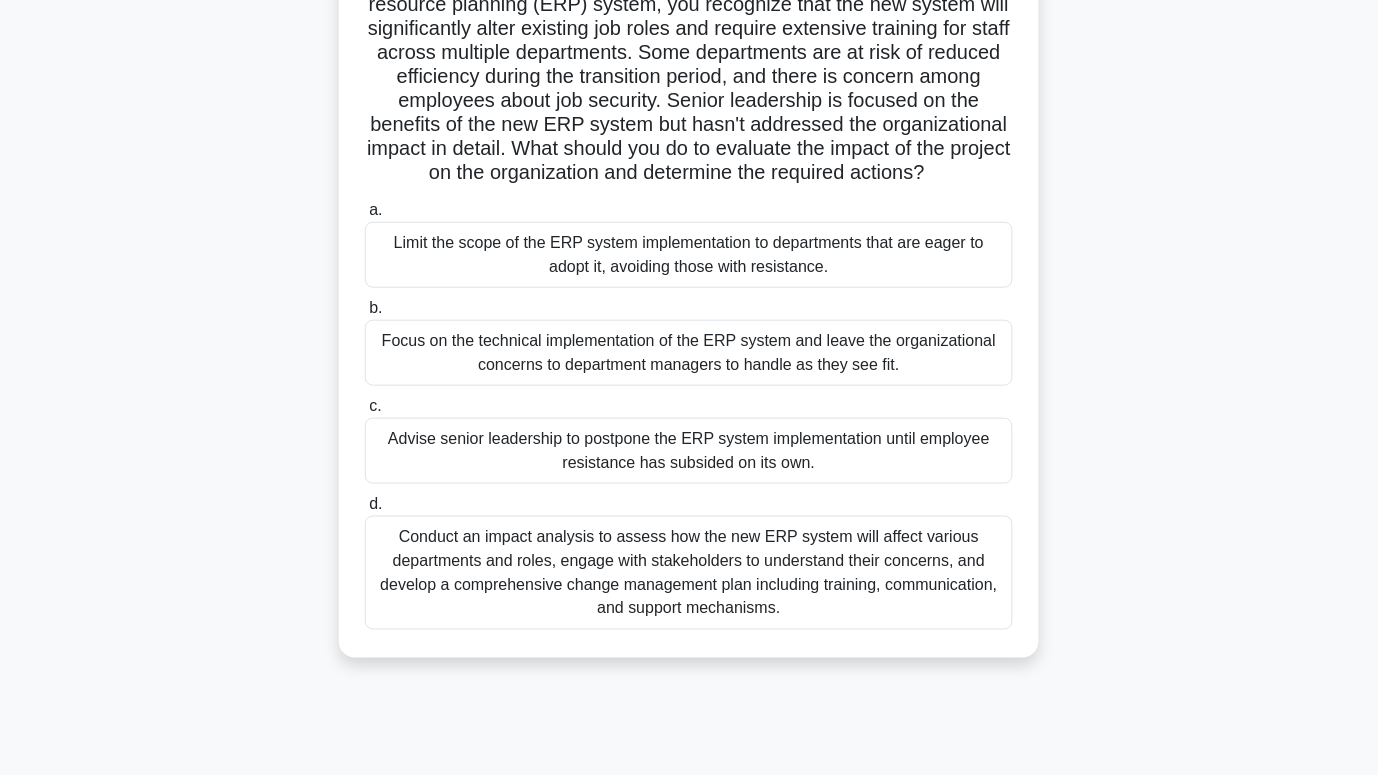 click on "Conduct an impact analysis to assess how the new ERP system will affect various departments and roles, engage with stakeholders to understand their concerns, and develop a comprehensive change management plan including training, communication, and support mechanisms." at bounding box center [689, 573] 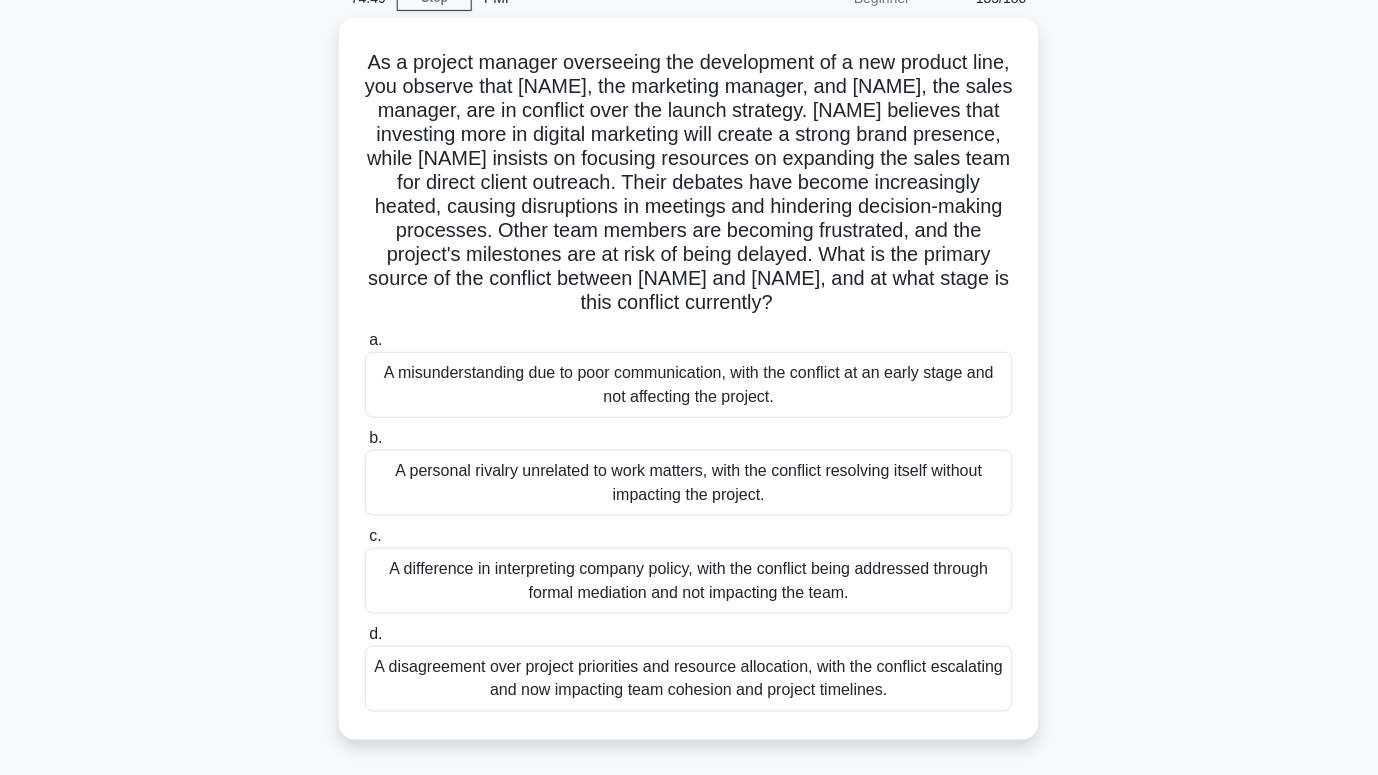 scroll, scrollTop: 102, scrollLeft: 0, axis: vertical 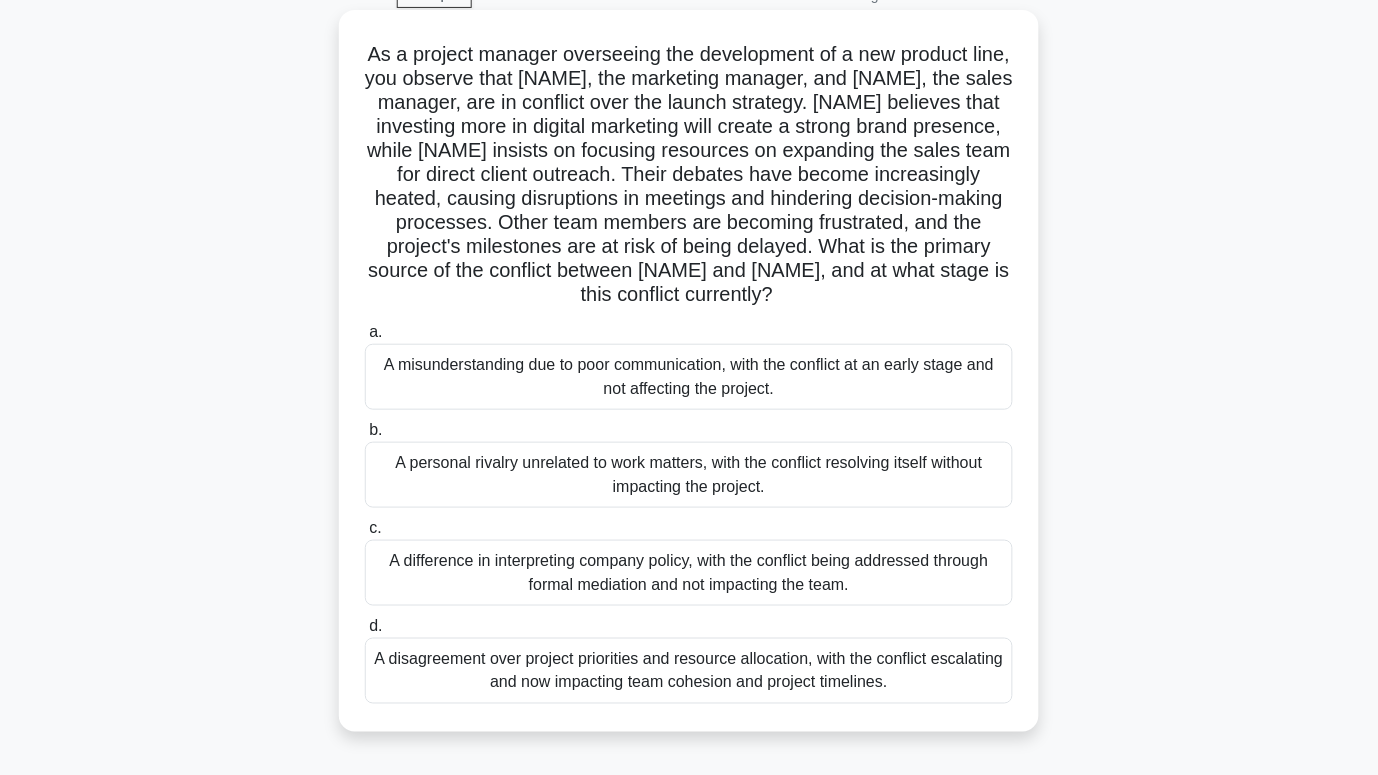 click on "A disagreement over project priorities and resource allocation, with the conflict escalating and now impacting team cohesion and project timelines." at bounding box center [689, 671] 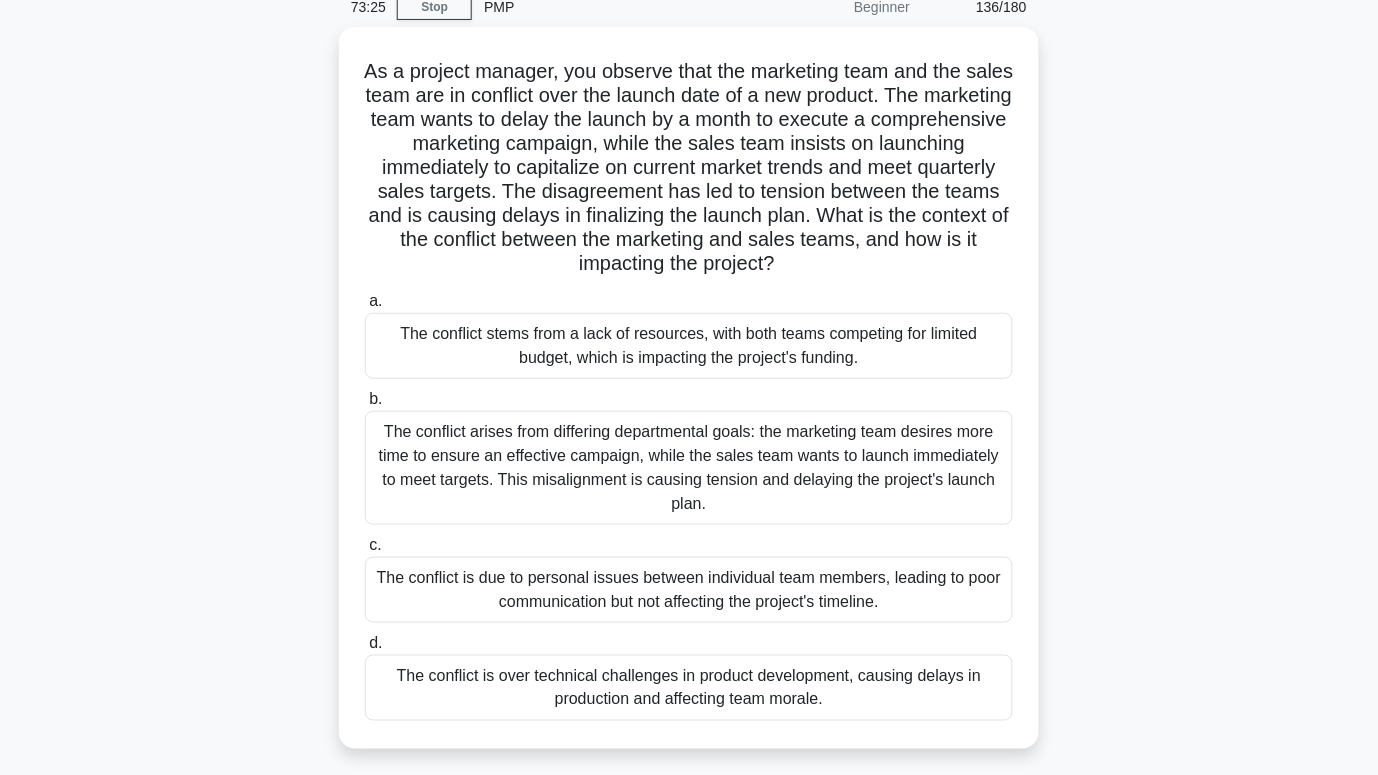 scroll, scrollTop: 94, scrollLeft: 0, axis: vertical 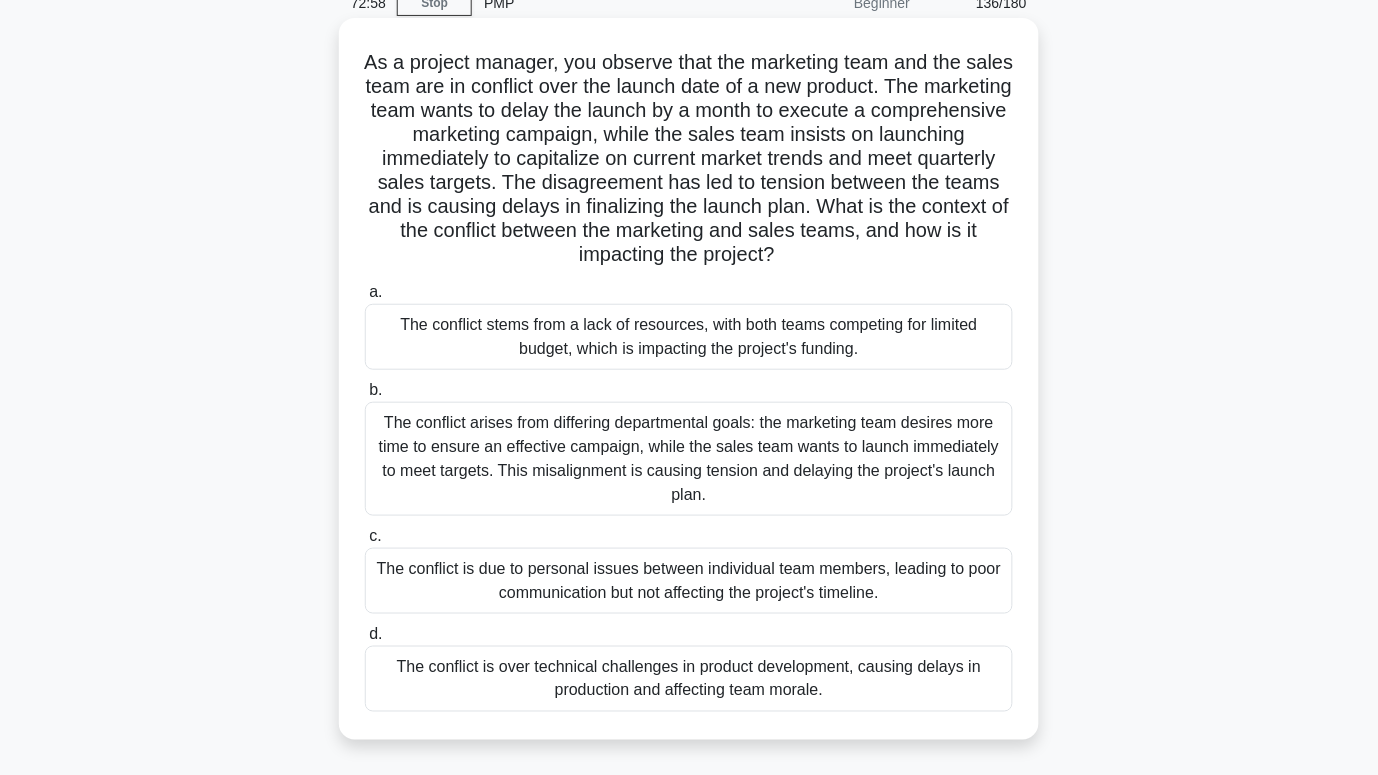 click on "The conflict arises from differing departmental goals: the marketing team desires more time to ensure an effective campaign, while the sales team wants to launch immediately to meet targets. This misalignment is causing tension and delaying the project's launch plan." at bounding box center (689, 459) 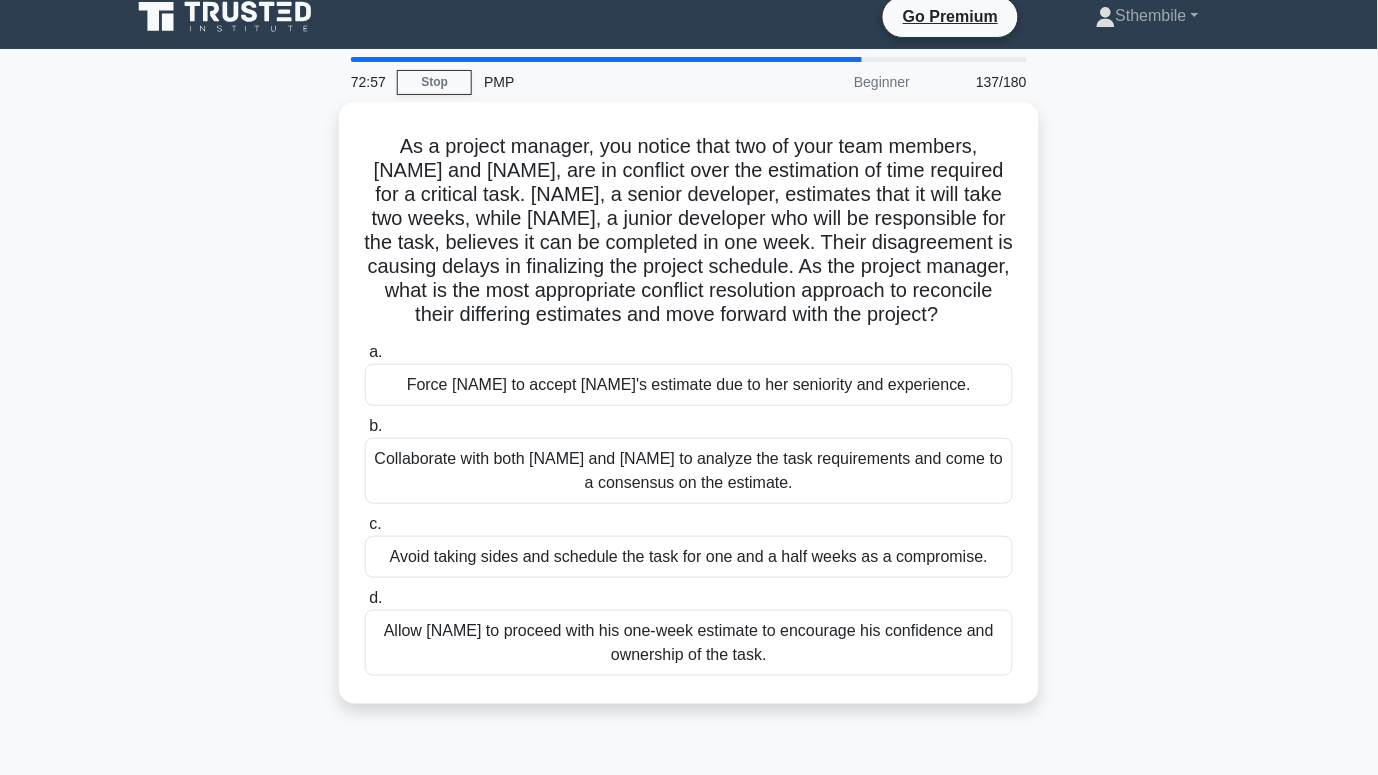 scroll, scrollTop: 0, scrollLeft: 0, axis: both 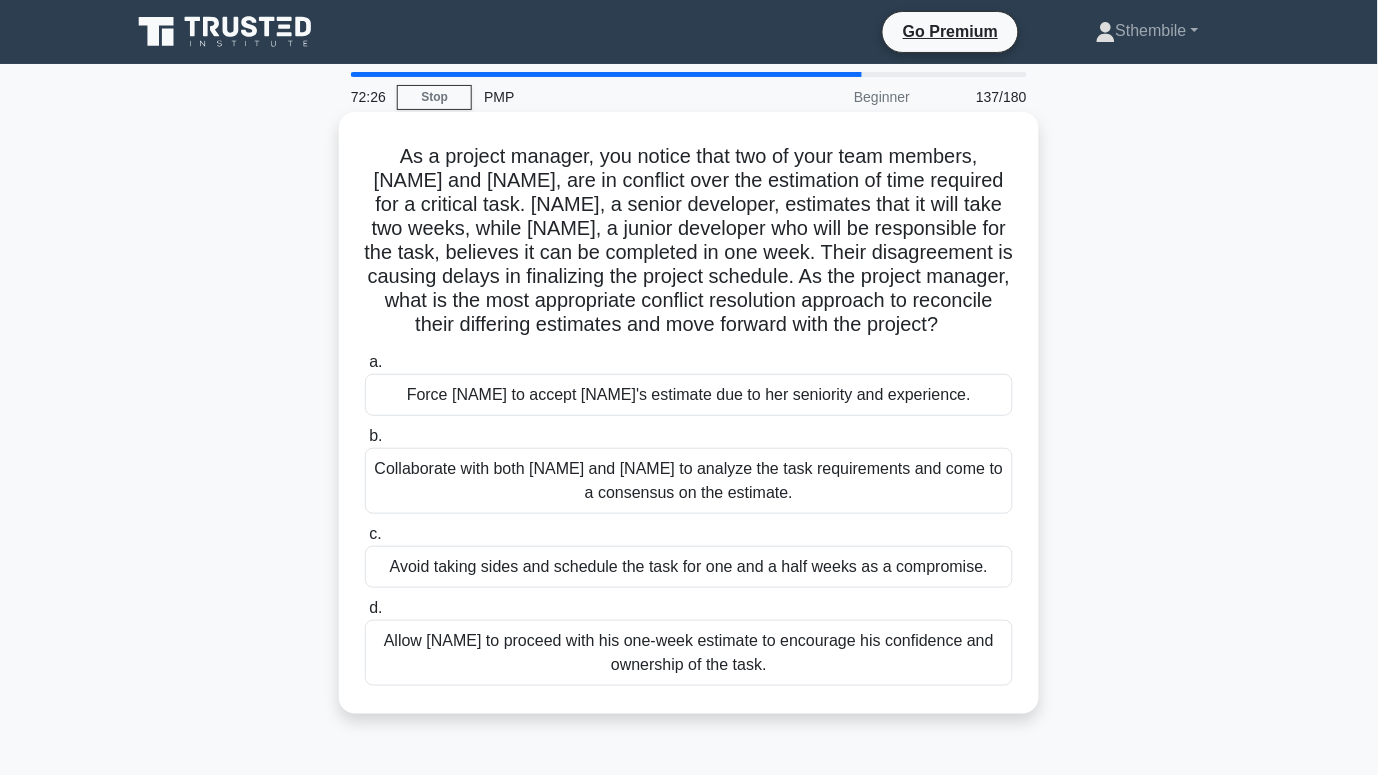 click on "Collaborate with both Emily and Raj to analyze the task requirements and come to a consensus on the estimate." at bounding box center [689, 481] 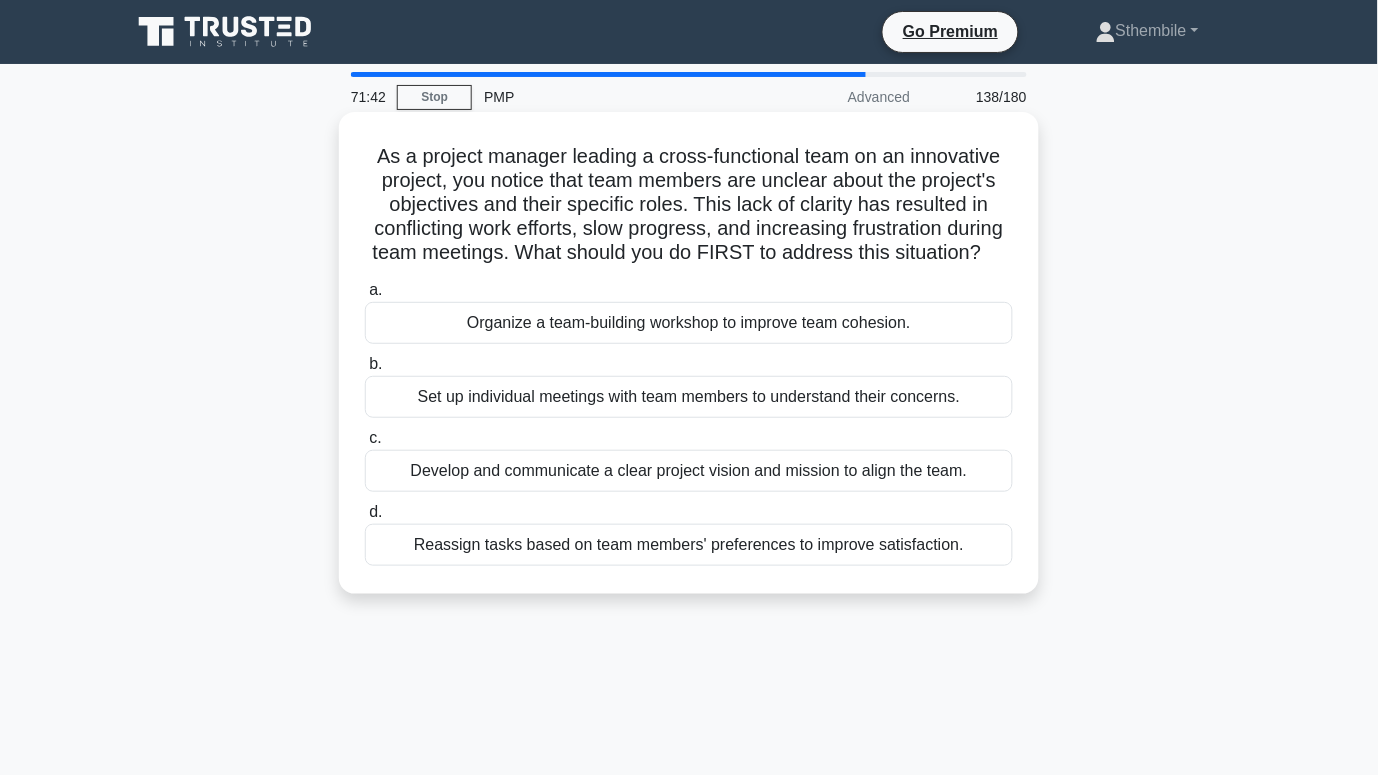 click on "Develop and communicate a clear project vision and mission to align the team." at bounding box center [689, 471] 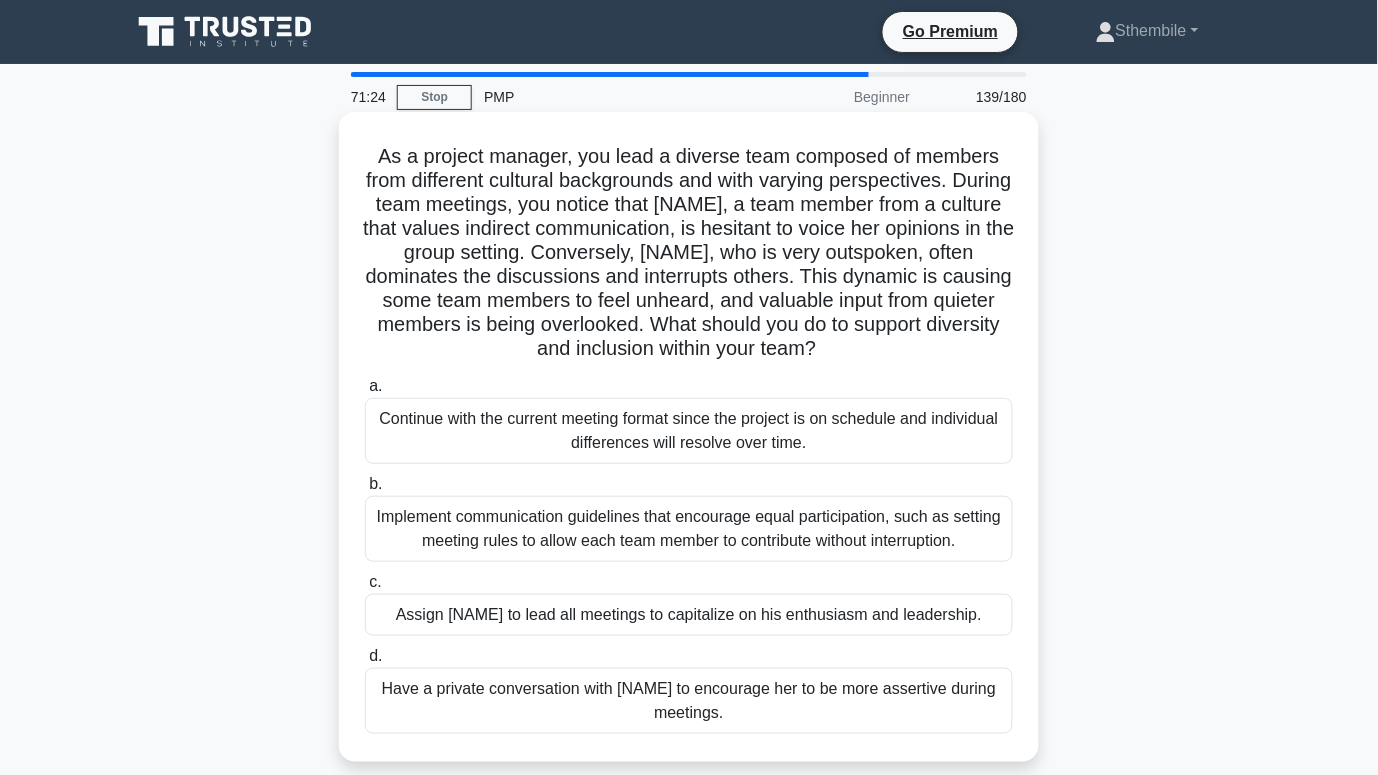 click on "Implement communication guidelines that encourage equal participation, such as setting meeting rules to allow each team member to contribute without interruption." at bounding box center [689, 529] 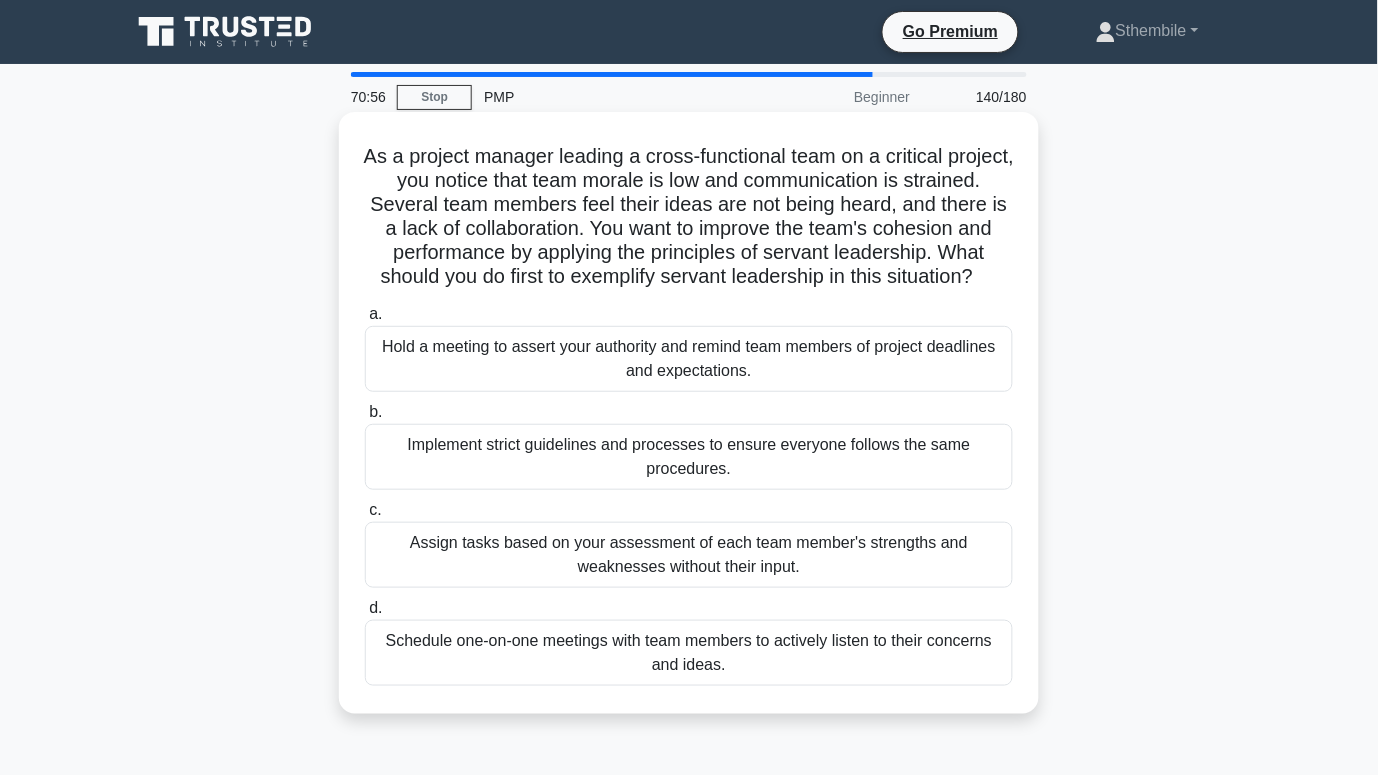 click on "Schedule one-on-one meetings with team members to actively listen to their concerns and ideas." at bounding box center (689, 653) 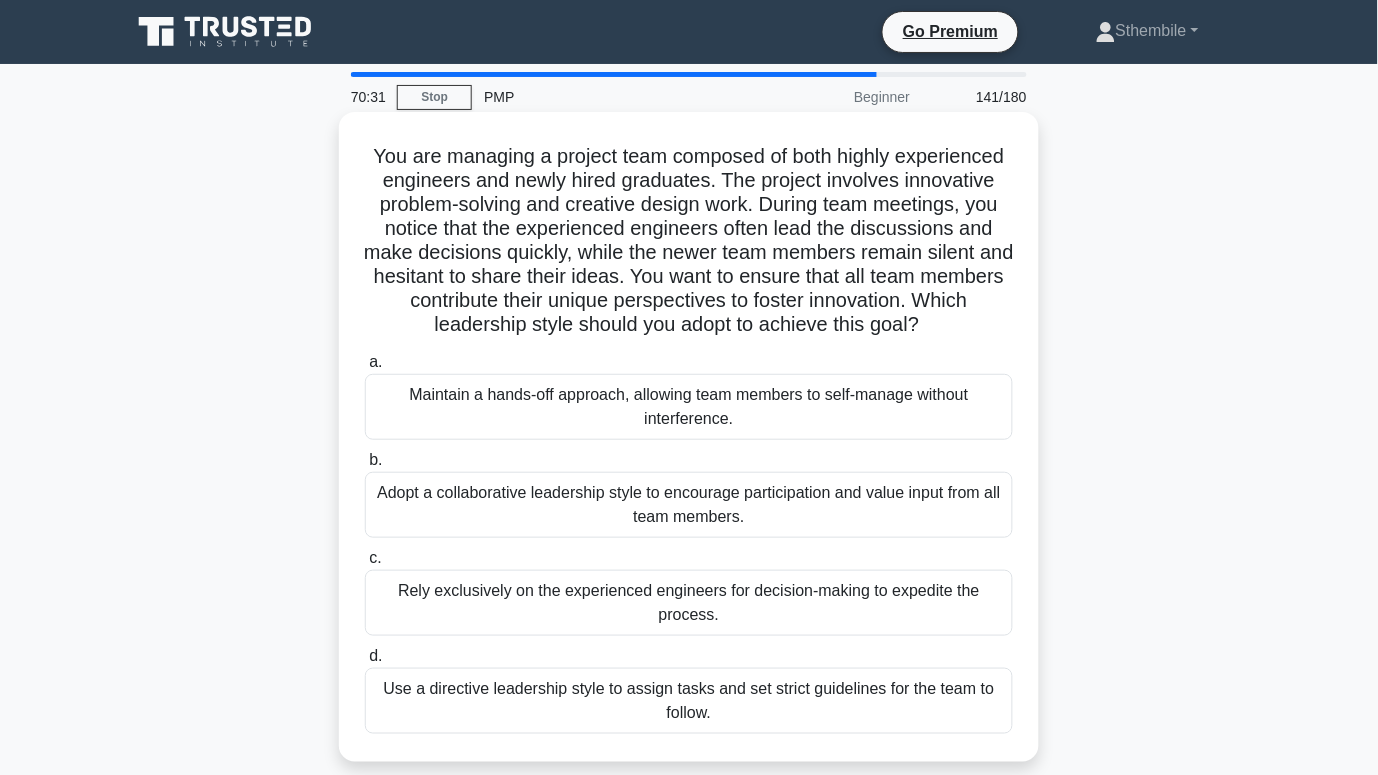 click on "Adopt a collaborative leadership style to encourage participation and value input from all team members." at bounding box center [689, 505] 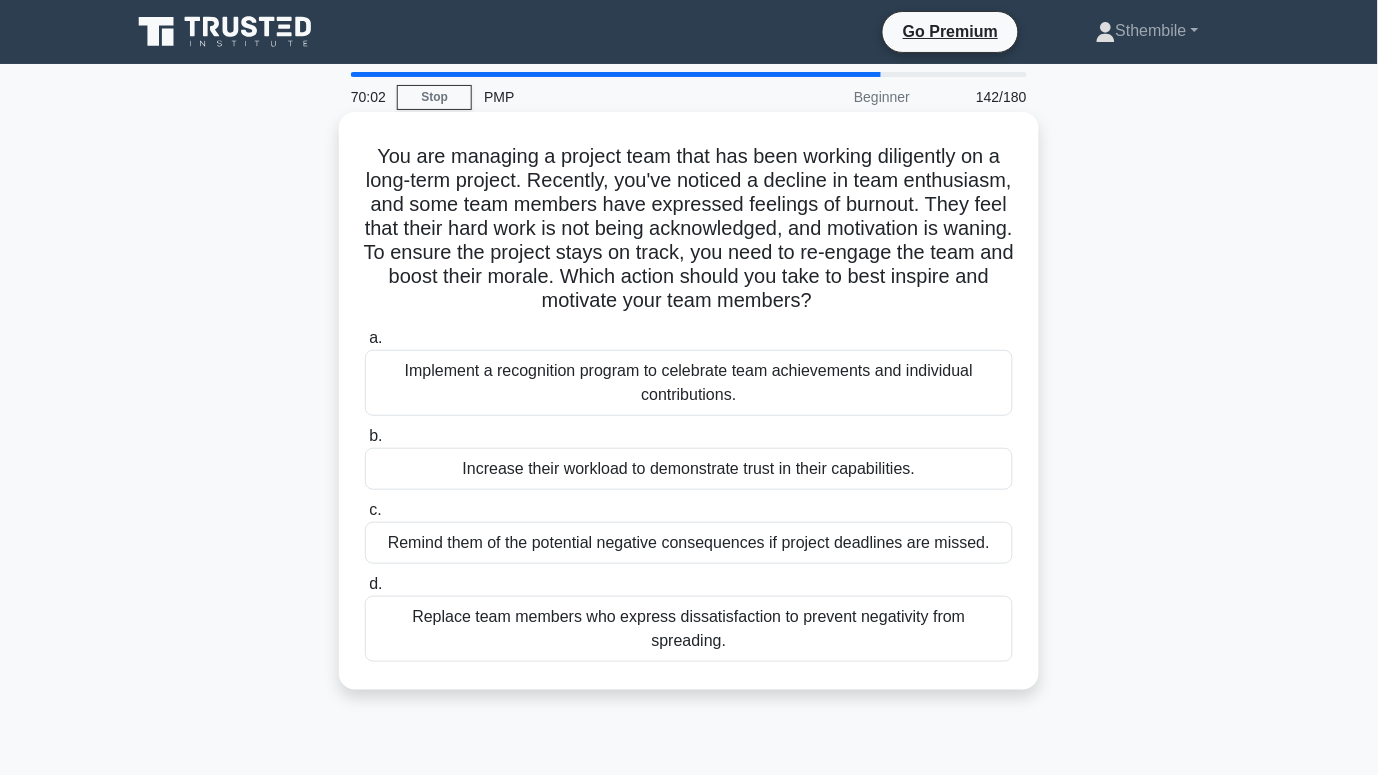 click on "Implement a recognition program to celebrate team achievements and individual contributions." at bounding box center (689, 383) 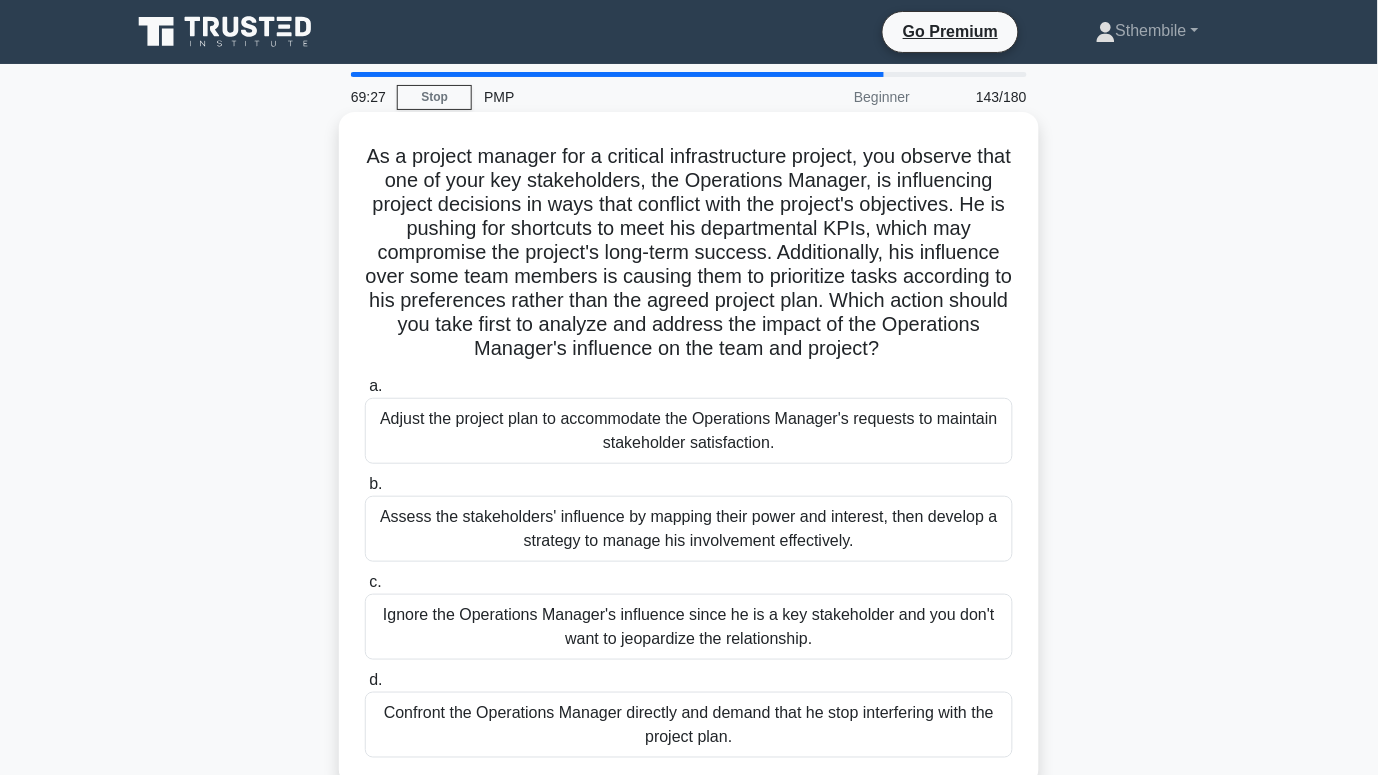 click on "Assess the stakeholders' influence by mapping their power and interest, then develop a strategy to manage his involvement effectively." at bounding box center [689, 529] 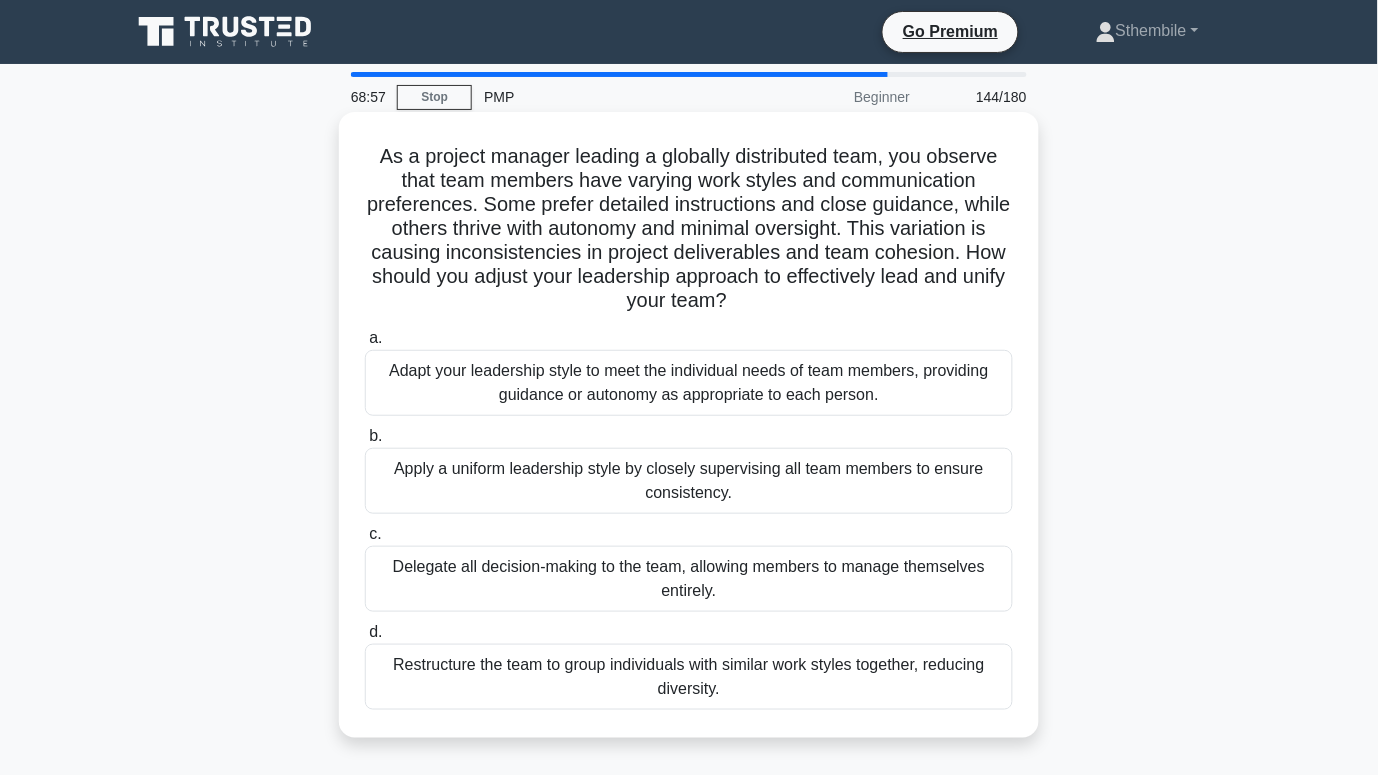 click on "Adapt your leadership style to meet the individual needs of team members, providing guidance or autonomy as appropriate to each person." at bounding box center (689, 383) 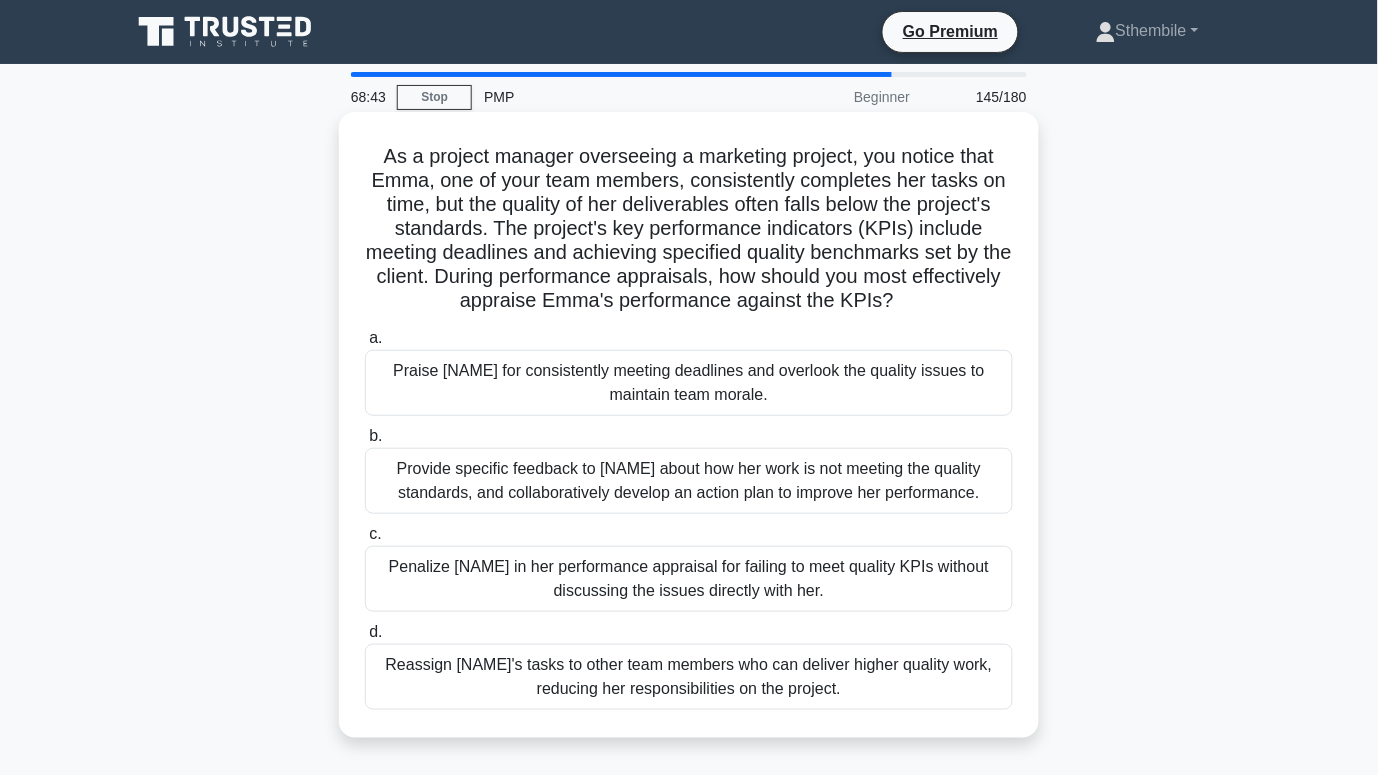 click on "Provide specific feedback to Emma about how her work is not meeting the quality standards, and collaboratively develop an action plan to improve her performance." at bounding box center [689, 481] 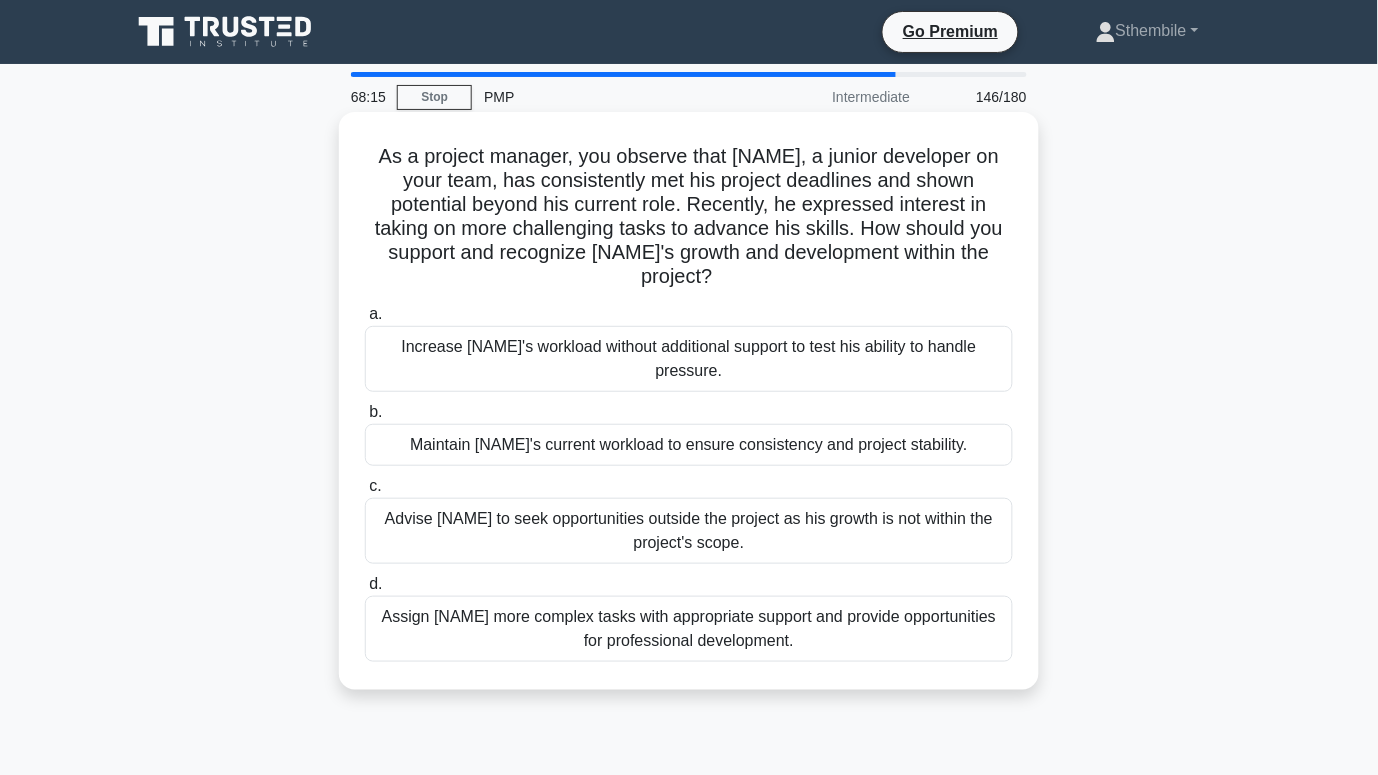 click on "Assign Jamal more complex tasks with appropriate support and provide opportunities for professional development." at bounding box center (689, 629) 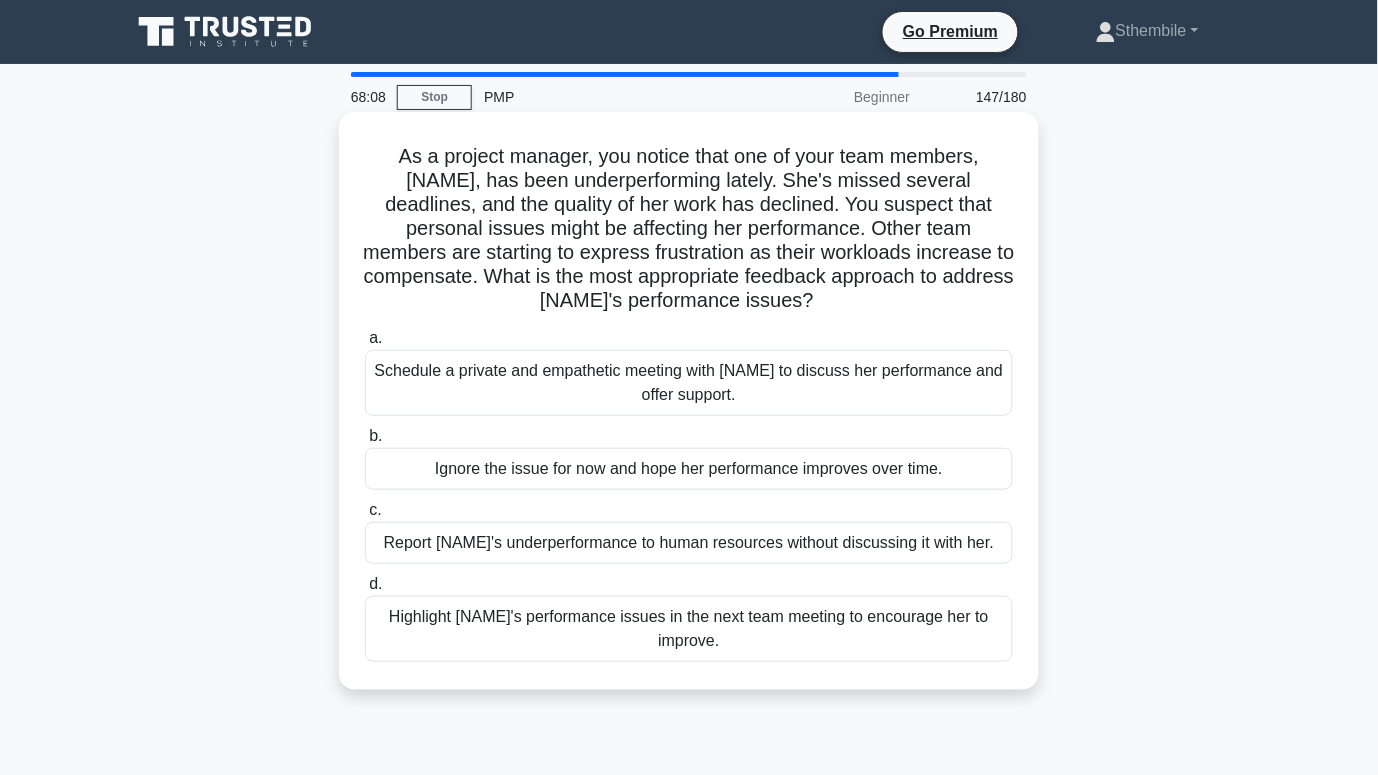 click on "Schedule a private and empathetic meeting with Karen to discuss her performance and offer support." at bounding box center (689, 383) 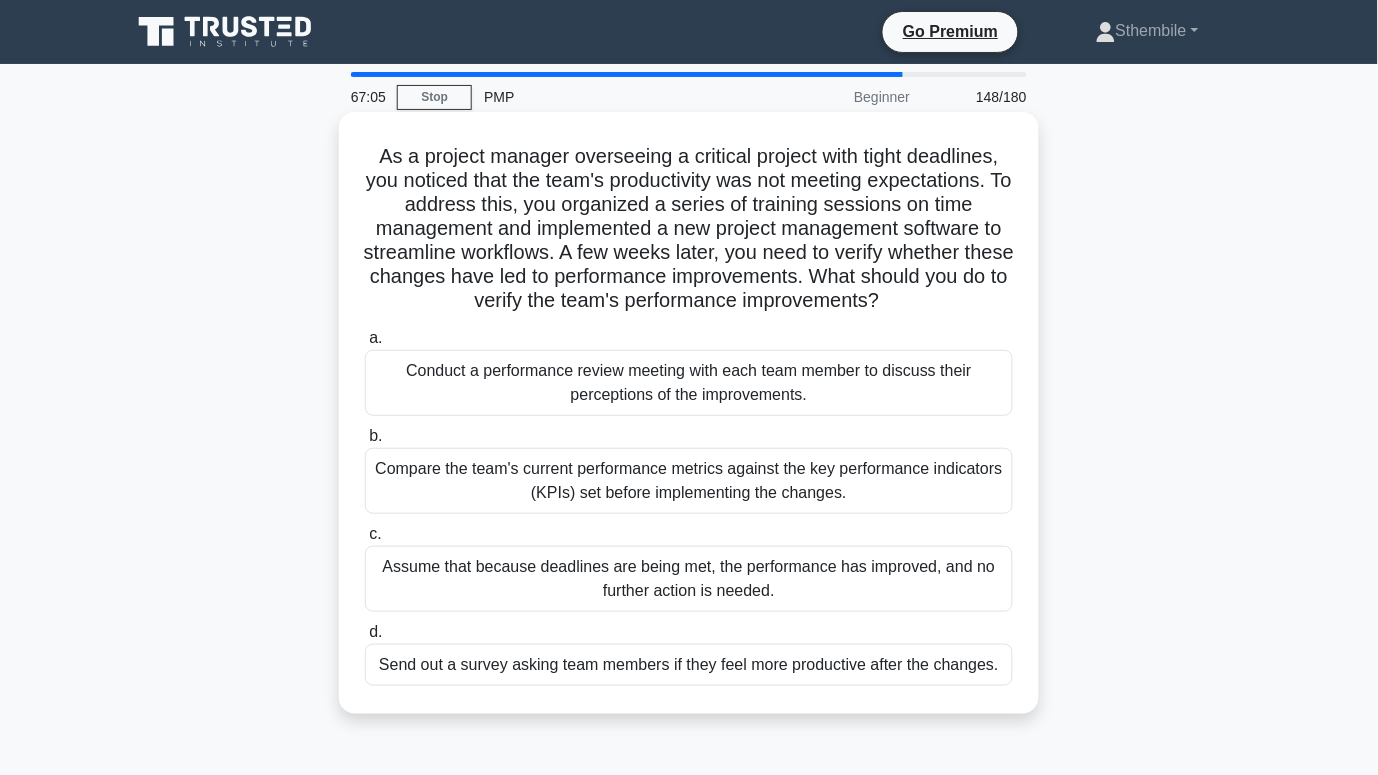 click on "Compare the team's current performance metrics against the key performance indicators (KPIs) set before implementing the changes." at bounding box center (689, 481) 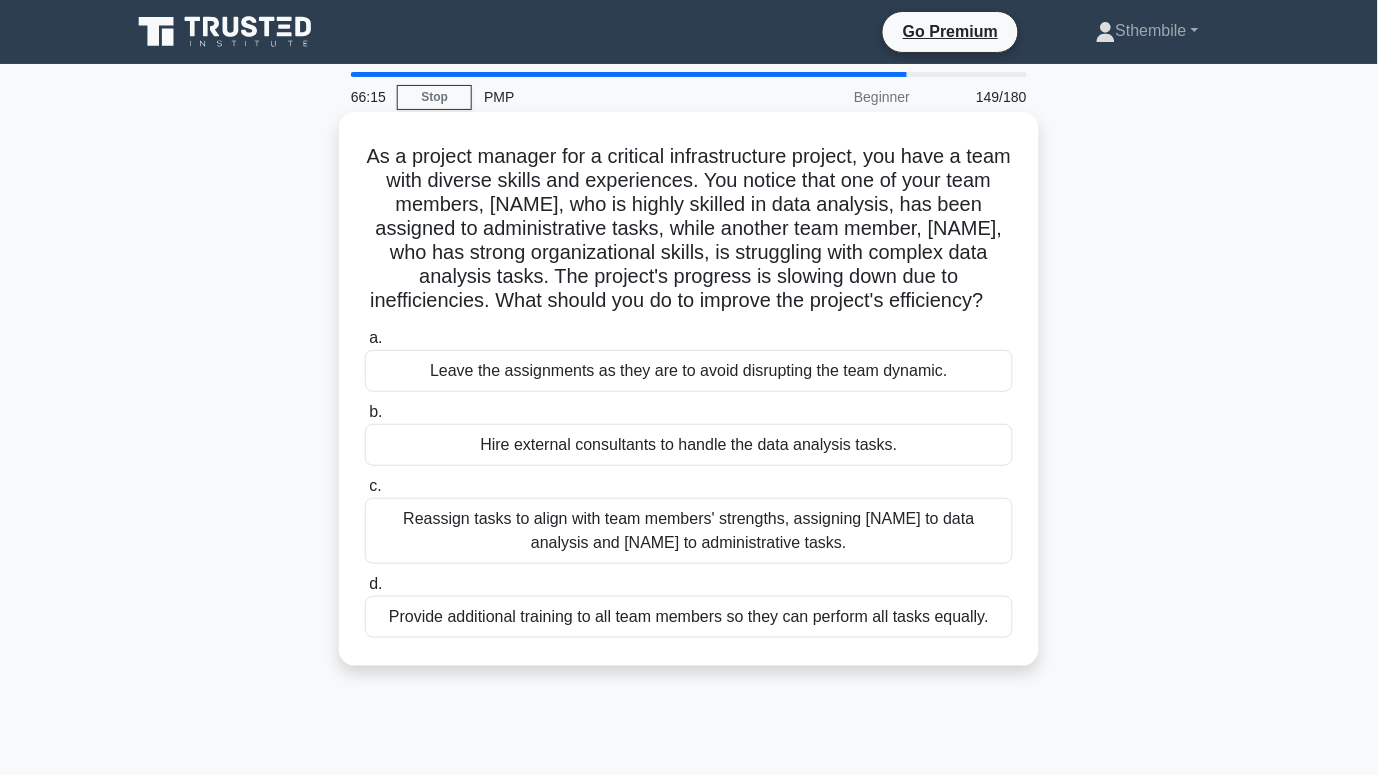 click on "Reassign tasks to align with team members' strengths, assigning Emma to data analysis and Carlos to administrative tasks." at bounding box center (689, 531) 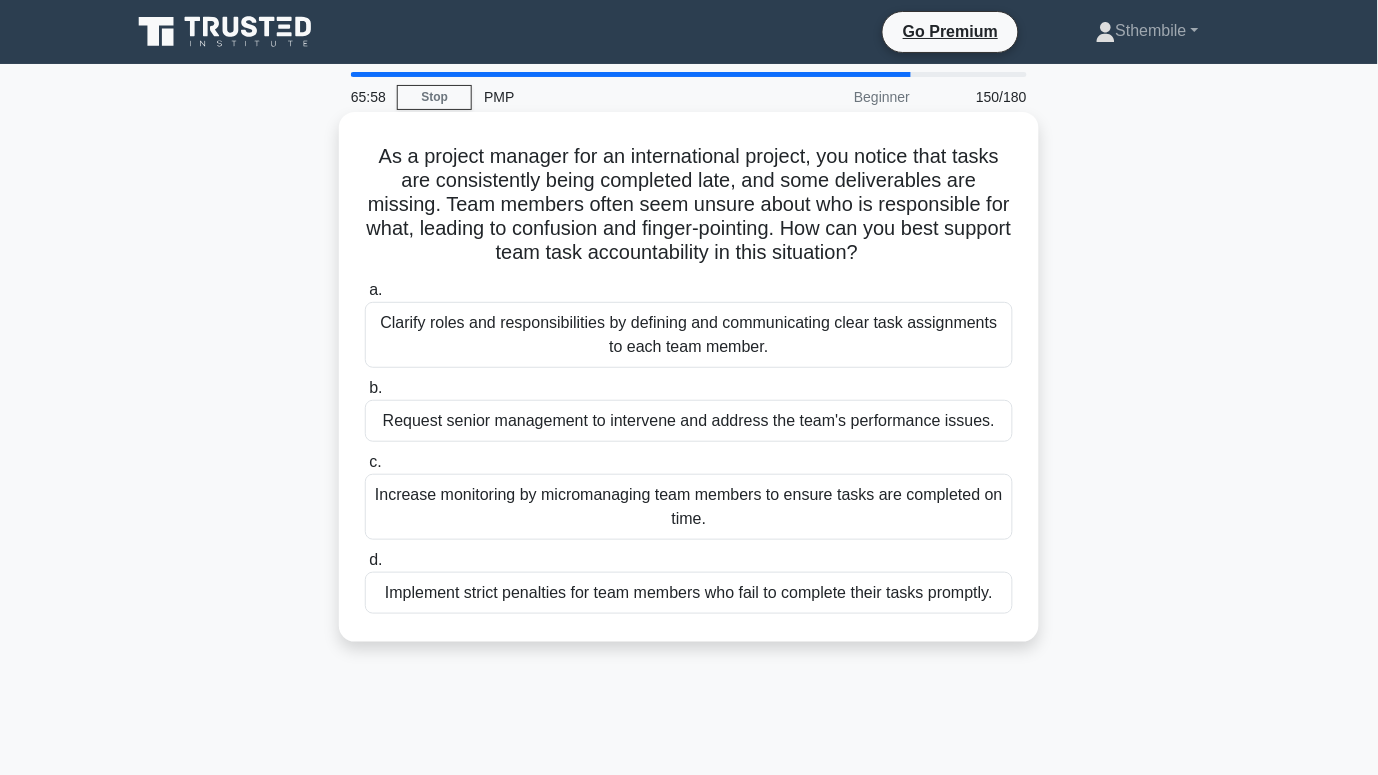click on "Clarify roles and responsibilities by defining and communicating clear task assignments to each team member." at bounding box center [689, 335] 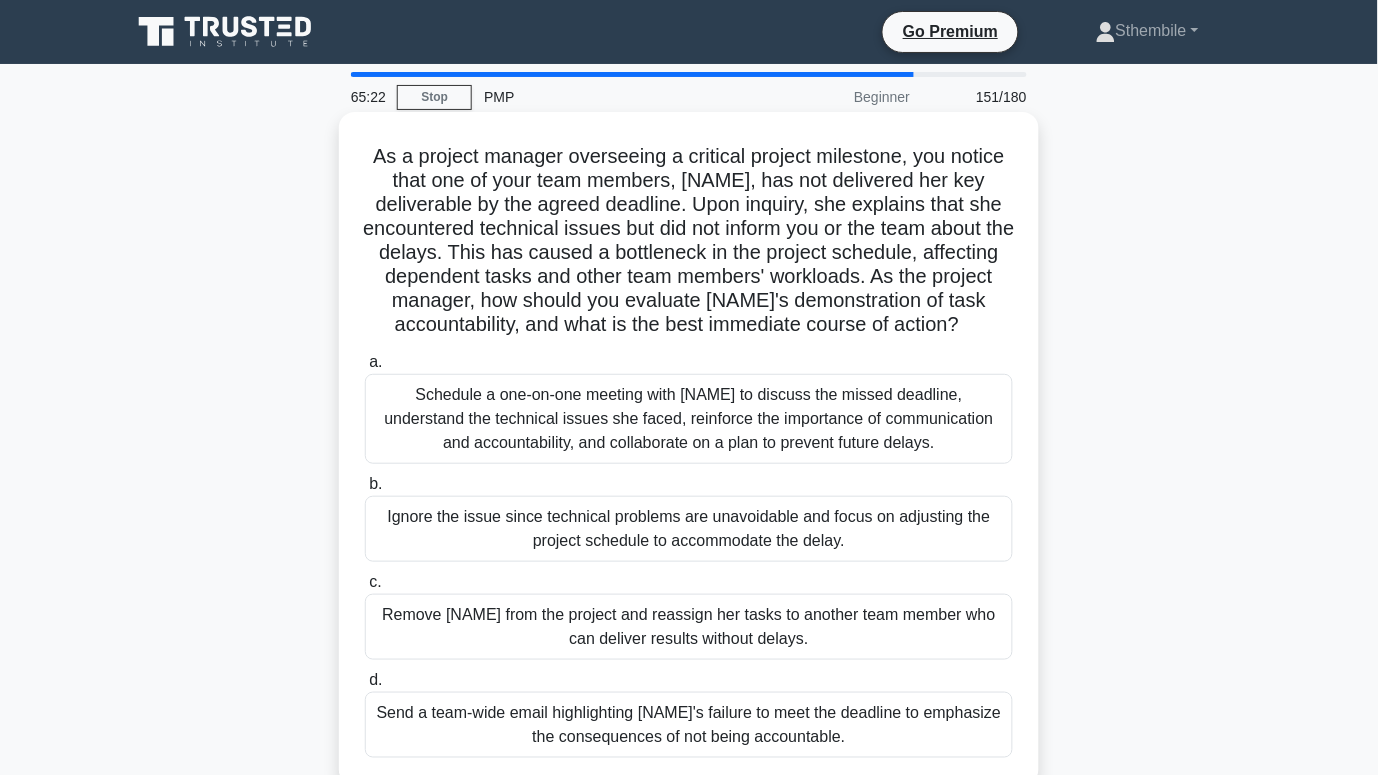 click on "Schedule a one-on-one meeting with Emily to discuss the missed deadline, understand the technical issues she faced, reinforce the importance of communication and accountability, and collaborate on a plan to prevent future delays." at bounding box center [689, 419] 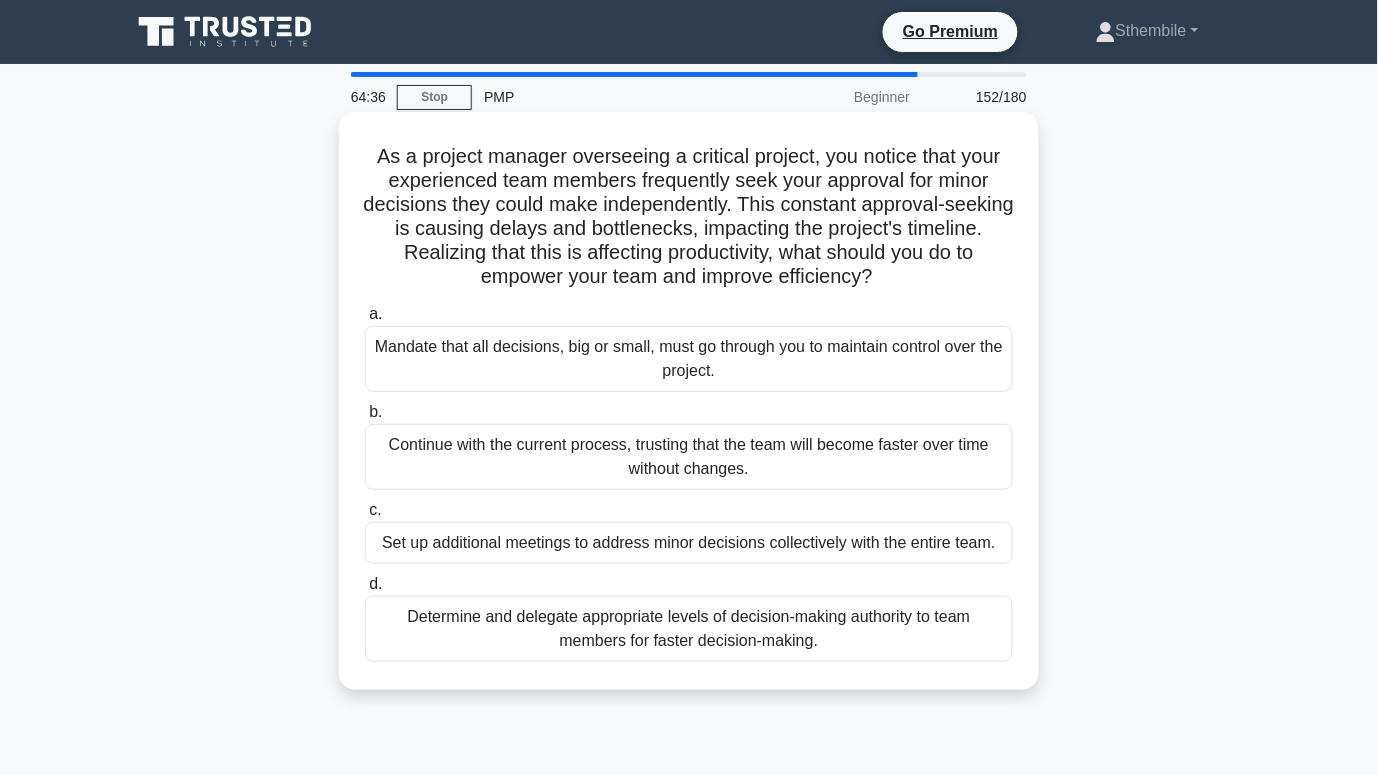 click on "Determine and delegate appropriate levels of decision-making authority to team members for faster decision-making." at bounding box center (689, 629) 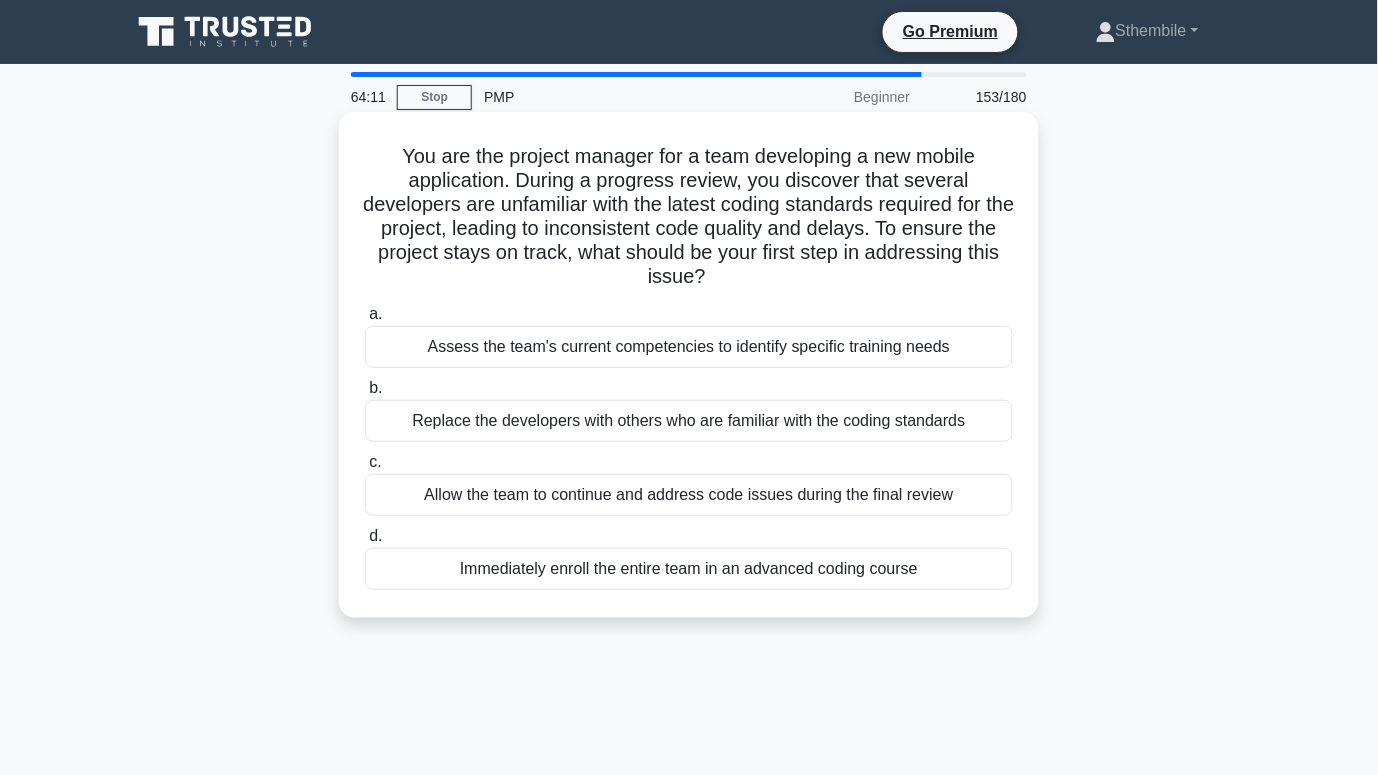 click on "Assess the team's current competencies to identify specific training needs" at bounding box center (689, 347) 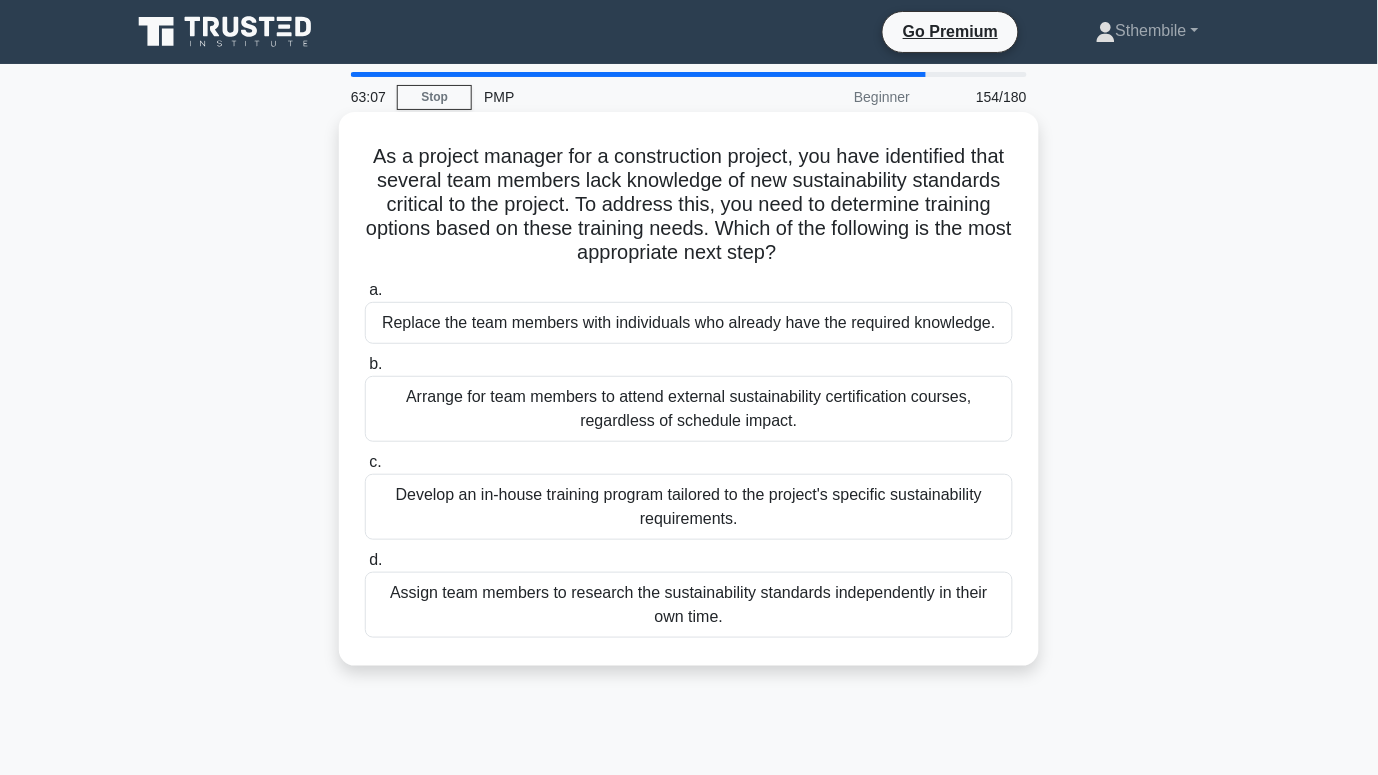 click on "Develop an in-house training program tailored to the project's specific sustainability requirements." at bounding box center (689, 507) 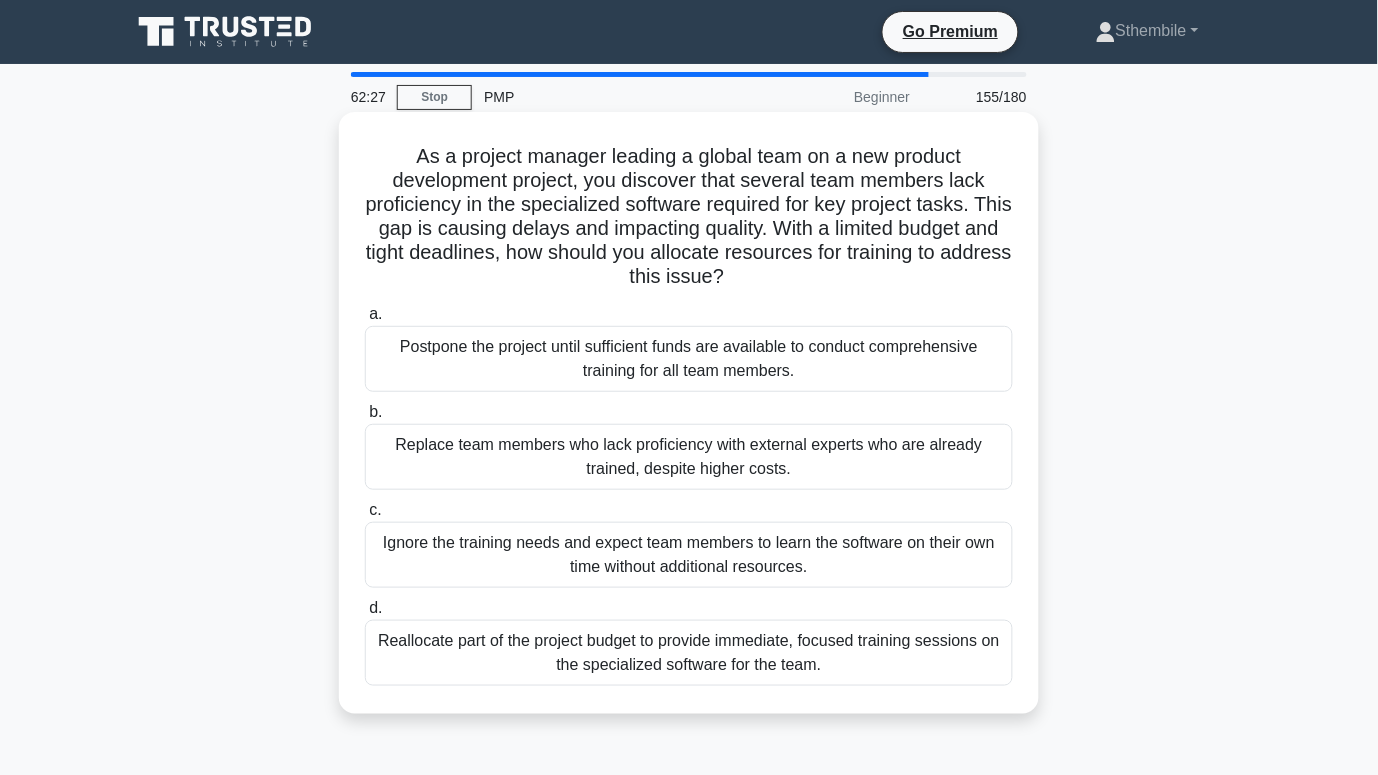 click on "Reallocate part of the project budget to provide immediate, focused training sessions on the specialized software for the team." at bounding box center (689, 653) 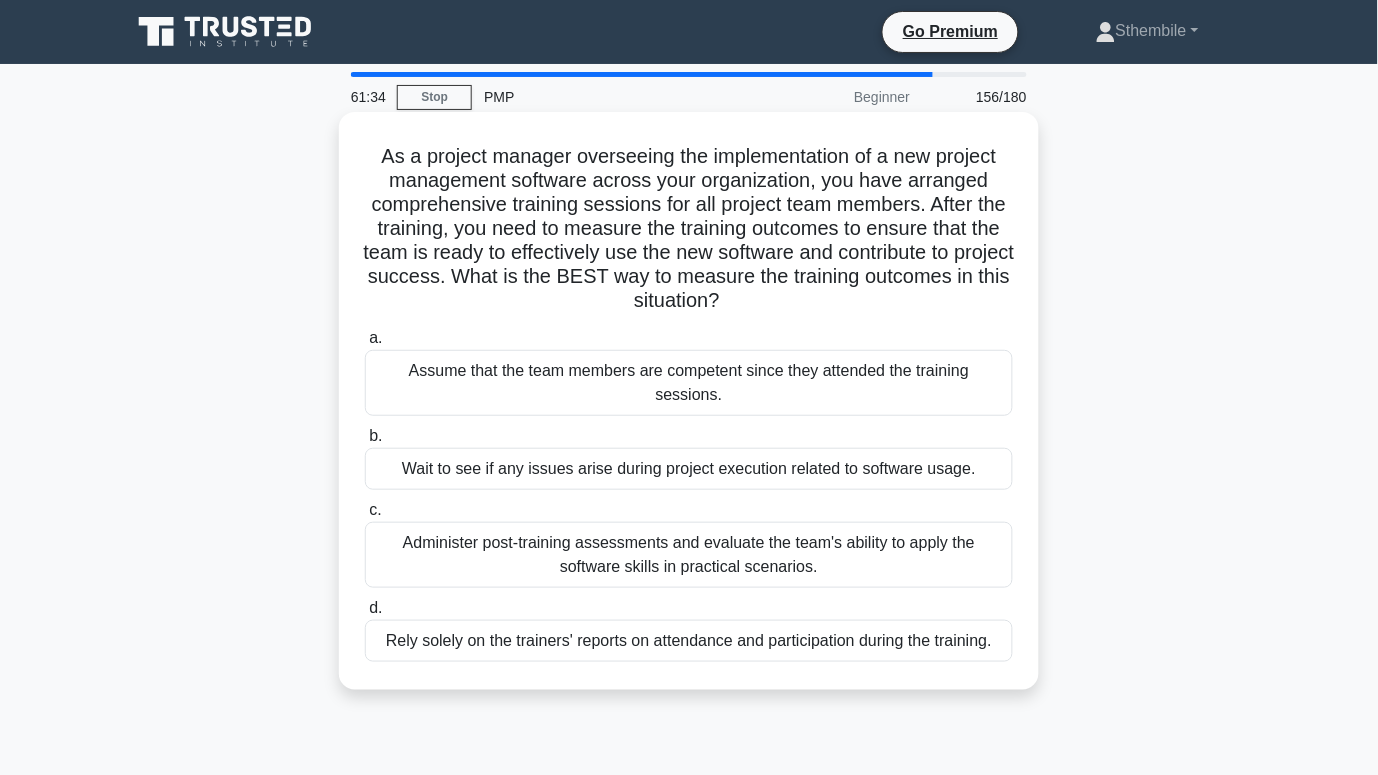 click on "Administer post-training assessments and evaluate the team's ability to apply the software skills in practical scenarios." at bounding box center [689, 555] 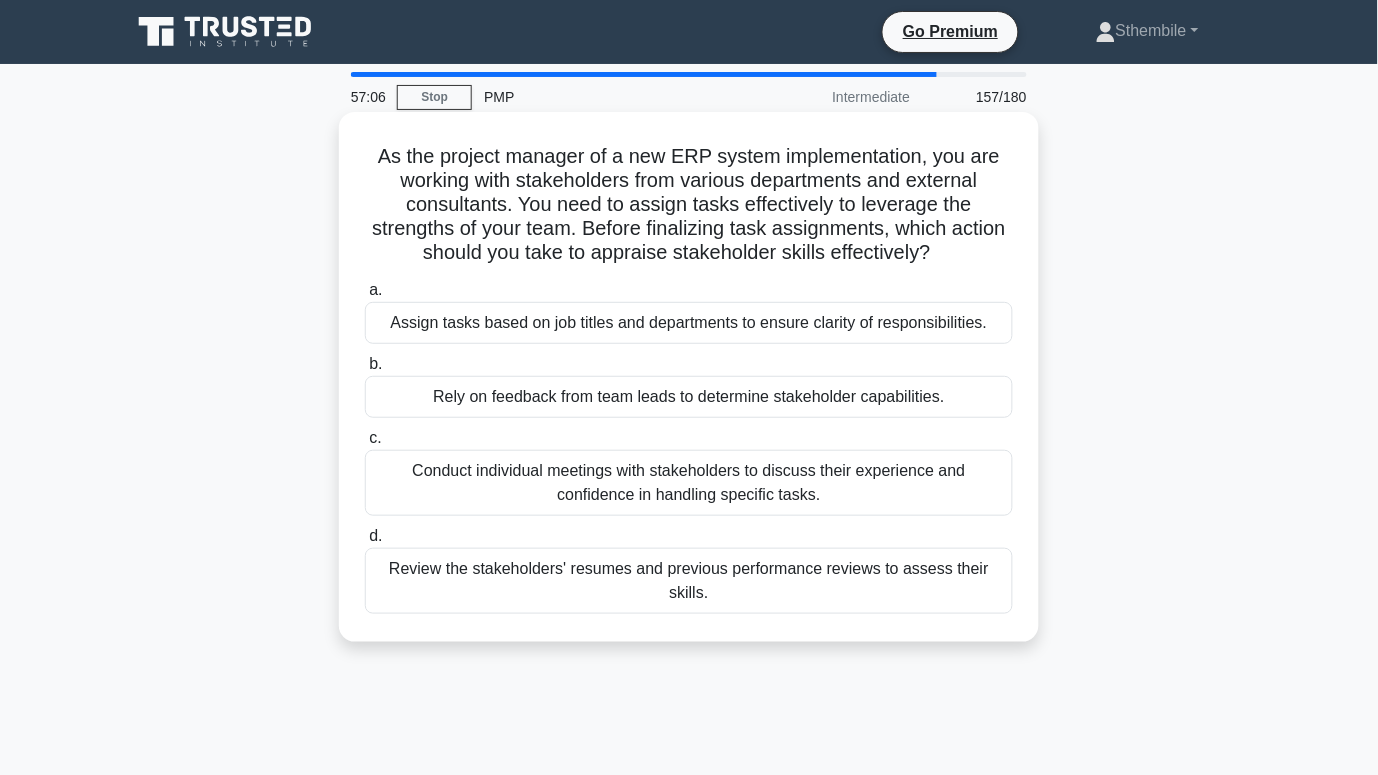 scroll, scrollTop: 2, scrollLeft: 0, axis: vertical 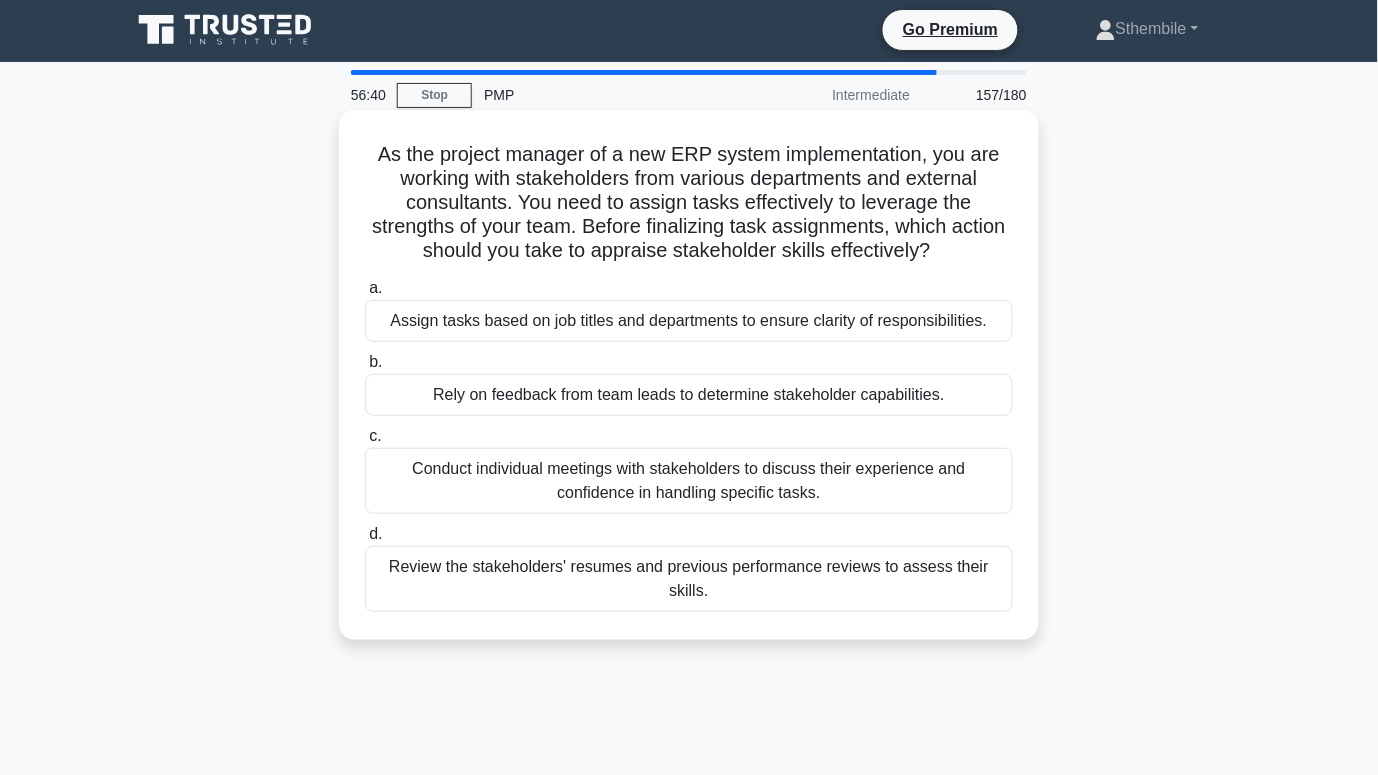click on "Conduct individual meetings with stakeholders to discuss their experience and confidence in handling specific tasks." at bounding box center (689, 481) 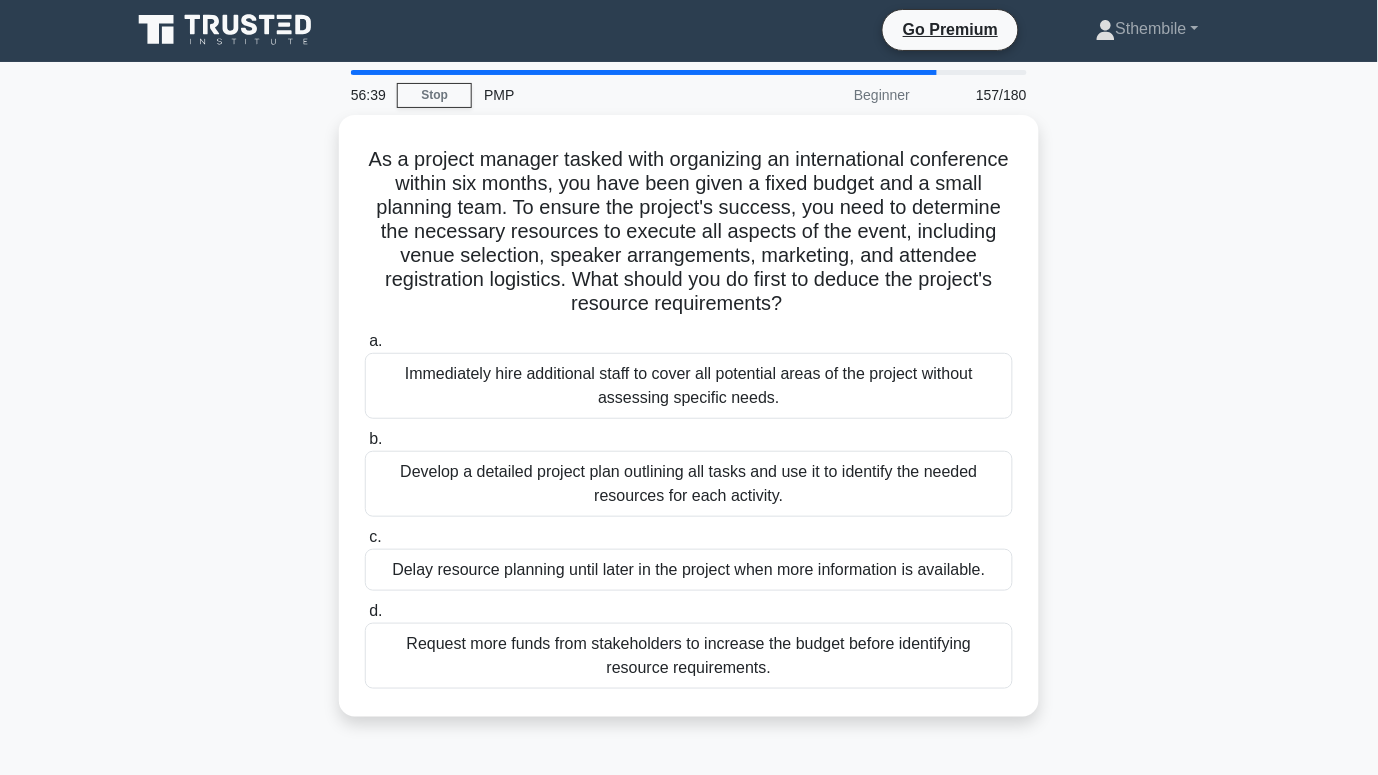 scroll, scrollTop: 0, scrollLeft: 0, axis: both 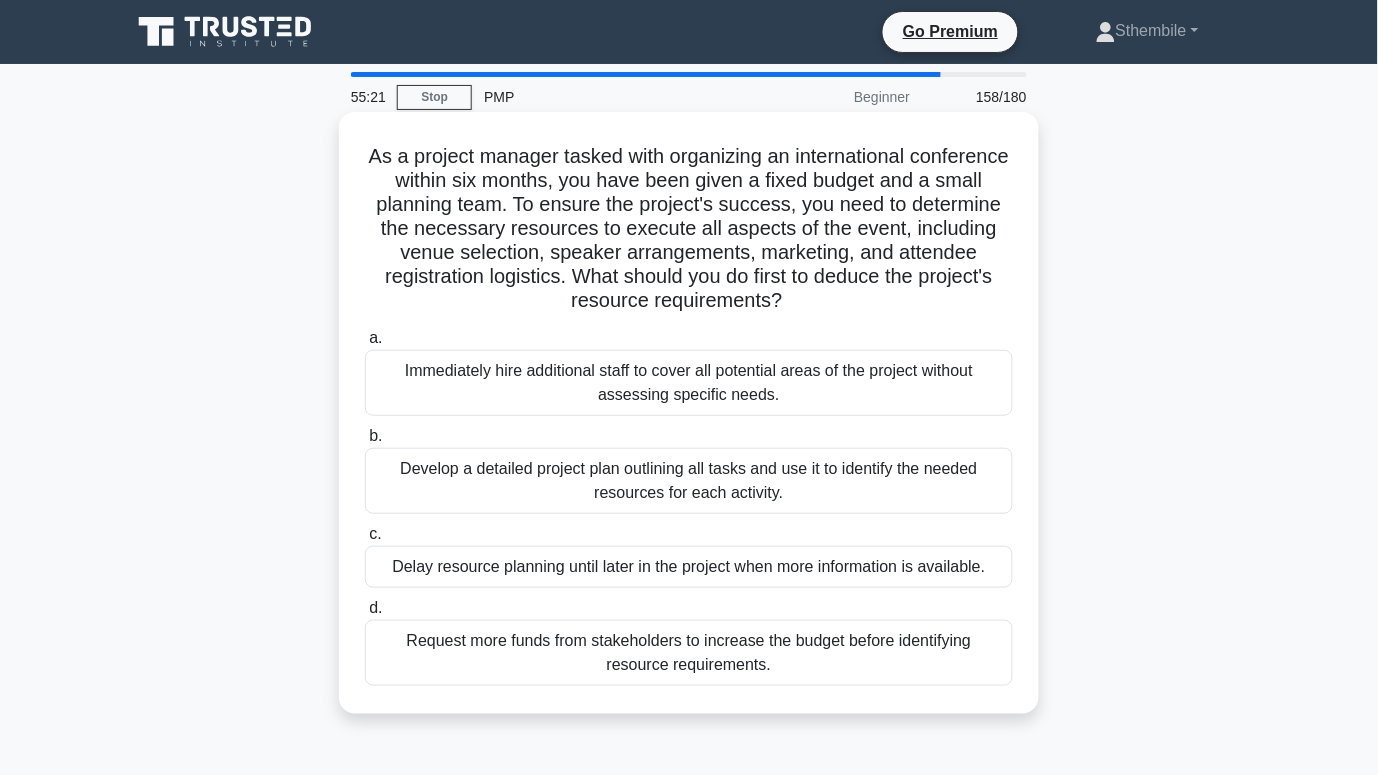 click on "Develop a detailed project plan outlining all tasks and use it to identify the needed resources for each activity." at bounding box center [689, 481] 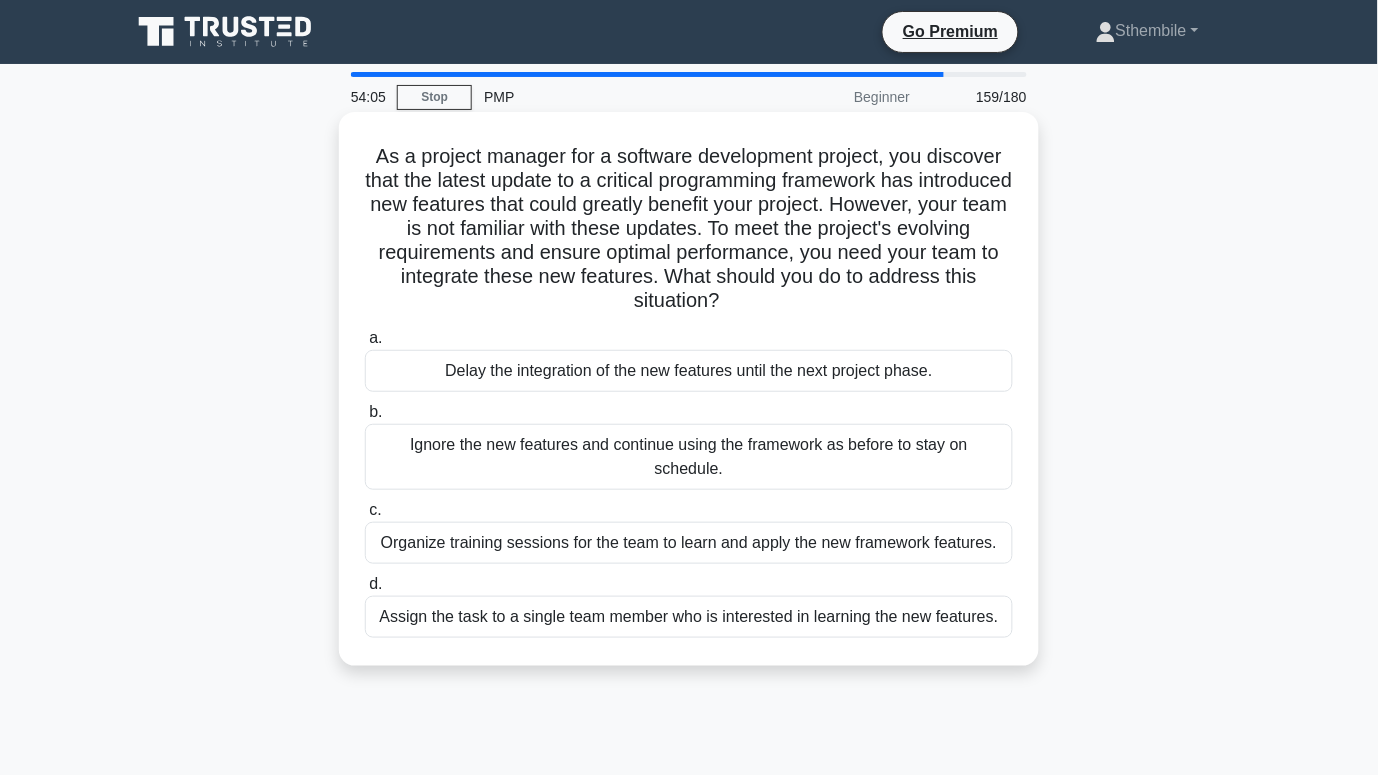 click on "Organize training sessions for the team to learn and apply the new framework features." at bounding box center (689, 543) 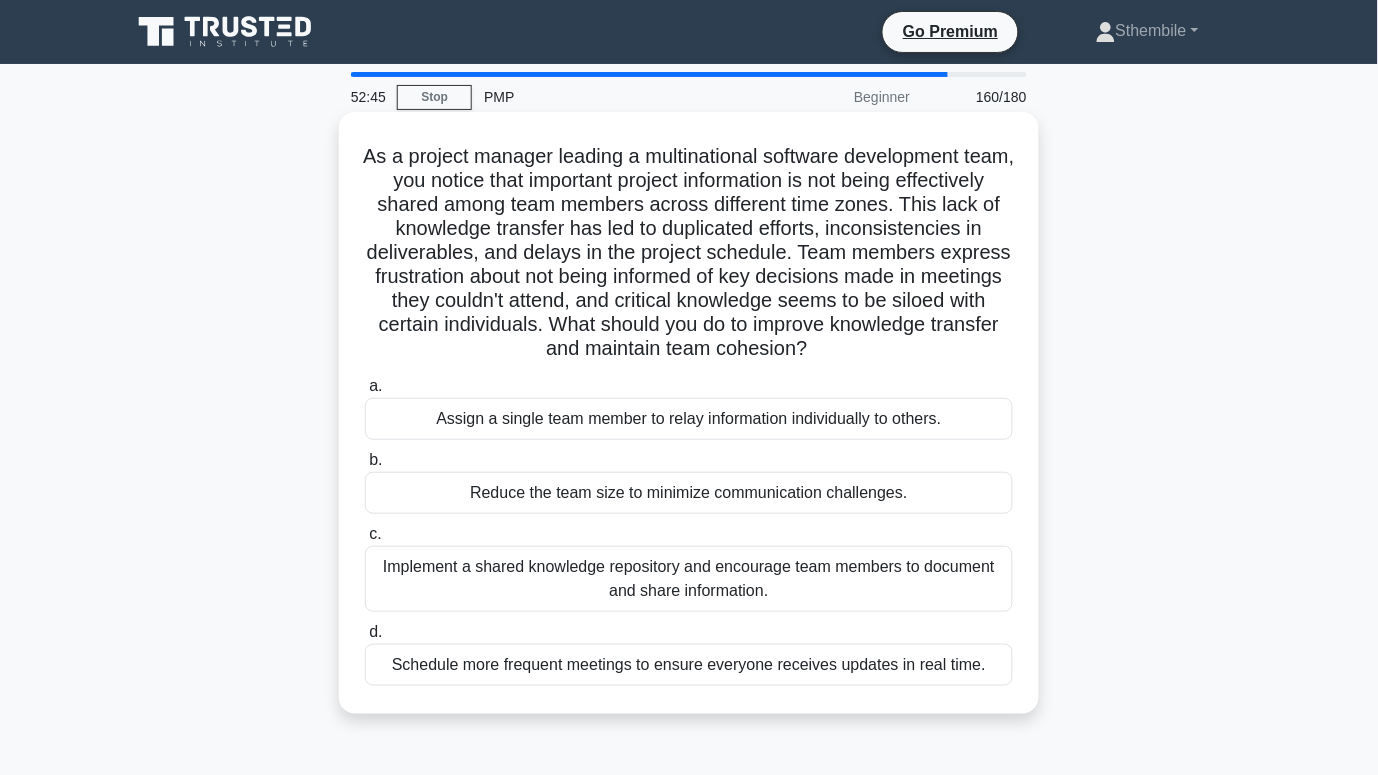 click on "Implement a shared knowledge repository and encourage team members to document and share information." at bounding box center (689, 579) 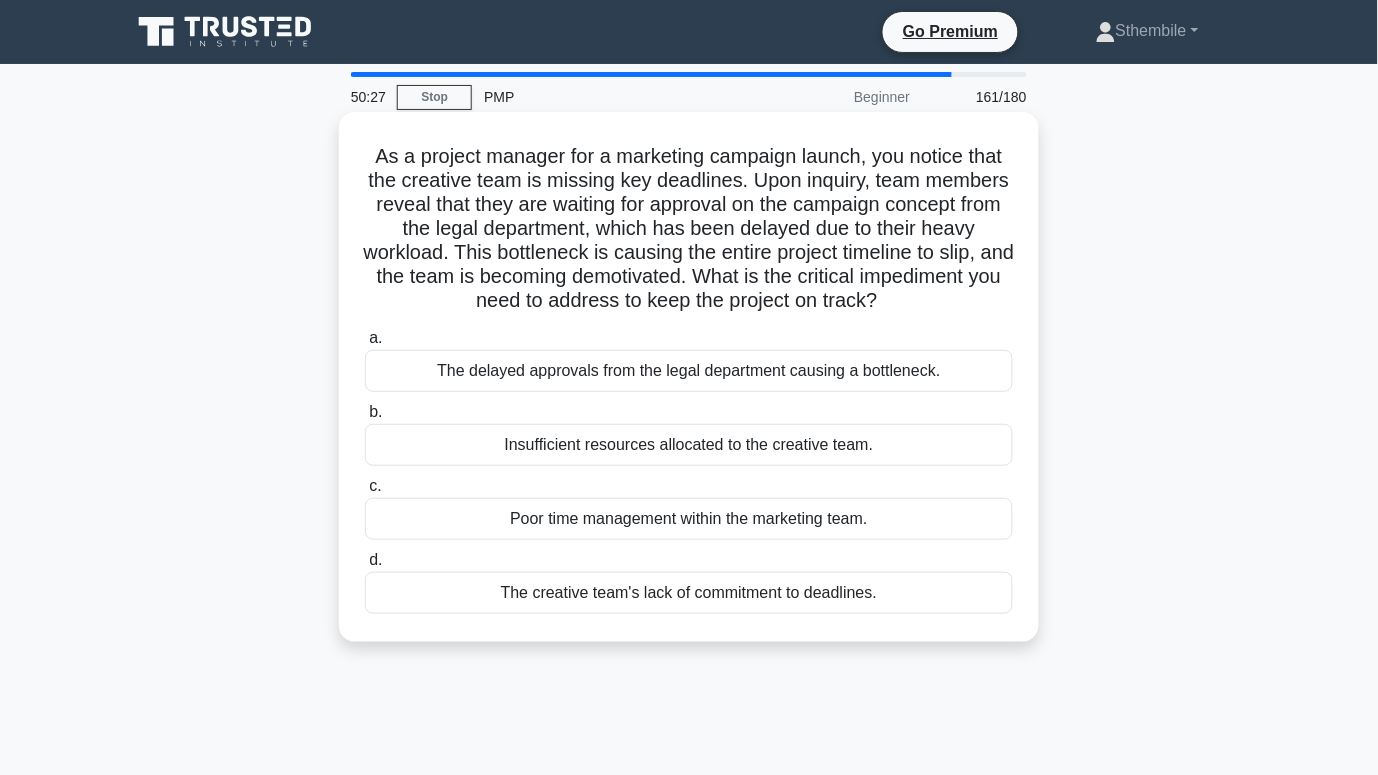 click on "The delayed approvals from the legal department causing a bottleneck." at bounding box center (689, 371) 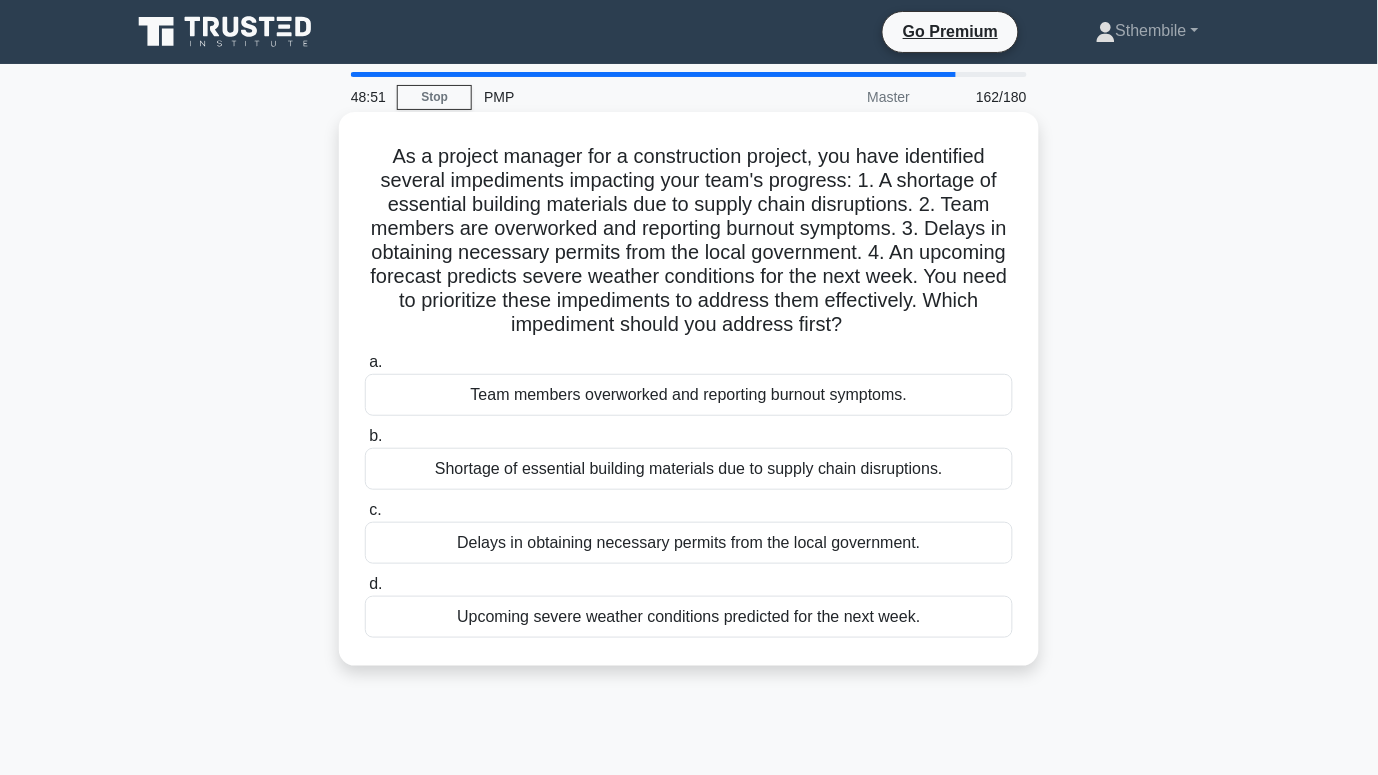 click on "Team members overworked and reporting burnout symptoms." at bounding box center [689, 395] 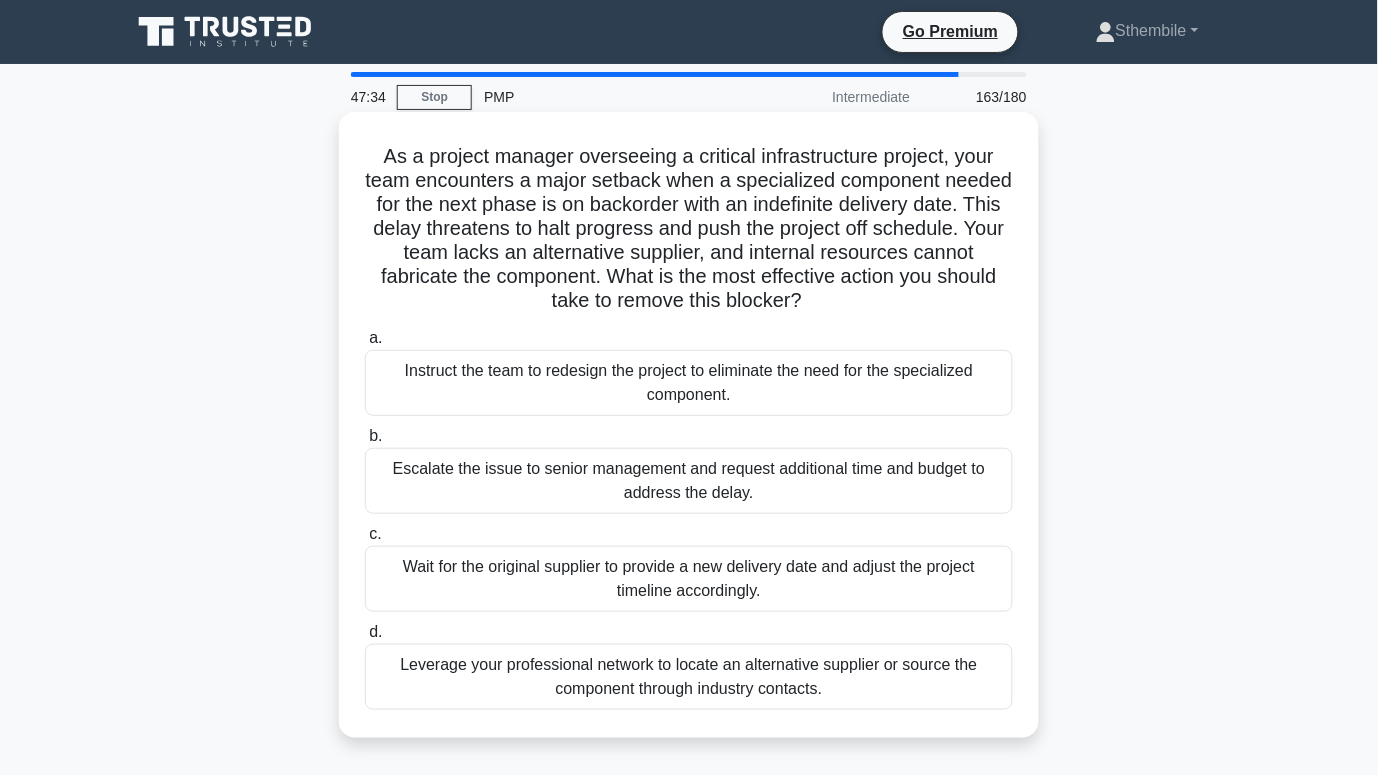 click on "Leverage your professional network to locate an alternative supplier or source the component through industry contacts." at bounding box center [689, 677] 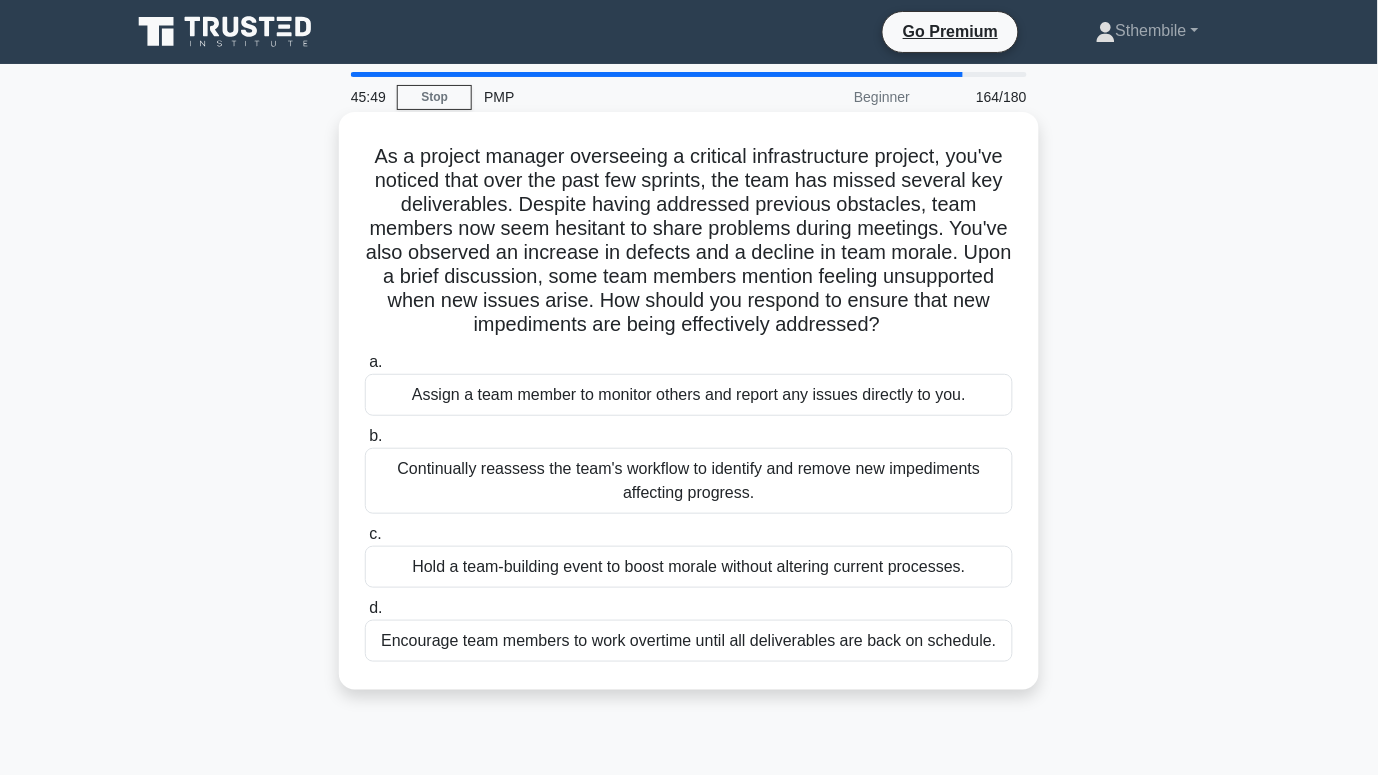 click on "Hold a team-building event to boost morale without altering current processes." at bounding box center (689, 567) 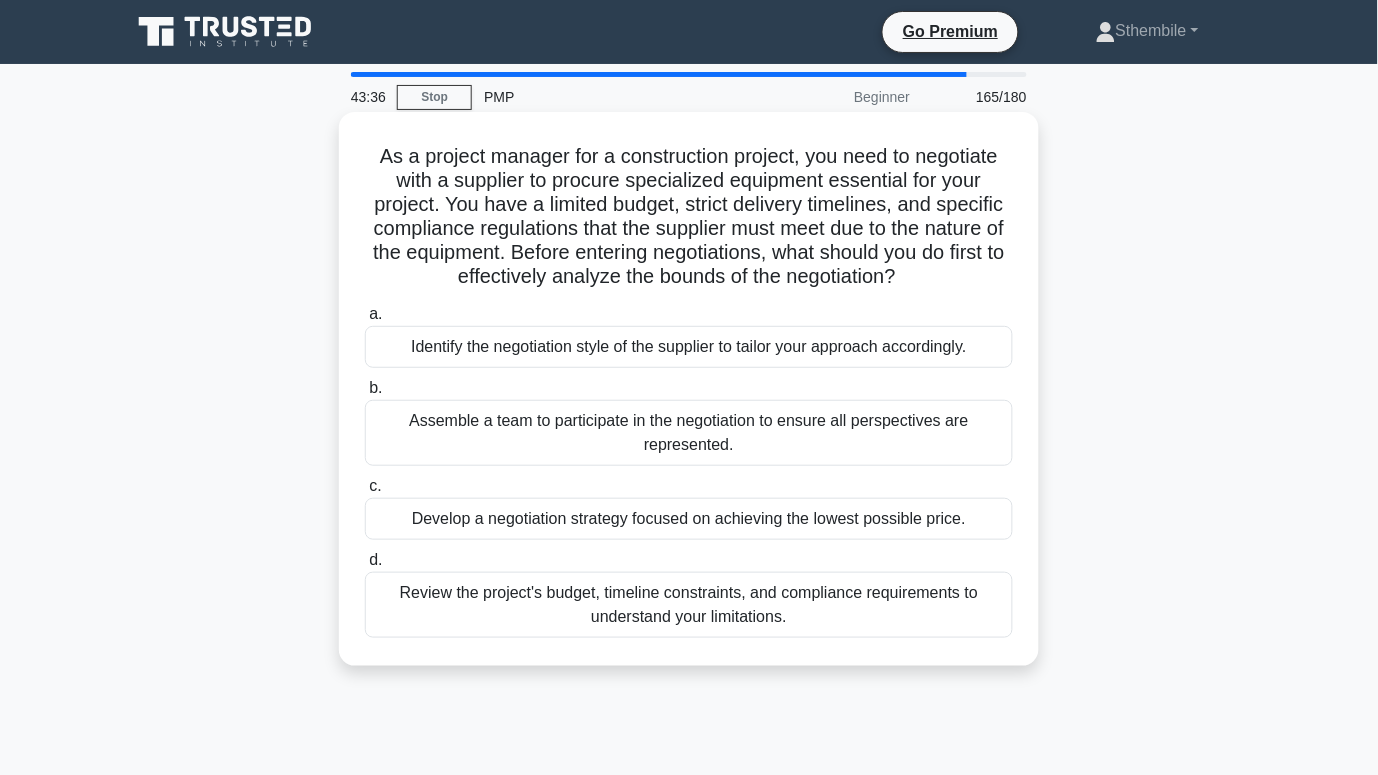 click on "Review the project's budget, timeline constraints, and compliance requirements to understand your limitations." at bounding box center [689, 605] 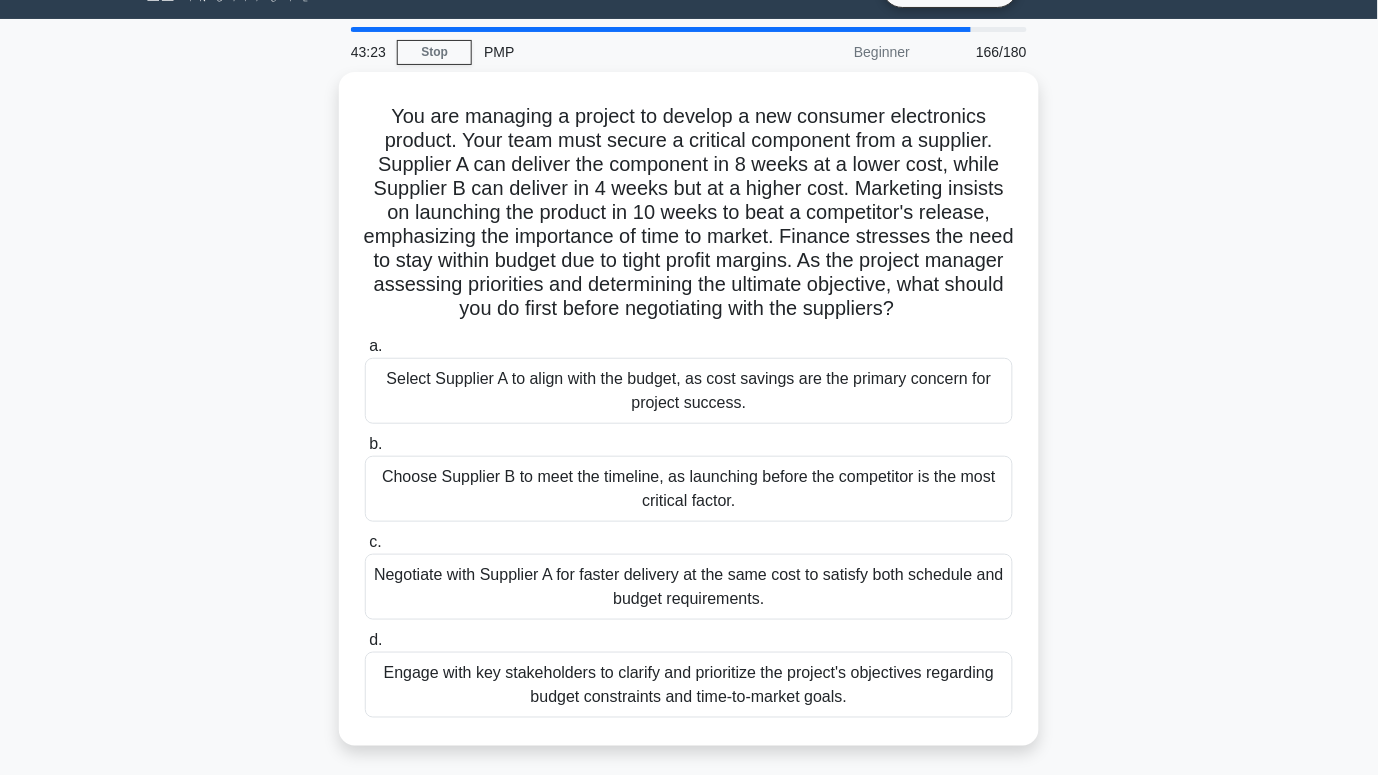 scroll, scrollTop: 66, scrollLeft: 0, axis: vertical 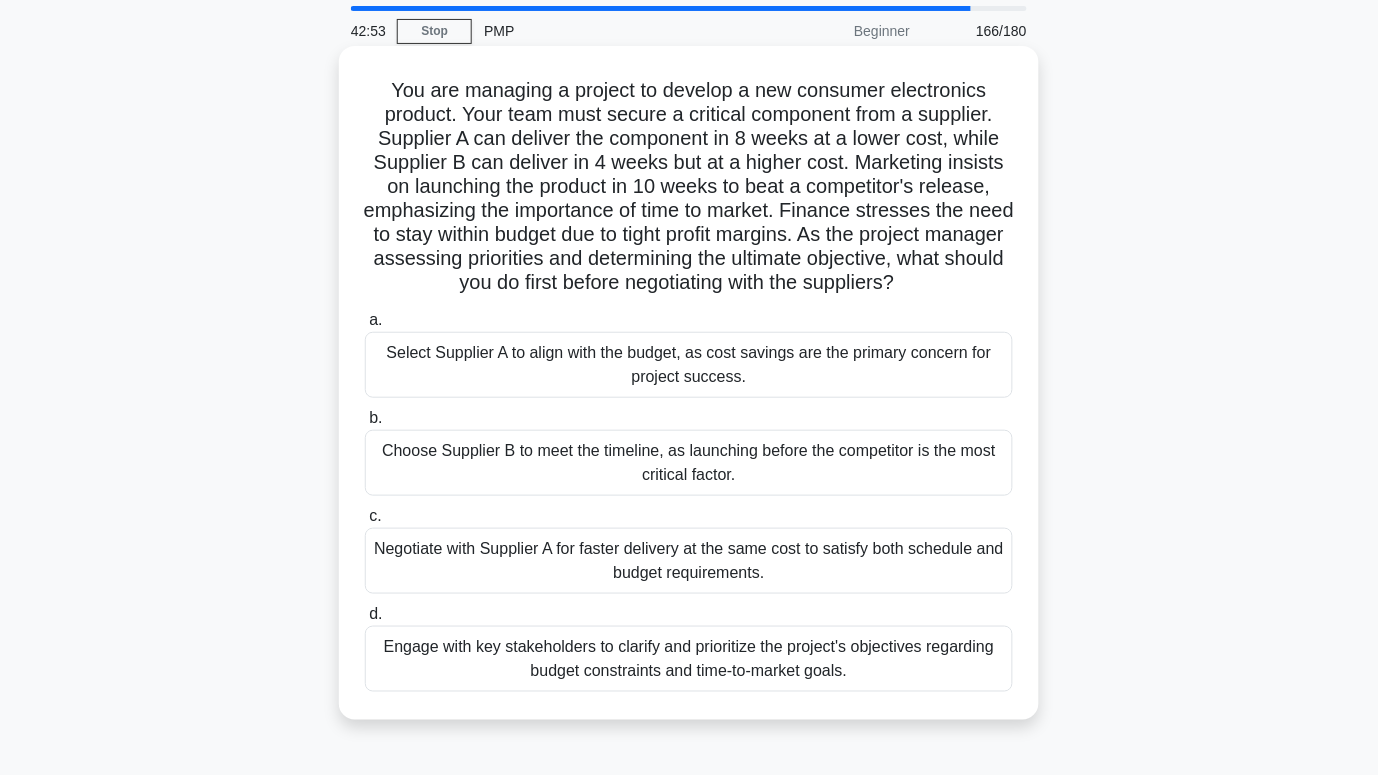 click on "Engage with key stakeholders to clarify and prioritize the project's objectives regarding budget constraints and time-to-market goals." at bounding box center (689, 659) 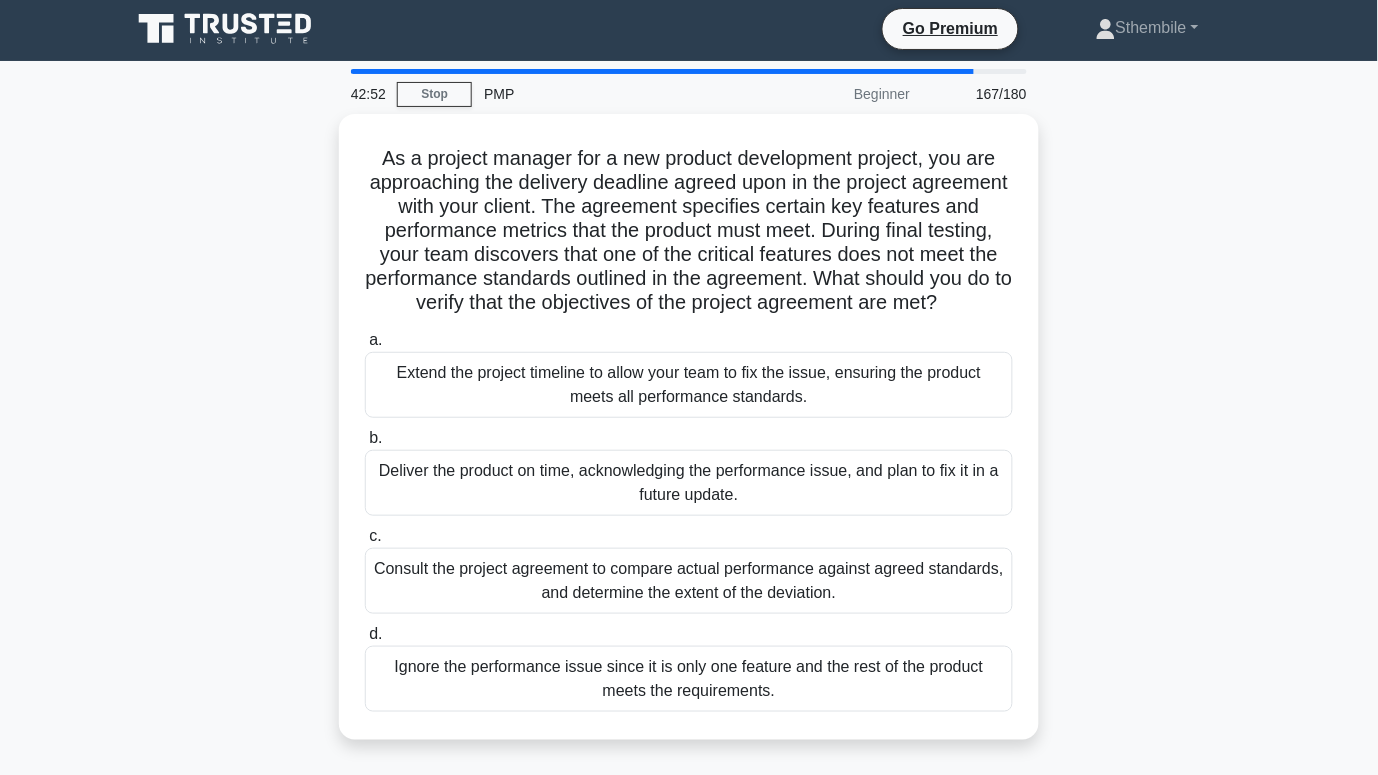 scroll, scrollTop: 0, scrollLeft: 0, axis: both 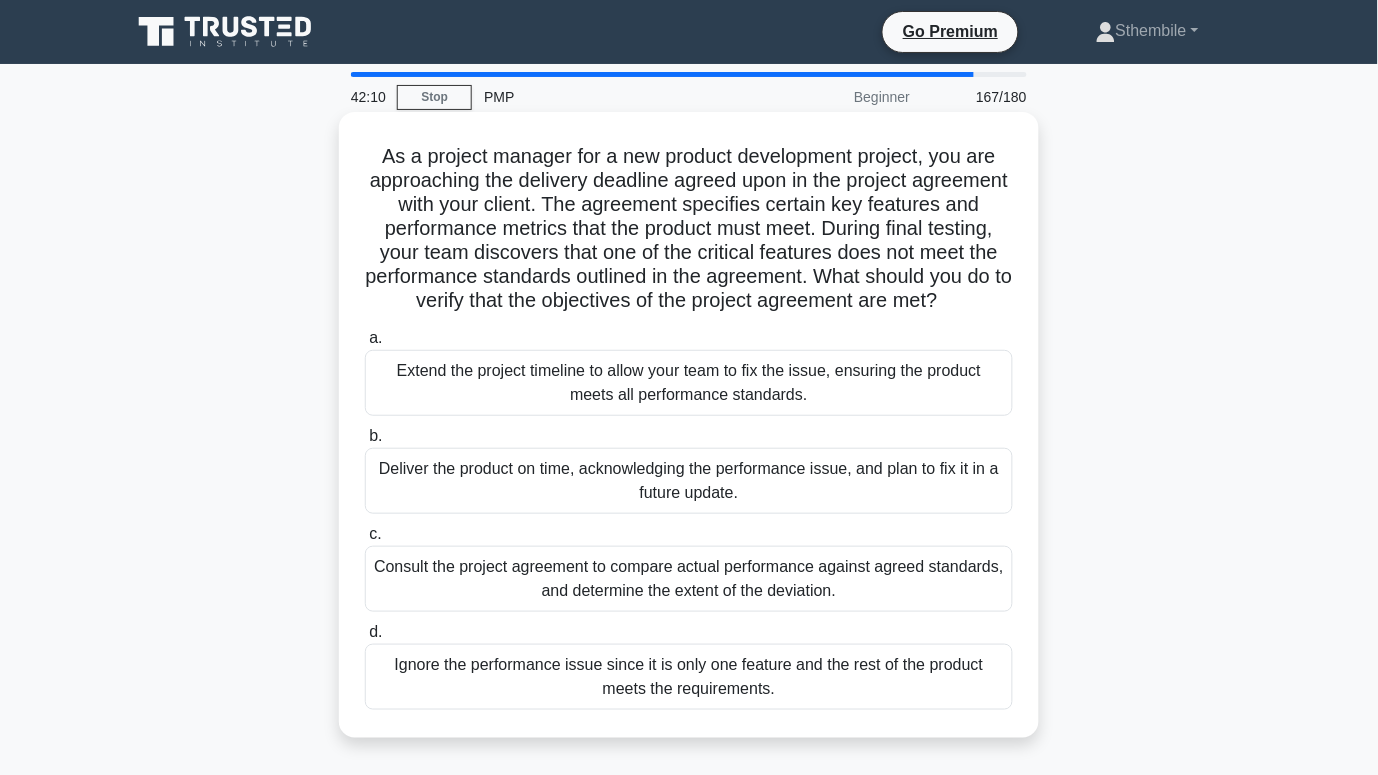 click on "Consult the project agreement to compare actual performance against agreed standards, and determine the extent of the deviation." at bounding box center [689, 579] 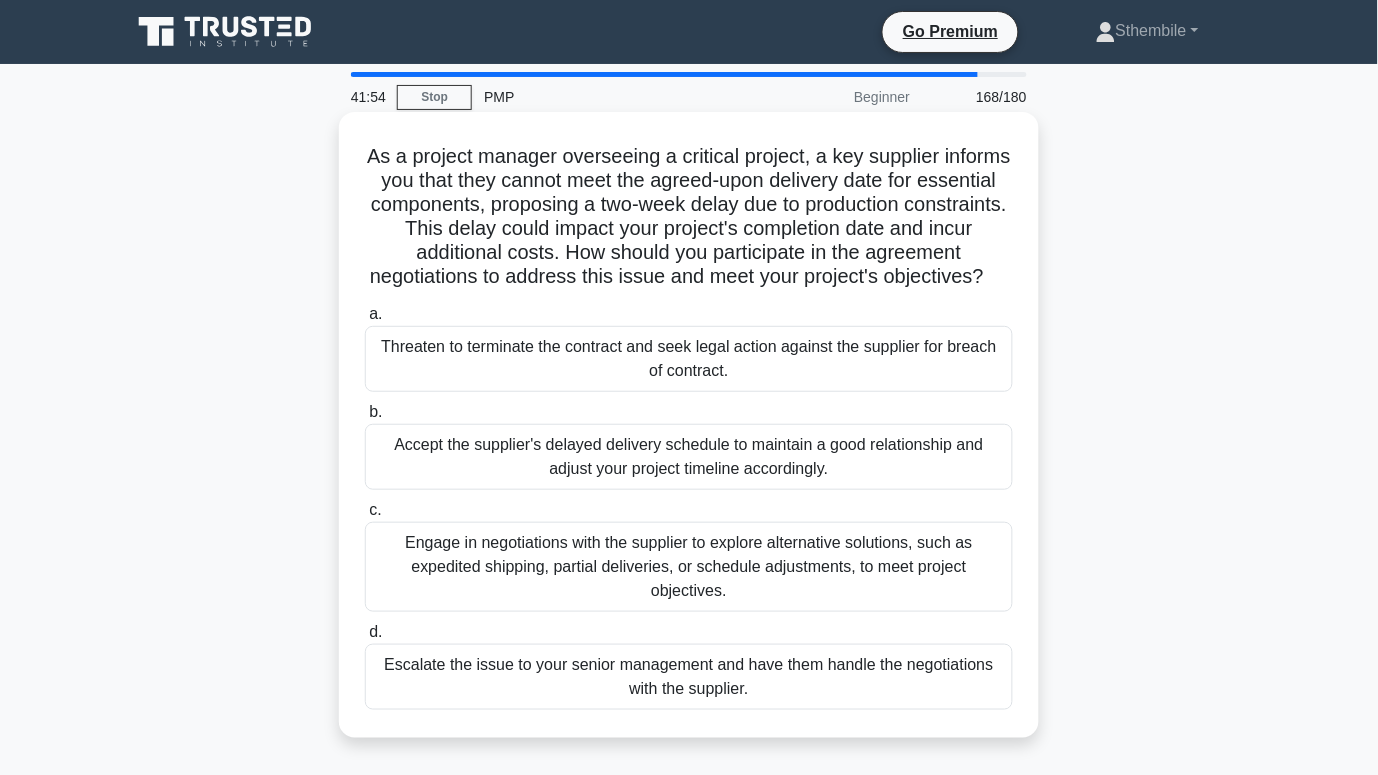 click on "Engage in negotiations with the supplier to explore alternative solutions, such as expedited shipping, partial deliveries, or schedule adjustments, to meet project objectives." at bounding box center [689, 567] 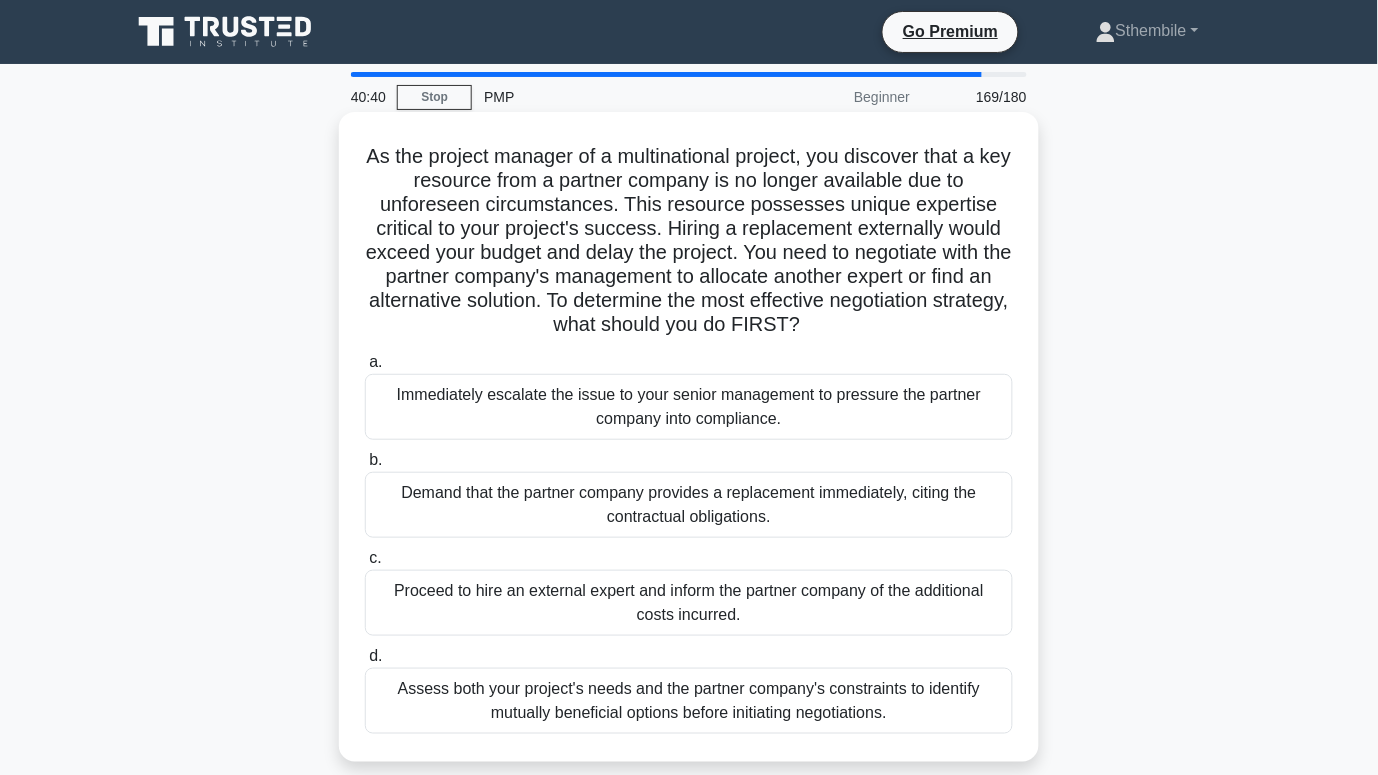 click on "Assess both your project's needs and the partner company's constraints to identify mutually beneficial options before initiating negotiations." at bounding box center (689, 701) 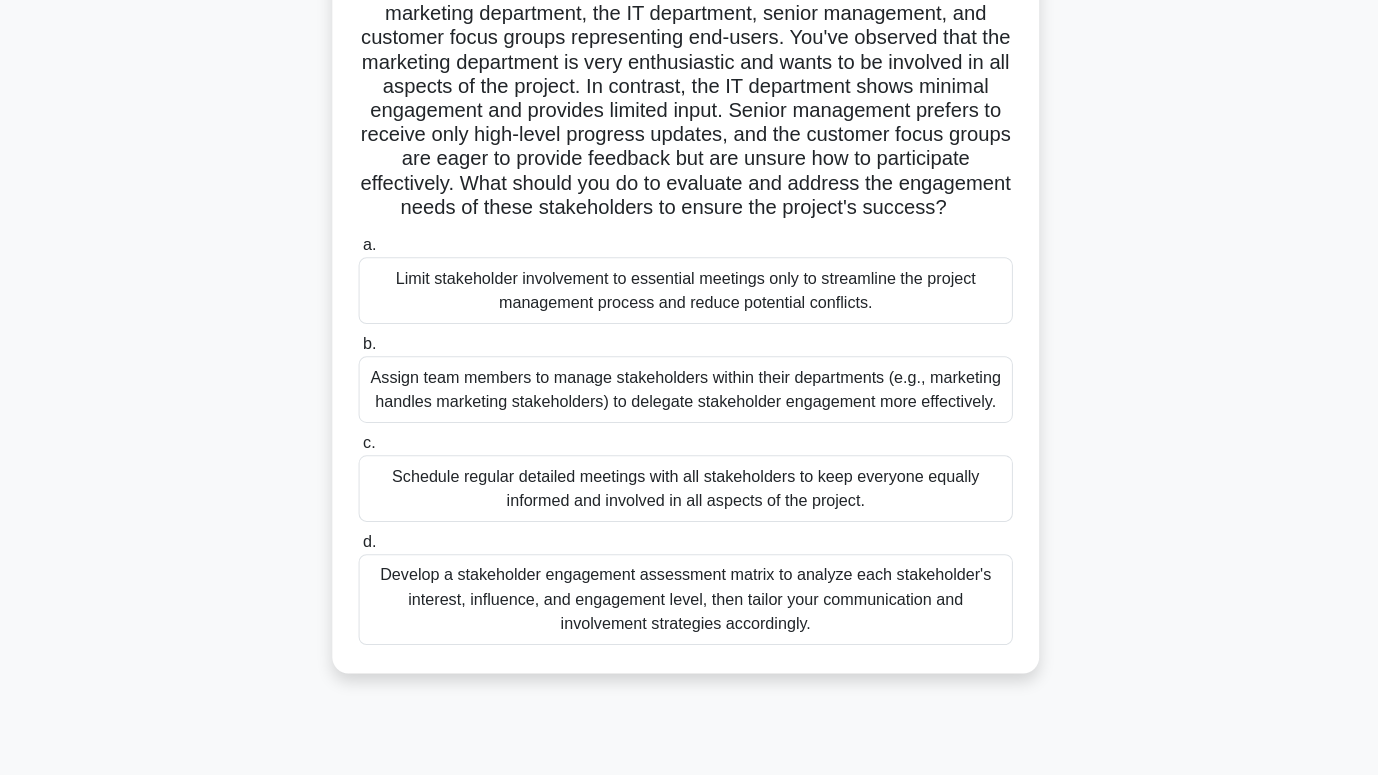 scroll, scrollTop: 197, scrollLeft: 0, axis: vertical 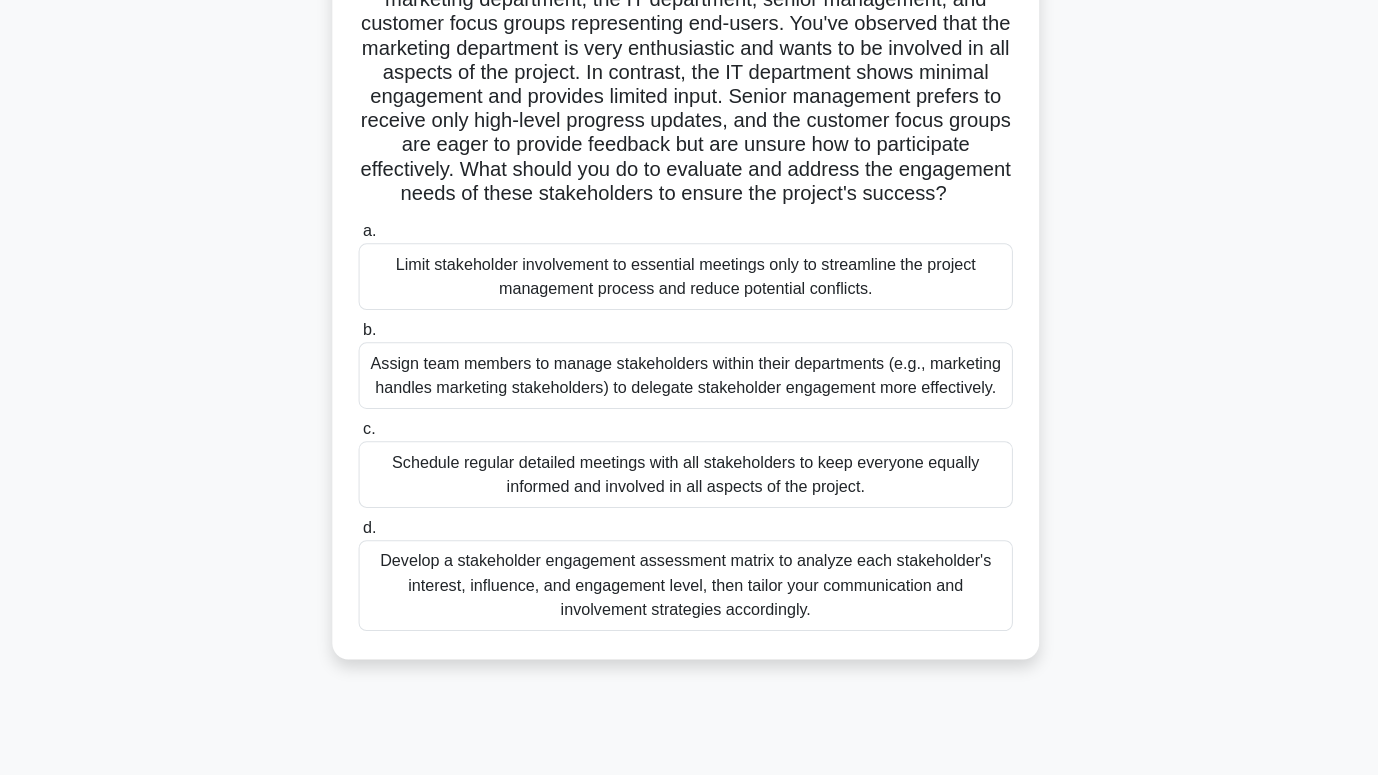 click on "Develop a stakeholder engagement assessment matrix to analyze each stakeholder's interest, influence, and engagement level, then tailor your communication and involvement strategies accordingly." at bounding box center [689, 588] 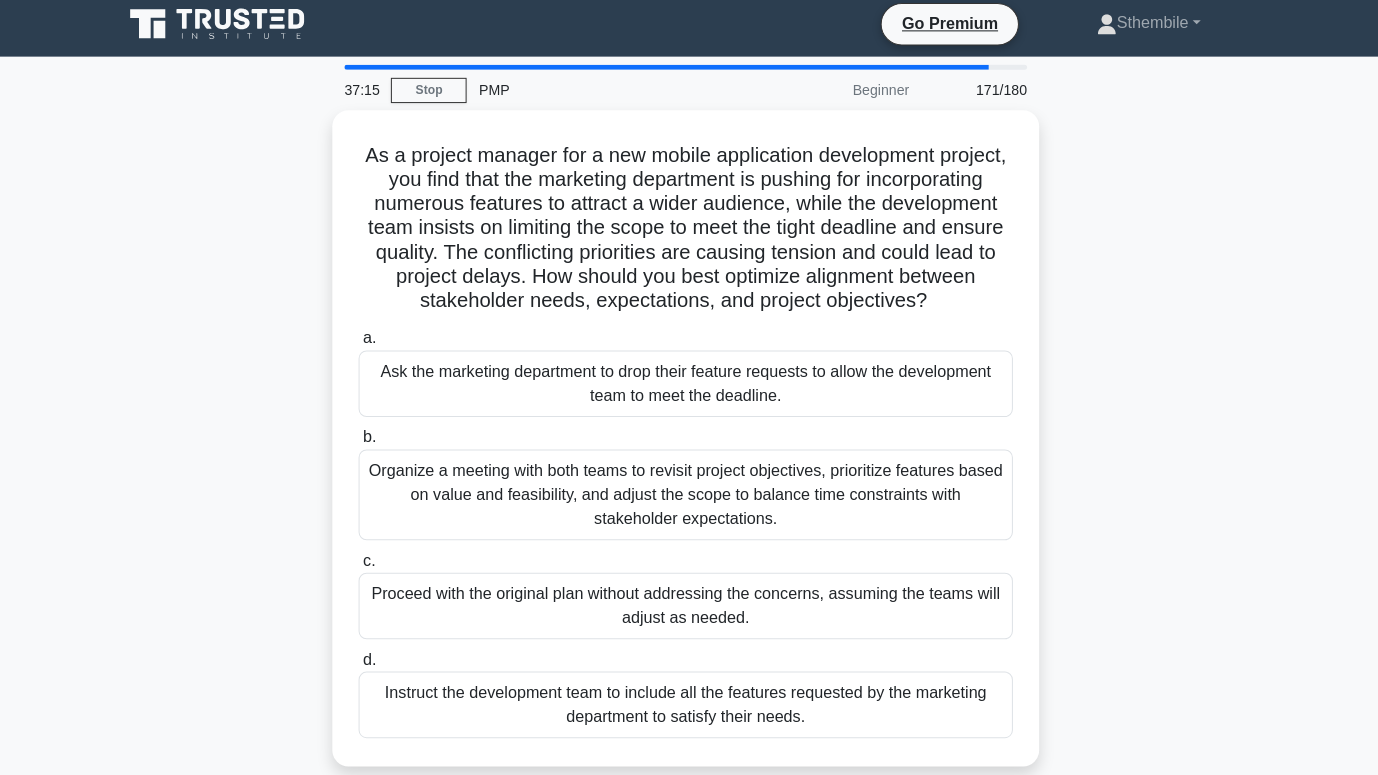 scroll, scrollTop: 0, scrollLeft: 0, axis: both 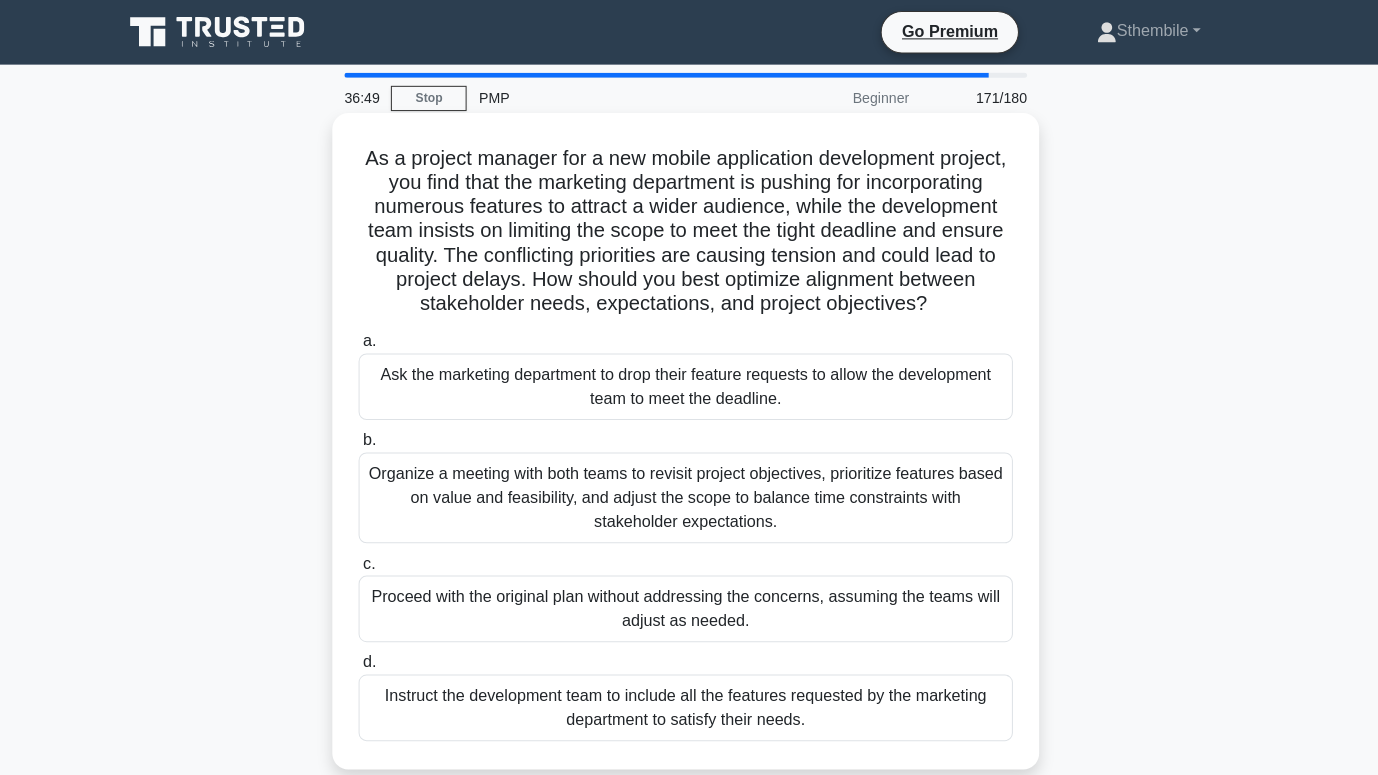 click on "Organize a meeting with both teams to revisit project objectives, prioritize features based on value and feasibility, and adjust the scope to balance time constraints with stakeholder expectations." at bounding box center [689, 493] 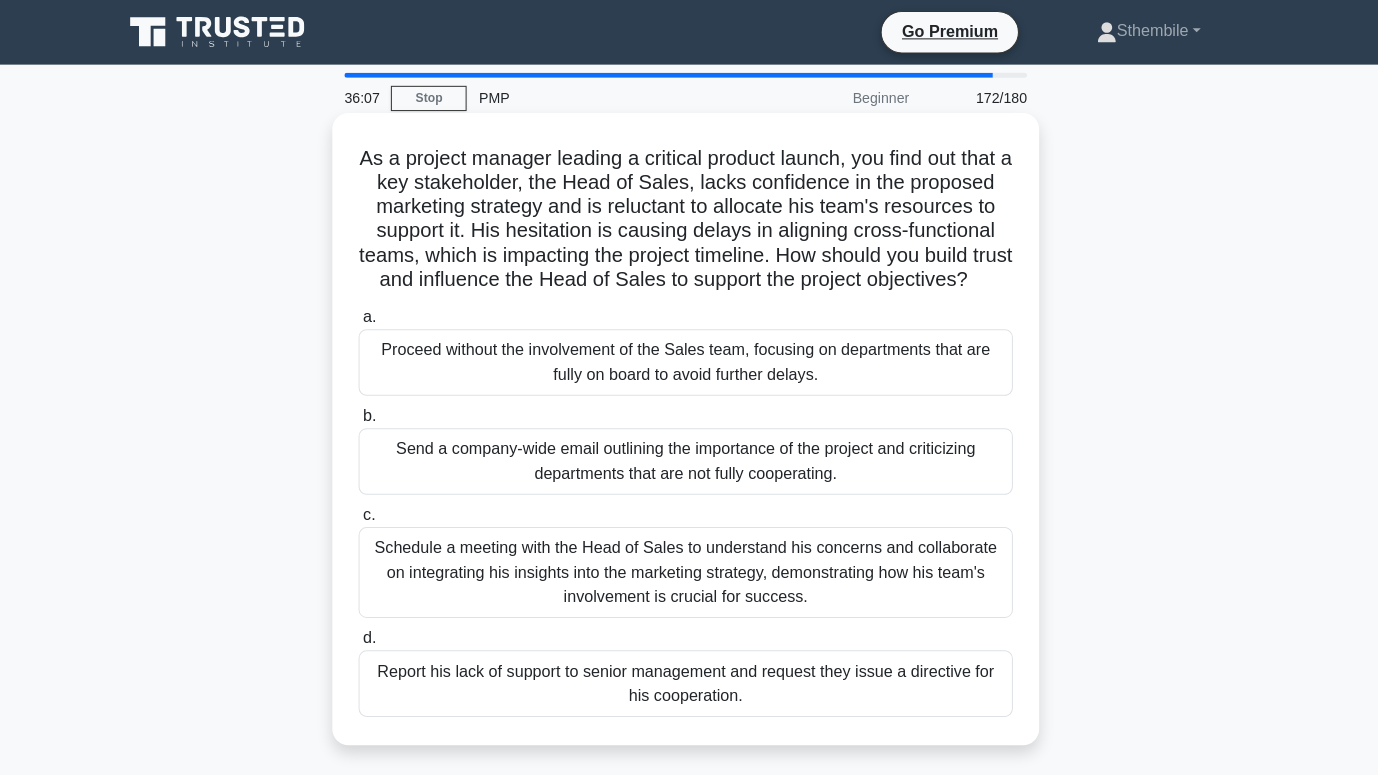click on "Schedule a meeting with the Head of Sales to understand his concerns and collaborate on integrating his insights into the marketing strategy, demonstrating how his team's involvement is crucial for success." at bounding box center [689, 567] 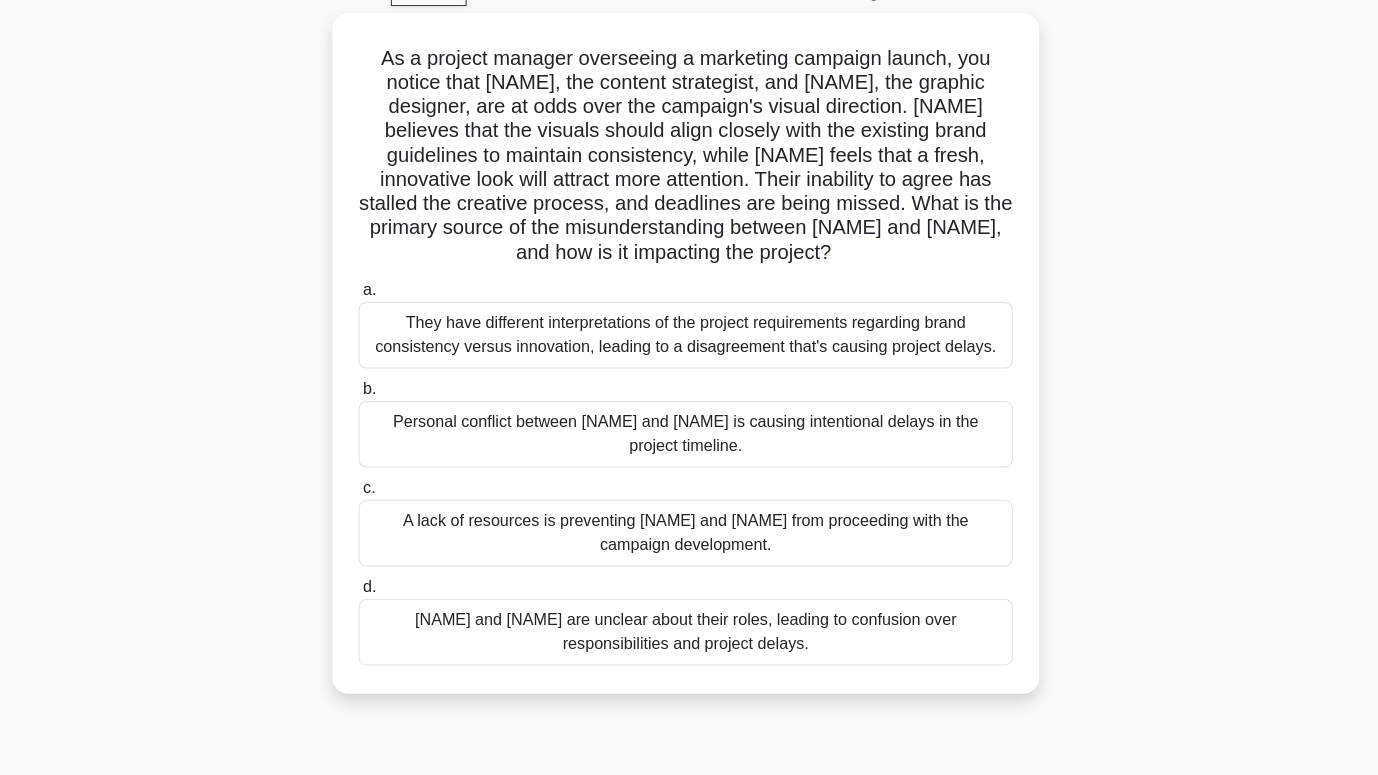 scroll, scrollTop: 99, scrollLeft: 0, axis: vertical 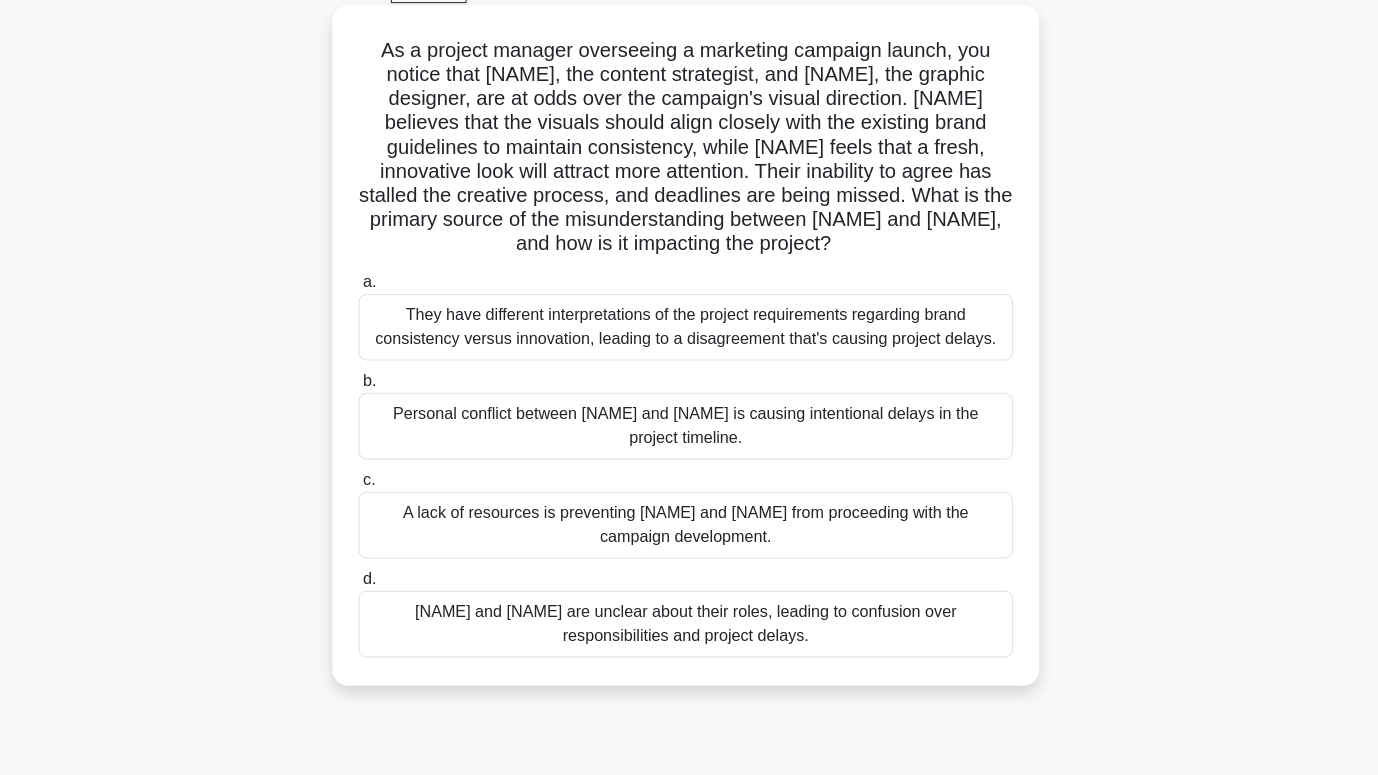 click on "They have different interpretations of the project requirements regarding brand consistency versus innovation, leading to a disagreement that's causing project delays." at bounding box center (689, 332) 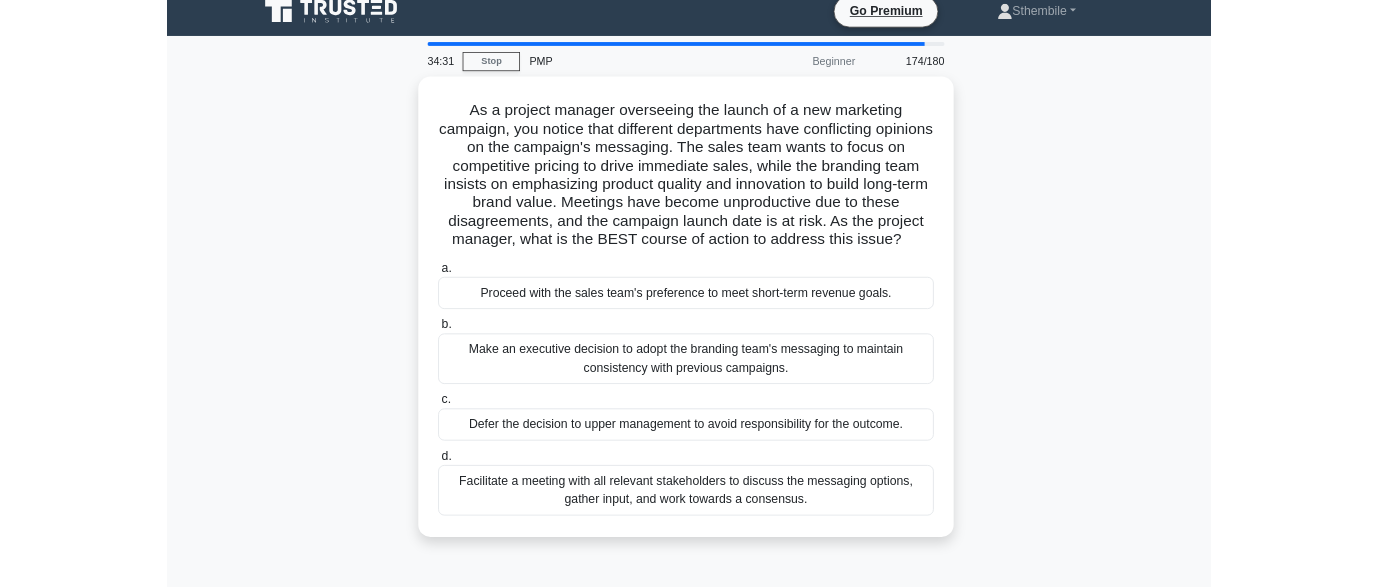 scroll, scrollTop: 0, scrollLeft: 0, axis: both 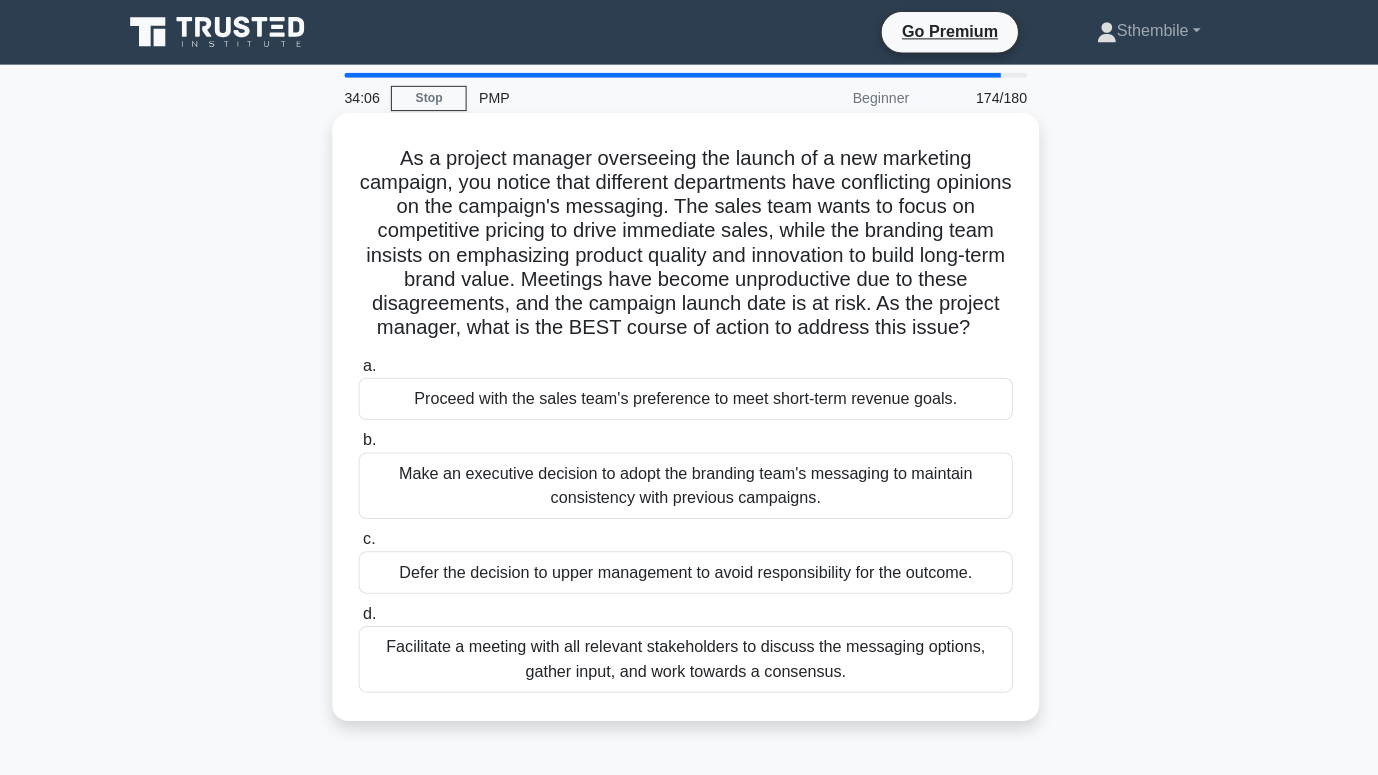 click on "Facilitate a meeting with all relevant stakeholders to discuss the messaging options, gather input, and work towards a consensus." at bounding box center [689, 653] 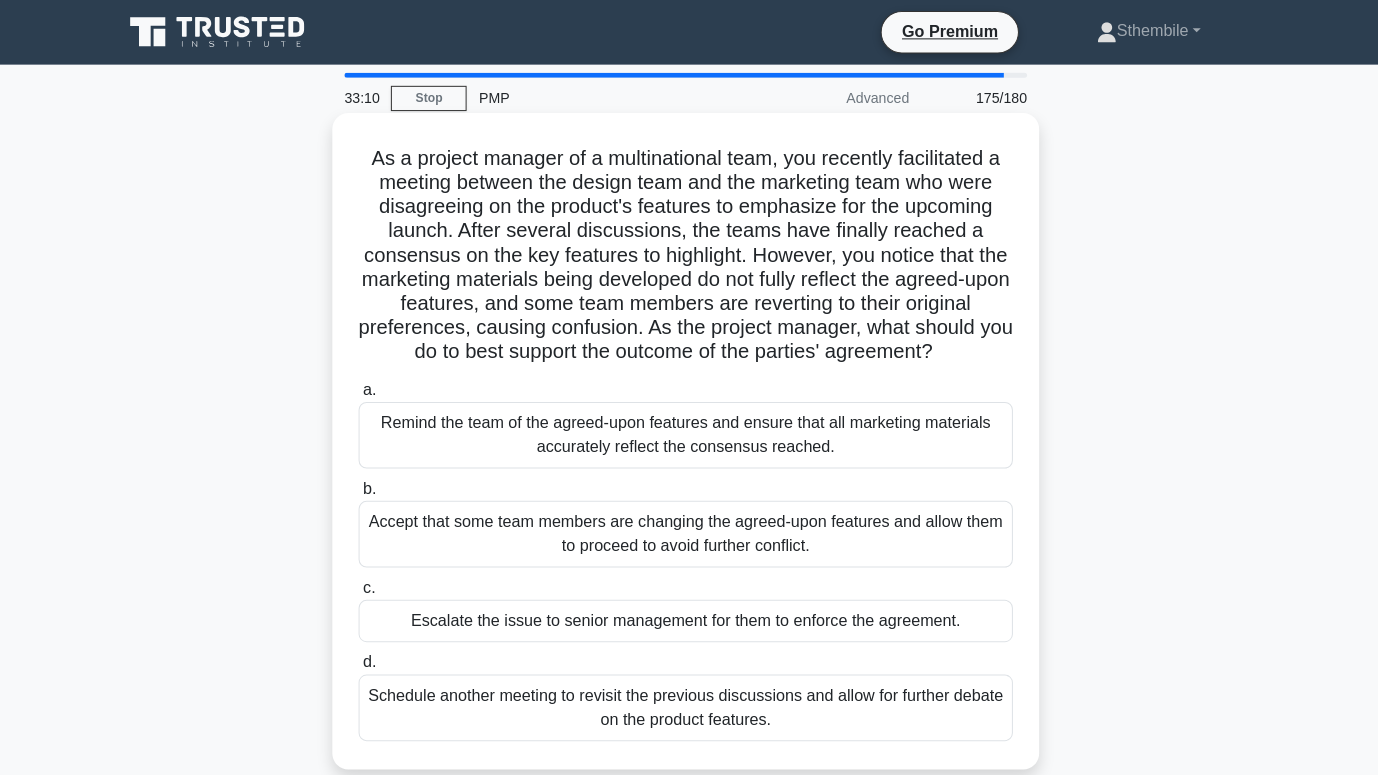 click on "Remind the team of the agreed-upon features and ensure that all marketing materials accurately reflect the consensus reached." at bounding box center [689, 431] 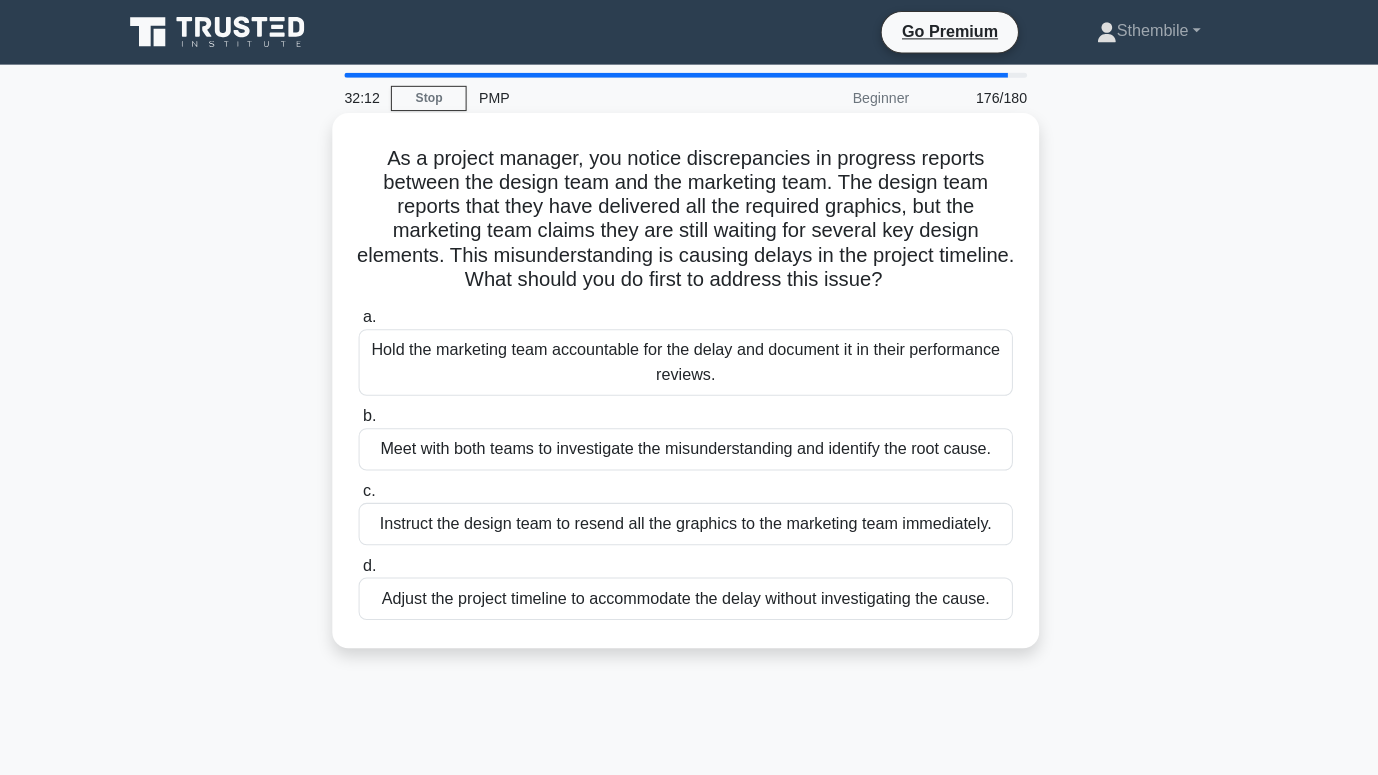 click on "Hold the marketing team accountable for the delay and document it in their performance reviews." at bounding box center [689, 359] 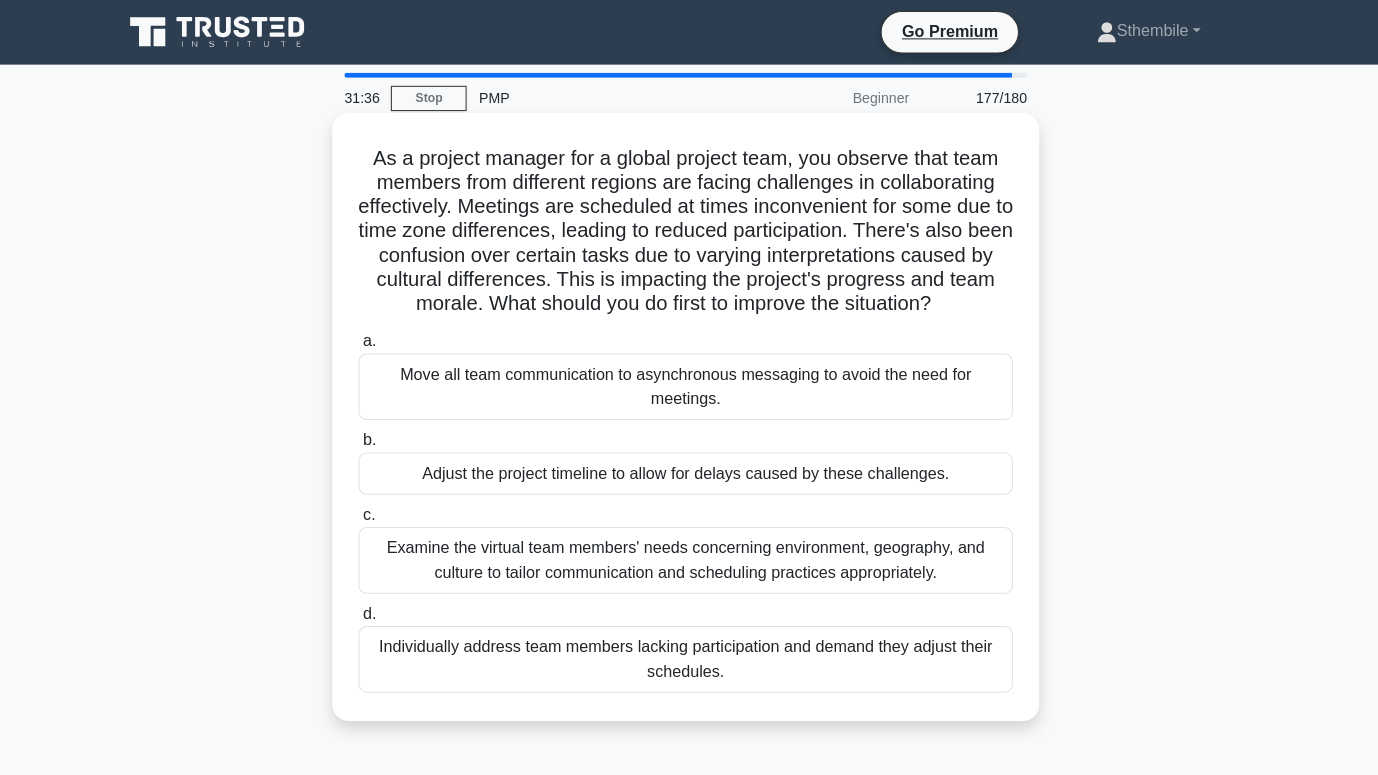 click on "Examine the virtual team members' needs concerning environment, geography, and culture to tailor communication and scheduling practices appropriately." at bounding box center [689, 555] 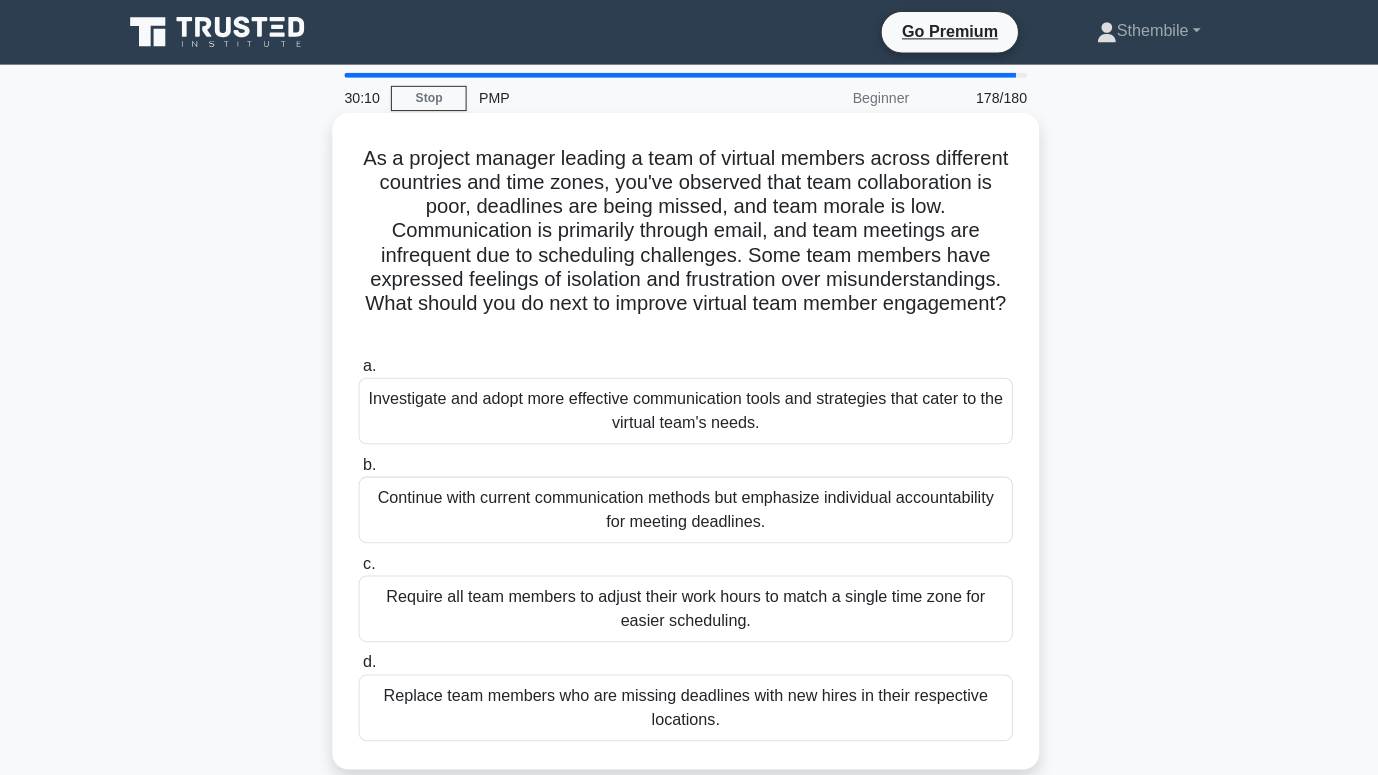 click on "Investigate and adopt more effective communication tools and strategies that cater to the virtual team's needs." at bounding box center (689, 407) 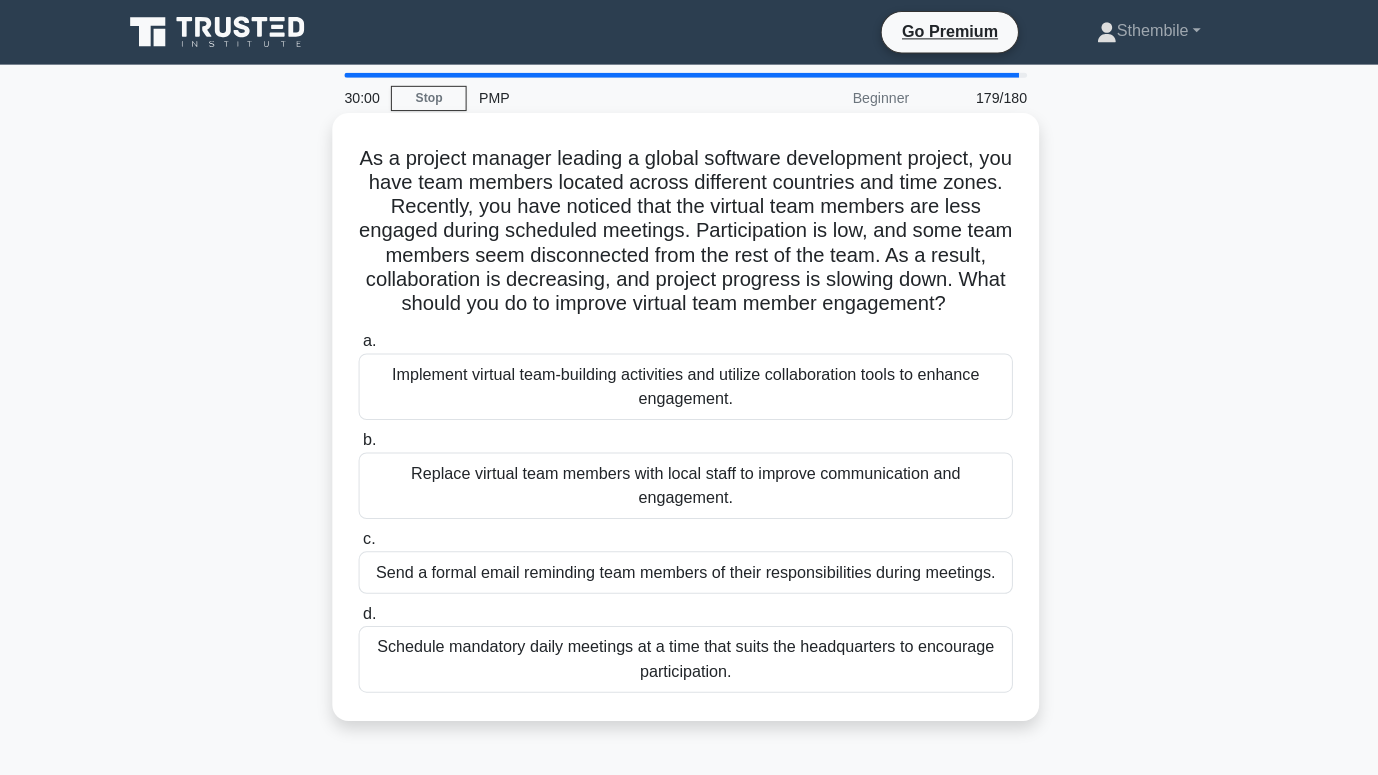 click on "Implement virtual team-building activities and utilize collaboration tools to enhance engagement." at bounding box center [689, 383] 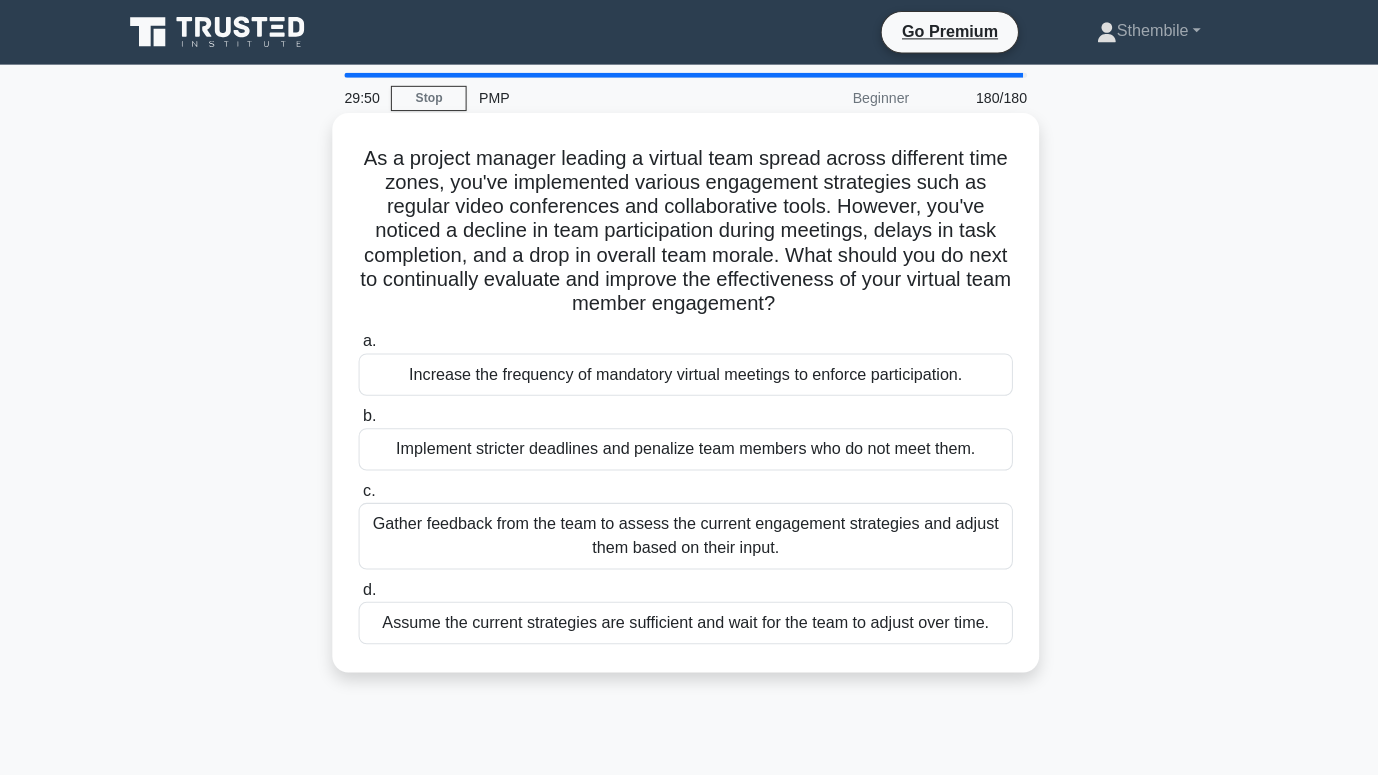 click on "Gather feedback from the team to assess the current engagement strategies and adjust them based on their input." at bounding box center (689, 531) 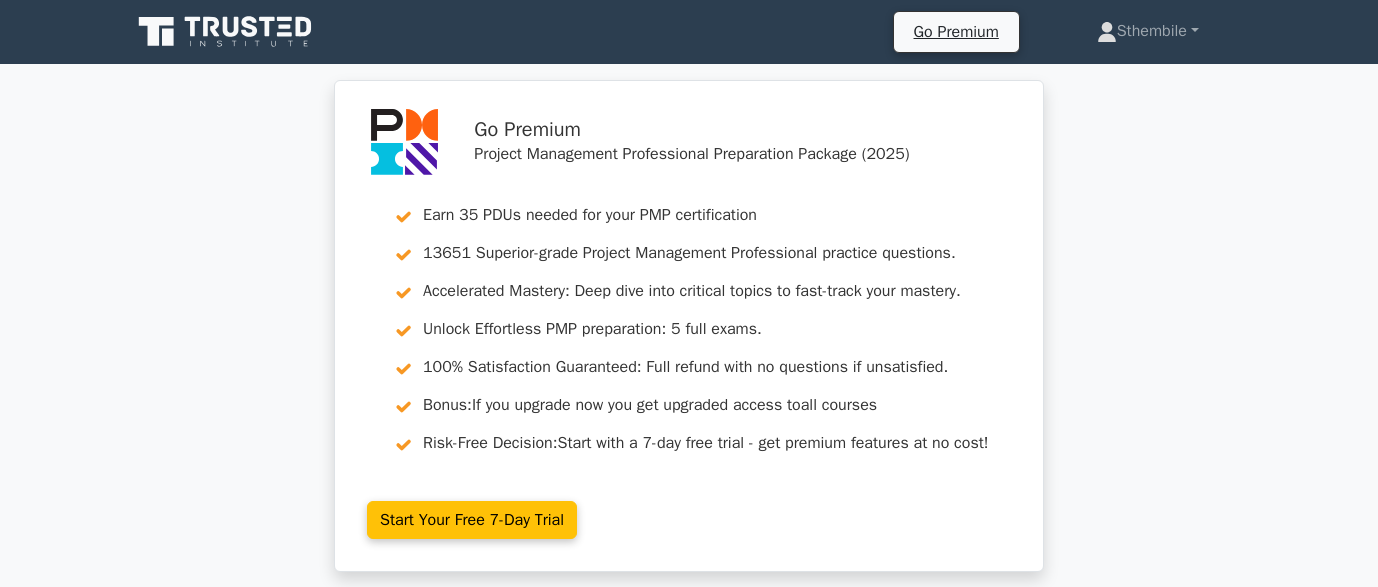 scroll, scrollTop: 0, scrollLeft: 0, axis: both 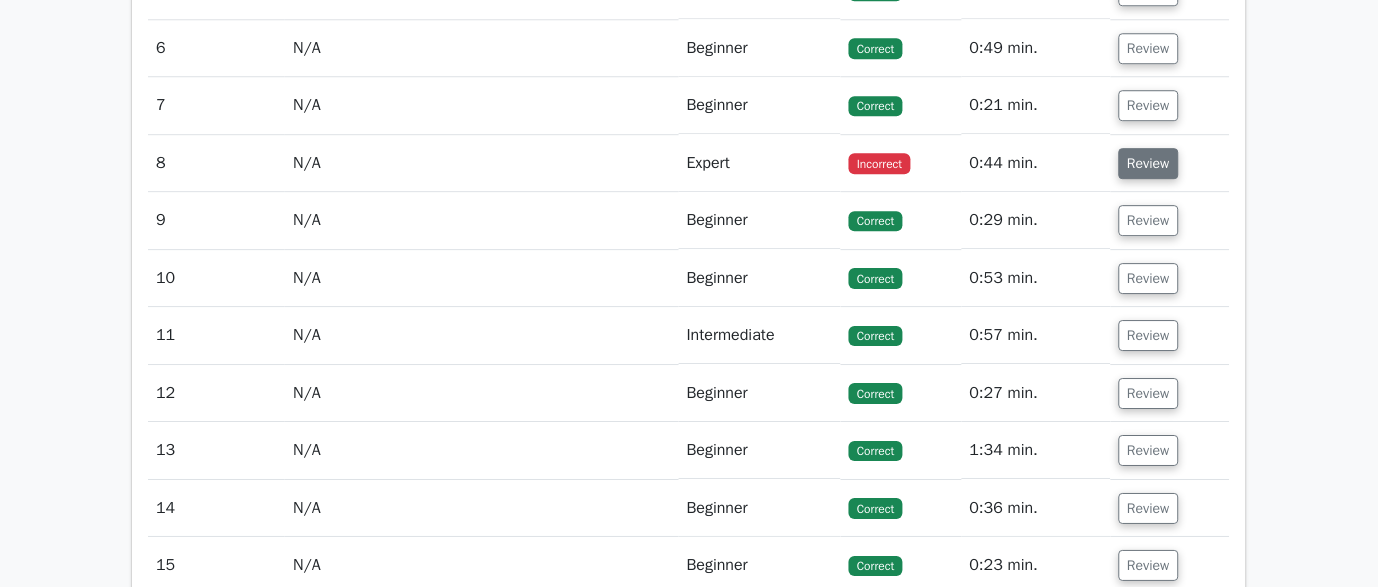 click on "Review" at bounding box center (1149, 163) 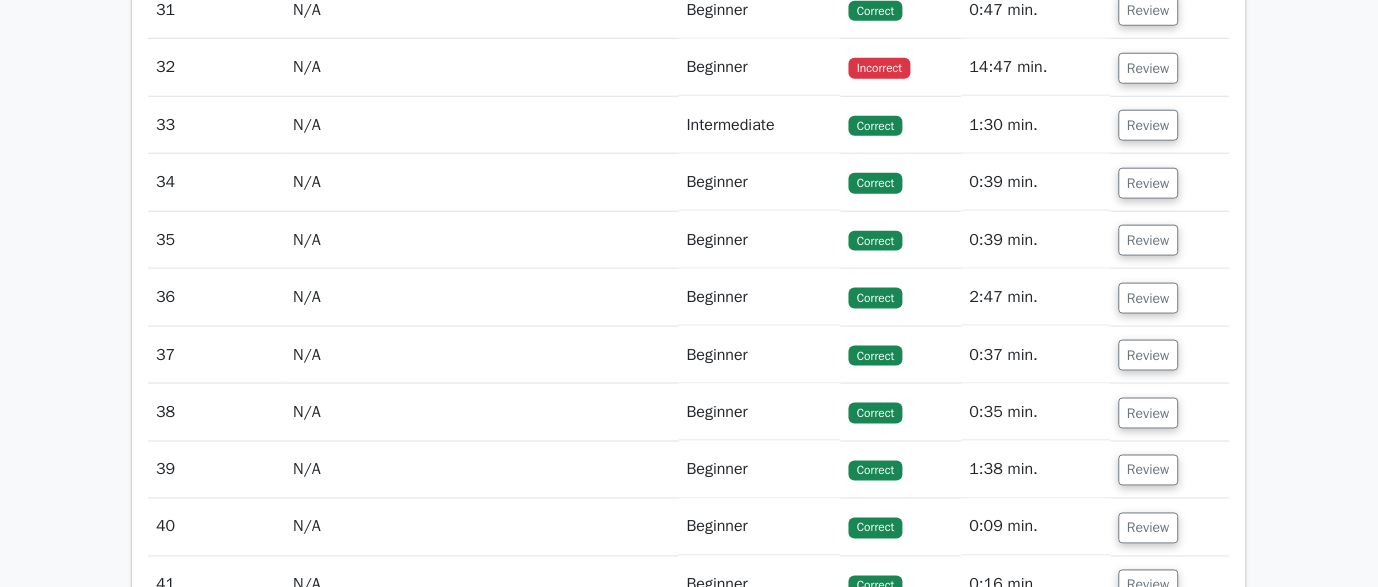 scroll, scrollTop: 5001, scrollLeft: 0, axis: vertical 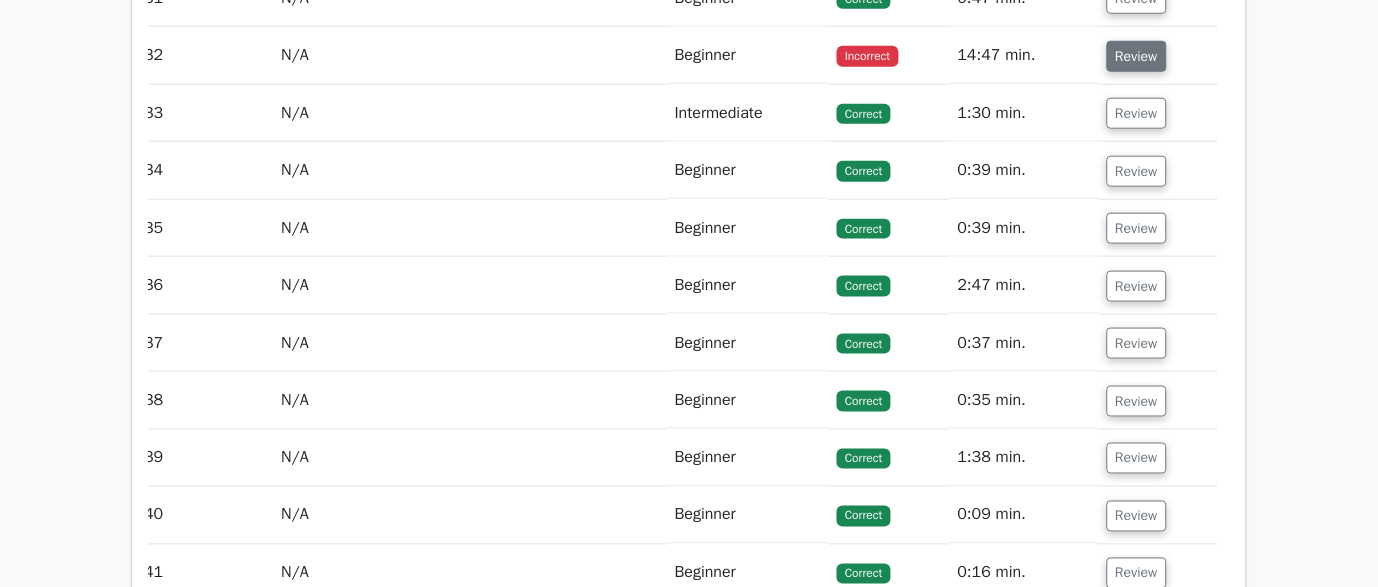 click on "Review" at bounding box center [1137, 56] 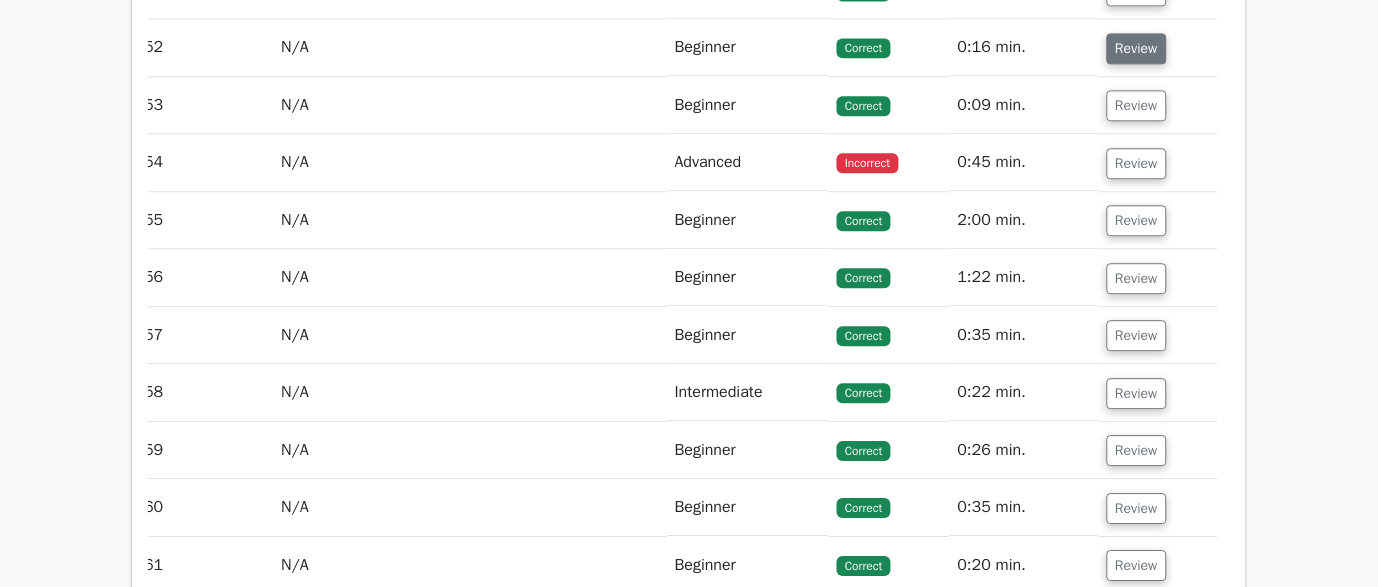 scroll, scrollTop: 7117, scrollLeft: 0, axis: vertical 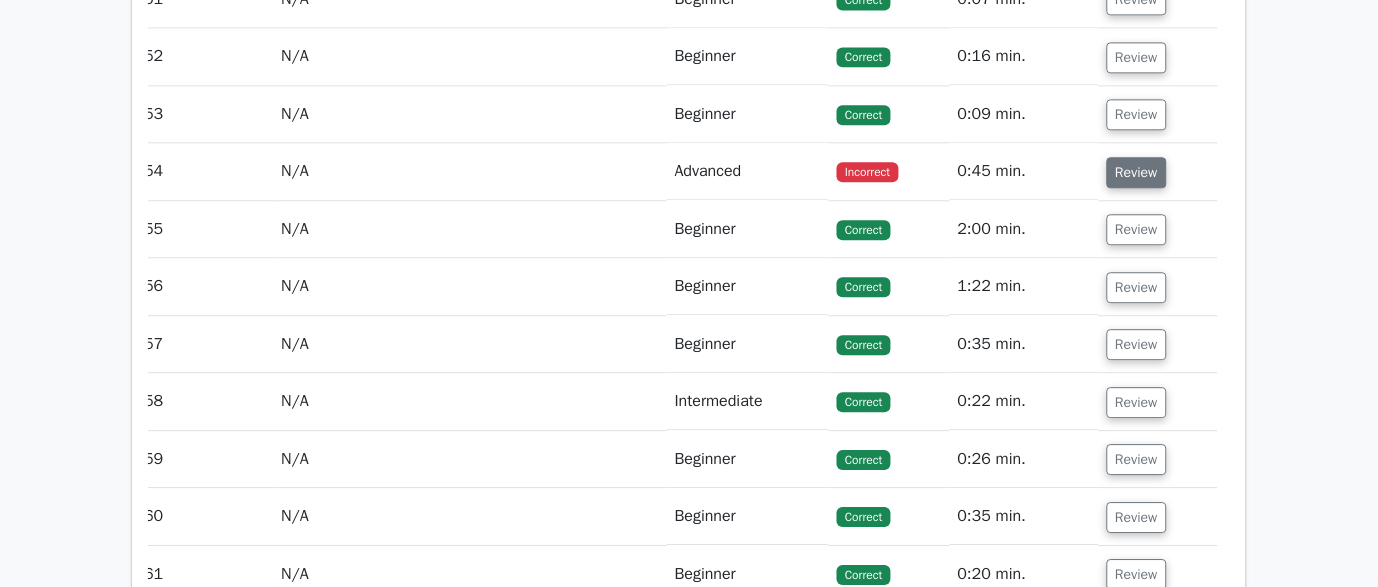 click on "Review" at bounding box center [1137, 172] 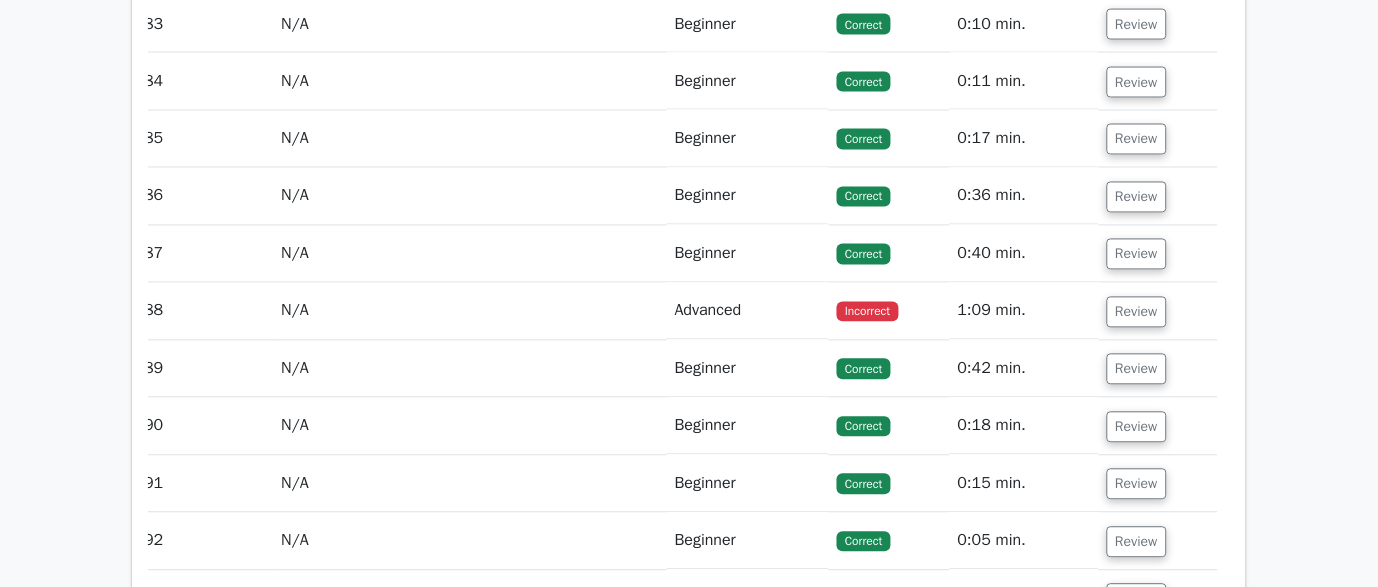 scroll, scrollTop: 9968, scrollLeft: 0, axis: vertical 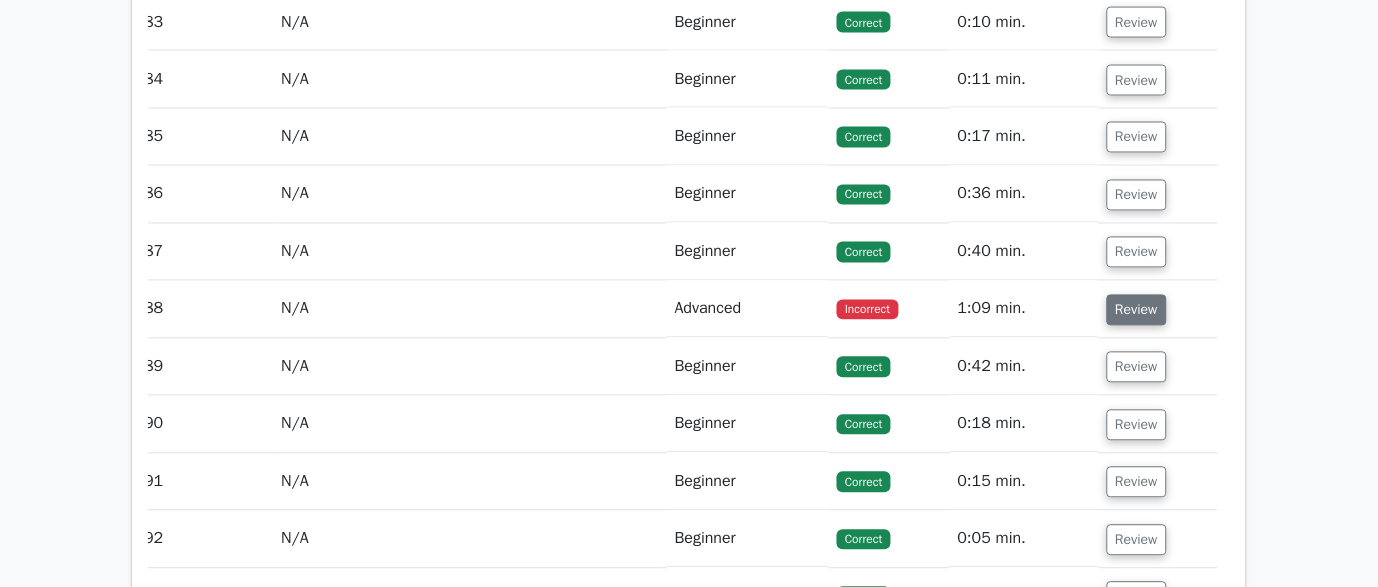 click on "Review" at bounding box center [1137, 310] 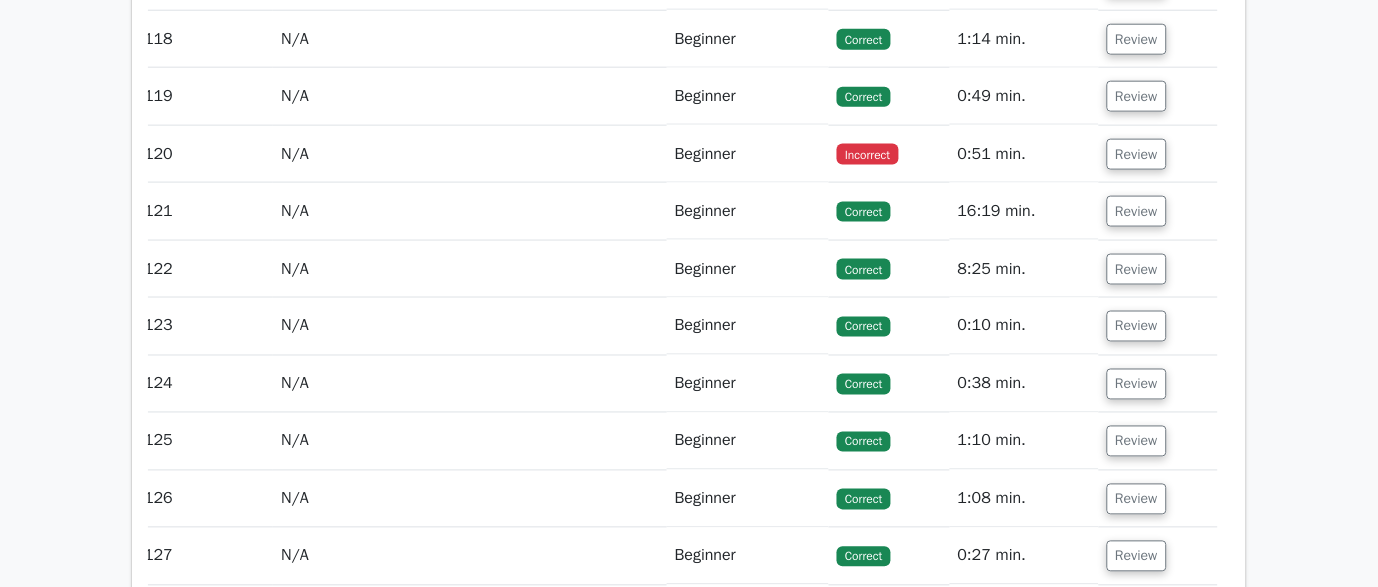 scroll, scrollTop: 12867, scrollLeft: 0, axis: vertical 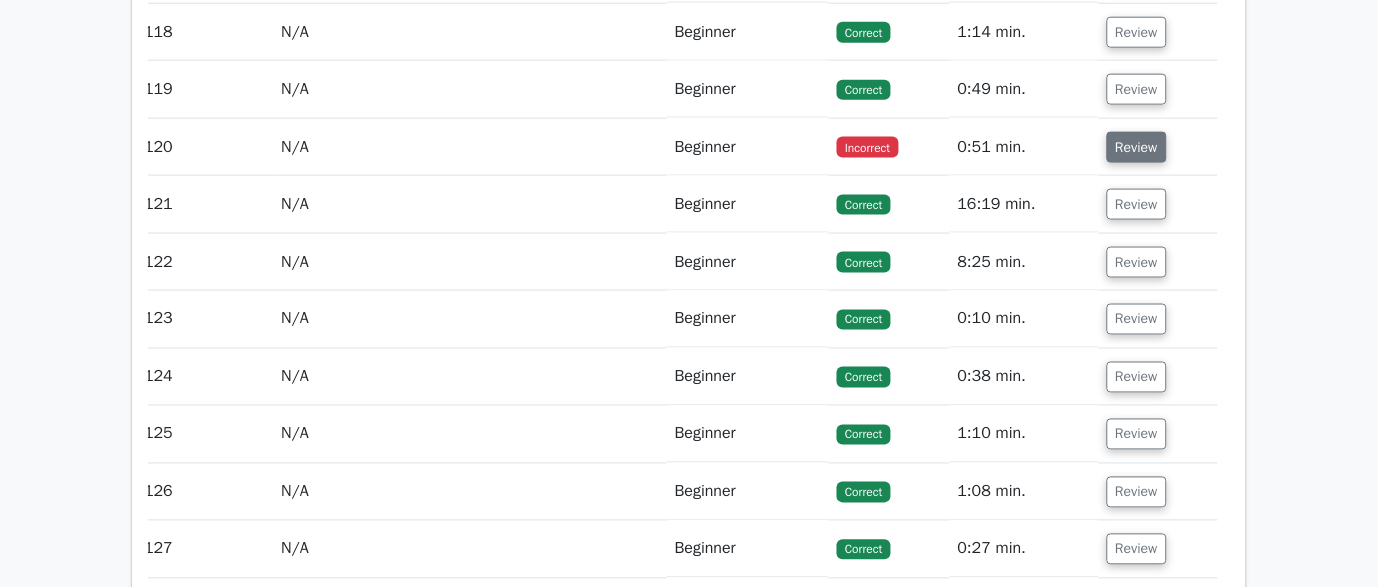 click on "Review" at bounding box center [1137, 147] 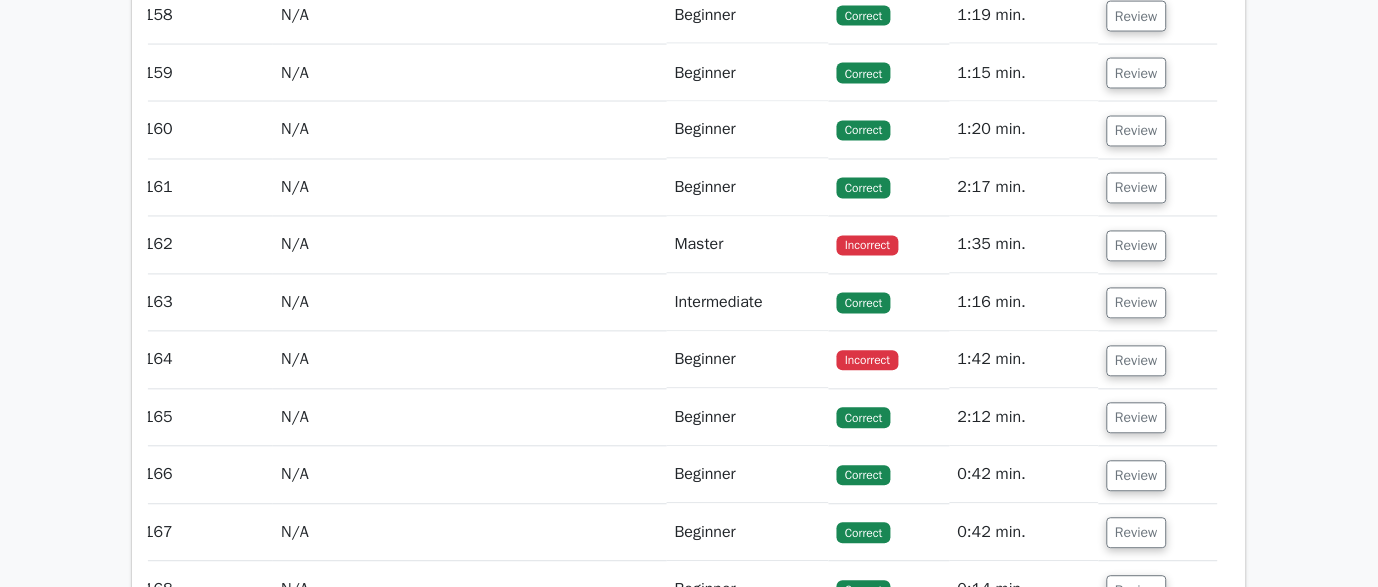 scroll, scrollTop: 16169, scrollLeft: 0, axis: vertical 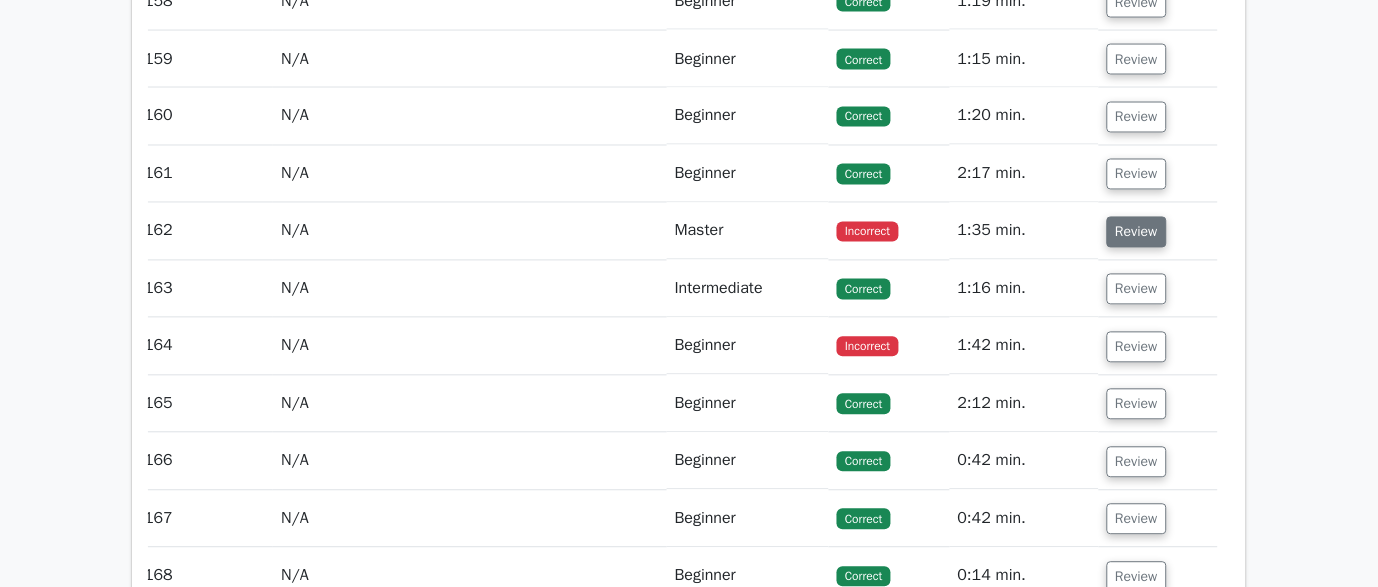 click on "Review" at bounding box center [1137, 232] 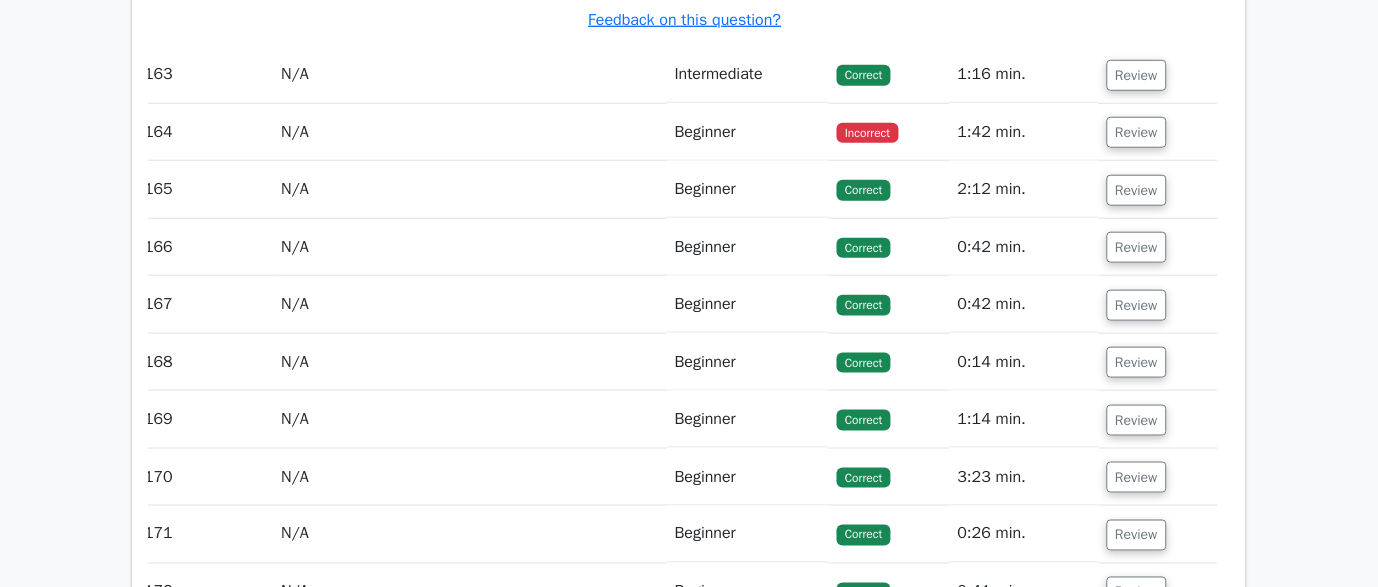 scroll, scrollTop: 17335, scrollLeft: 0, axis: vertical 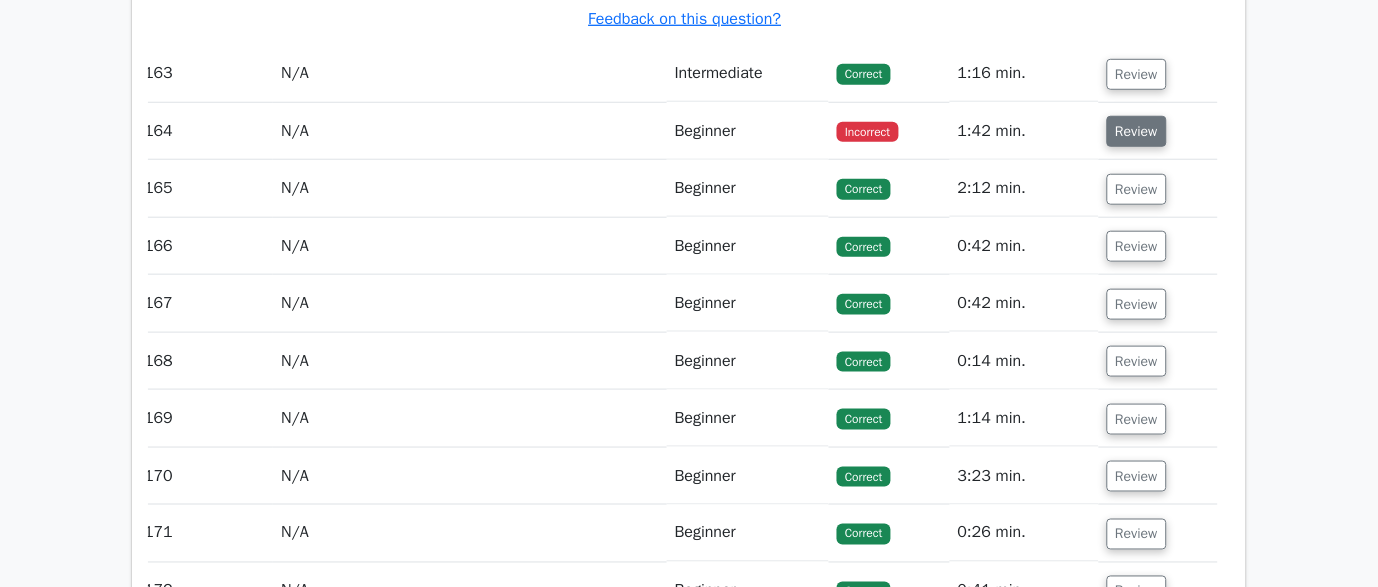 click on "Review" at bounding box center (1137, 131) 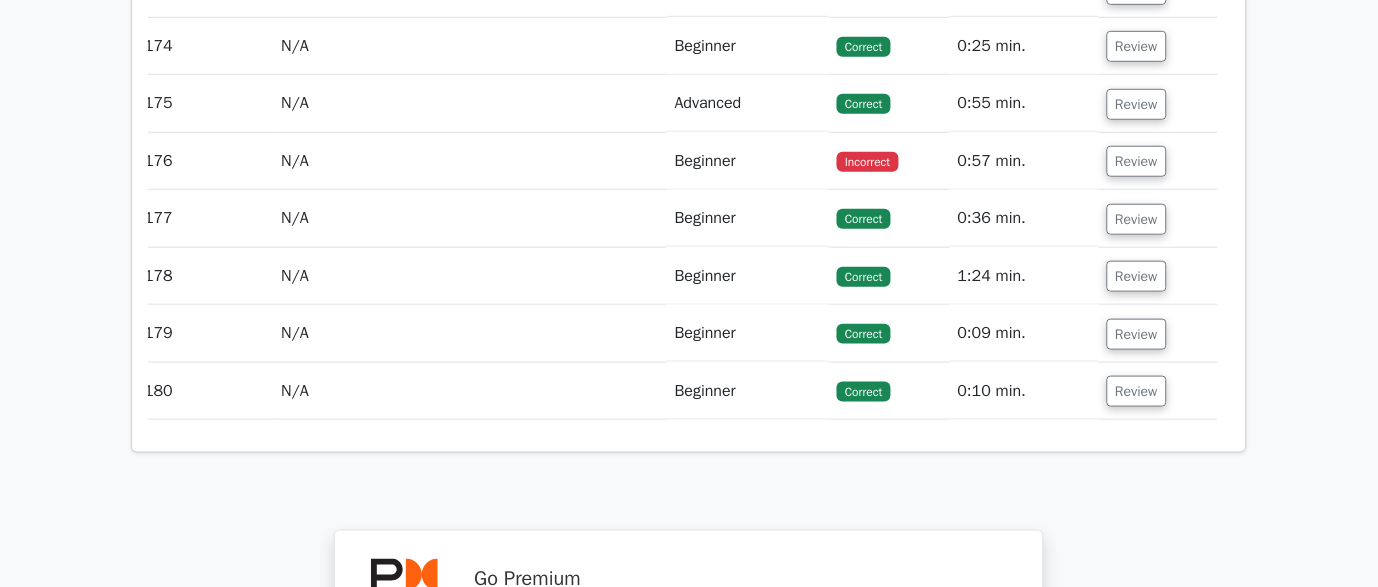 scroll, scrollTop: 18876, scrollLeft: 0, axis: vertical 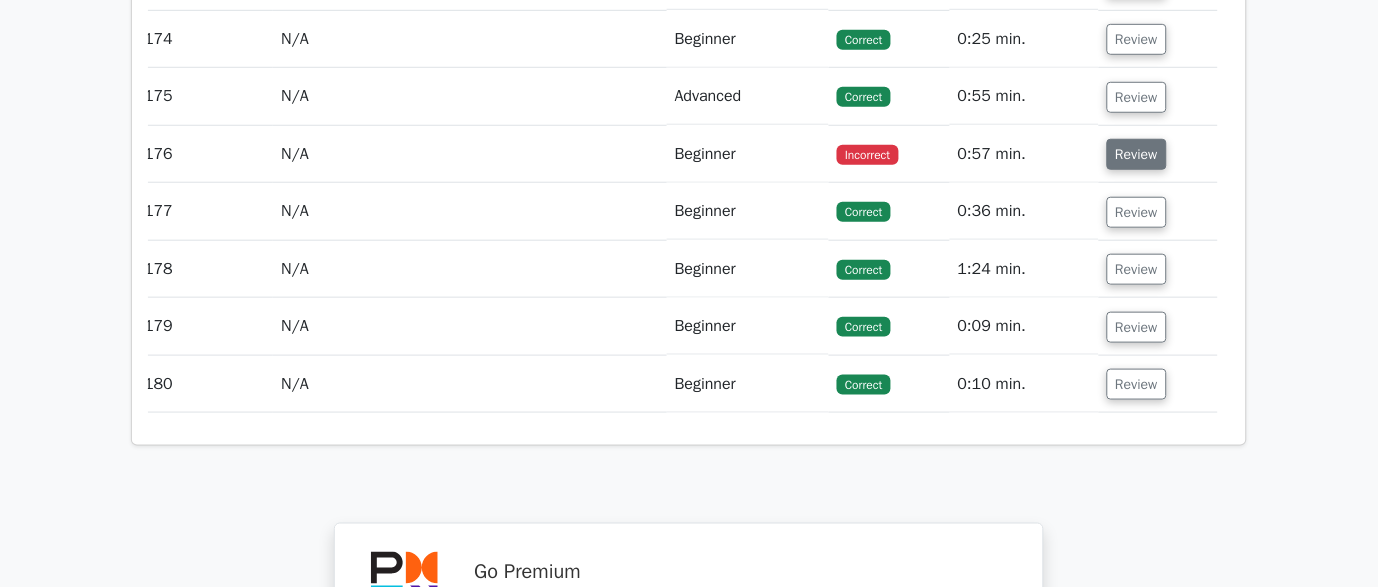 click on "Review" at bounding box center (1137, 154) 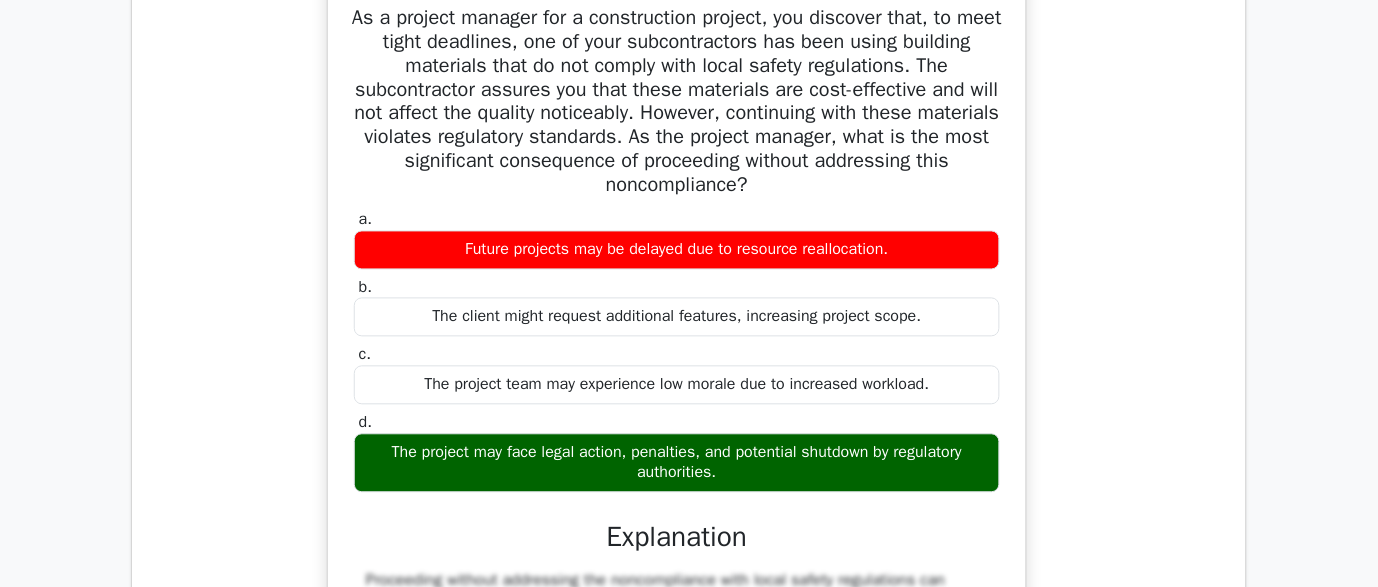 scroll, scrollTop: 13050, scrollLeft: 0, axis: vertical 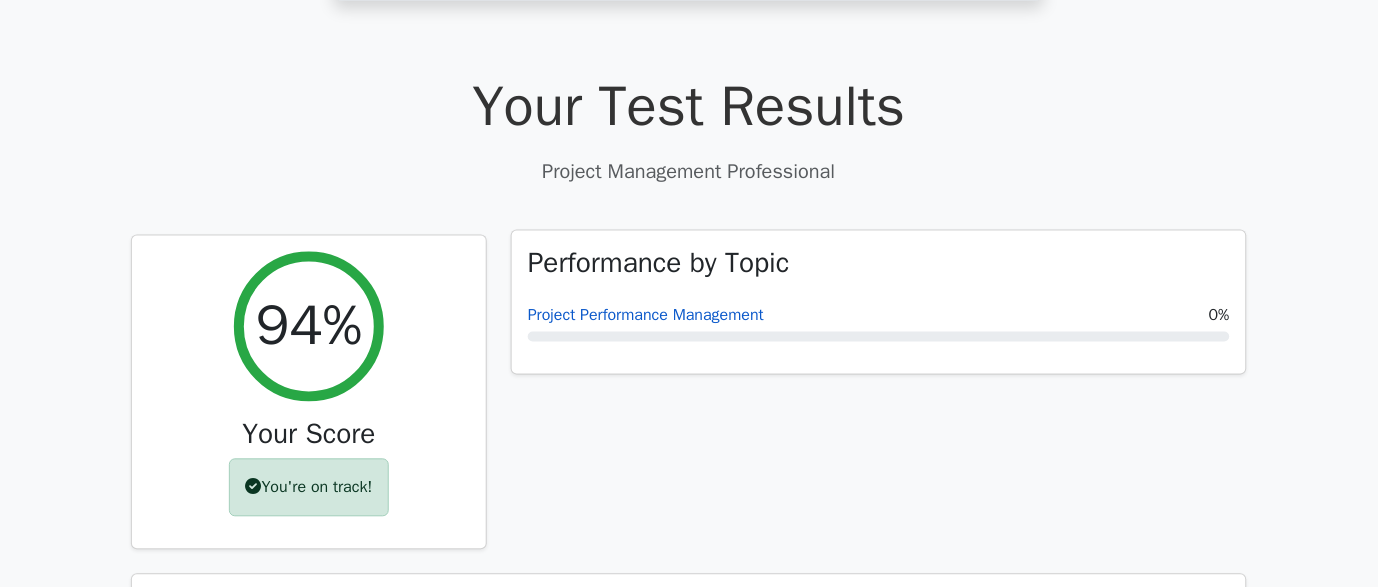 click on "Project Performance Management" at bounding box center (646, 316) 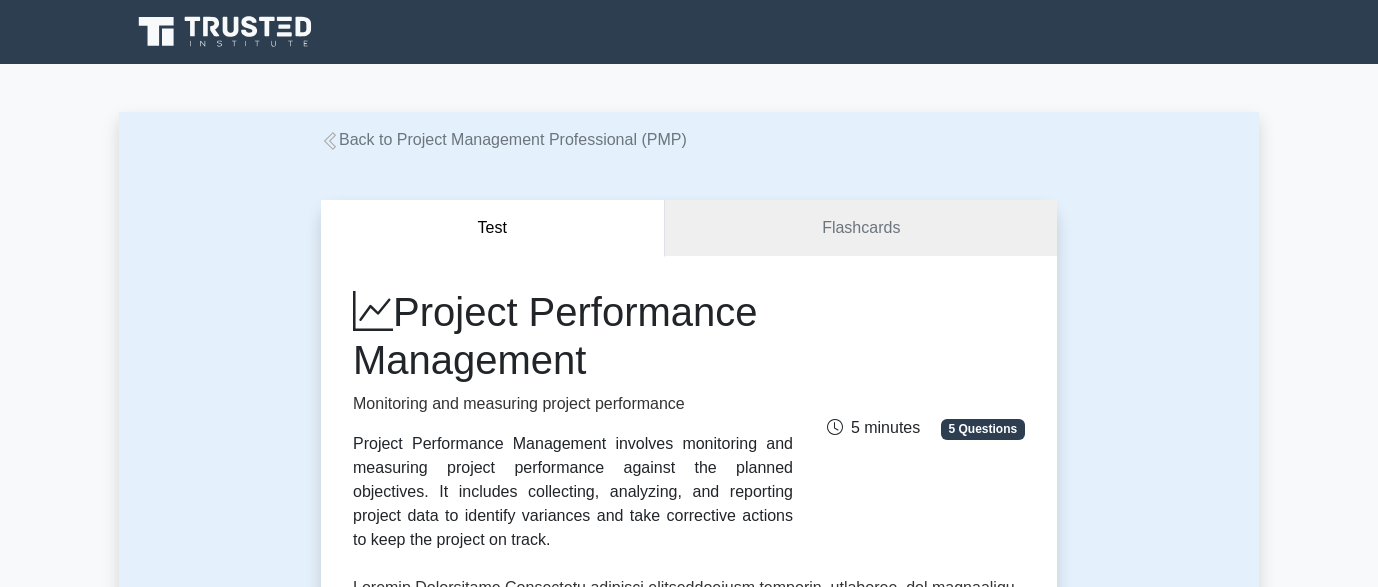 scroll, scrollTop: 0, scrollLeft: 0, axis: both 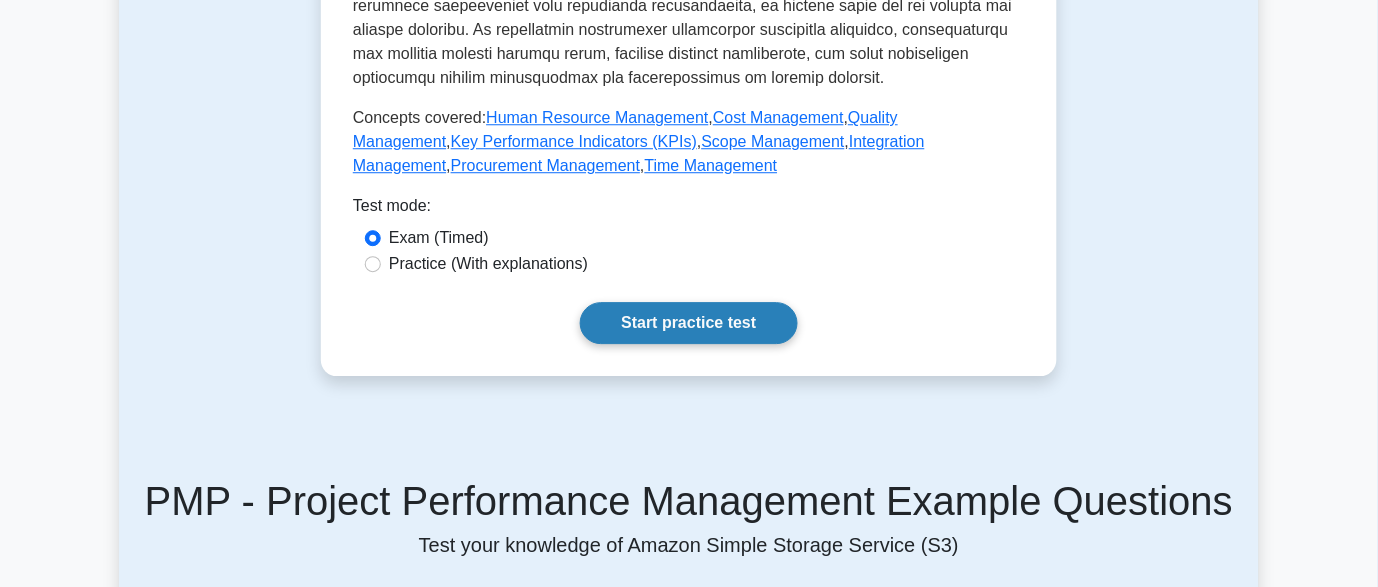 click on "Start practice test" at bounding box center (688, 323) 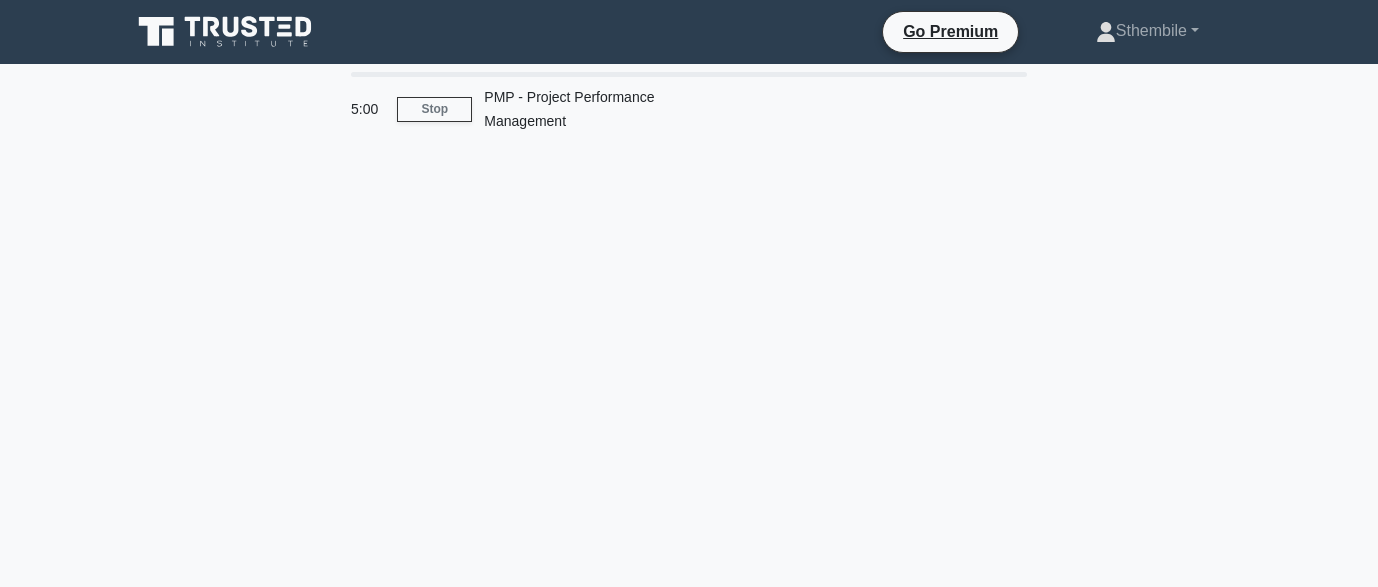scroll, scrollTop: 0, scrollLeft: 0, axis: both 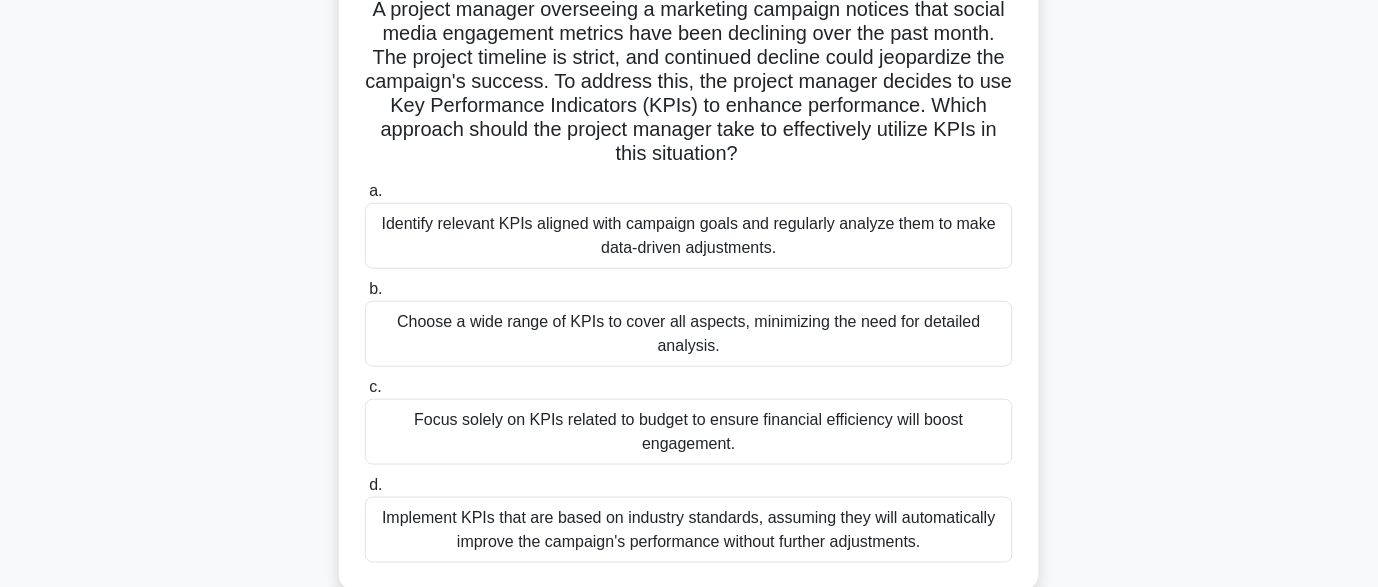 click on "Identify relevant KPIs aligned with campaign goals and regularly analyze them to make data-driven adjustments." at bounding box center (689, 236) 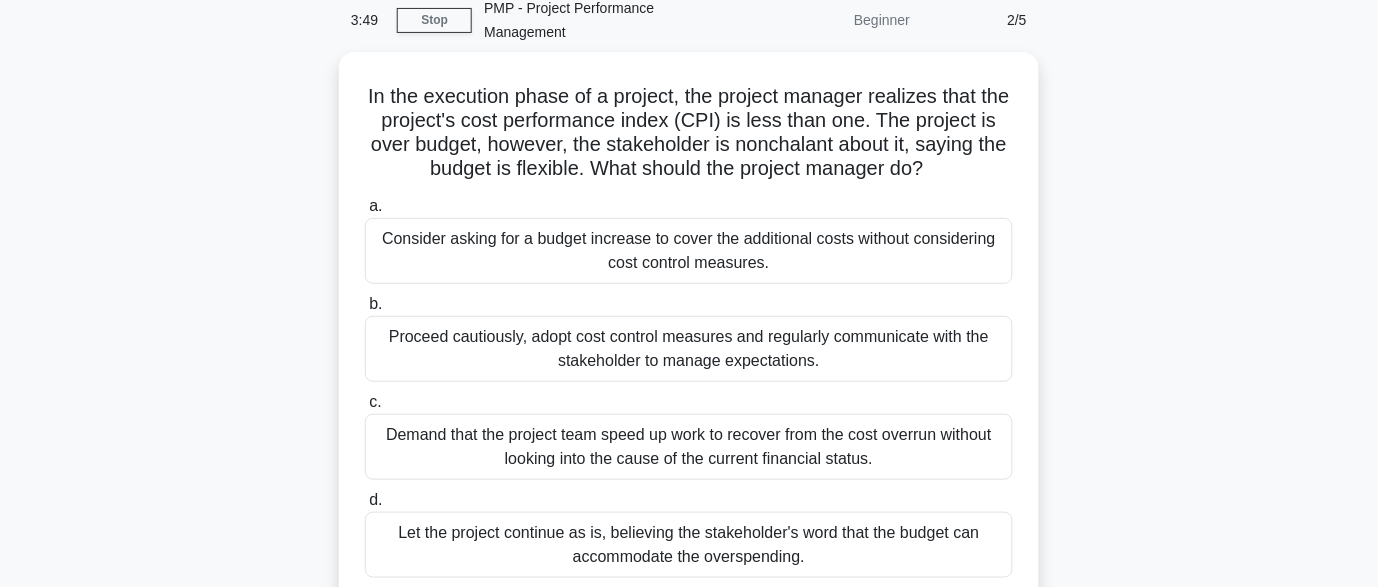 scroll, scrollTop: 93, scrollLeft: 0, axis: vertical 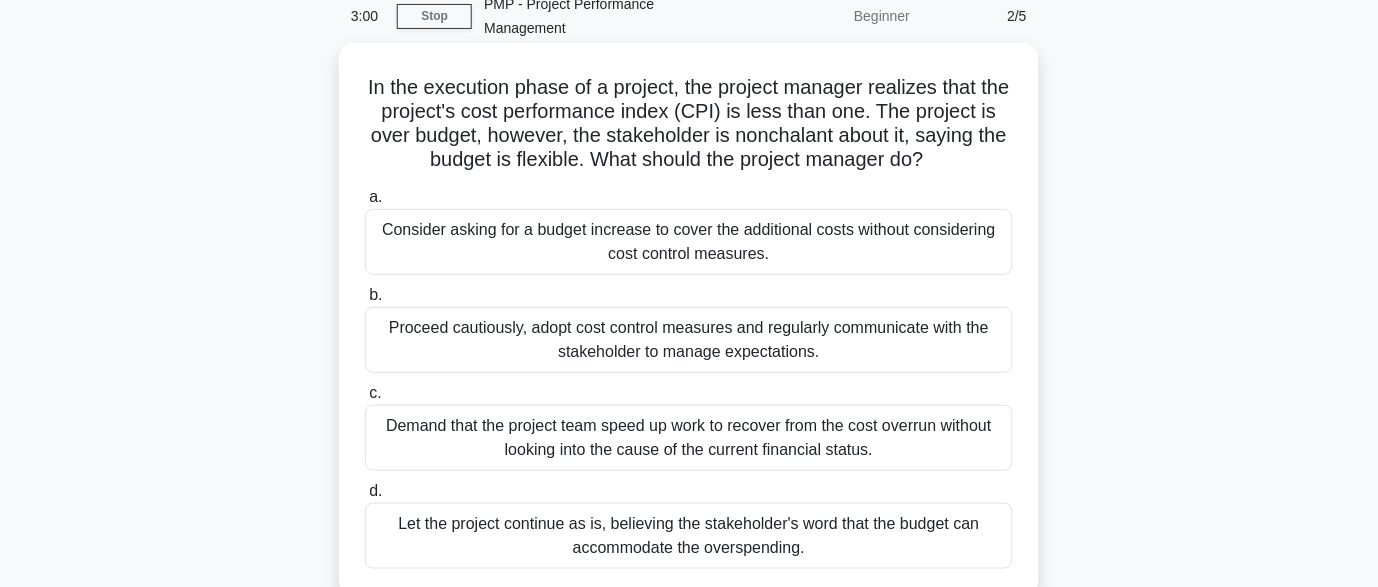 click on "Proceed cautiously, adopt cost control measures and regularly communicate with the stakeholder to manage expectations." at bounding box center (689, 340) 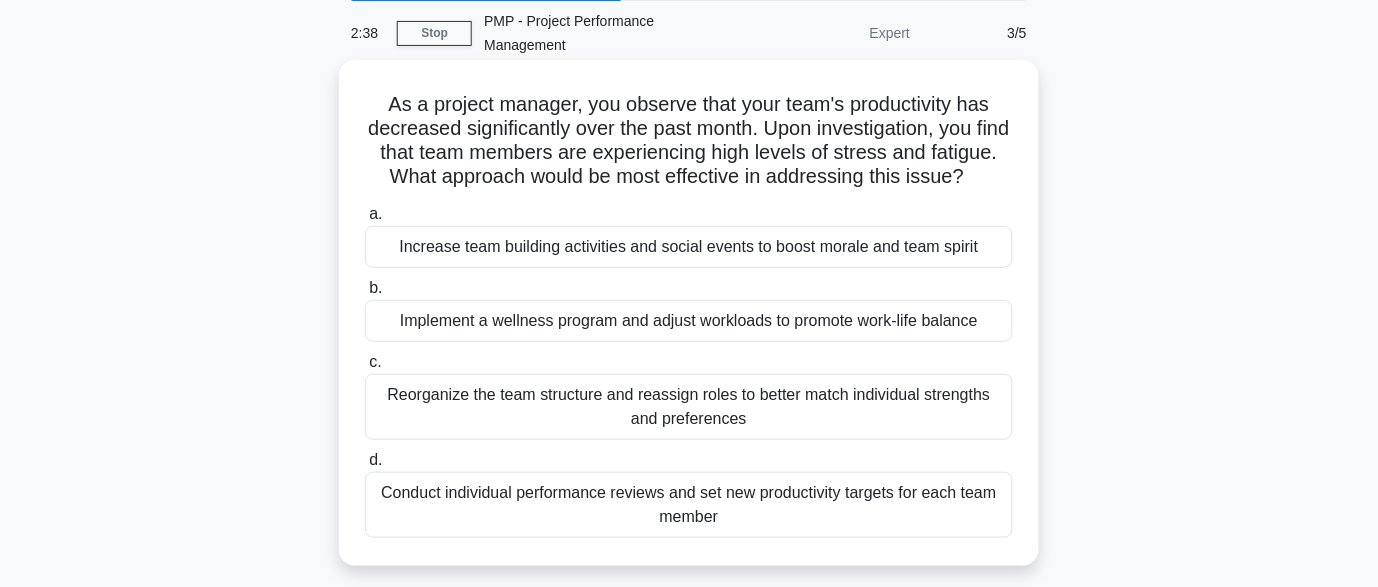scroll, scrollTop: 82, scrollLeft: 0, axis: vertical 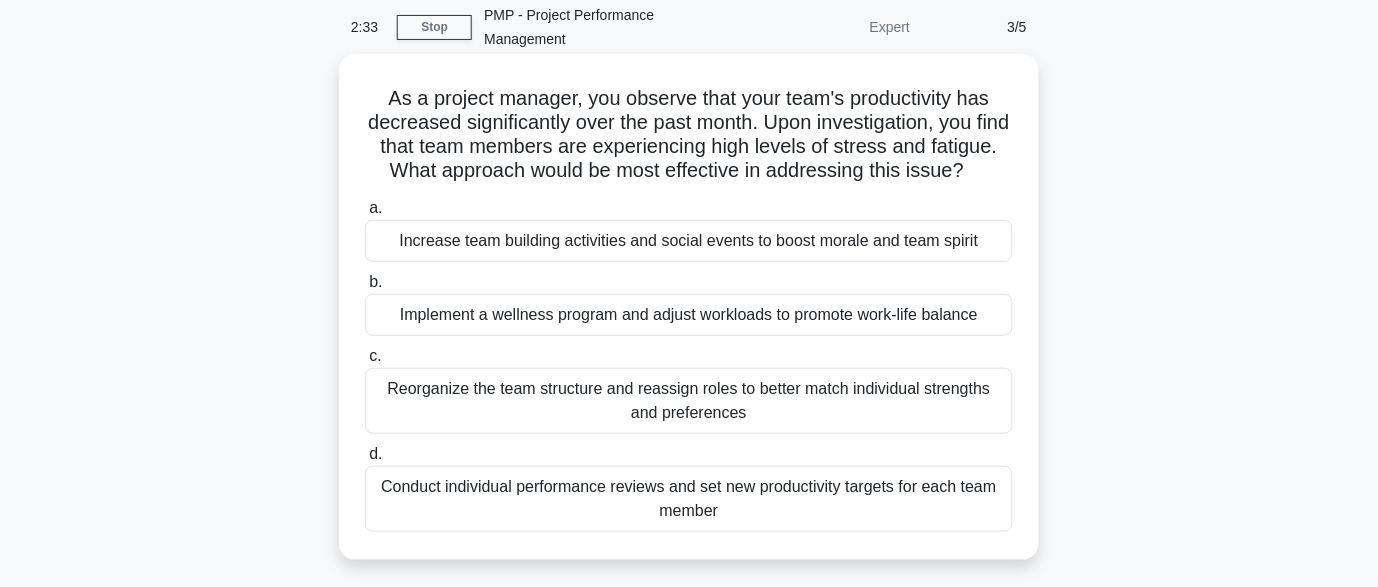 click on "Implement a wellness program and adjust workloads to promote work-life balance" at bounding box center (689, 315) 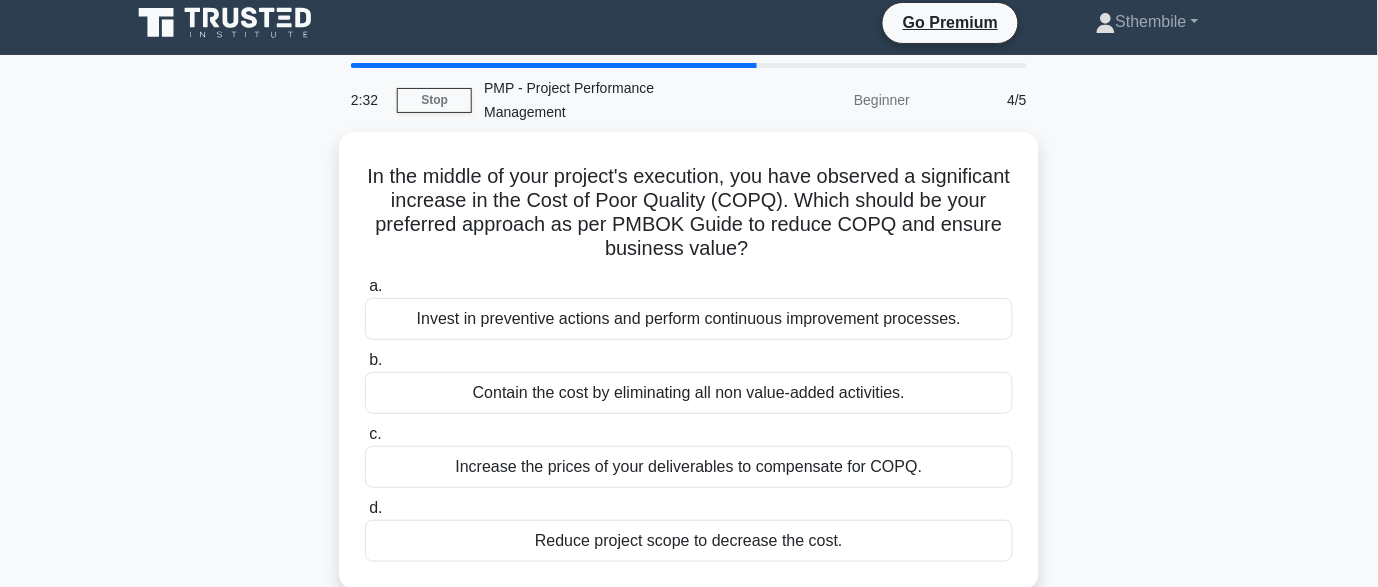 scroll, scrollTop: 0, scrollLeft: 0, axis: both 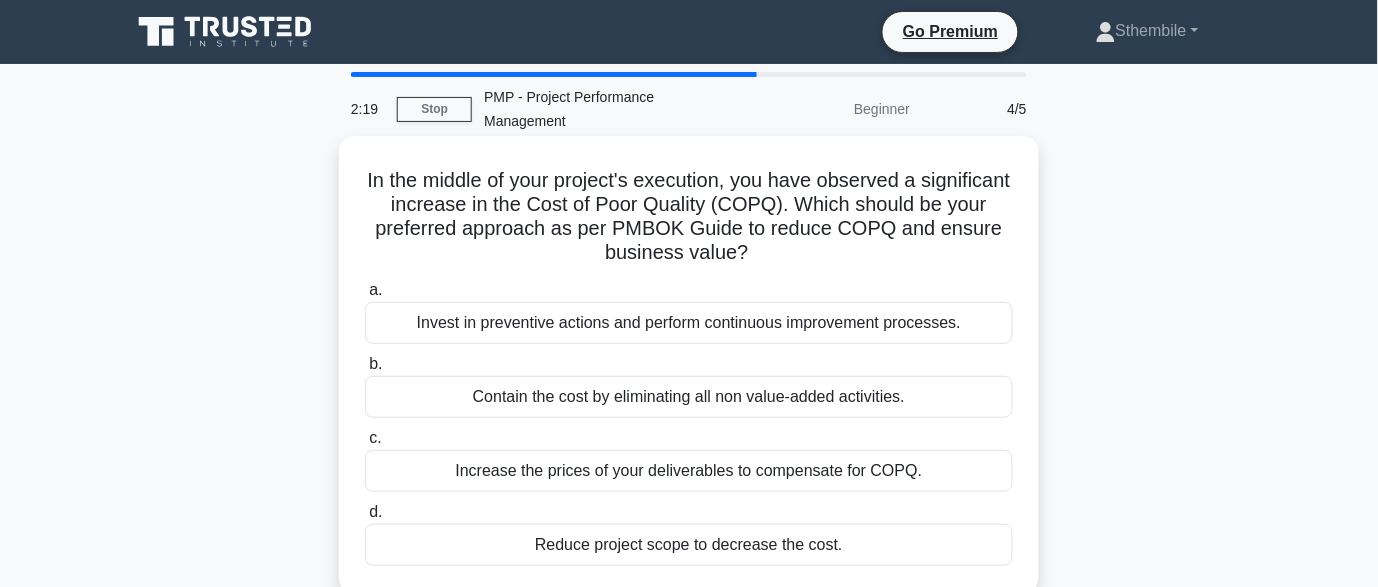 click on "Invest in preventive actions and perform continuous improvement processes." at bounding box center (689, 323) 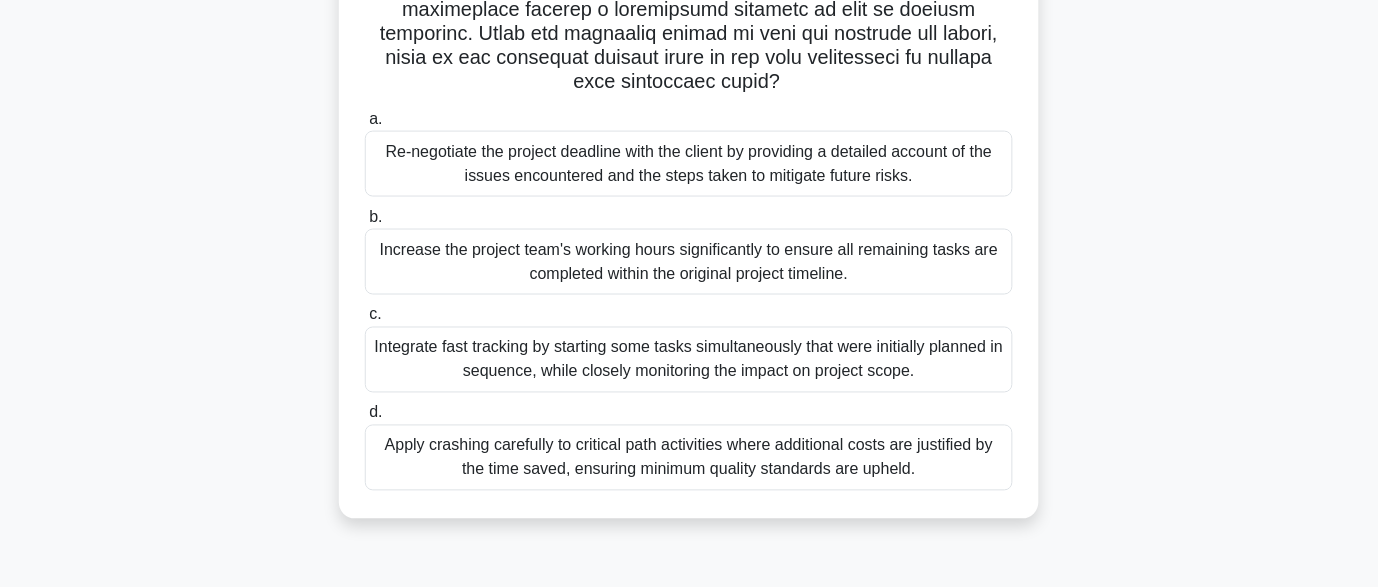 scroll, scrollTop: 492, scrollLeft: 0, axis: vertical 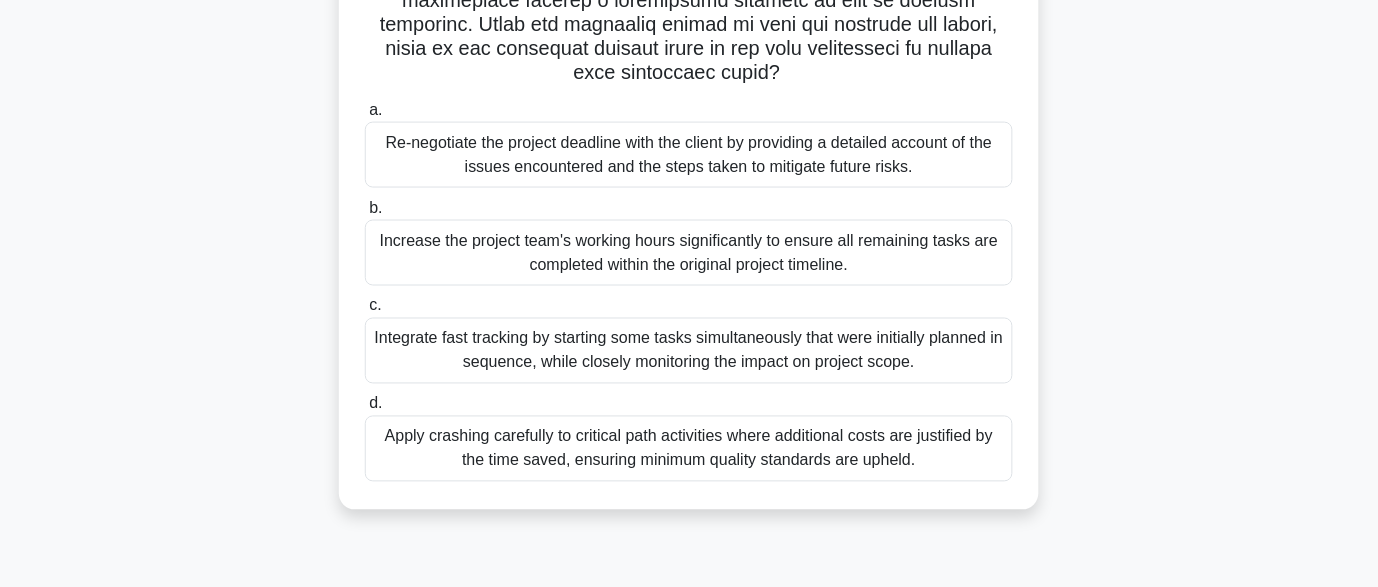 click on "Integrate fast tracking by starting some tasks simultaneously that were initially planned in sequence, while closely monitoring the impact on project scope." at bounding box center (689, 351) 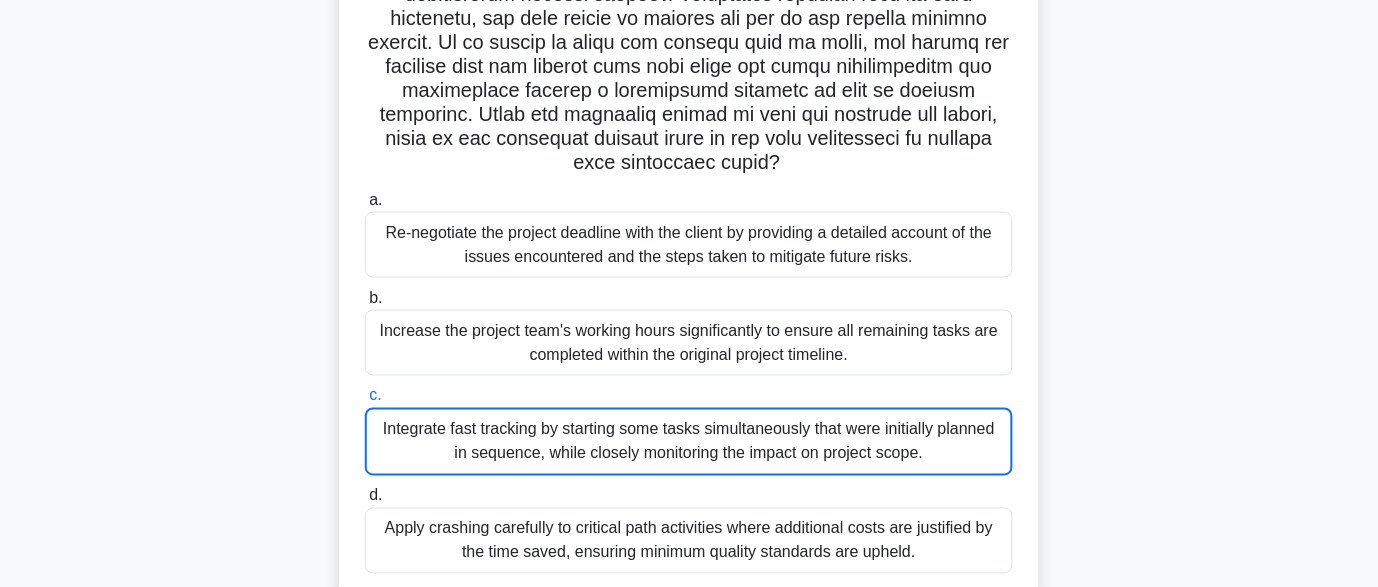 scroll, scrollTop: 492, scrollLeft: 0, axis: vertical 